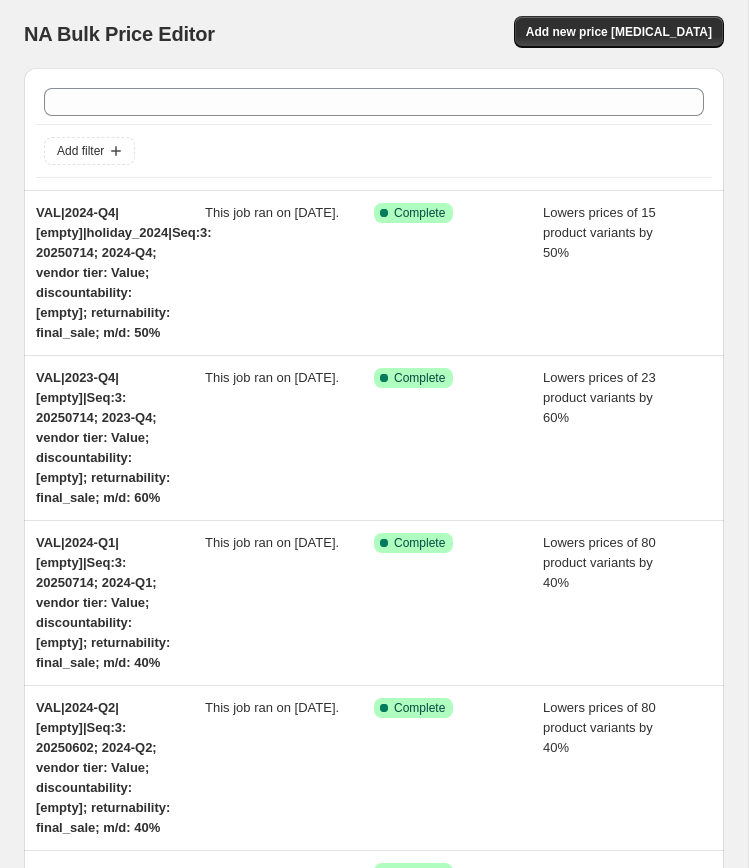 scroll, scrollTop: 0, scrollLeft: 0, axis: both 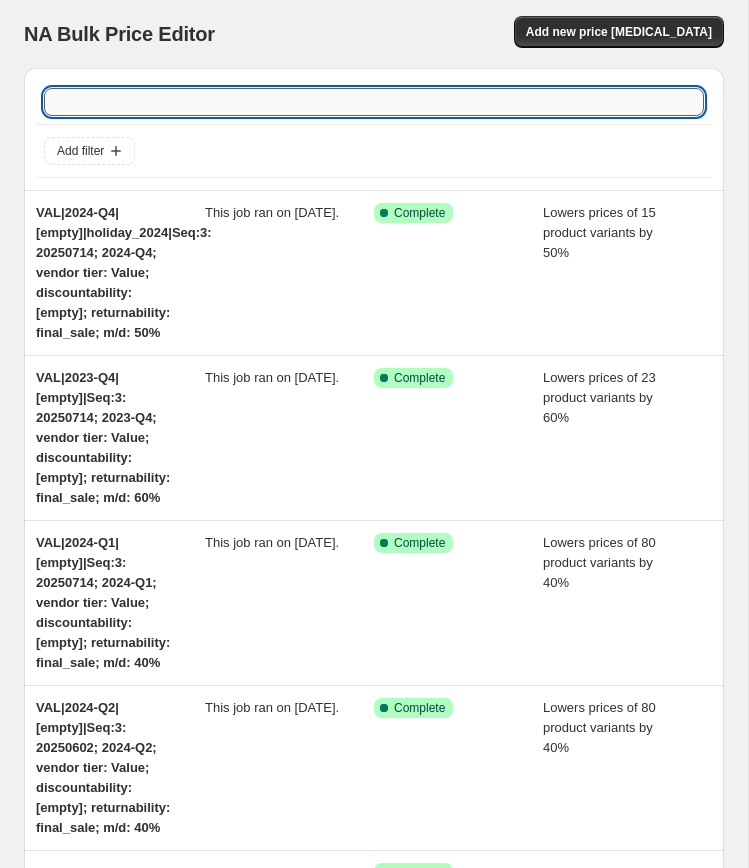 click at bounding box center (374, 102) 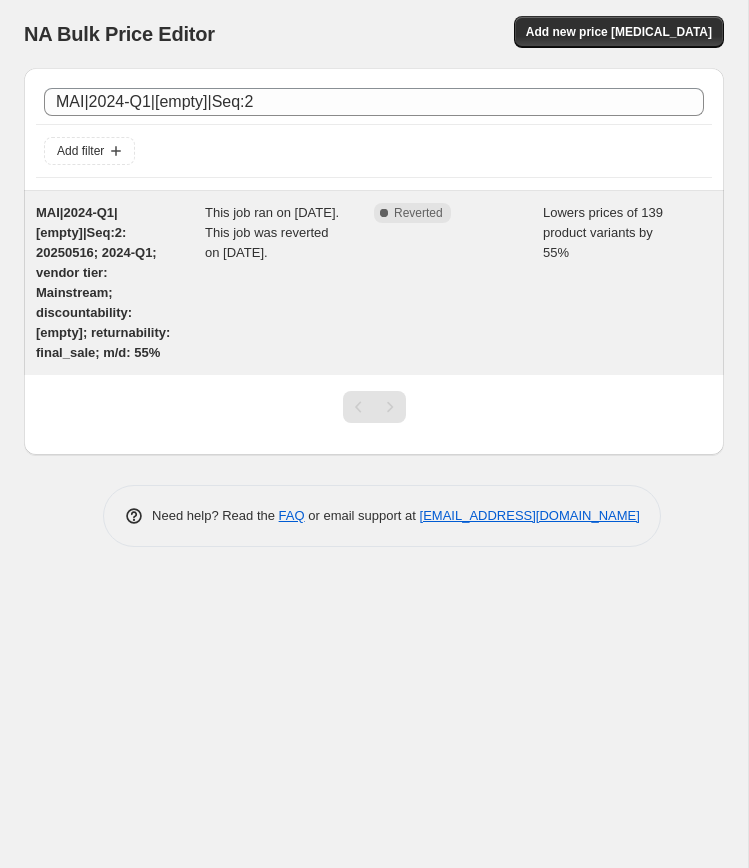 click on "MAI|2024-Q1|[empty]|Seq:2: 20250516; 2024-Q1; vendor tier: Mainstream; discountability: [empty]; returnability: final_sale; m/d: 55%" at bounding box center (103, 282) 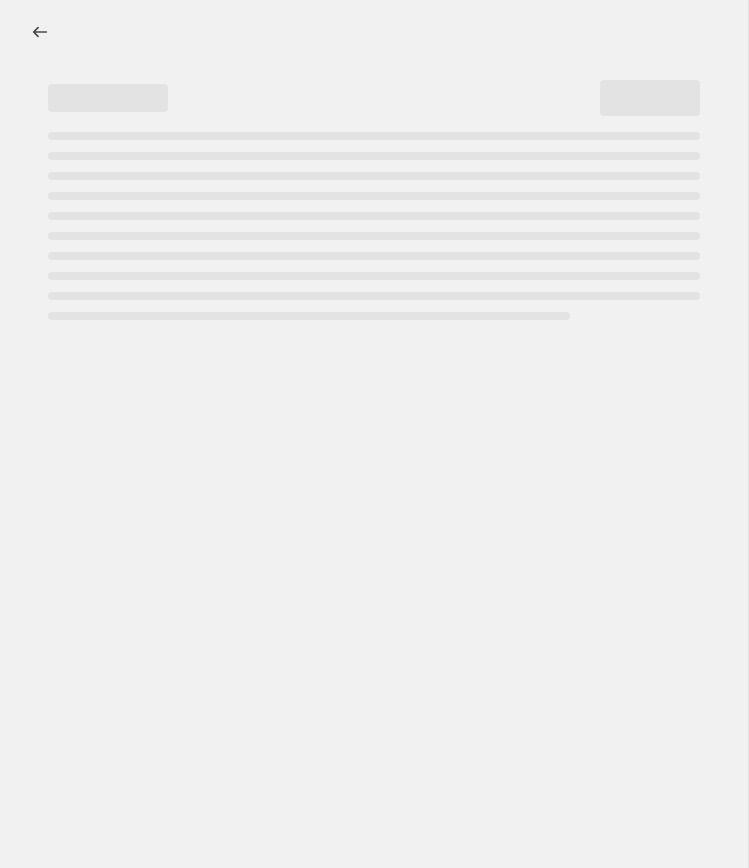 select on "percentage" 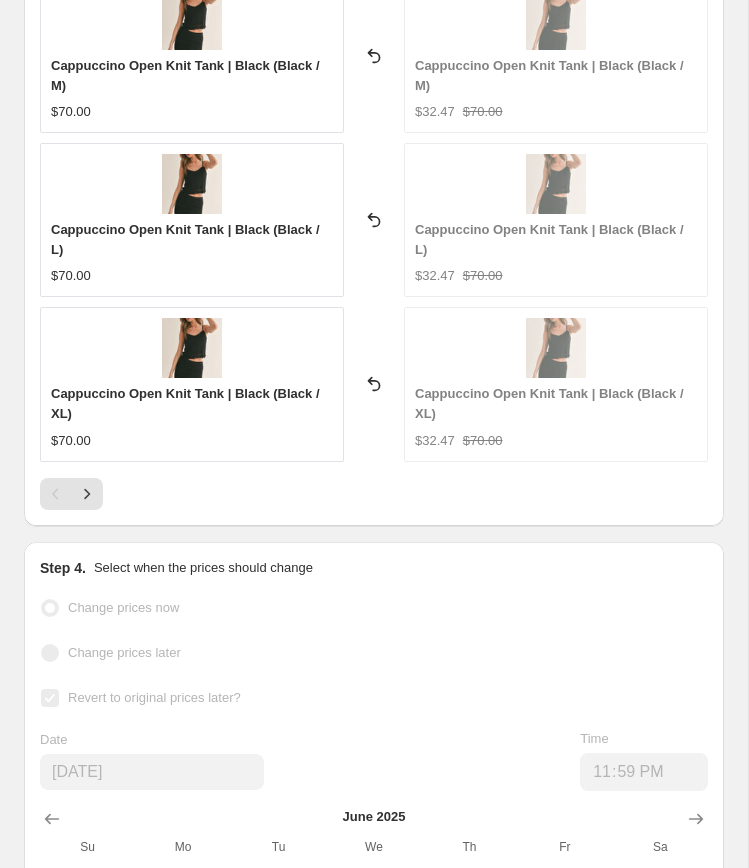 scroll, scrollTop: 3421, scrollLeft: 0, axis: vertical 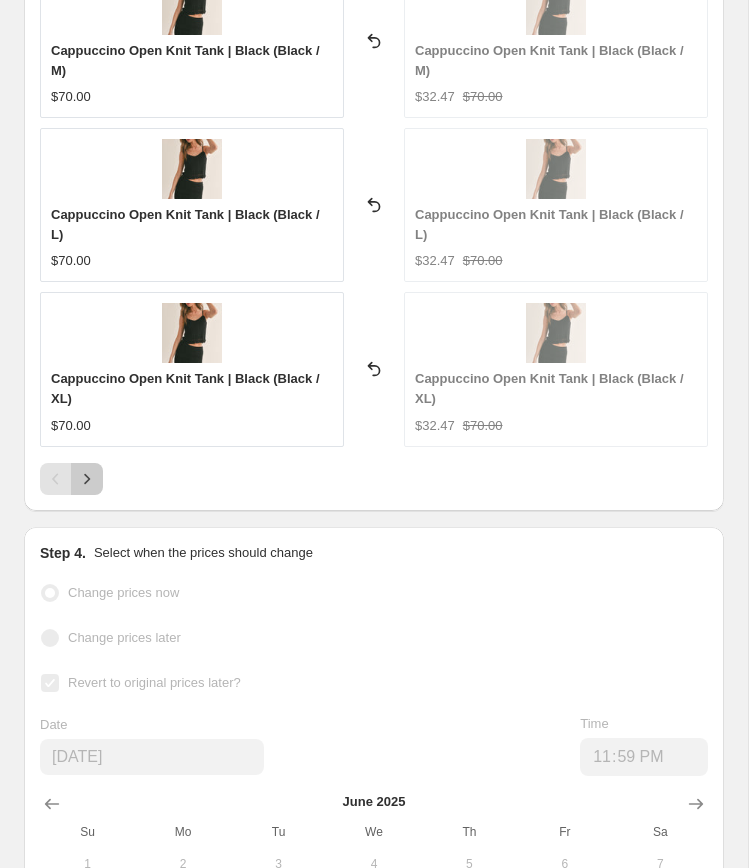 click 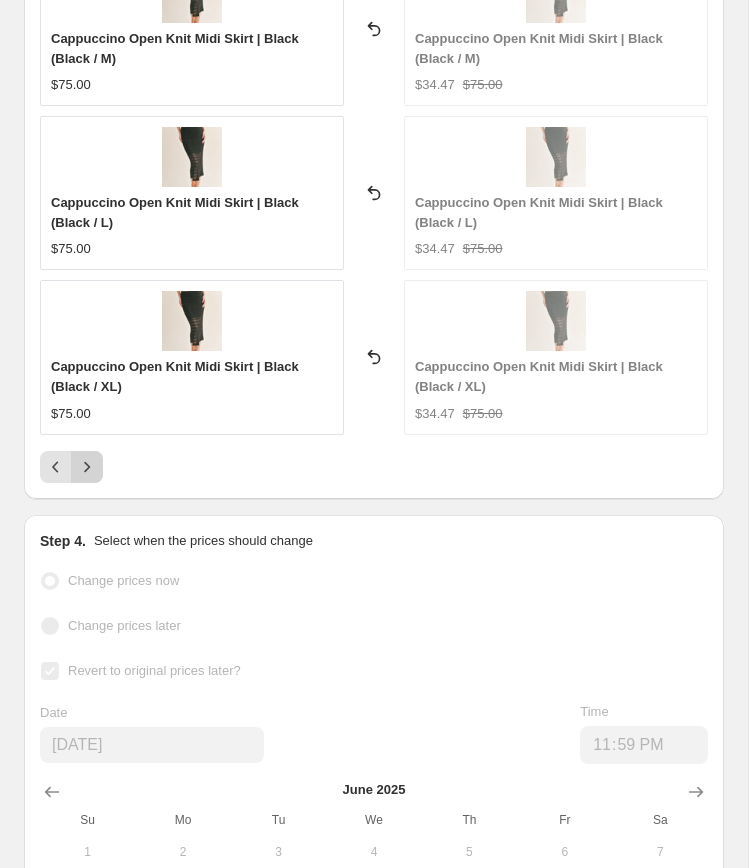 click at bounding box center (87, 467) 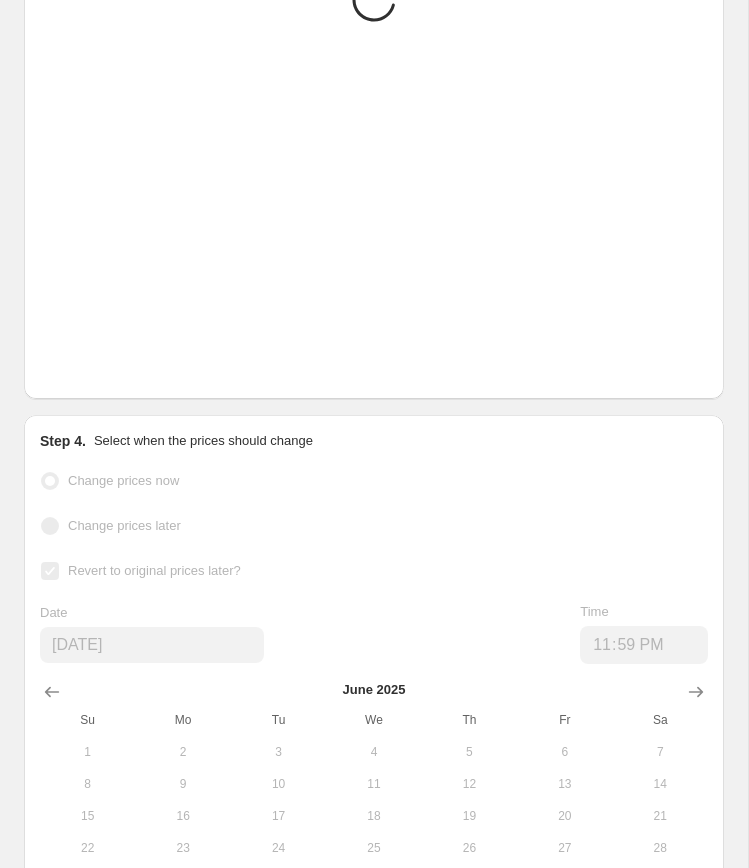 scroll, scrollTop: 3433, scrollLeft: 0, axis: vertical 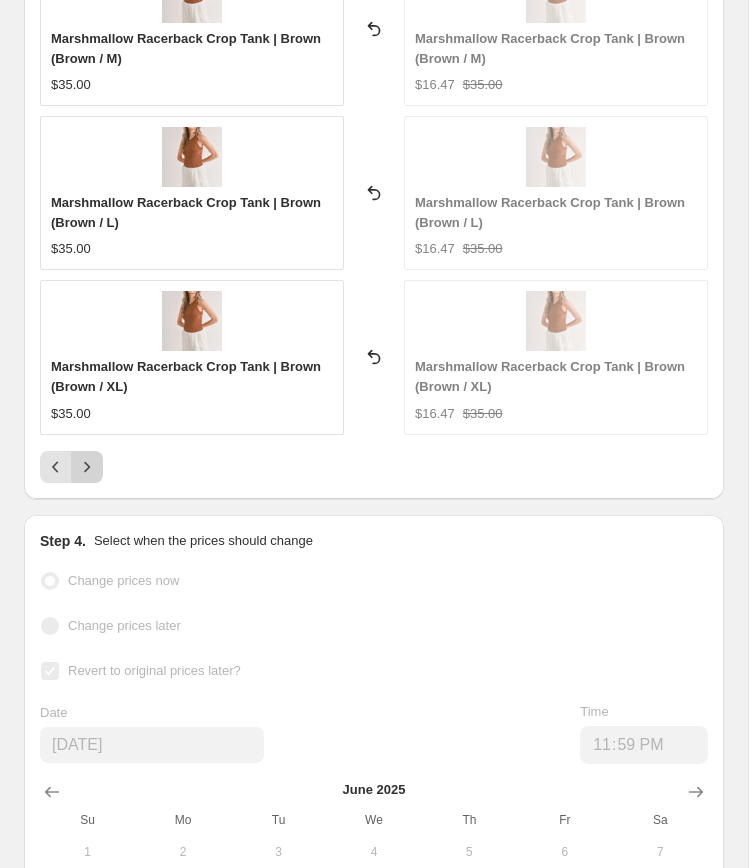 click at bounding box center (87, 467) 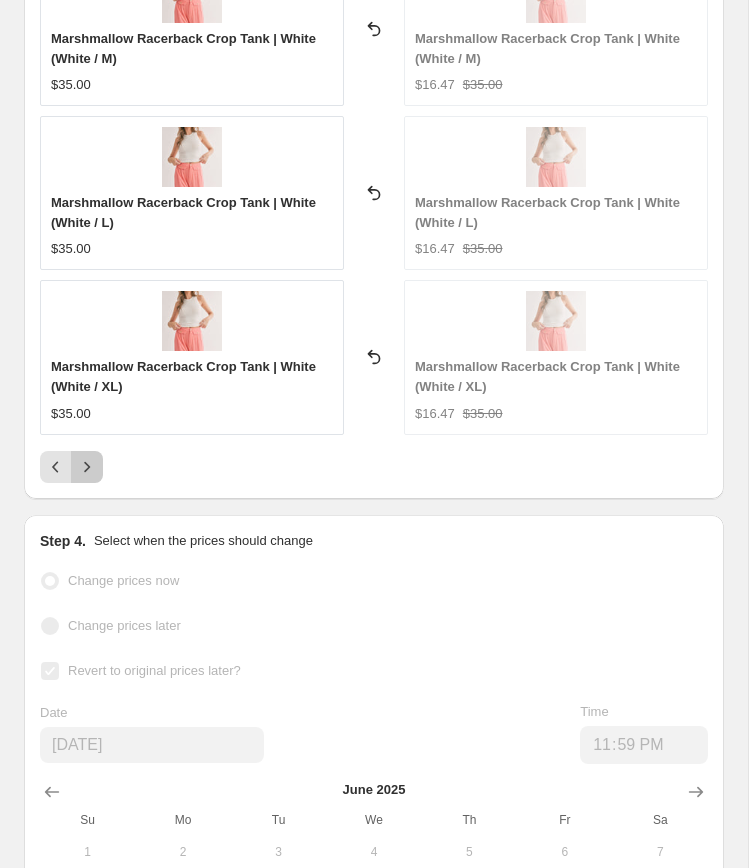 click at bounding box center [87, 467] 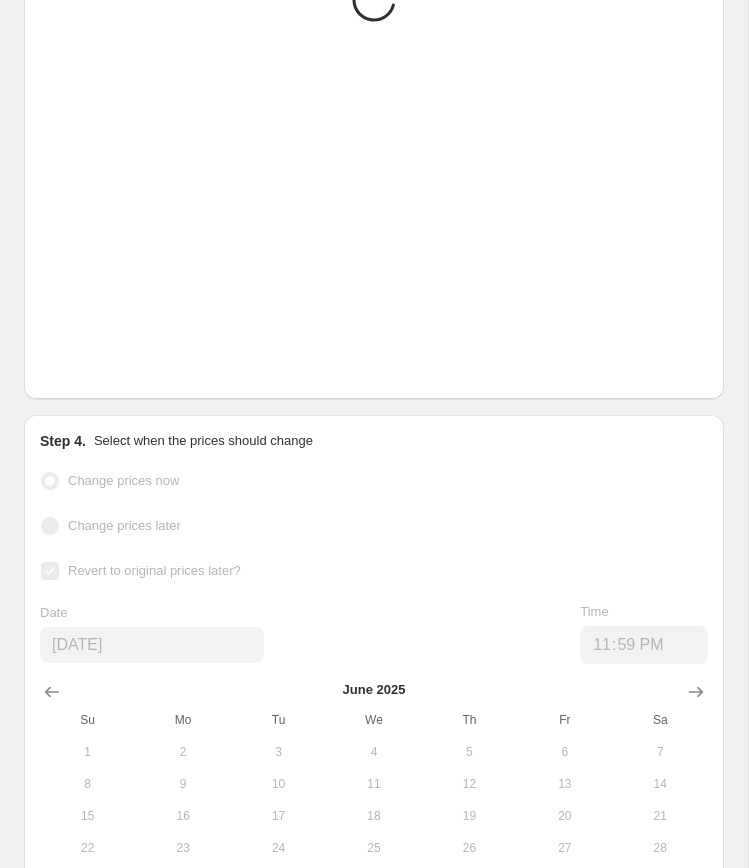 scroll, scrollTop: 3433, scrollLeft: 0, axis: vertical 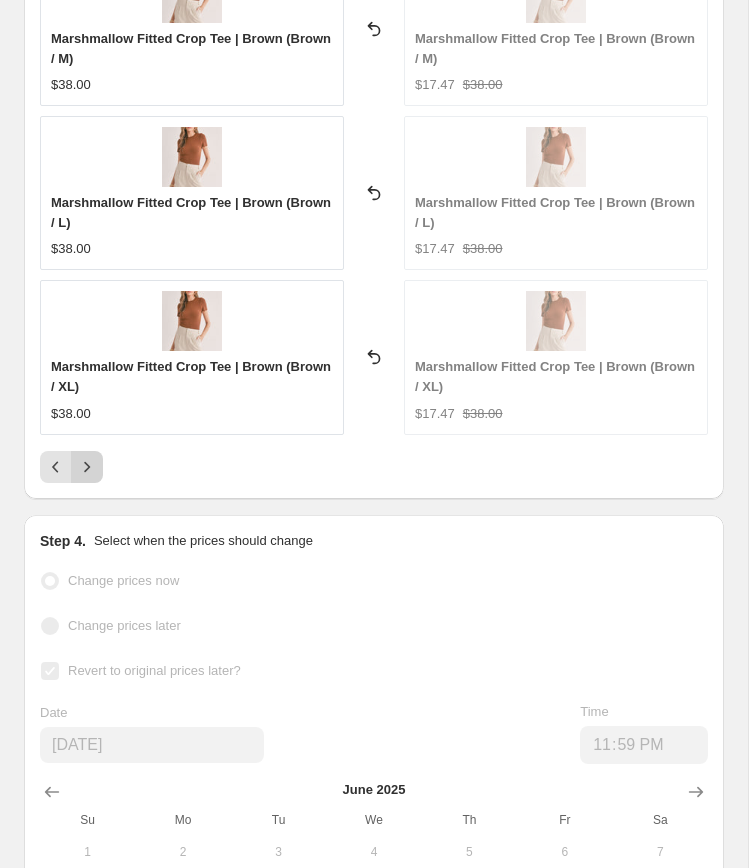 click at bounding box center [87, 467] 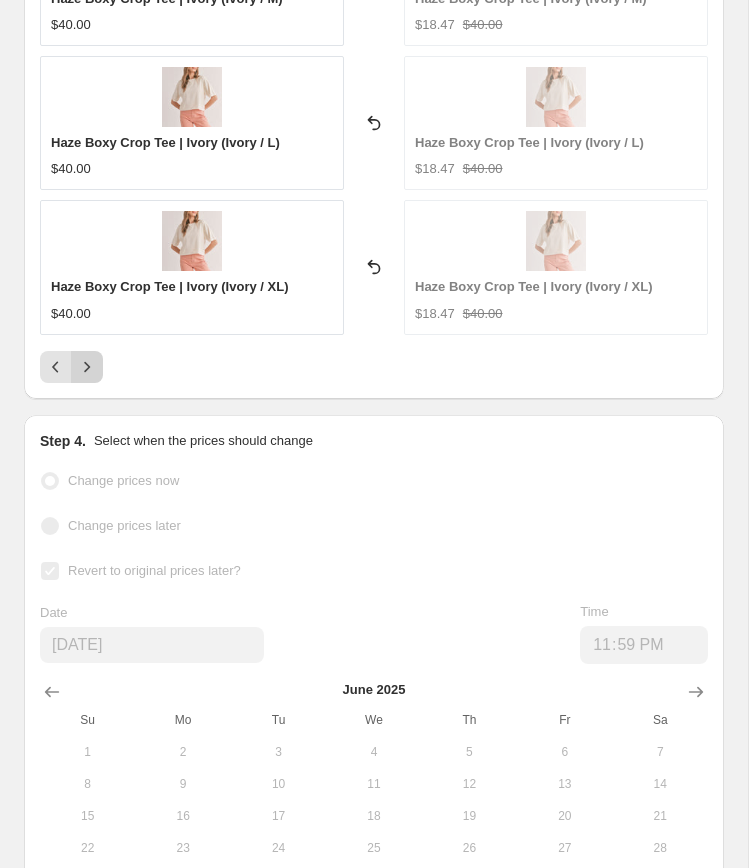 click 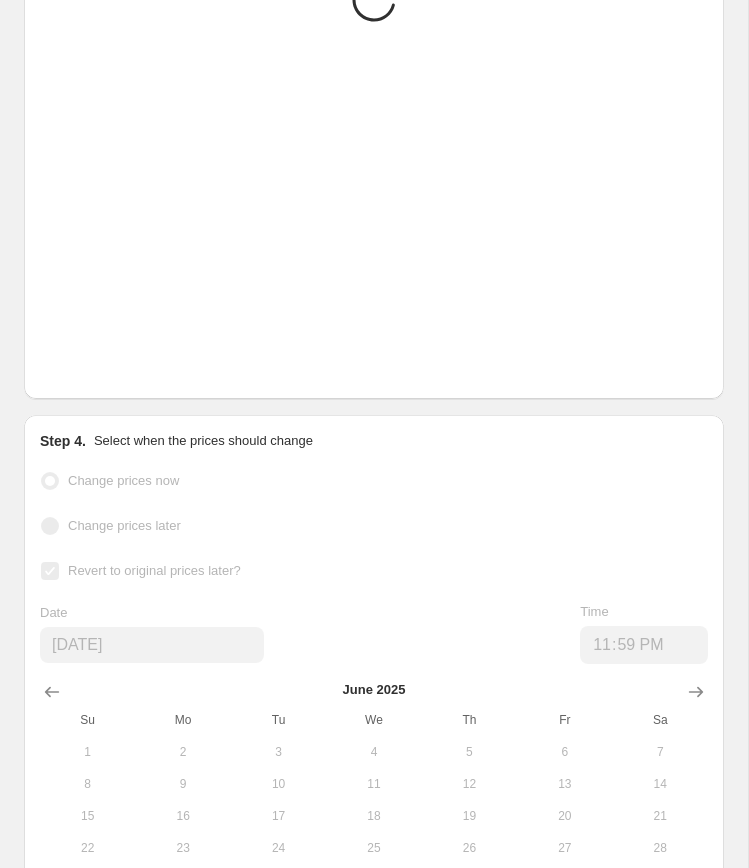 scroll, scrollTop: 3433, scrollLeft: 0, axis: vertical 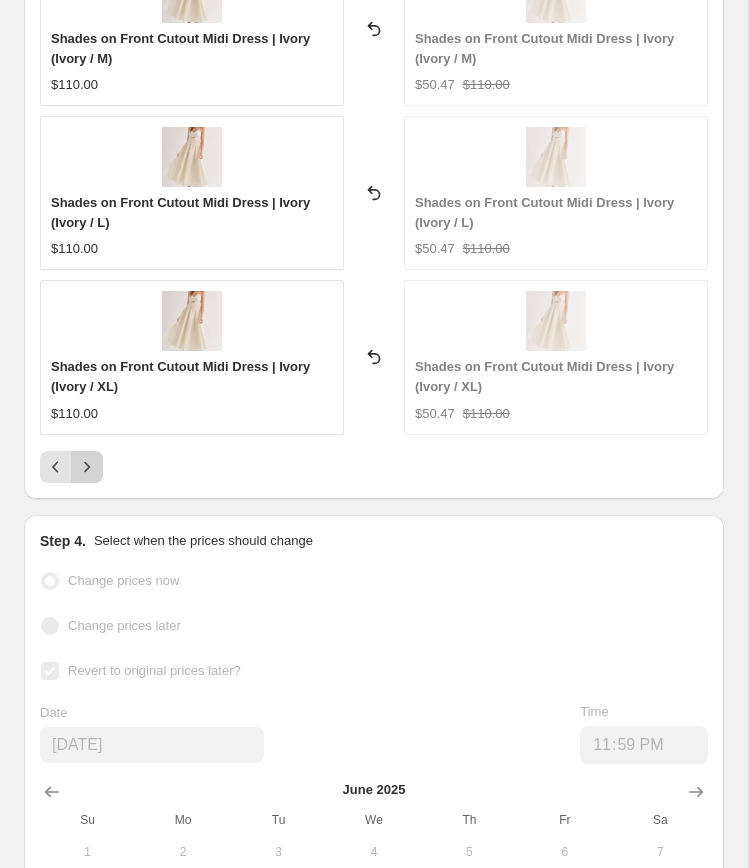 click 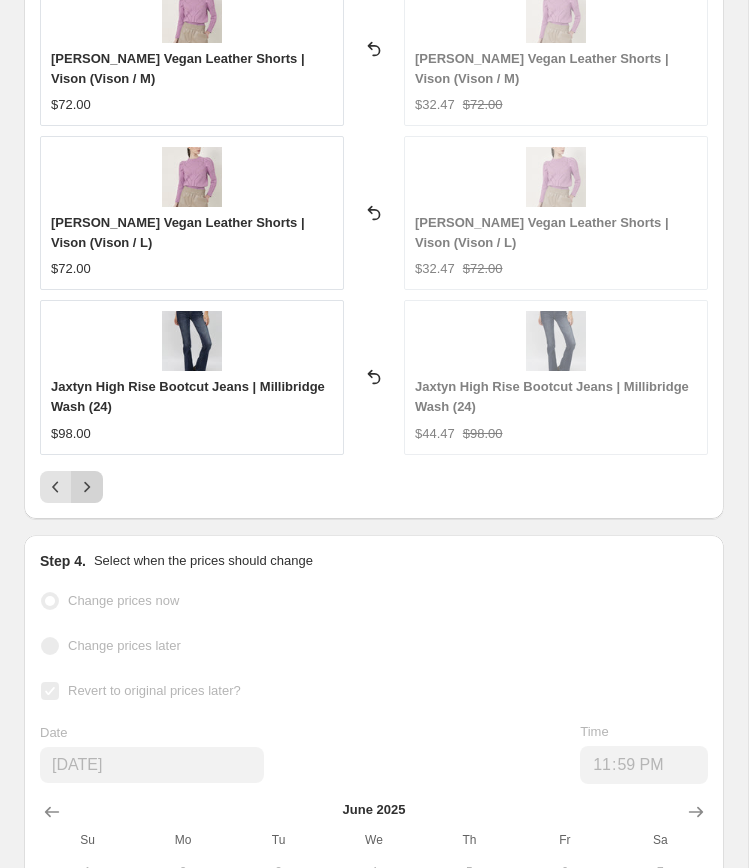 scroll, scrollTop: 3433, scrollLeft: 0, axis: vertical 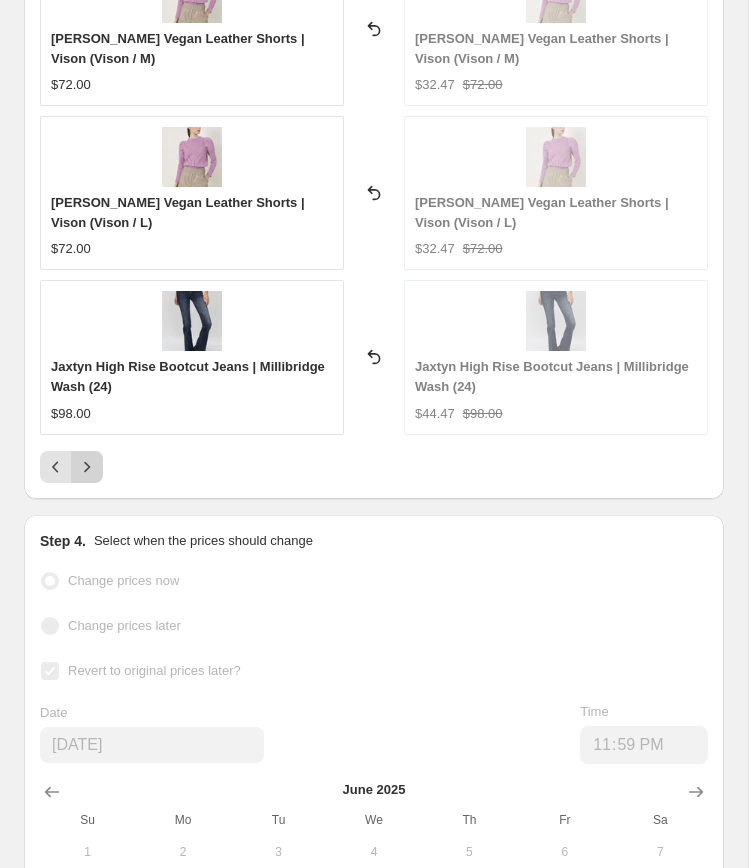 click 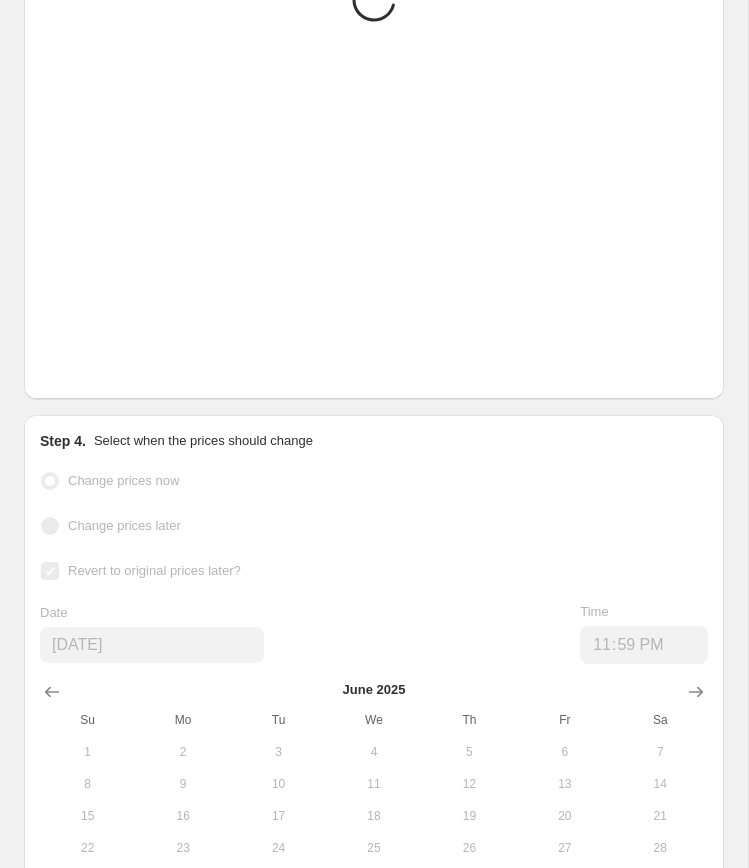 scroll, scrollTop: 3433, scrollLeft: 0, axis: vertical 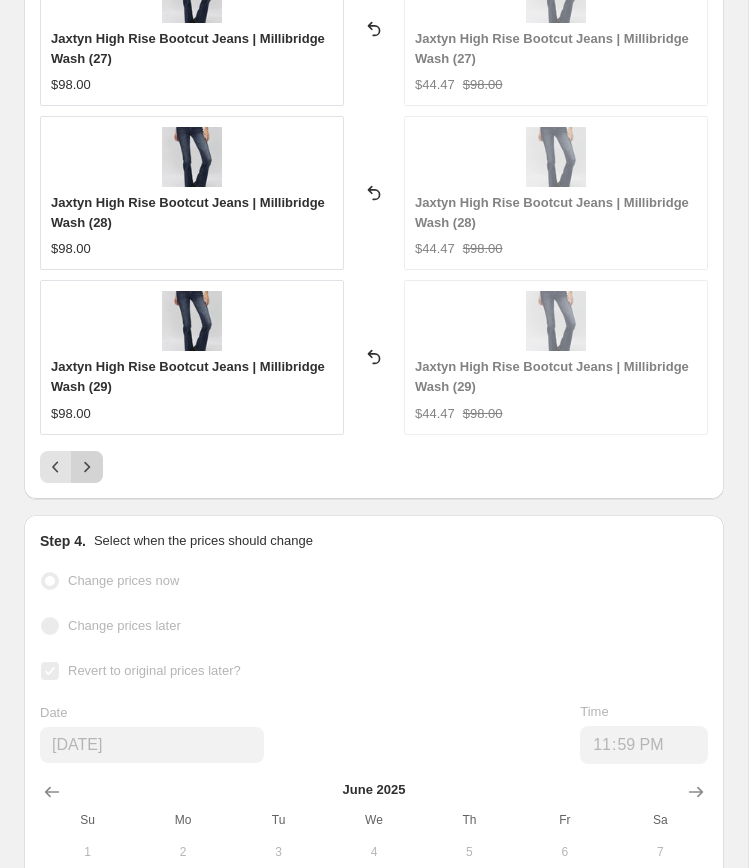 click 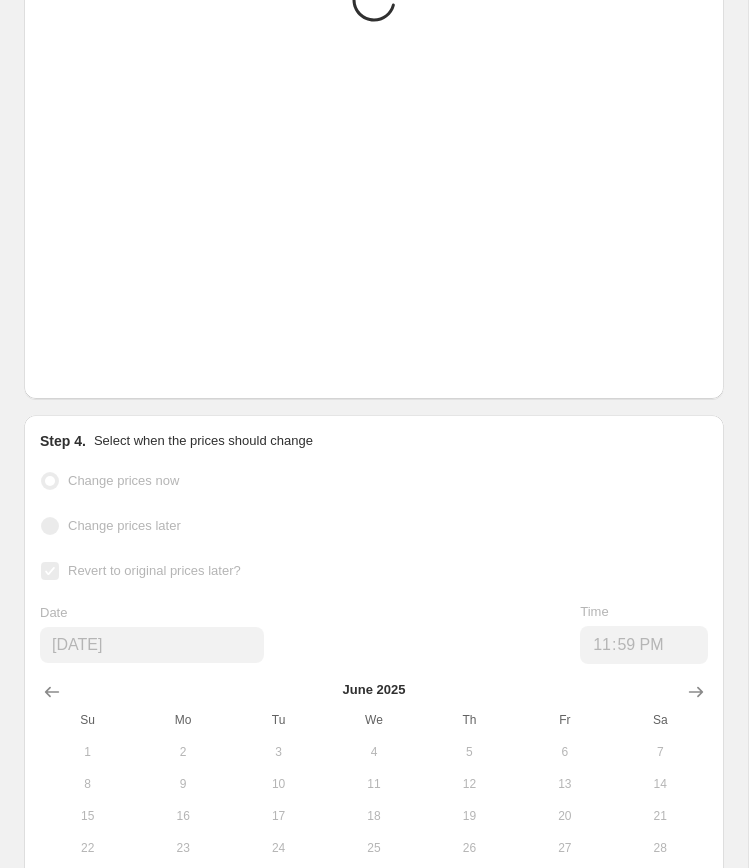 scroll, scrollTop: 3433, scrollLeft: 0, axis: vertical 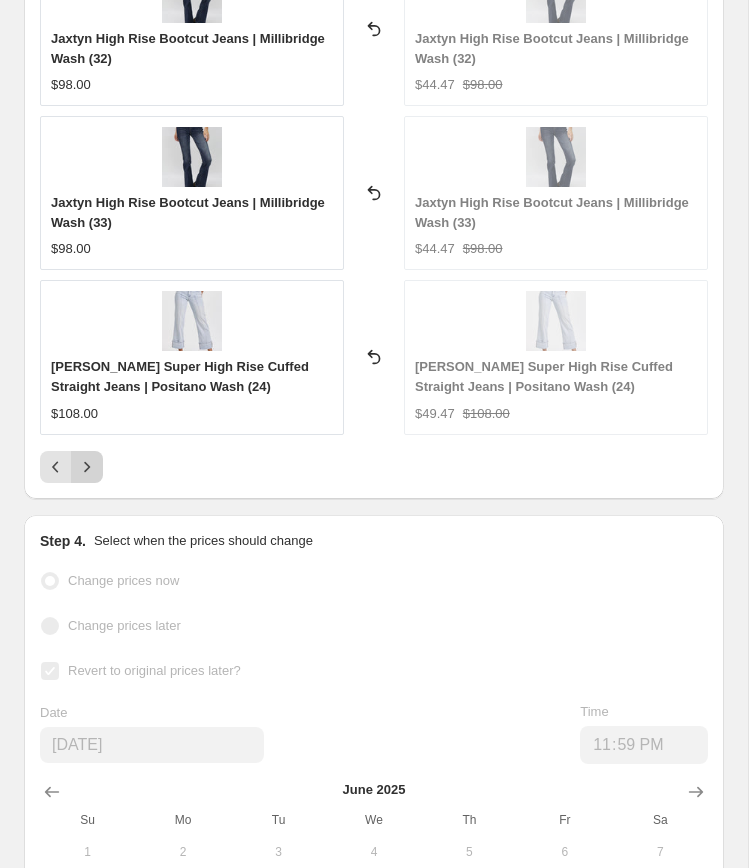 click 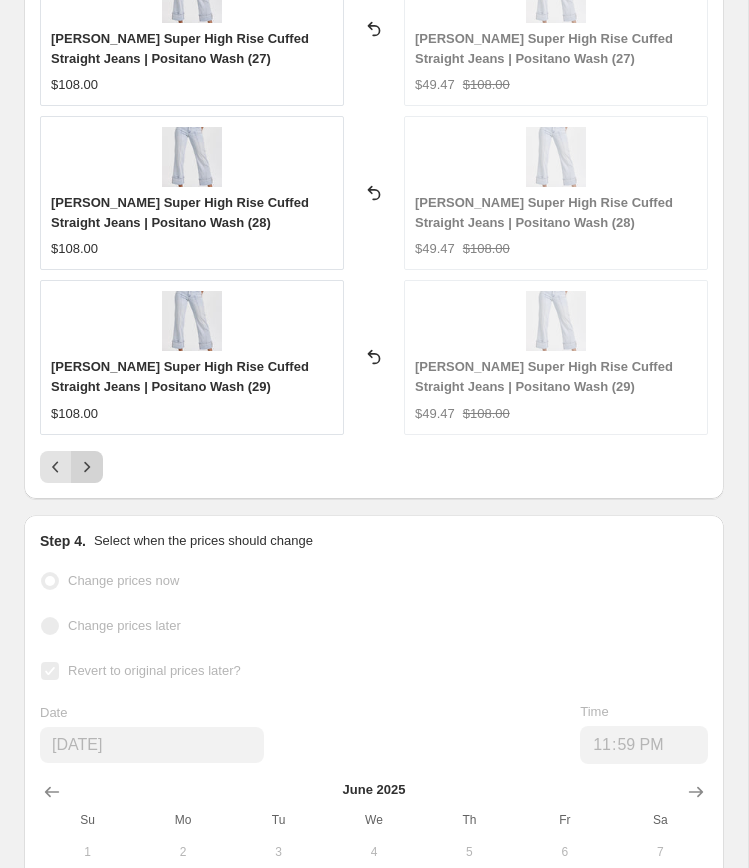 click 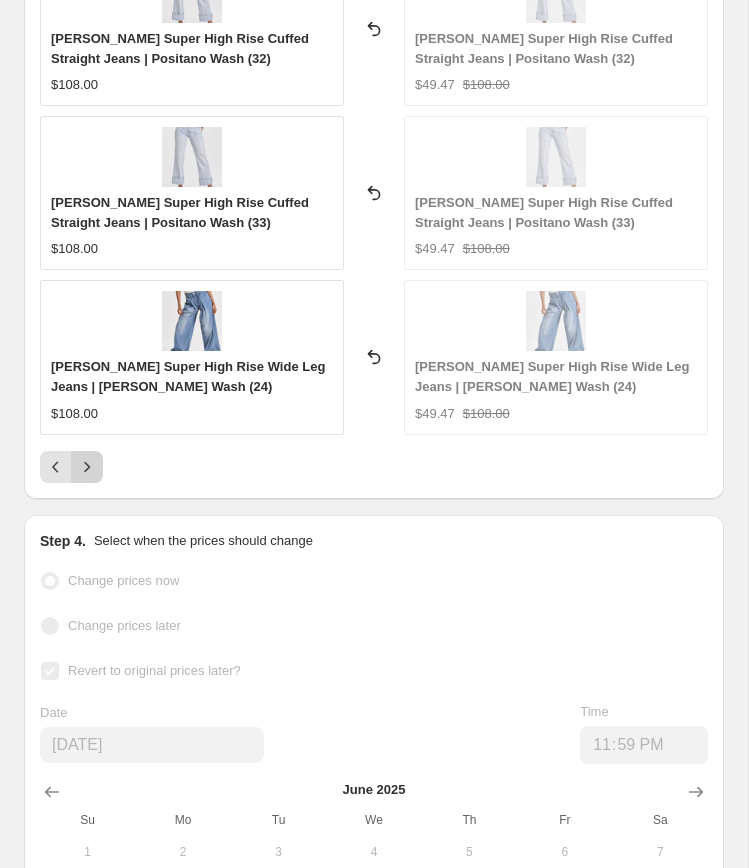 click 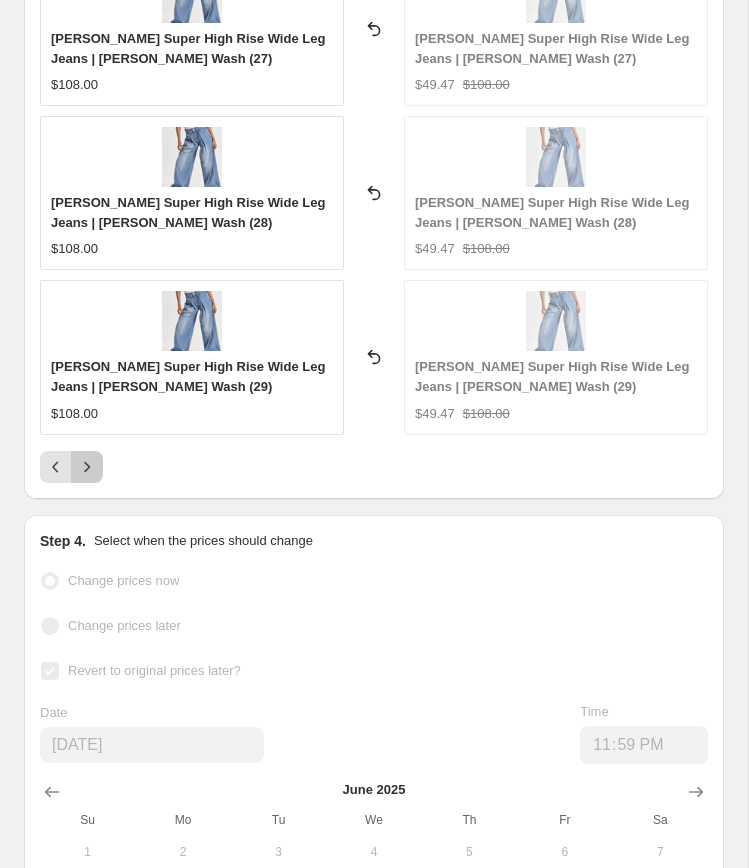 click 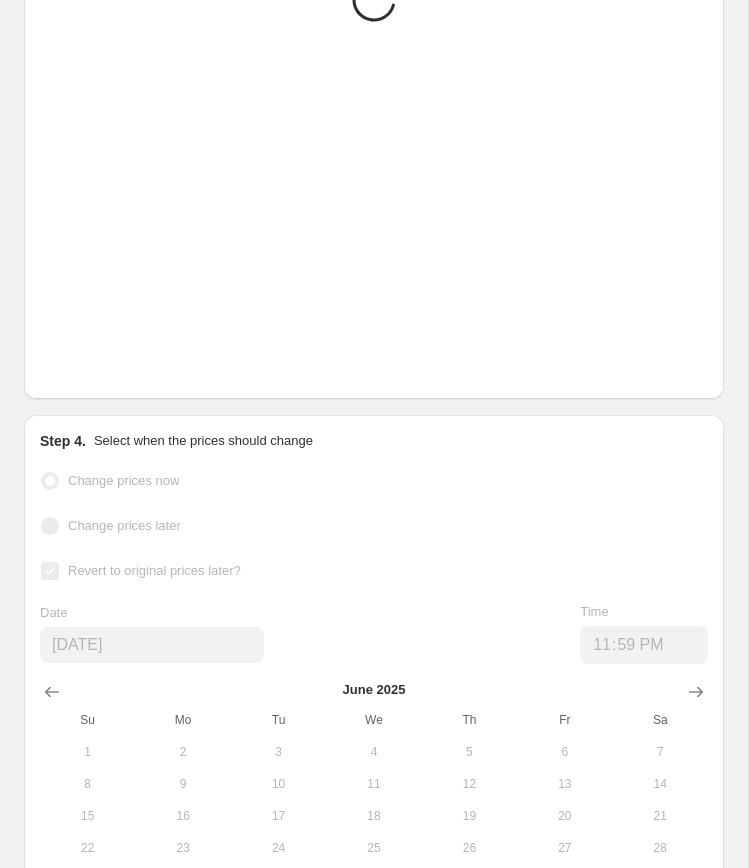 scroll, scrollTop: 3433, scrollLeft: 0, axis: vertical 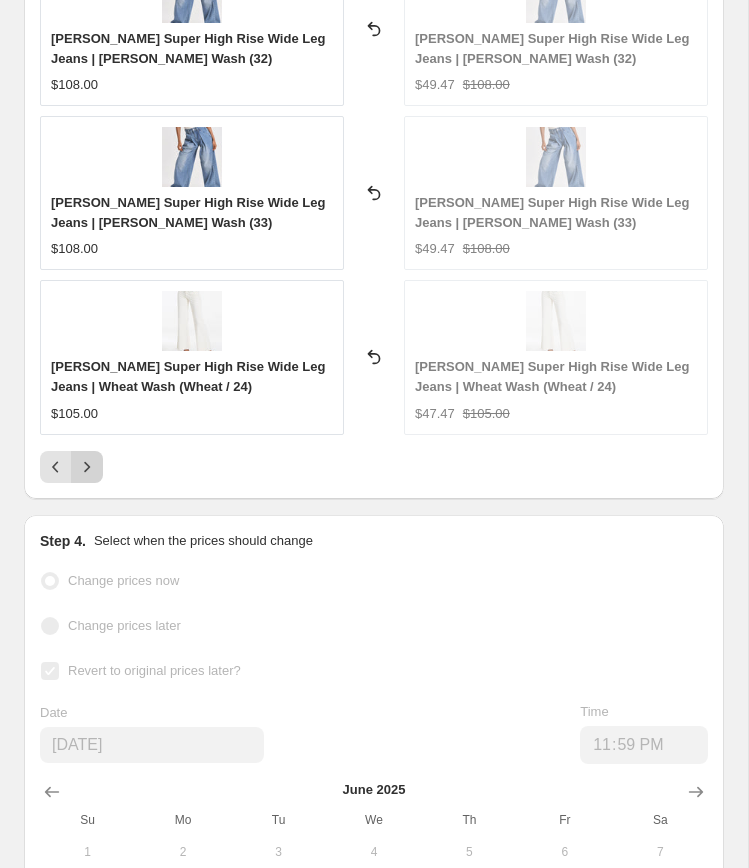 click 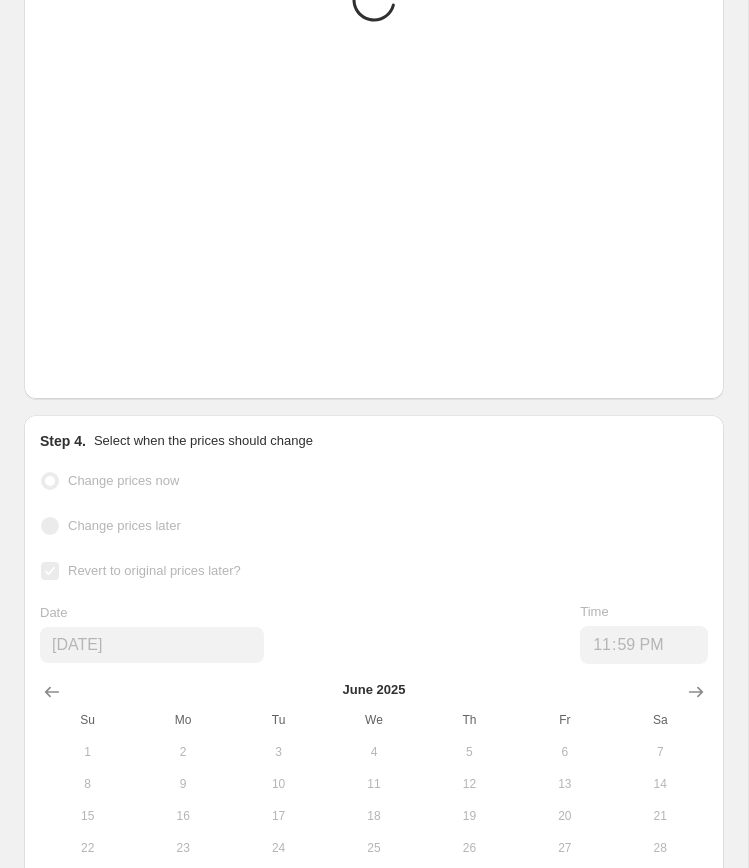 scroll, scrollTop: 3433, scrollLeft: 0, axis: vertical 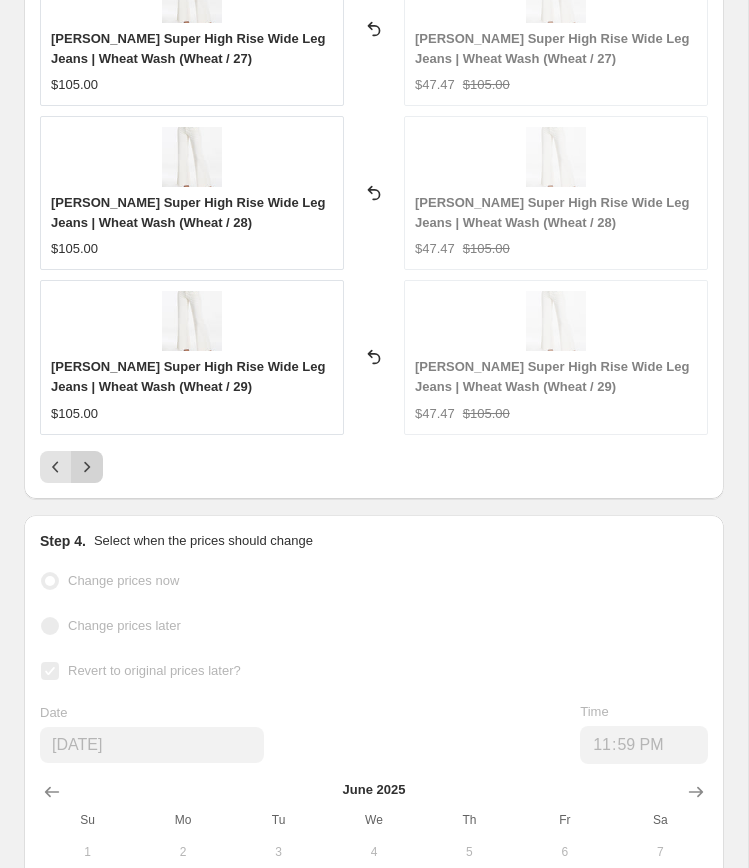 click 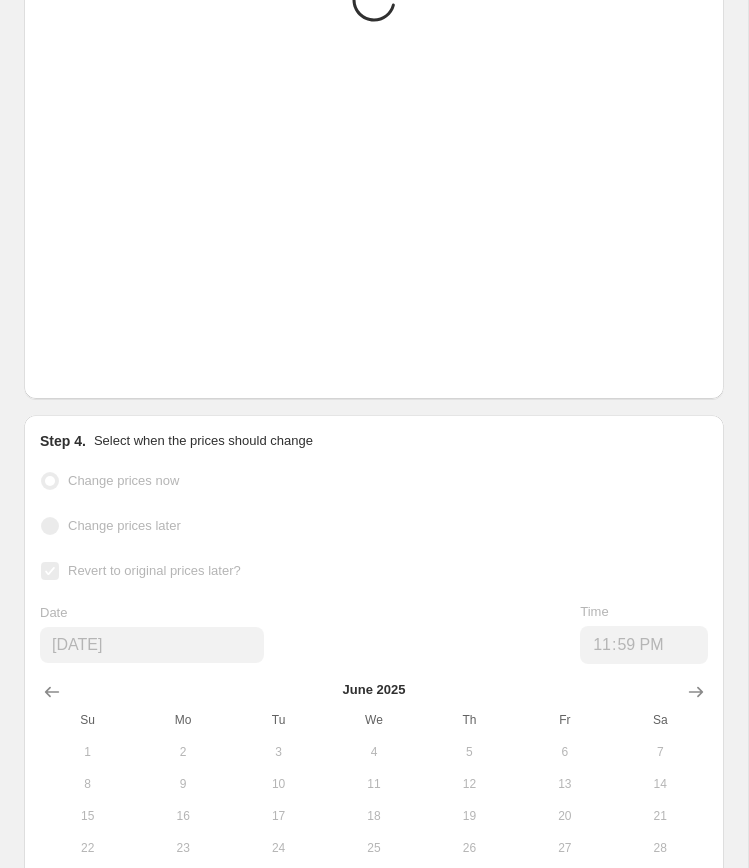 scroll, scrollTop: 3433, scrollLeft: 0, axis: vertical 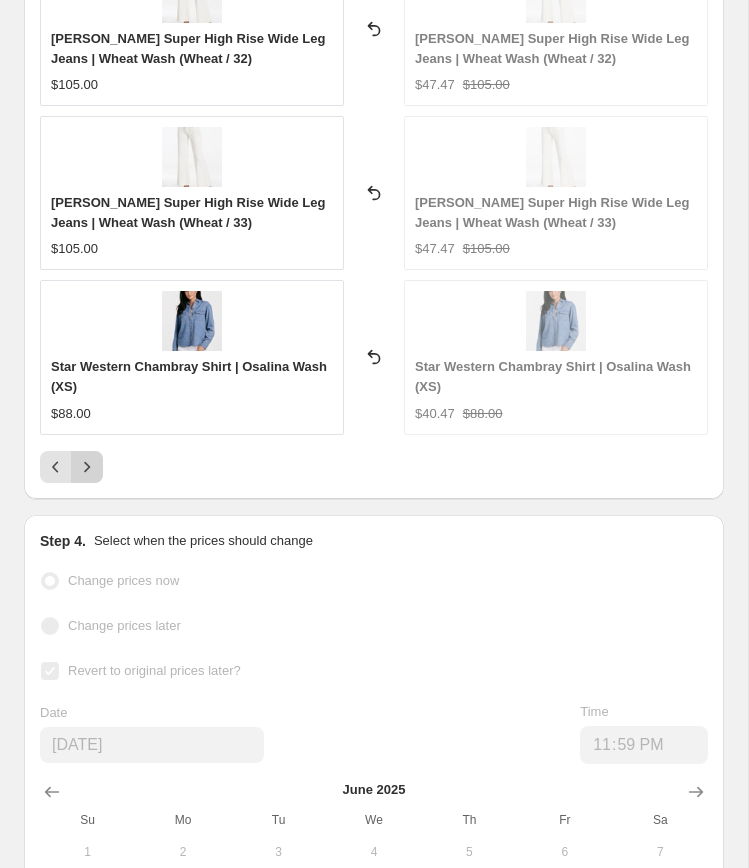 click 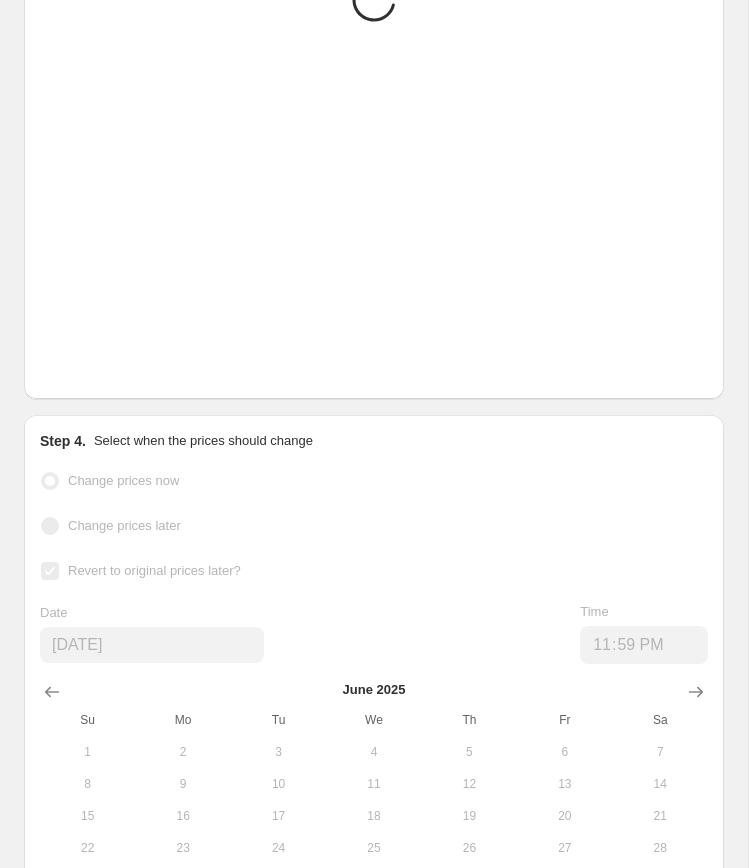 scroll, scrollTop: 3433, scrollLeft: 0, axis: vertical 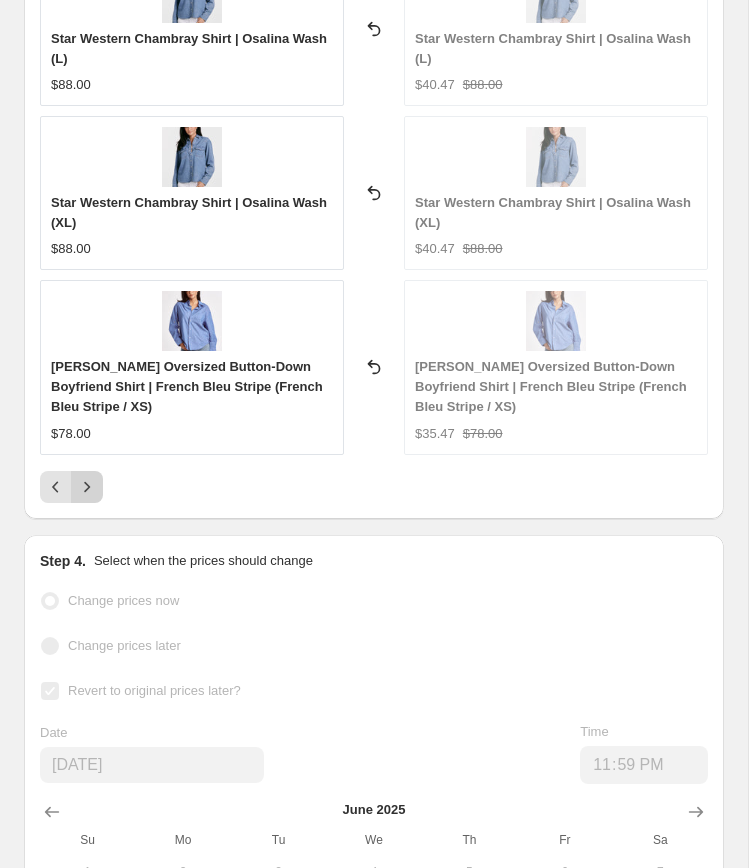 click 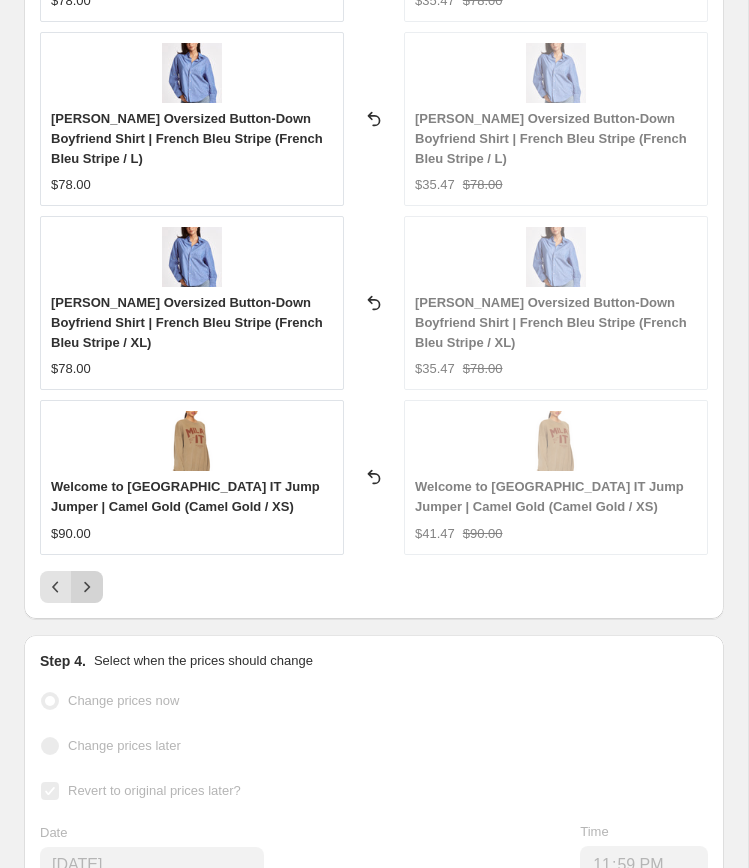 scroll, scrollTop: 3453, scrollLeft: 0, axis: vertical 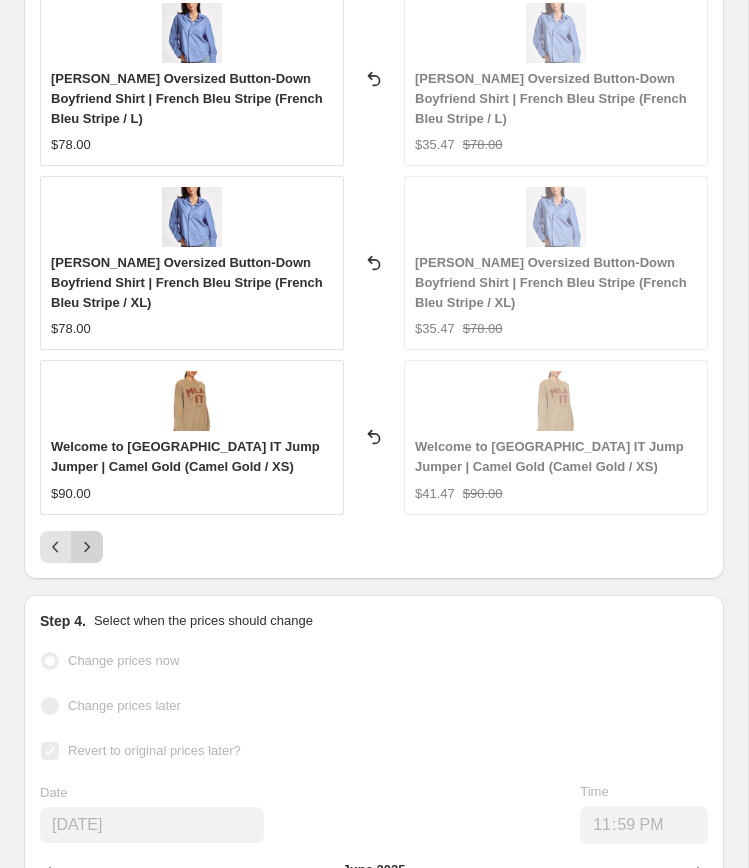 click 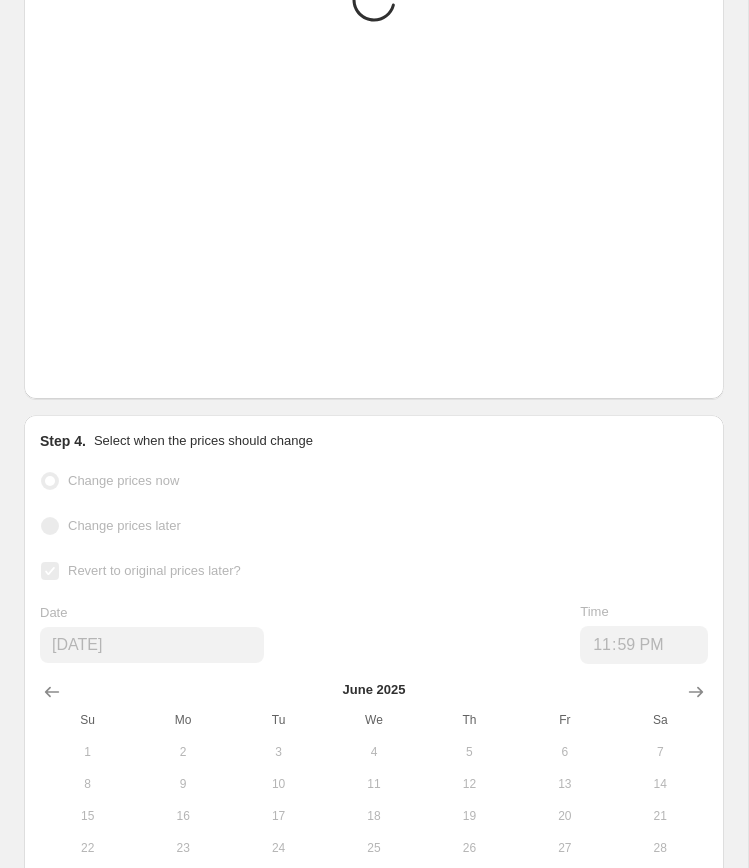 scroll, scrollTop: 3433, scrollLeft: 0, axis: vertical 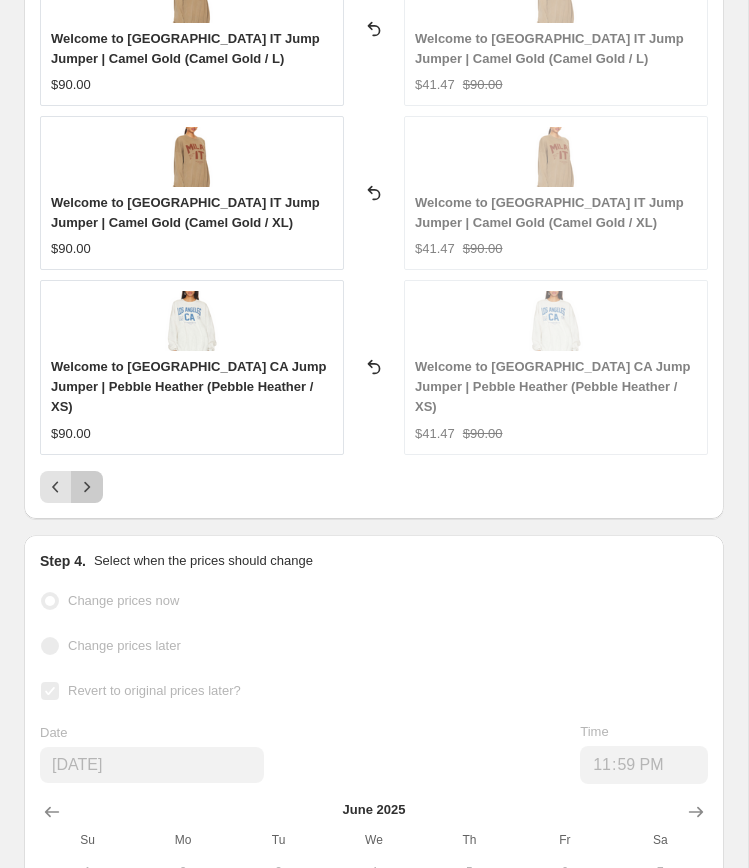 click 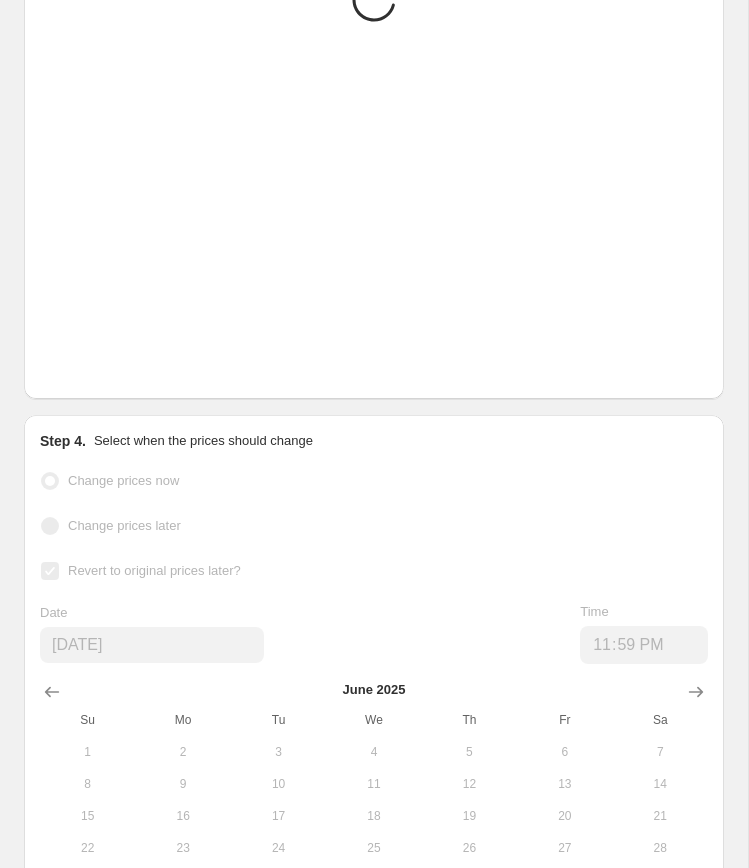 scroll, scrollTop: 3433, scrollLeft: 0, axis: vertical 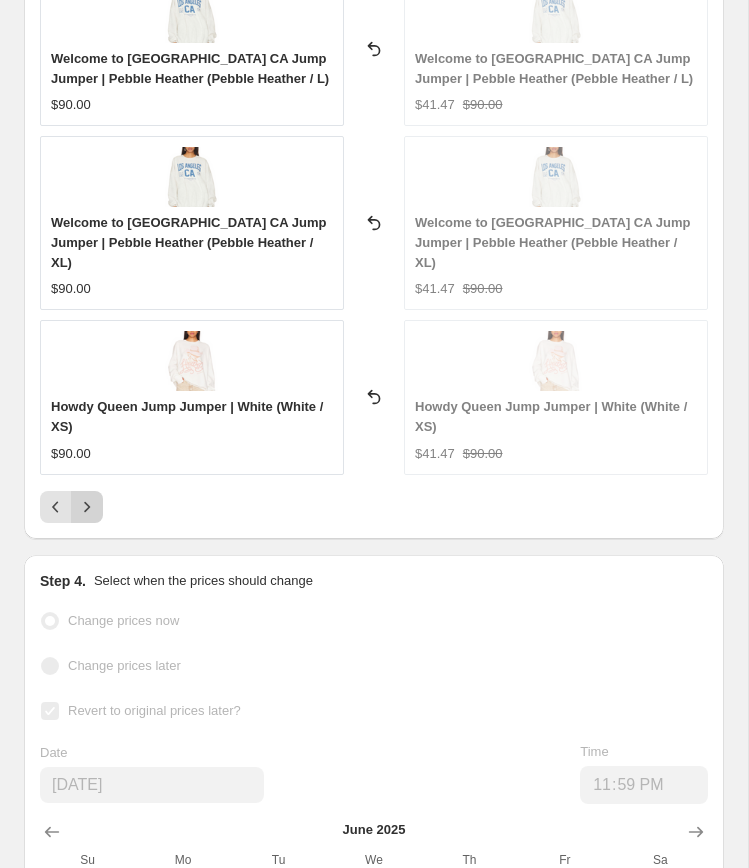 click 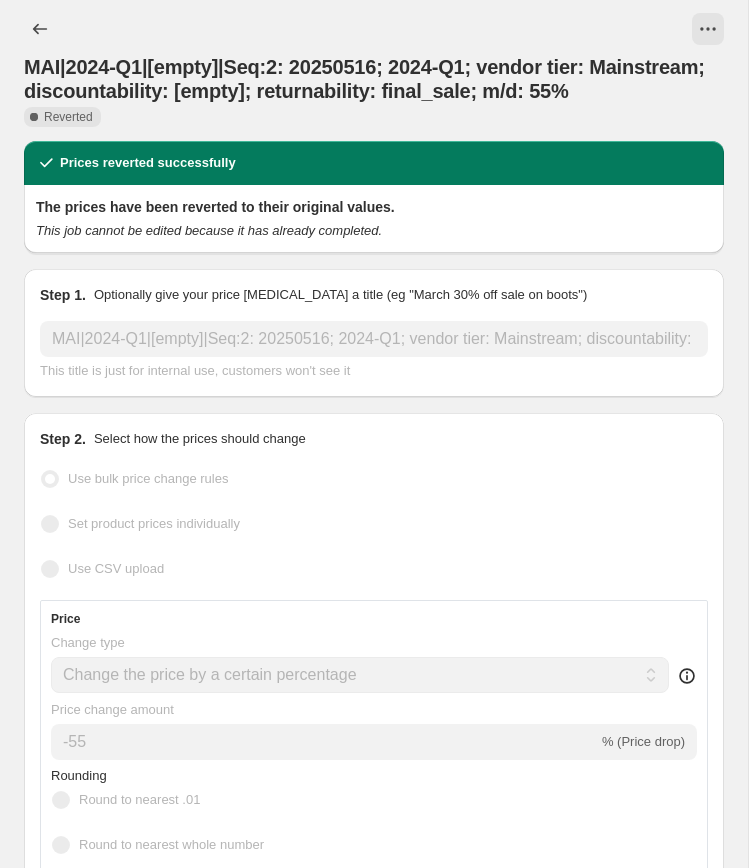 scroll, scrollTop: 0, scrollLeft: 0, axis: both 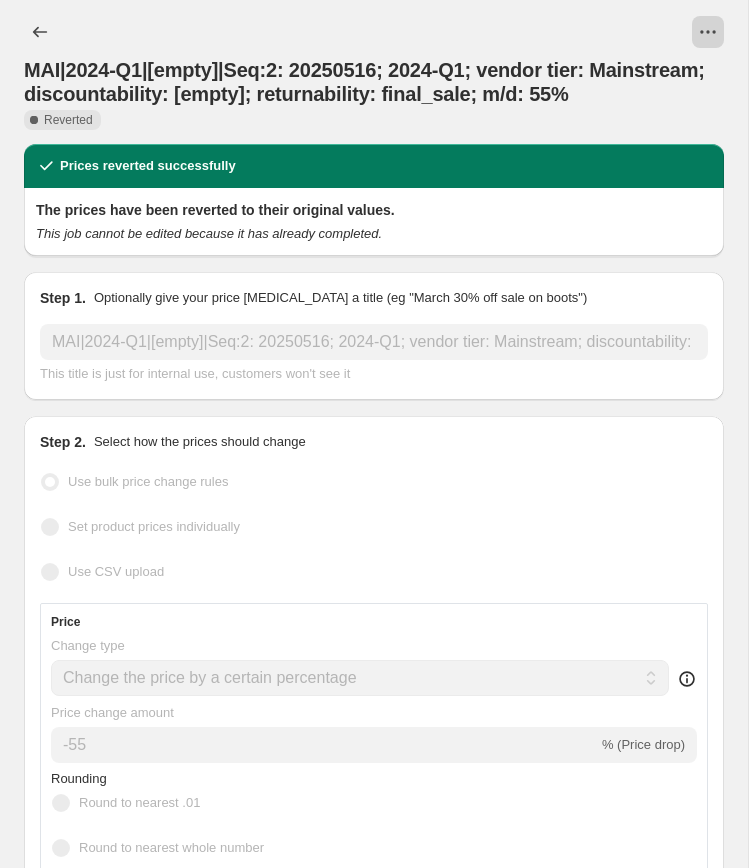click 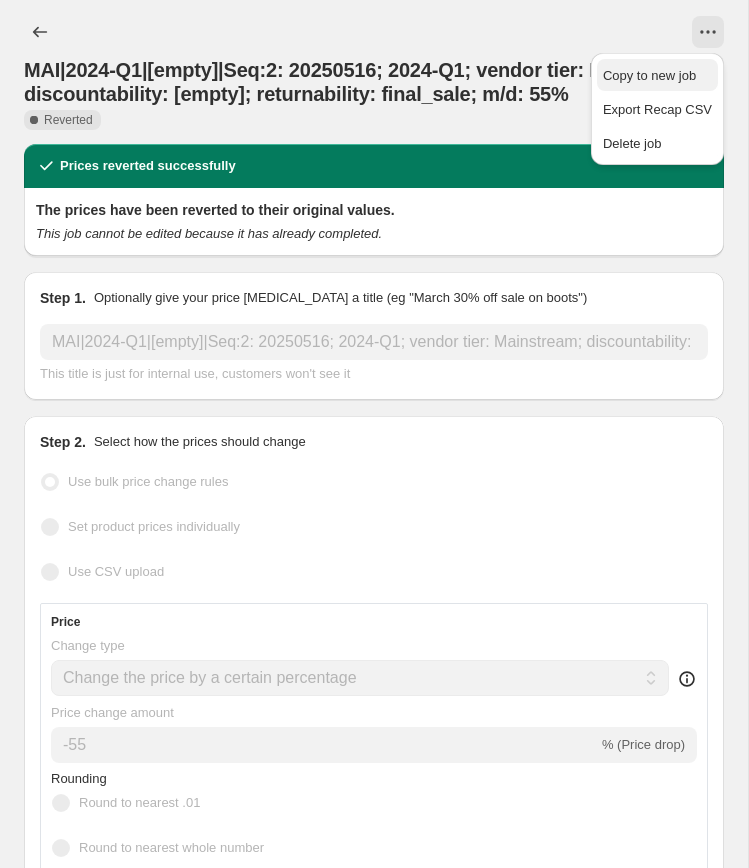 click on "Copy to new job" at bounding box center [649, 75] 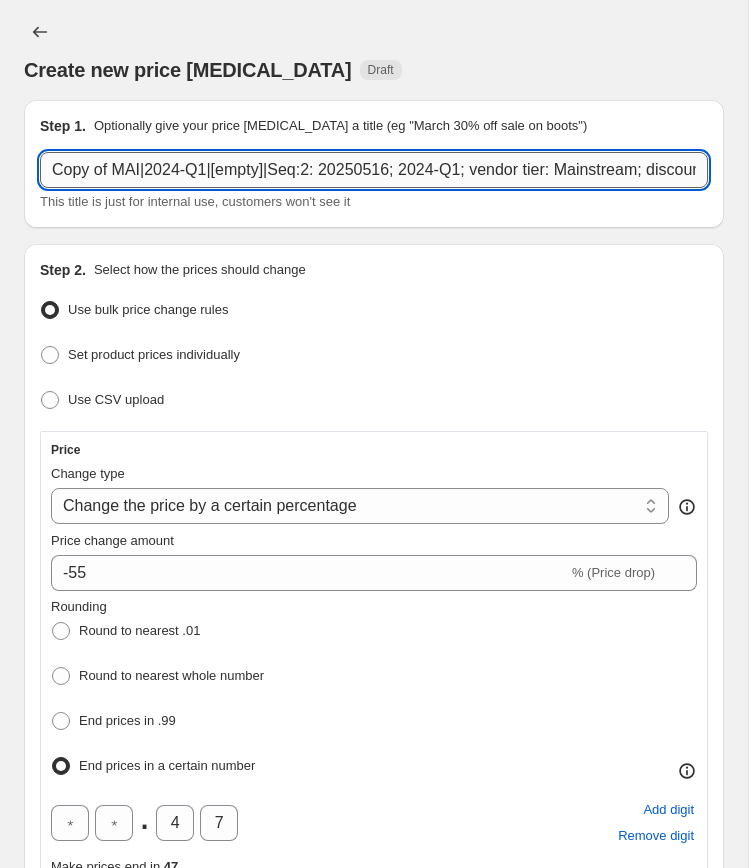 click on "Copy of MAI|2024-Q1|[empty]|Seq:2: 20250516; 2024-Q1; vendor tier: Mainstream; discountability: [empty]; returnability: final_sale; m/d: 55%" at bounding box center (374, 170) 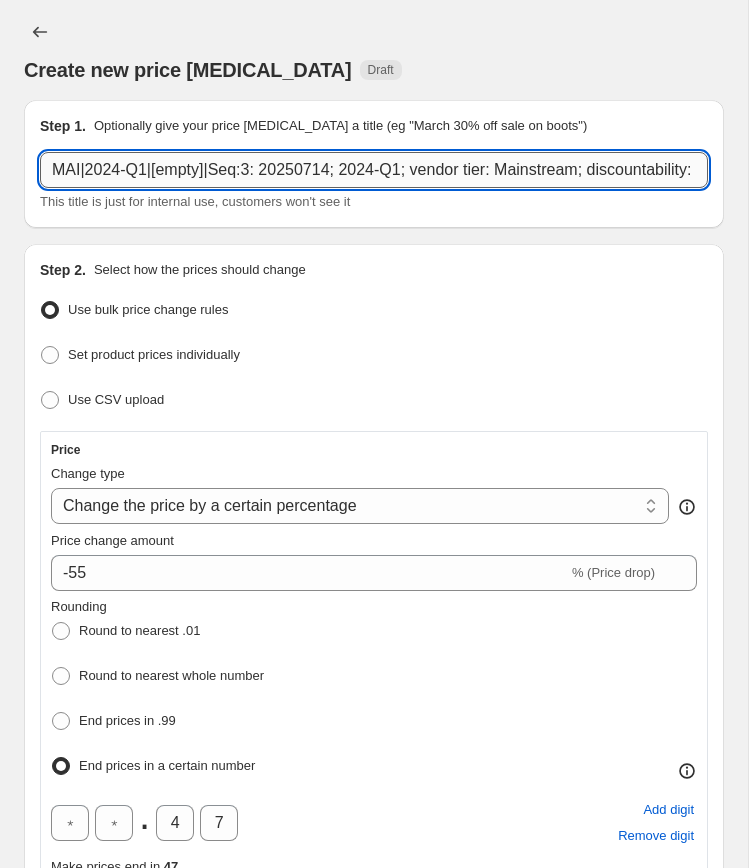 scroll, scrollTop: 0, scrollLeft: 340, axis: horizontal 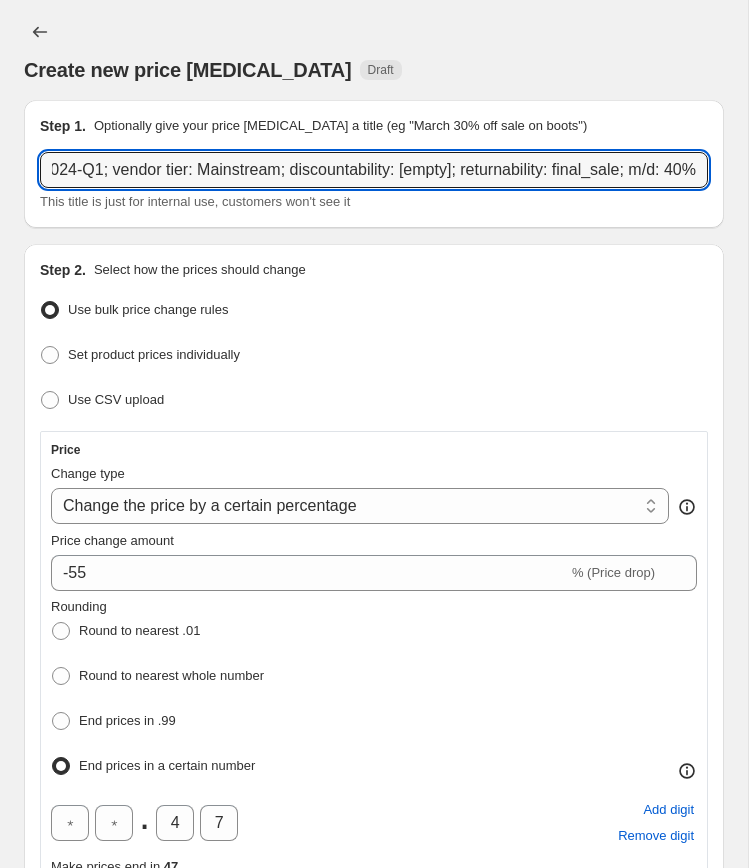 type on "MAI|2024-Q1|[empty]|Seq:3: 20250714; 2024-Q1; vendor tier: Mainstream; discountability: [empty]; returnability: final_sale; m/d: 40%" 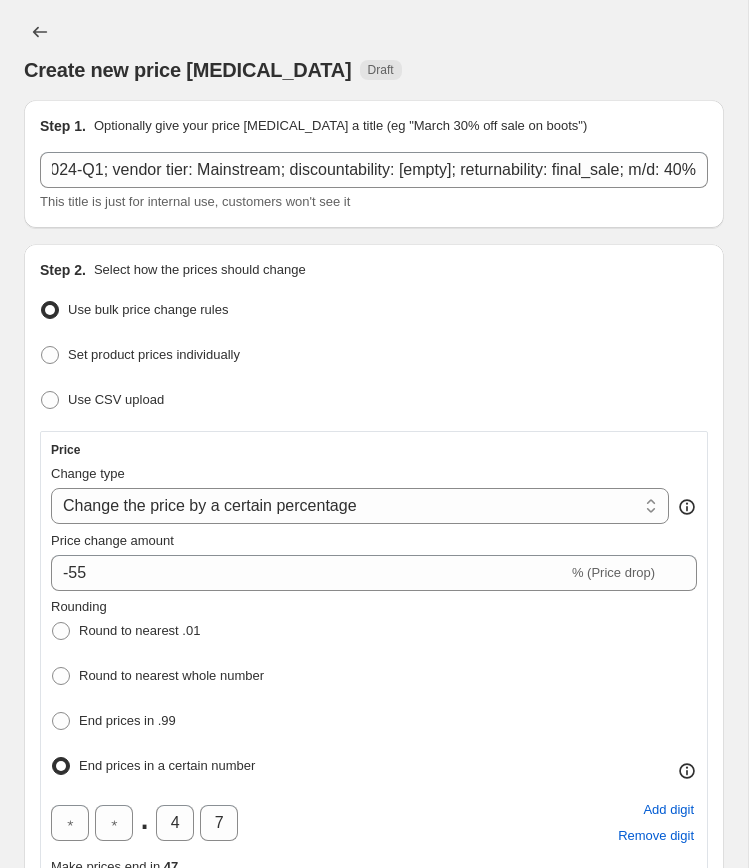scroll, scrollTop: 0, scrollLeft: 0, axis: both 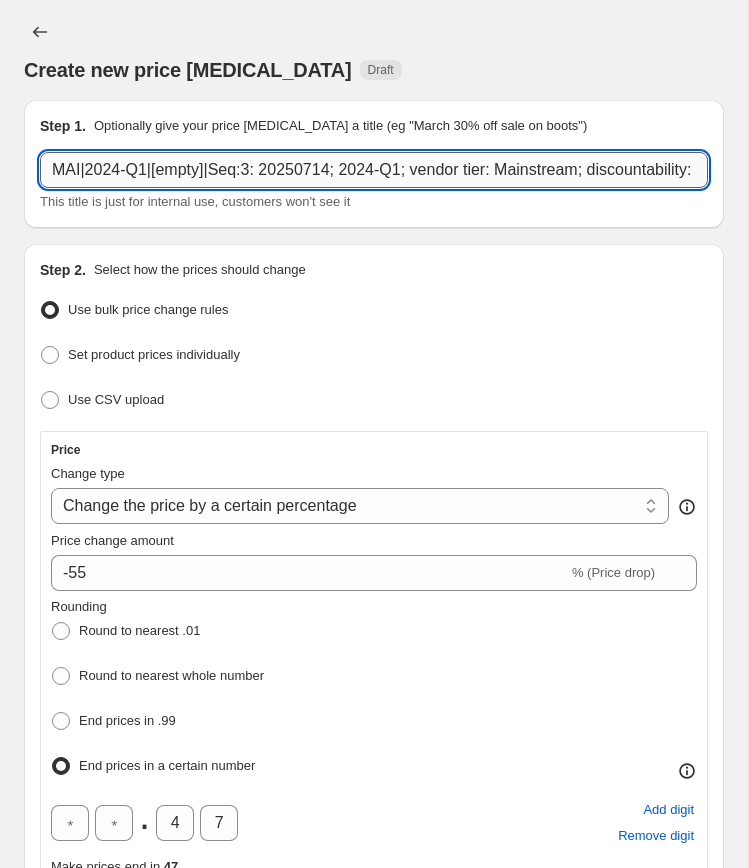 click on "MAI|2024-Q1|[empty]|Seq:3: 20250714; 2024-Q1; vendor tier: Mainstream; discountability: [empty]; returnability: final_sale; m/d: 40%" at bounding box center (374, 170) 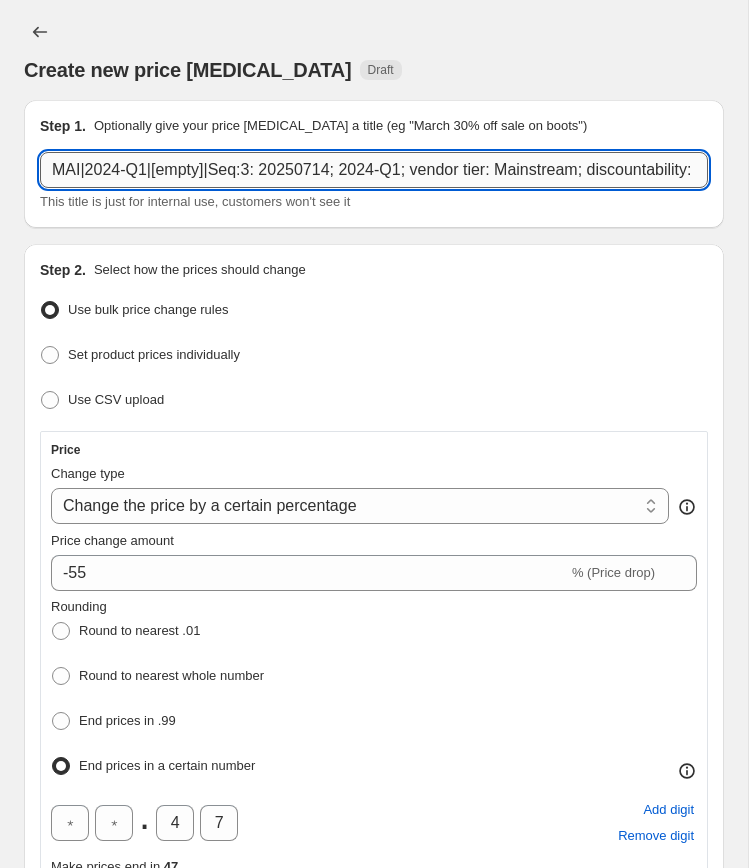 click on "MAI|2024-Q1|[empty]|Seq:3: 20250714; 2024-Q1; vendor tier: Mainstream; discountability: [empty]; returnability: final_sale; m/d: 40%" at bounding box center (374, 170) 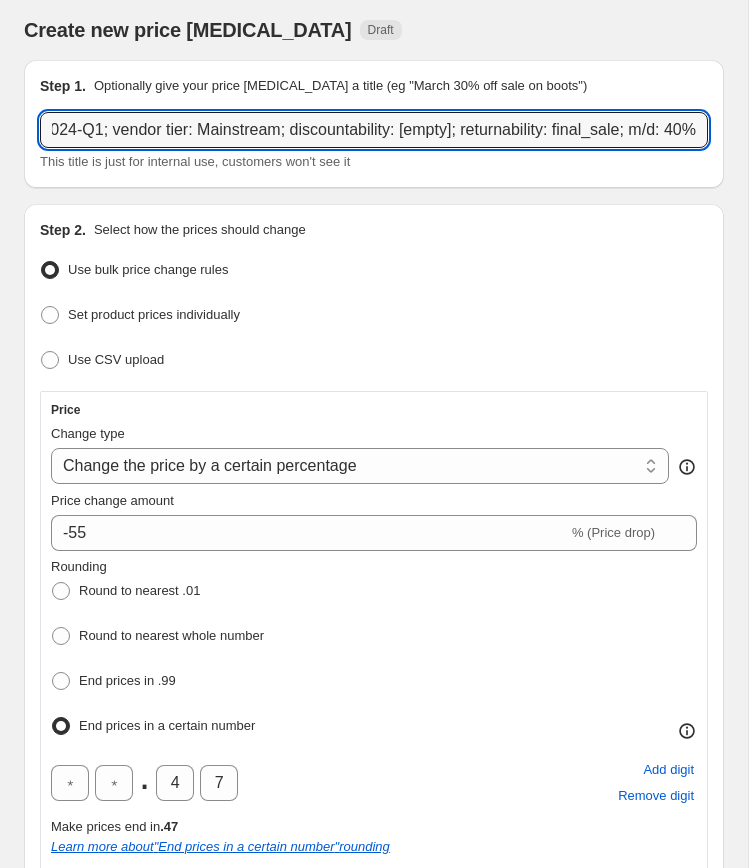 scroll, scrollTop: 43, scrollLeft: 0, axis: vertical 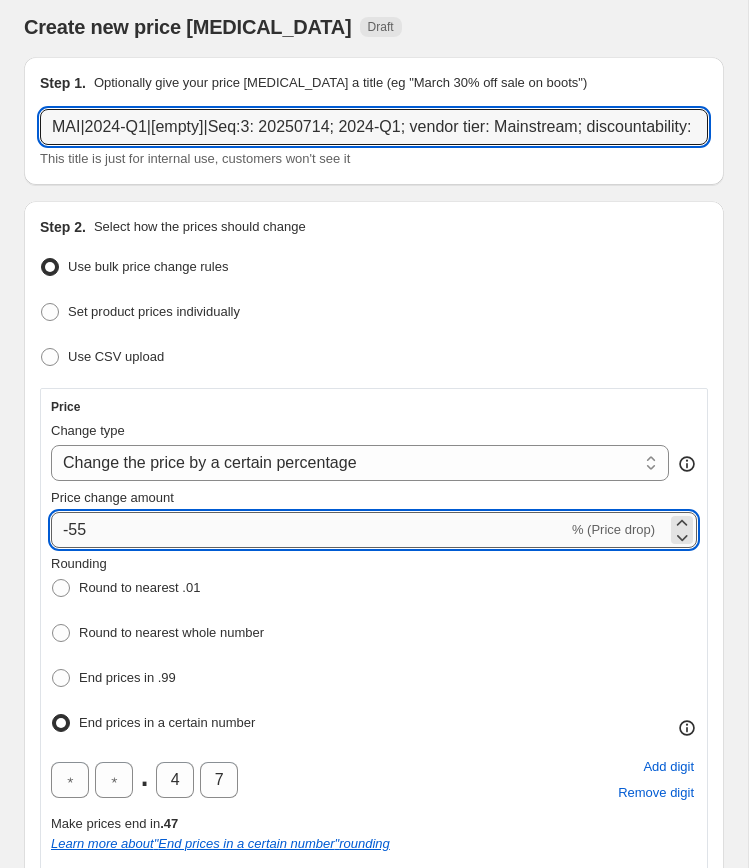 click on "-55" at bounding box center (309, 530) 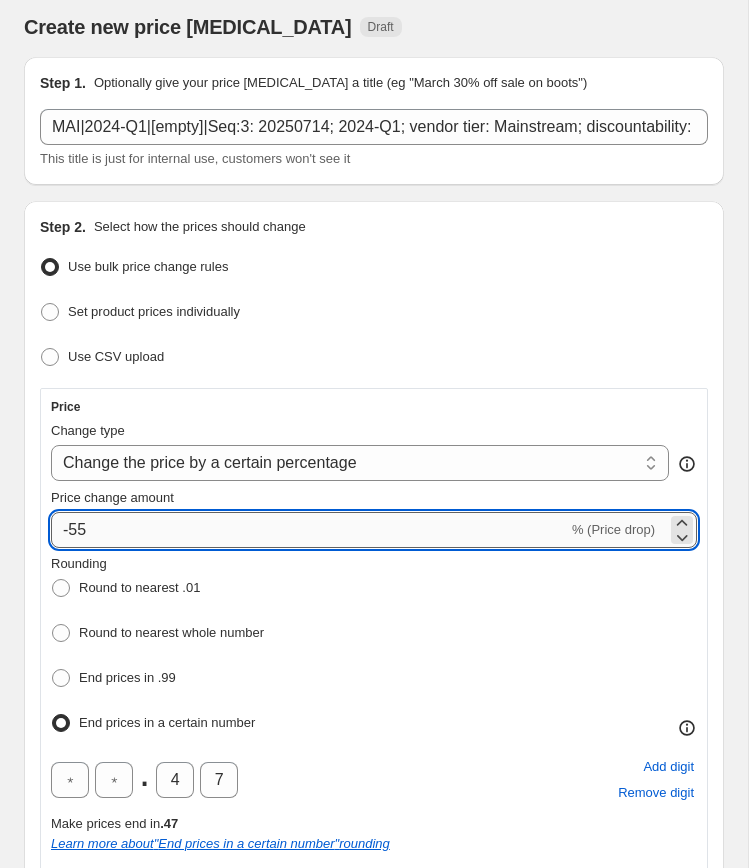 type on "-5" 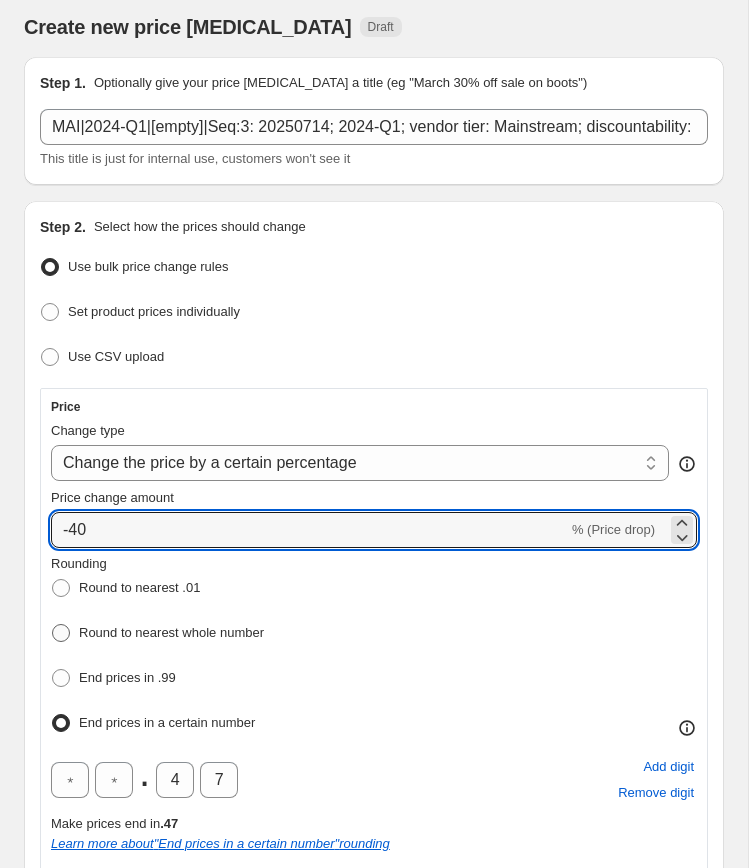 type on "-40" 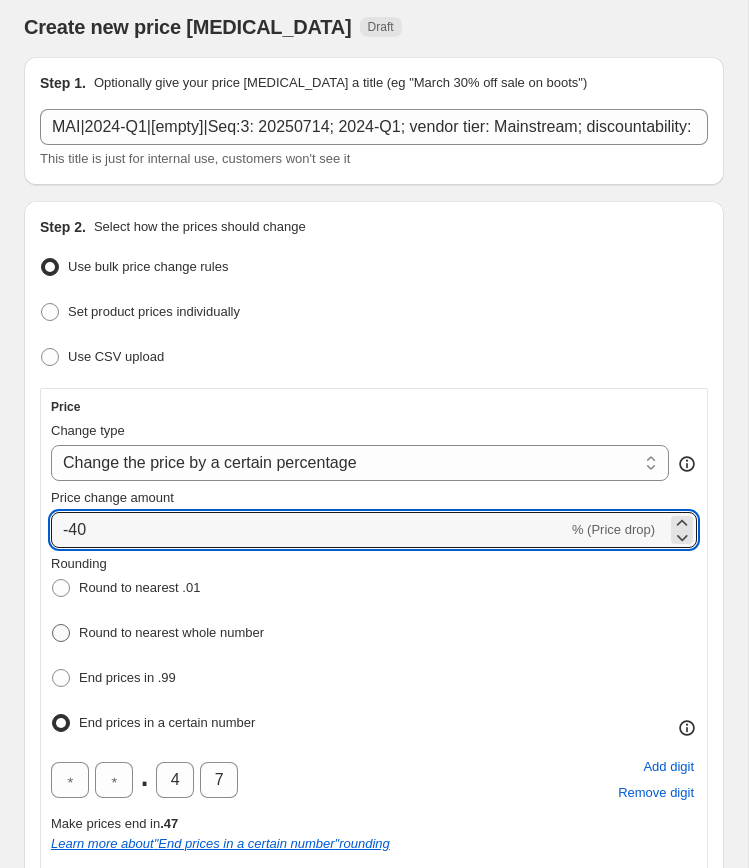 radio on "true" 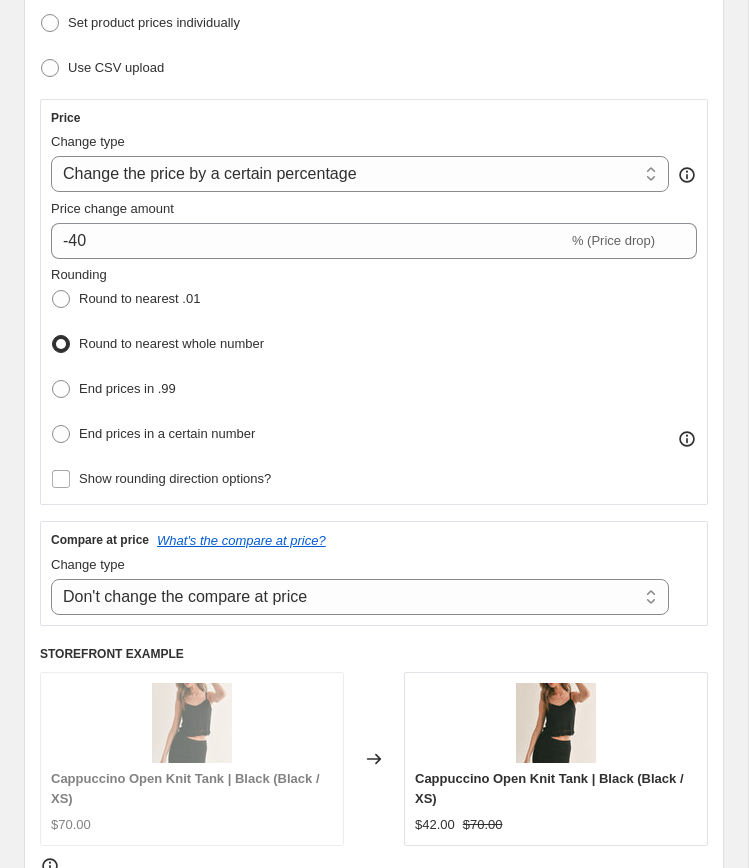 scroll, scrollTop: 339, scrollLeft: 0, axis: vertical 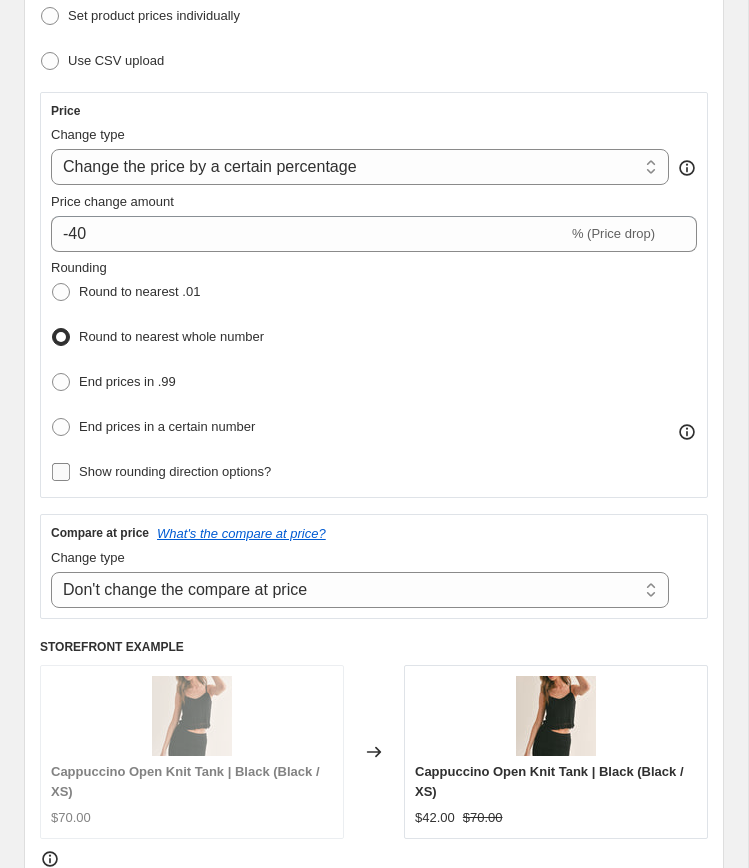 click on "Show rounding direction options?" at bounding box center (175, 471) 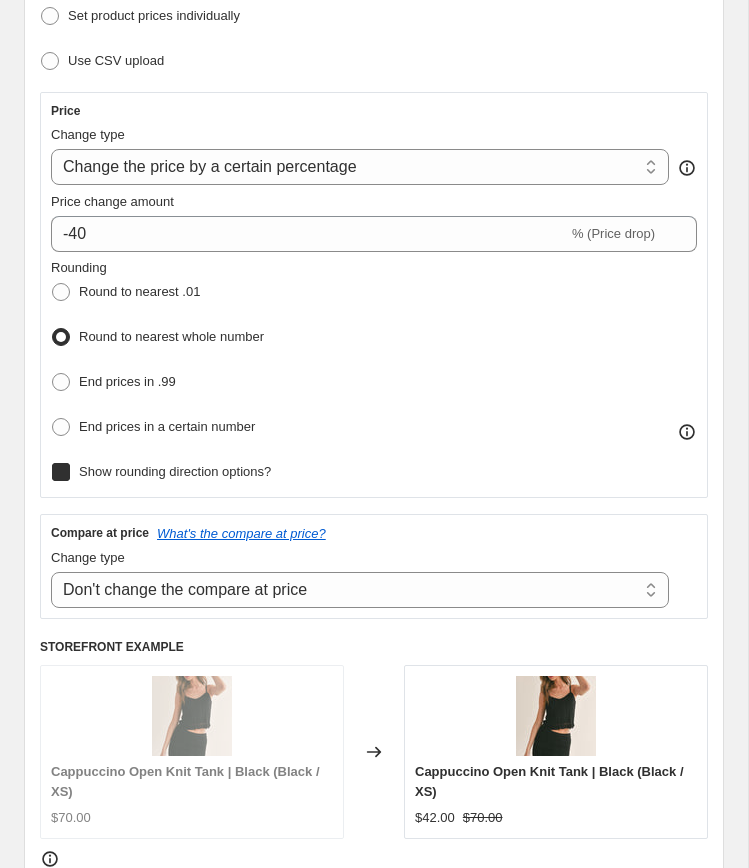 checkbox on "true" 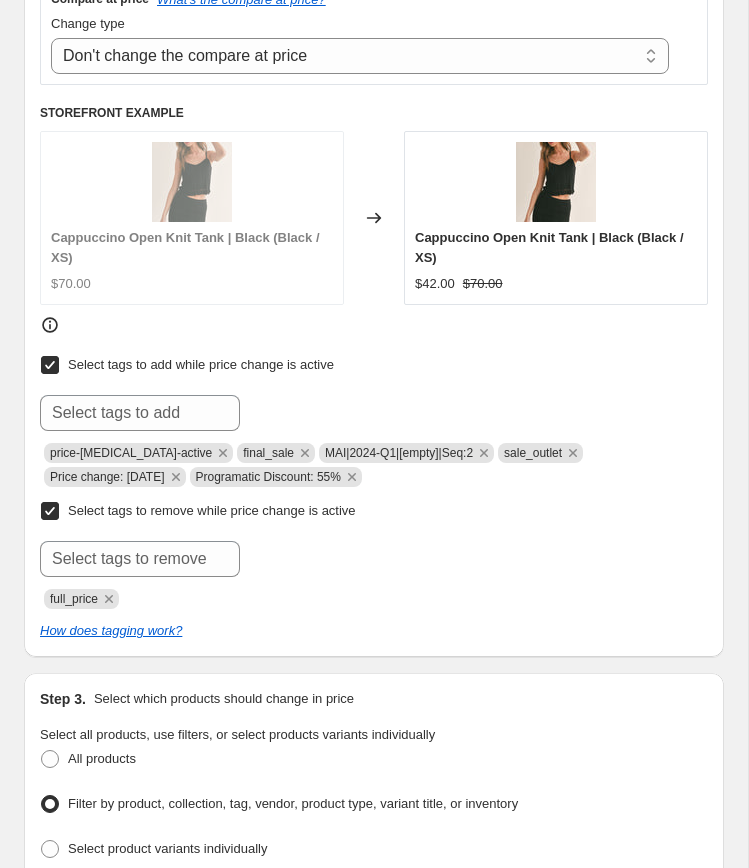 scroll, scrollTop: 1028, scrollLeft: 0, axis: vertical 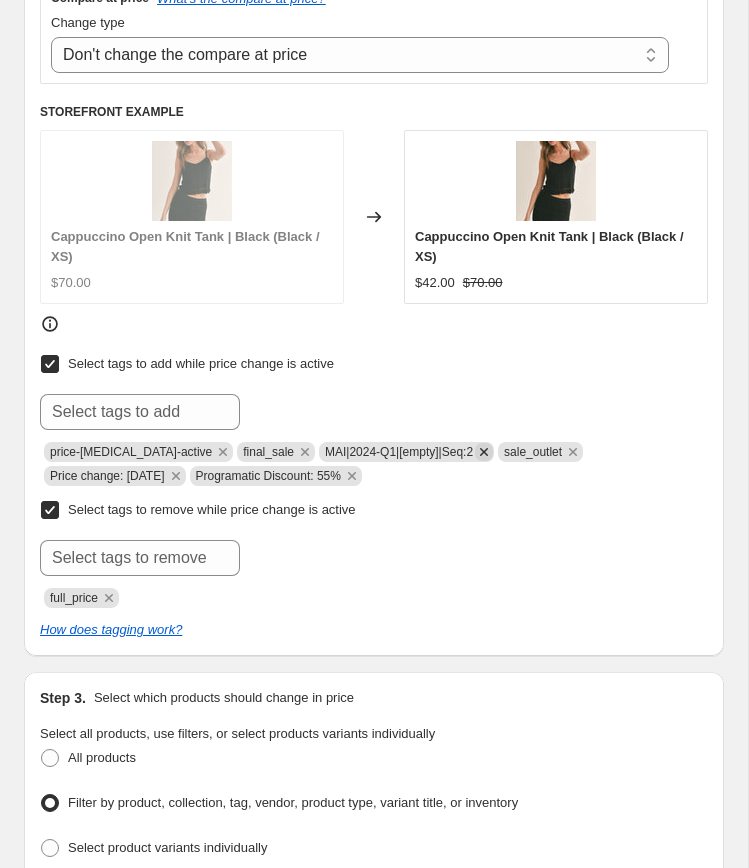 click 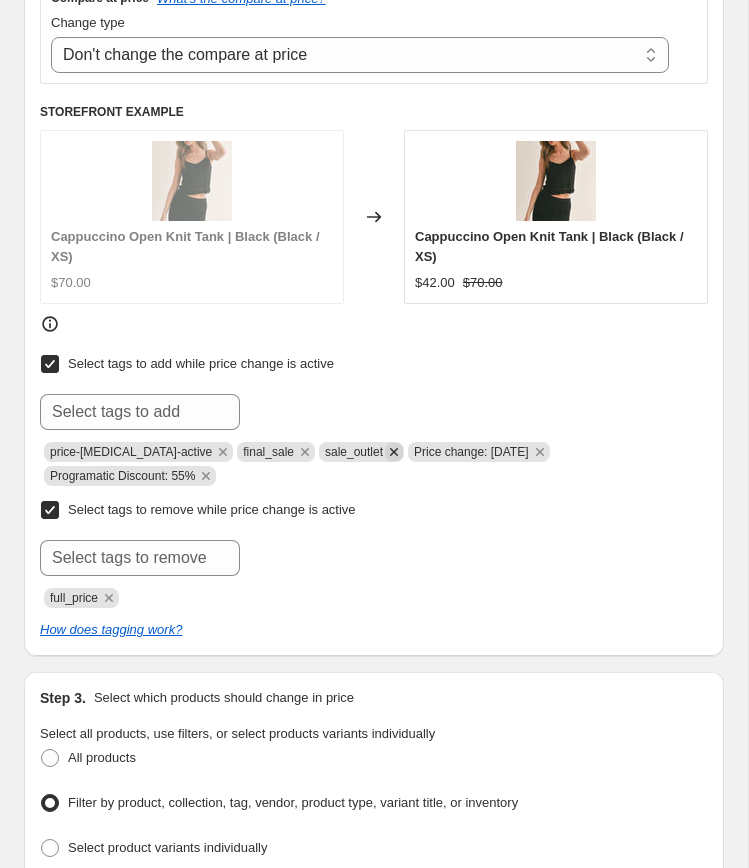 click 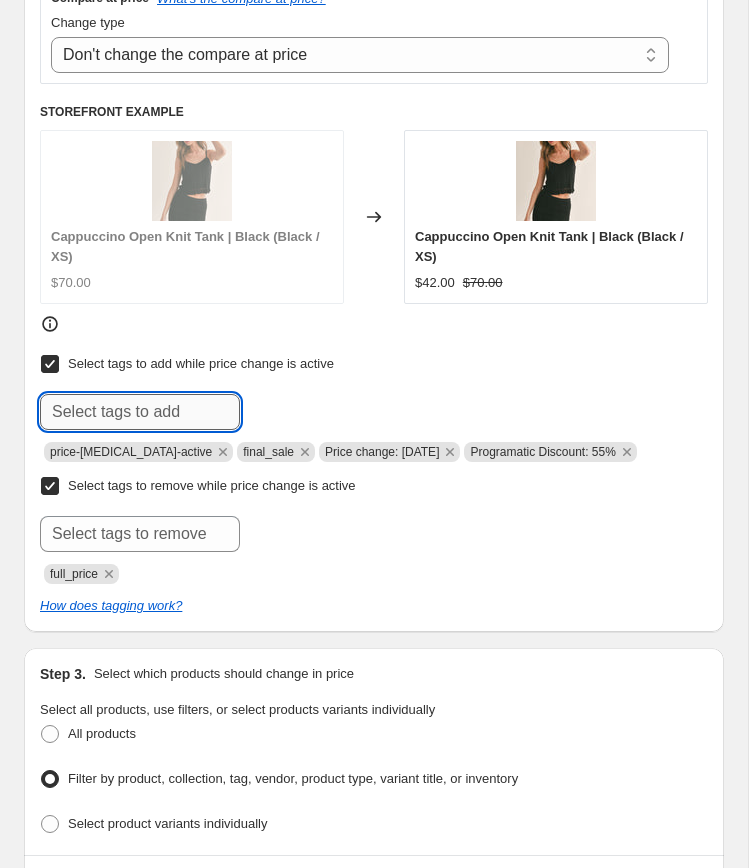 click at bounding box center [140, 412] 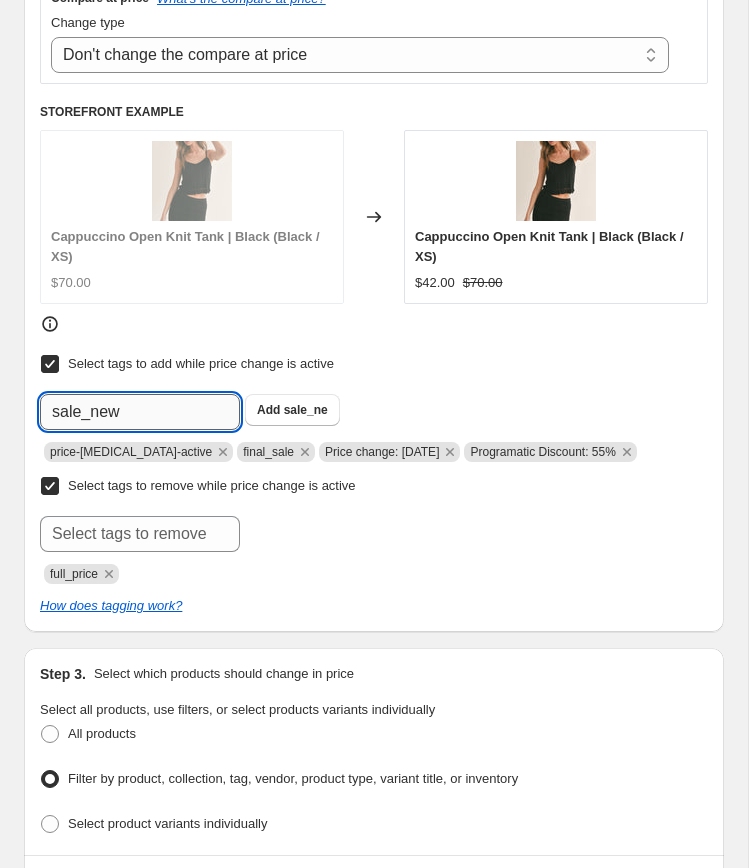 type on "sale_new" 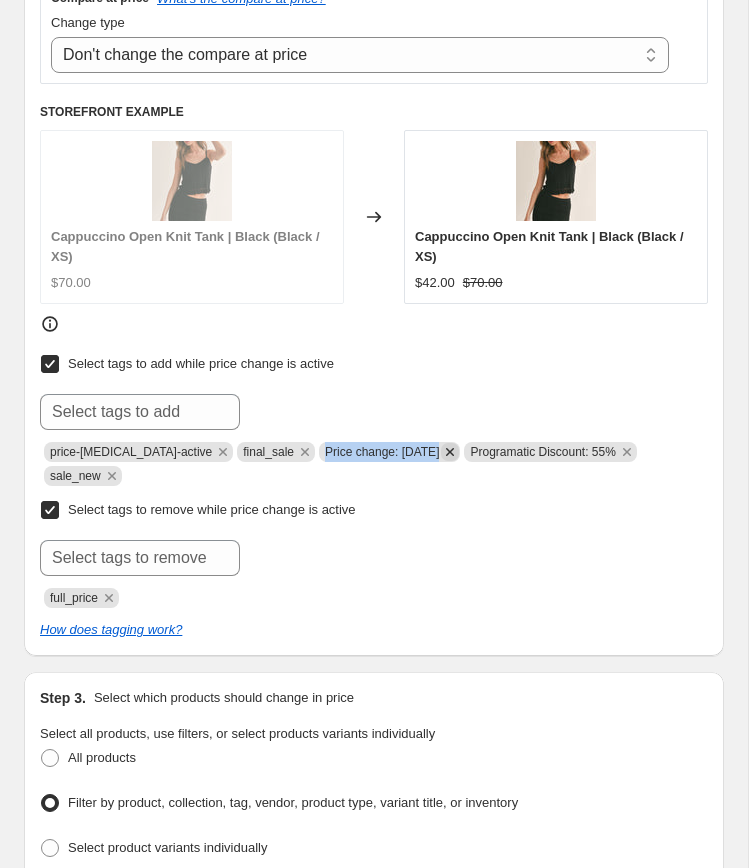 copy on "Price change: [DATE]" 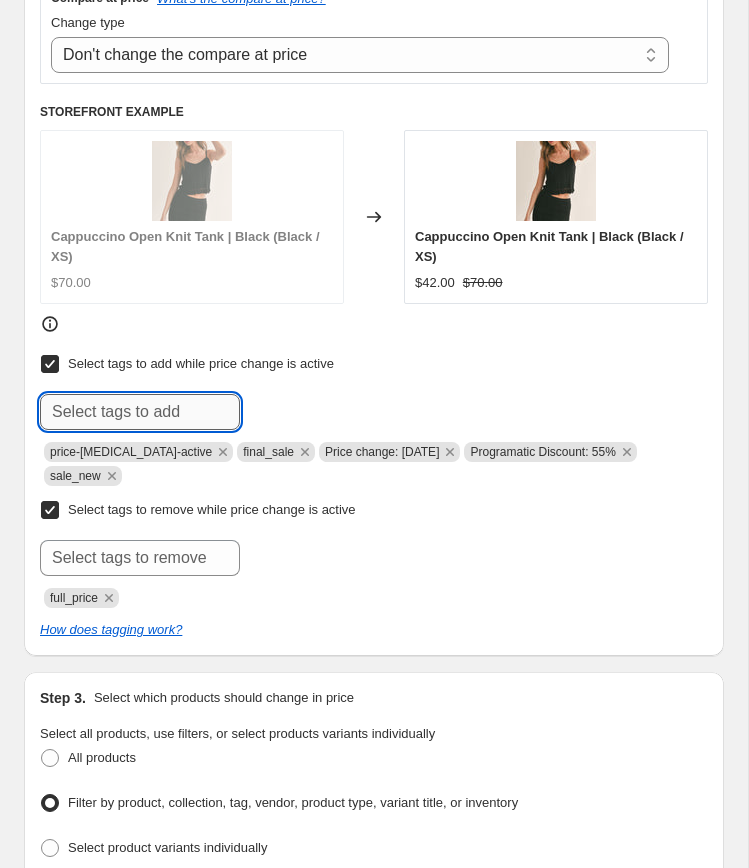 click at bounding box center (140, 412) 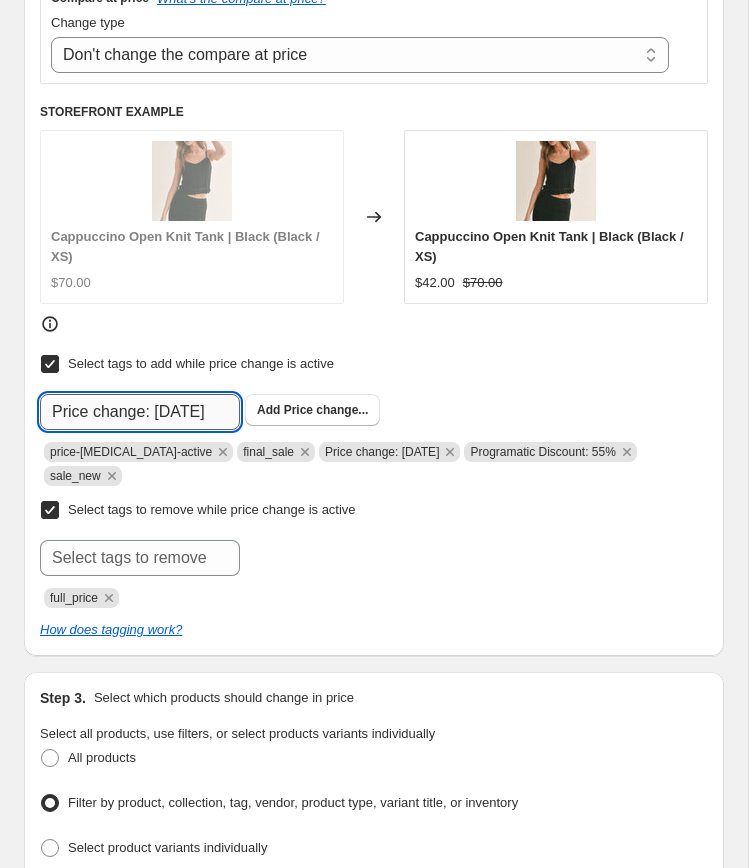 click on "Price change: [DATE]" at bounding box center [140, 412] 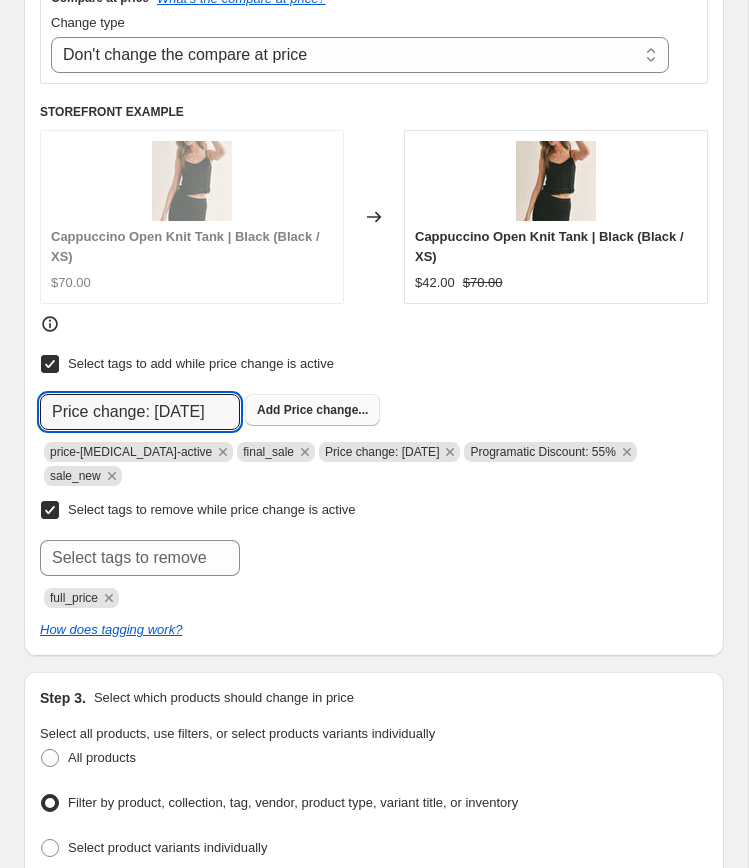 type on "Price change: [DATE]" 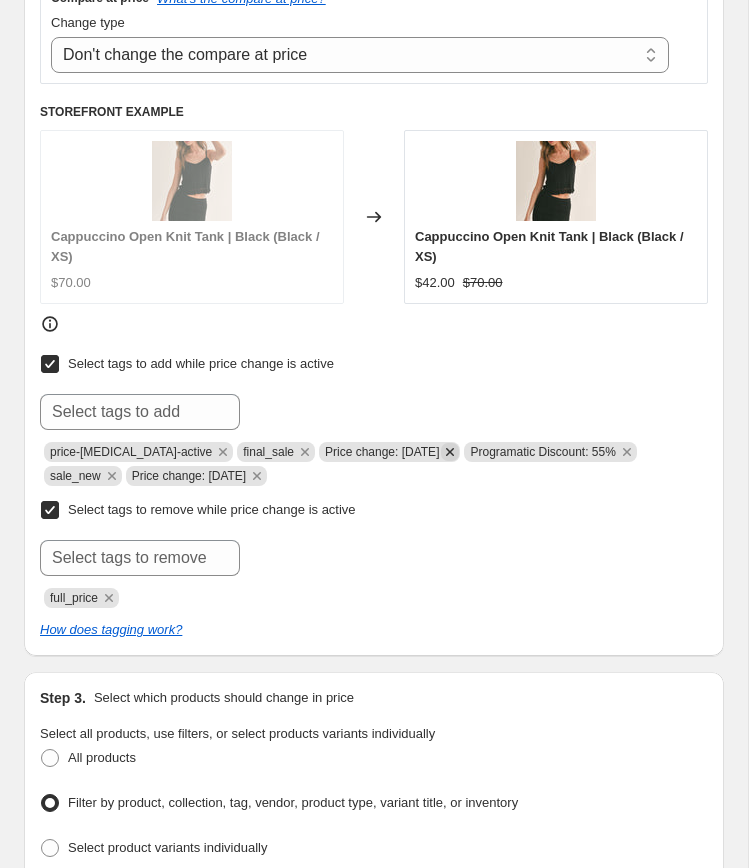 click 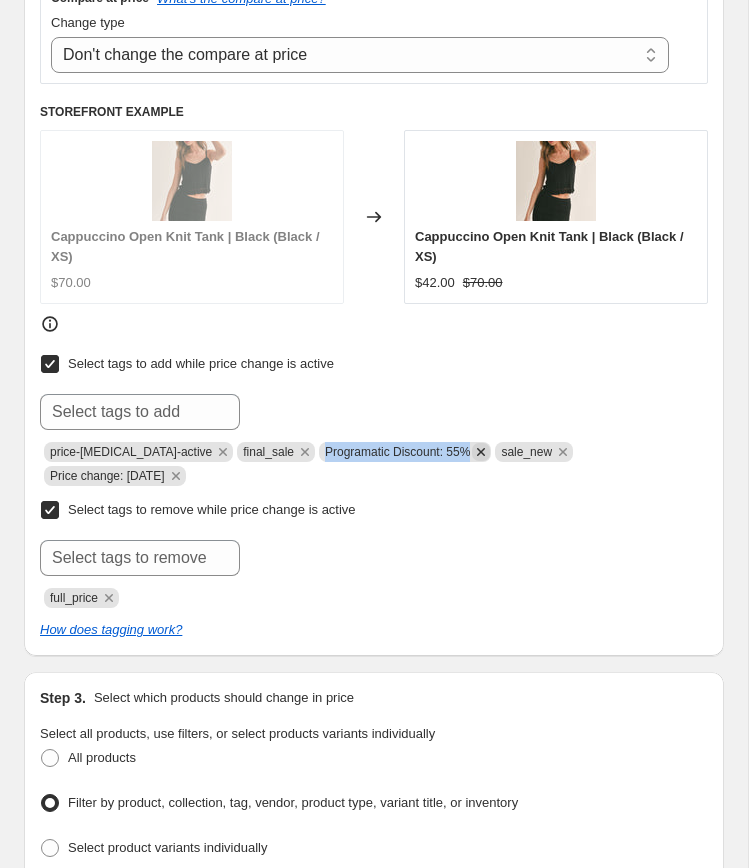 copy on "Programatic Discount: 55%" 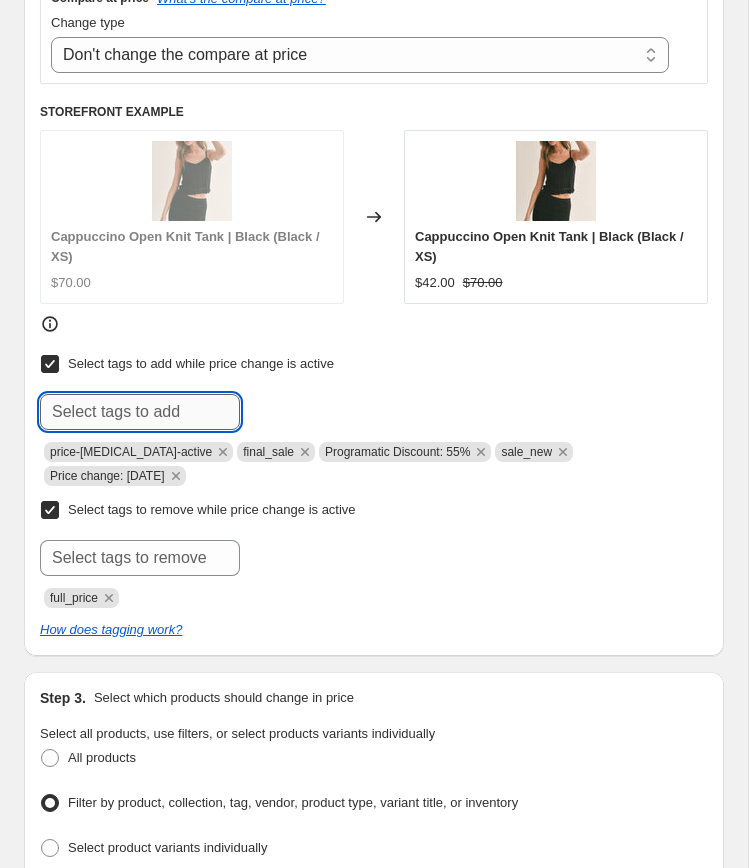 click at bounding box center (140, 412) 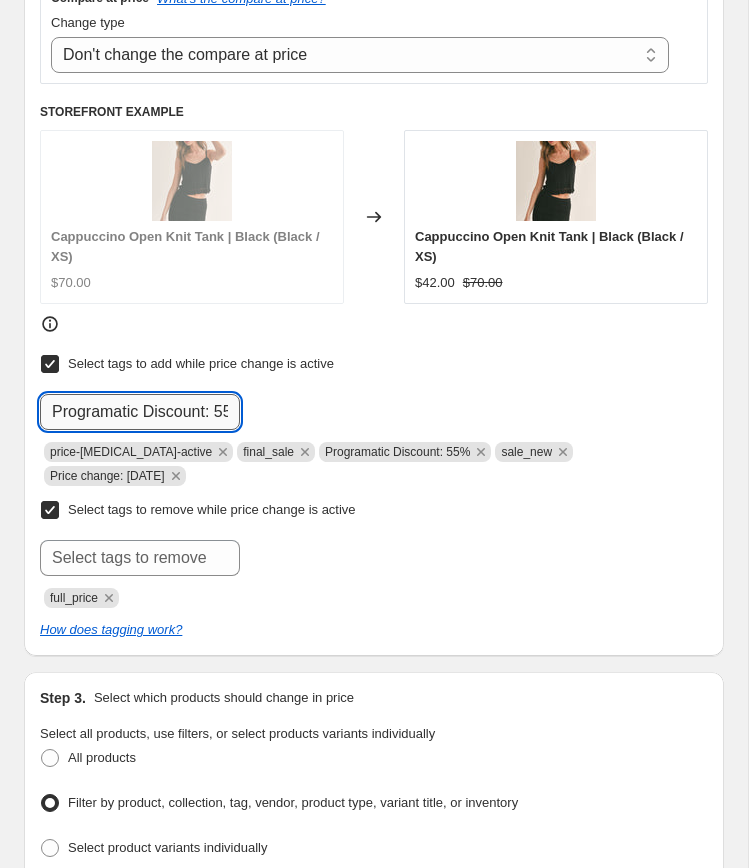 scroll, scrollTop: 0, scrollLeft: 25, axis: horizontal 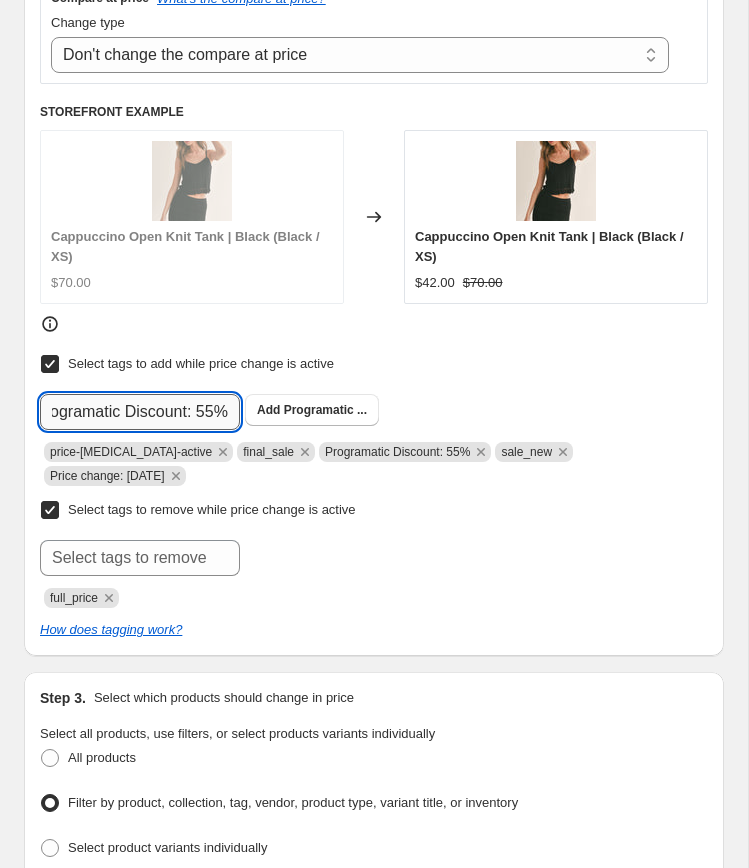 click on "Programatic Discount: 55%" at bounding box center [140, 412] 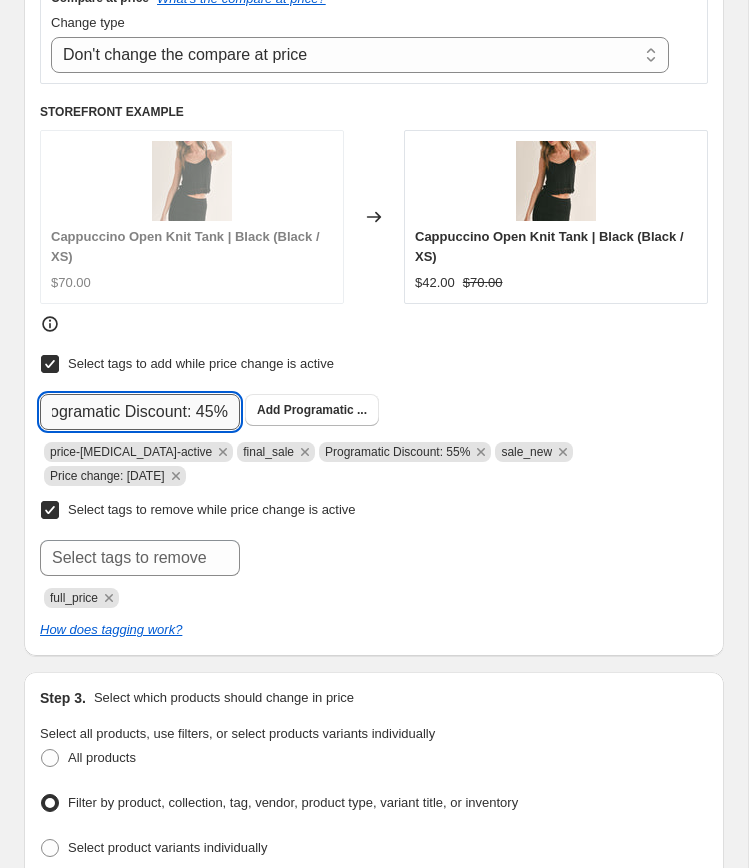scroll, scrollTop: 0, scrollLeft: 16, axis: horizontal 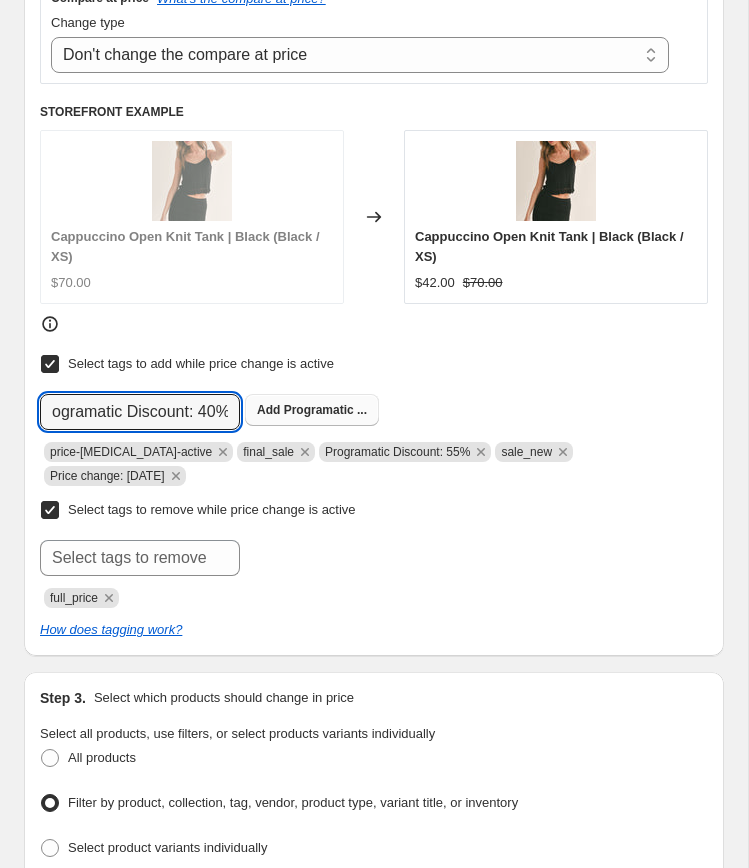 type on "Programatic Discount: 40%" 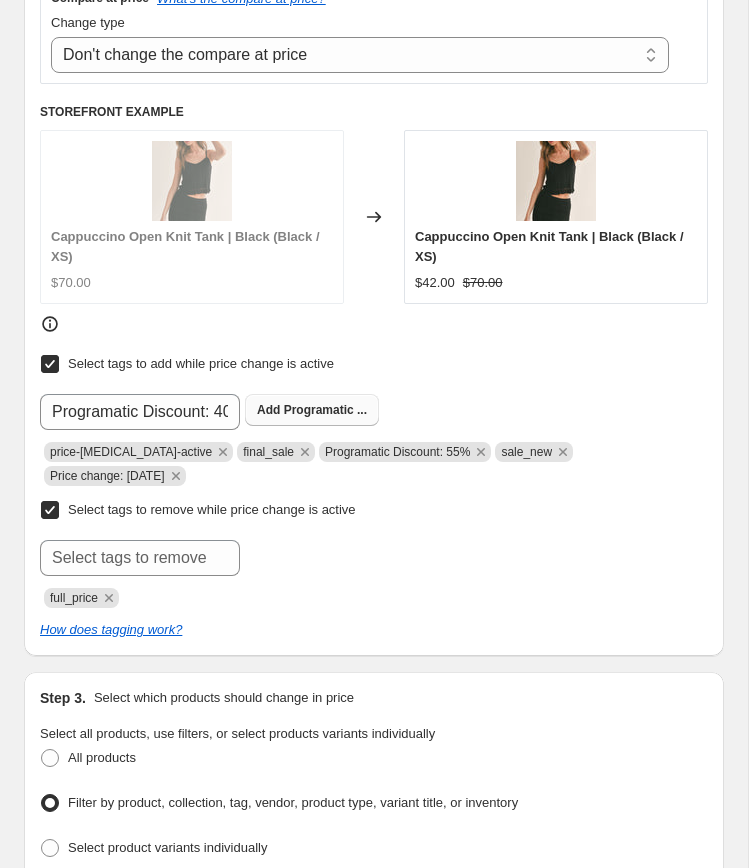 click on "Programatic ..." at bounding box center [325, 410] 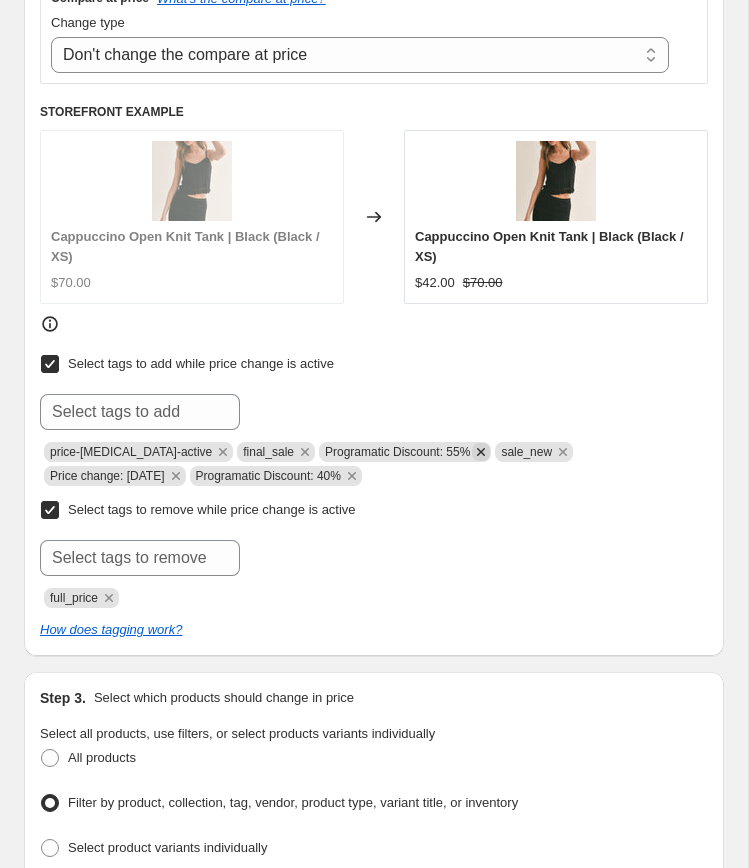 click 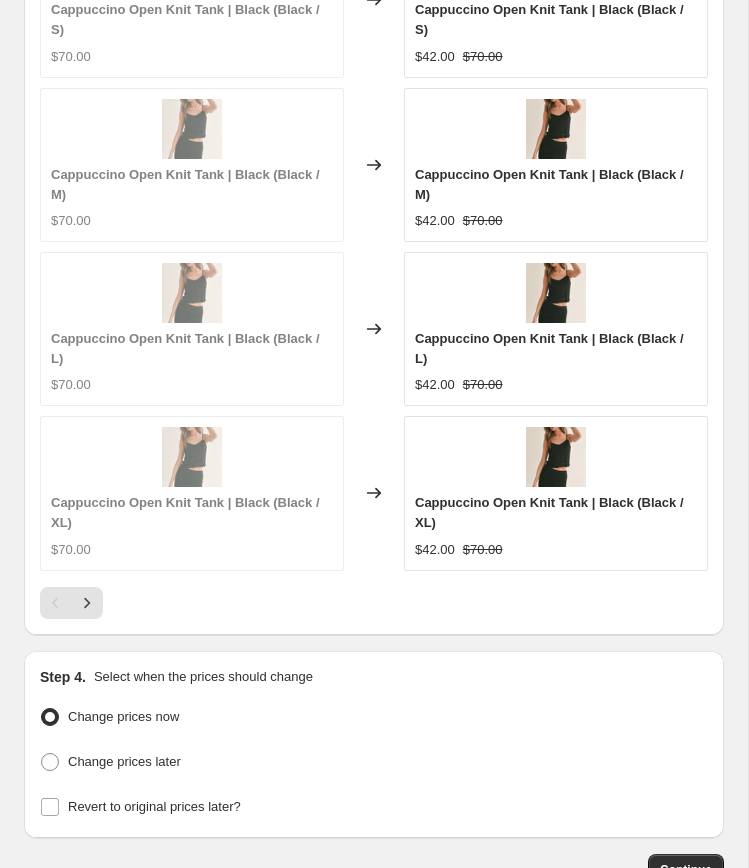 scroll, scrollTop: 3285, scrollLeft: 0, axis: vertical 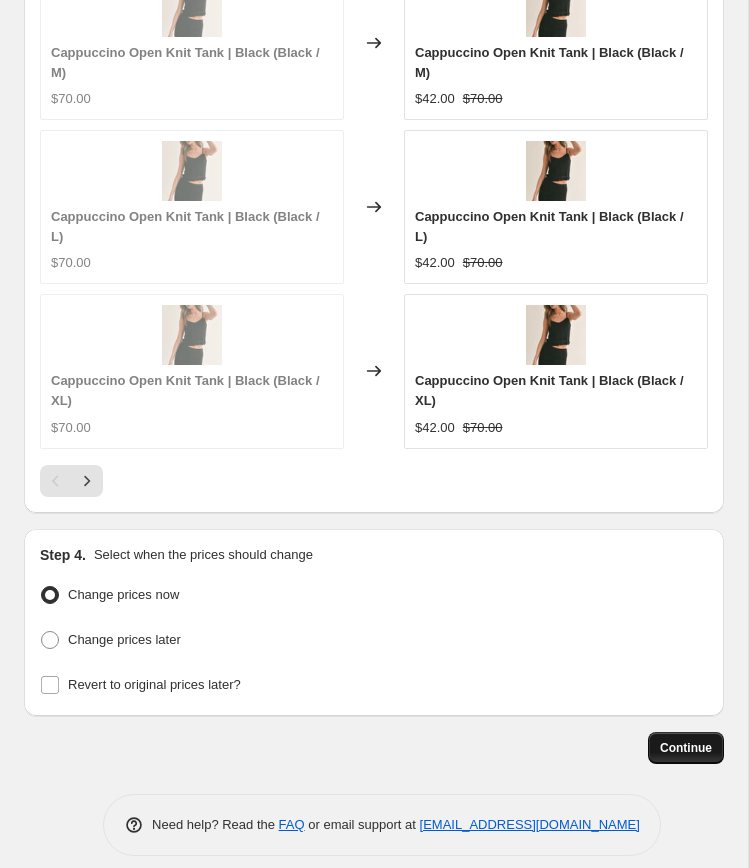 click on "Continue" at bounding box center [686, 748] 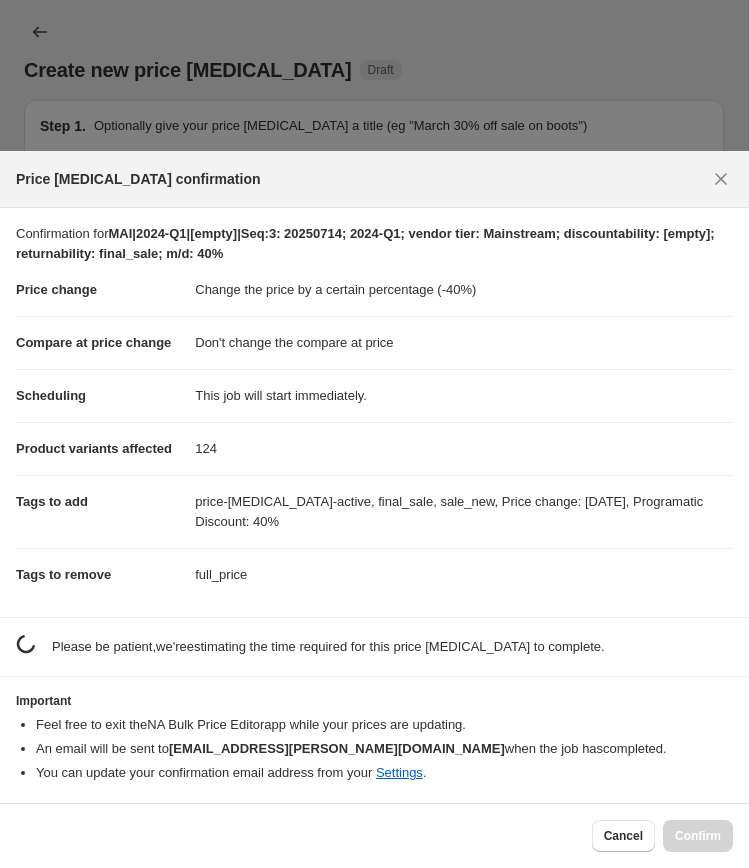 scroll, scrollTop: 0, scrollLeft: 0, axis: both 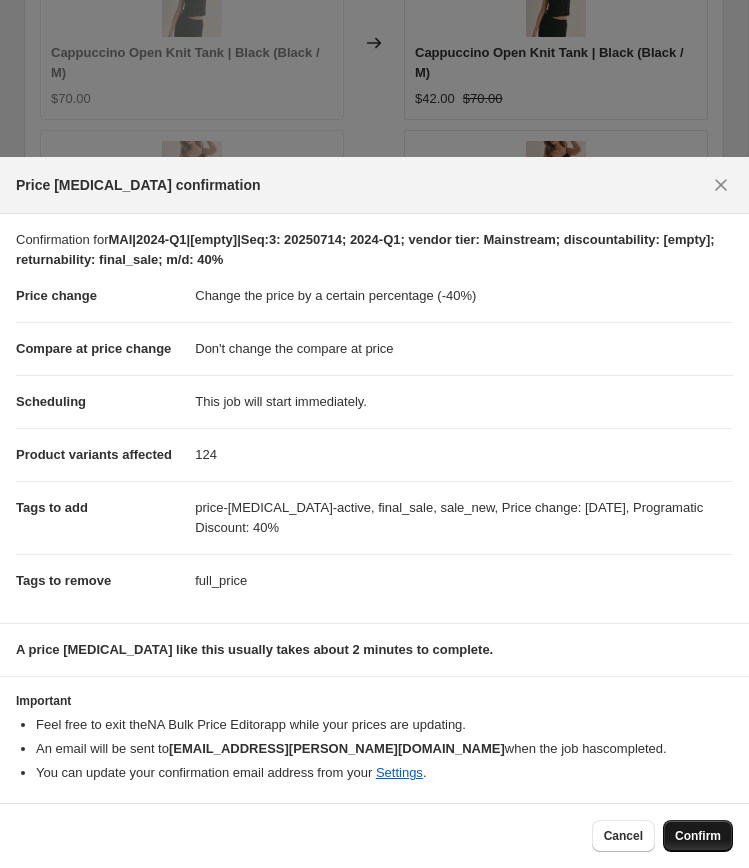 click on "Confirm" at bounding box center [698, 836] 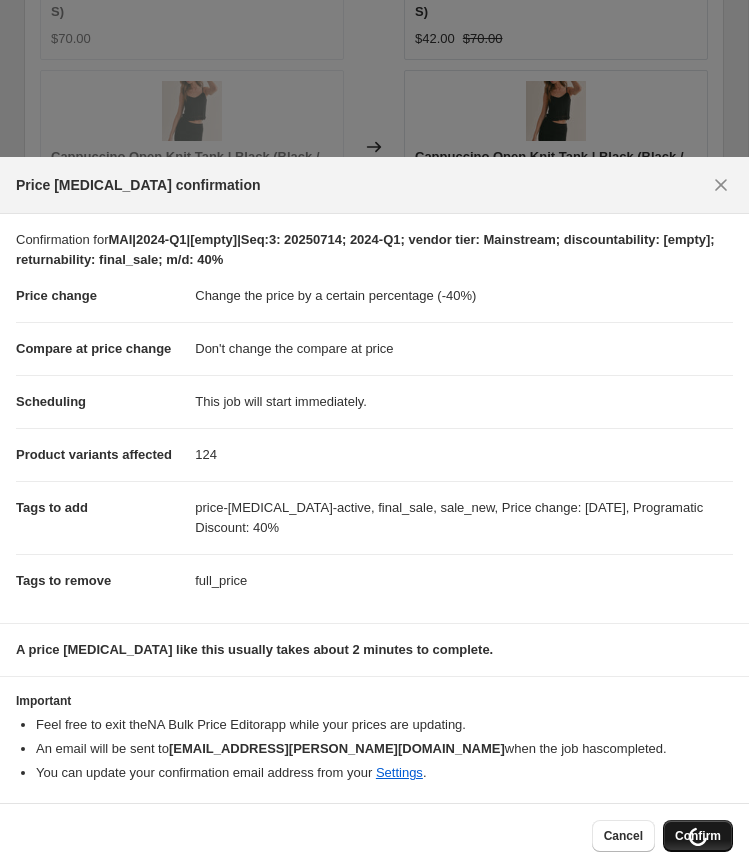 scroll, scrollTop: 3389, scrollLeft: 0, axis: vertical 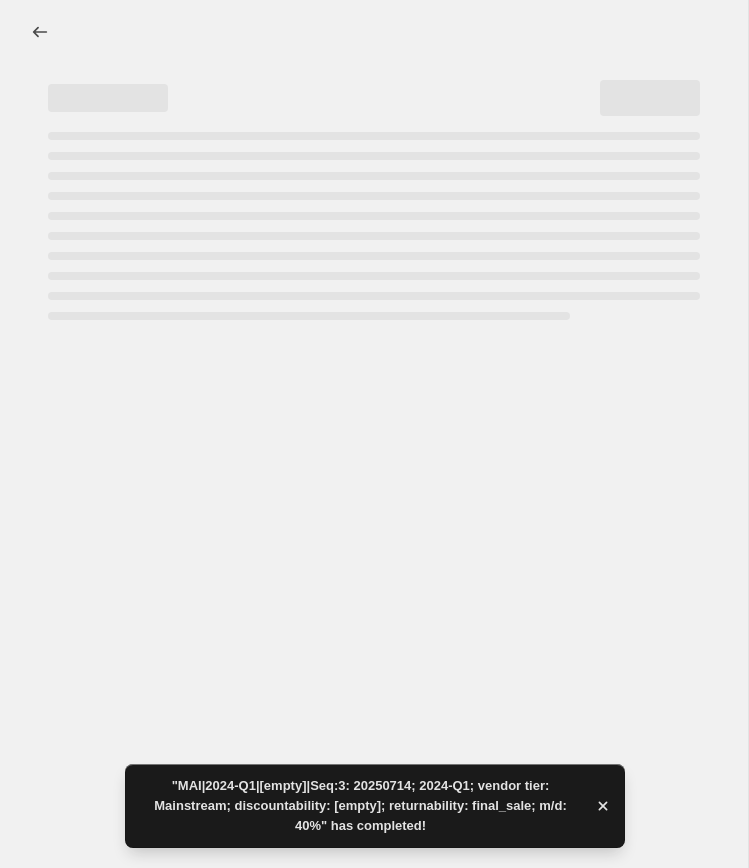 select on "percentage" 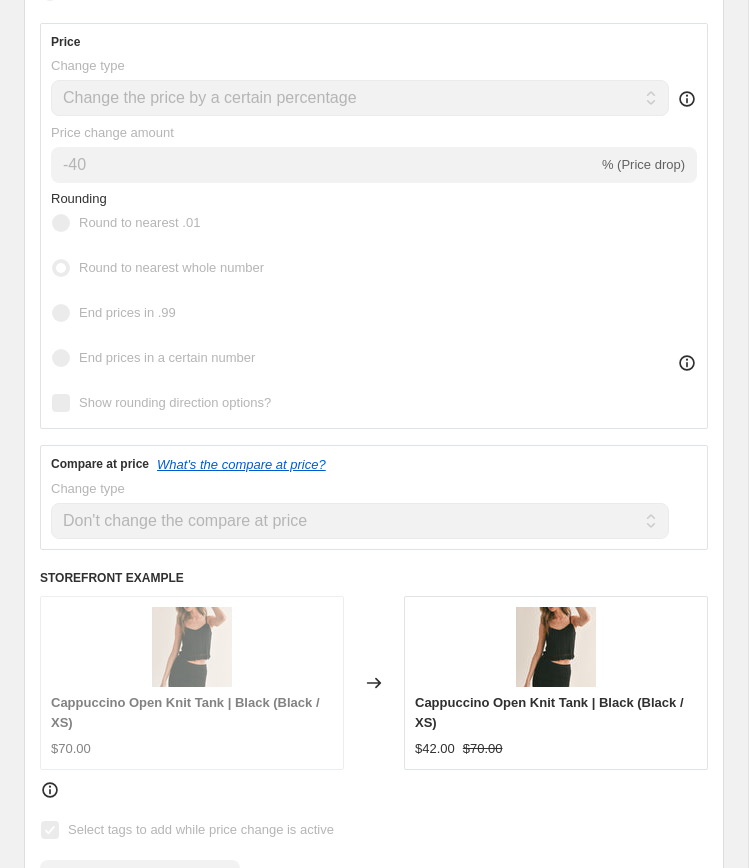 scroll, scrollTop: 0, scrollLeft: 0, axis: both 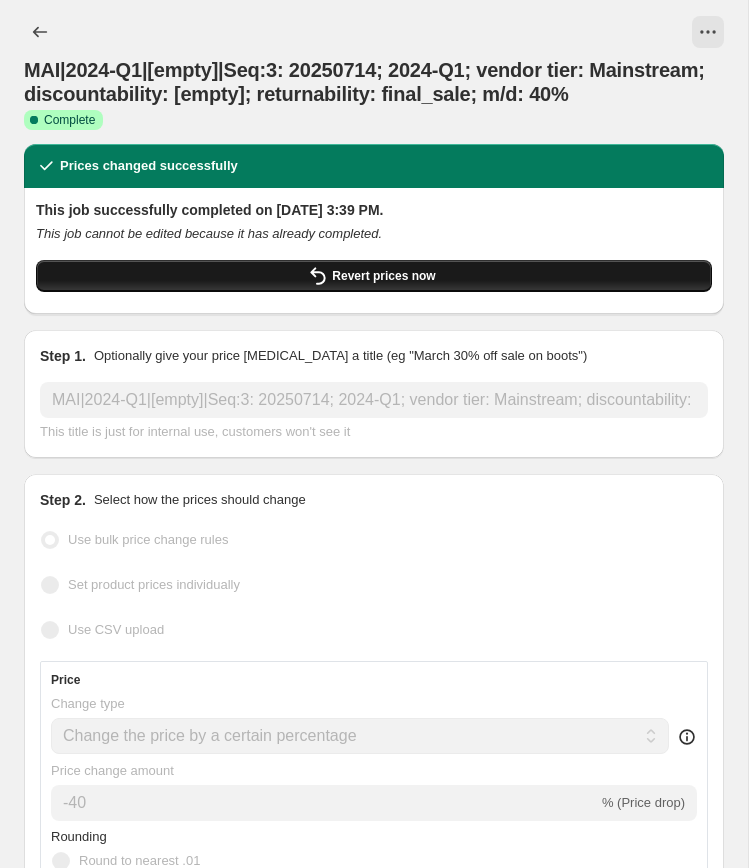 click on "Revert prices now" at bounding box center [383, 276] 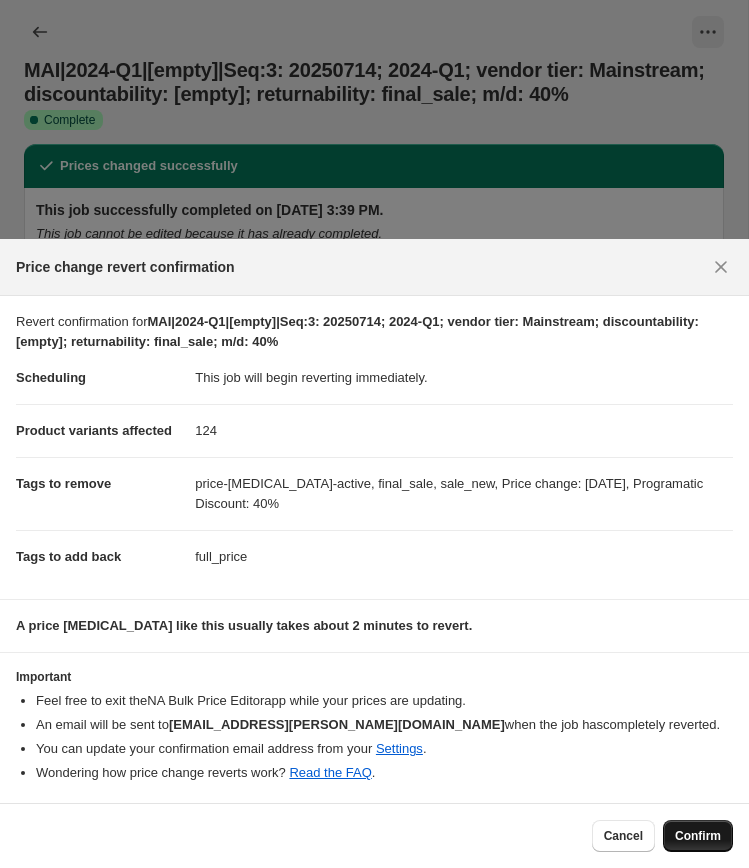 click on "Confirm" at bounding box center [698, 836] 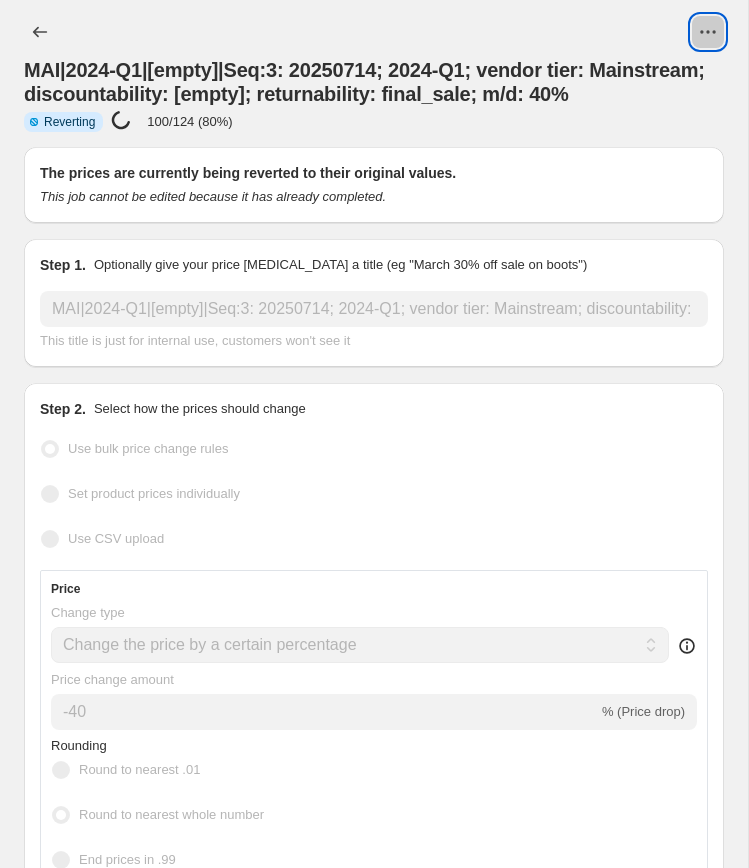 click 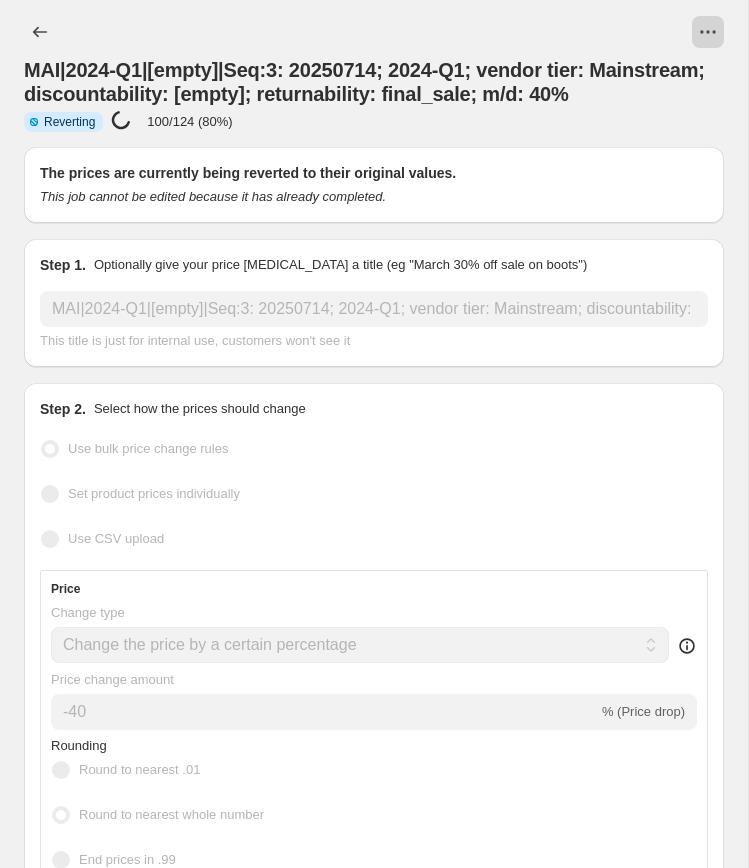 select on "percentage" 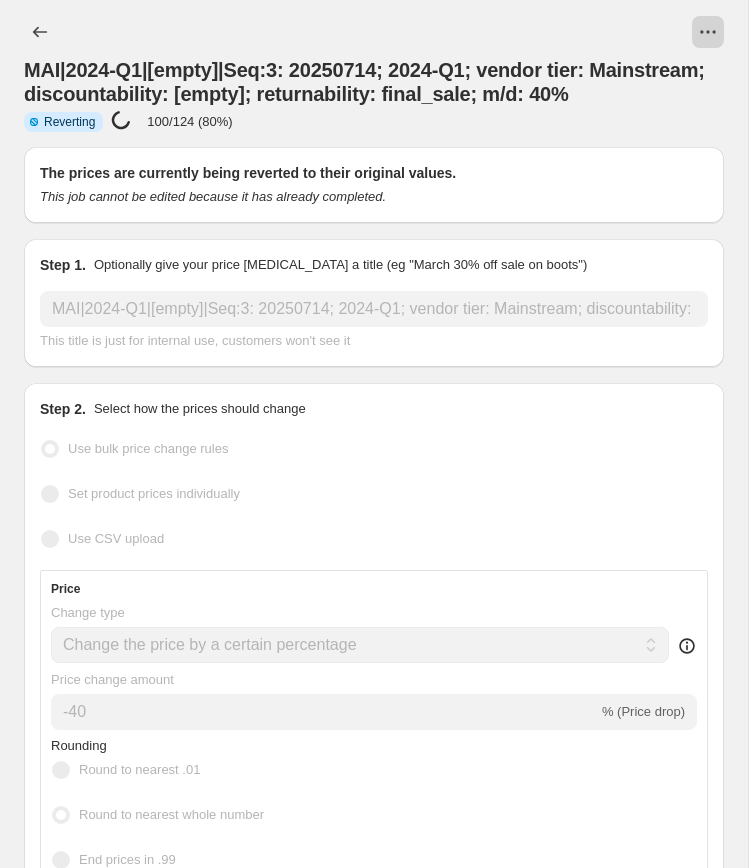 select on "no_change" 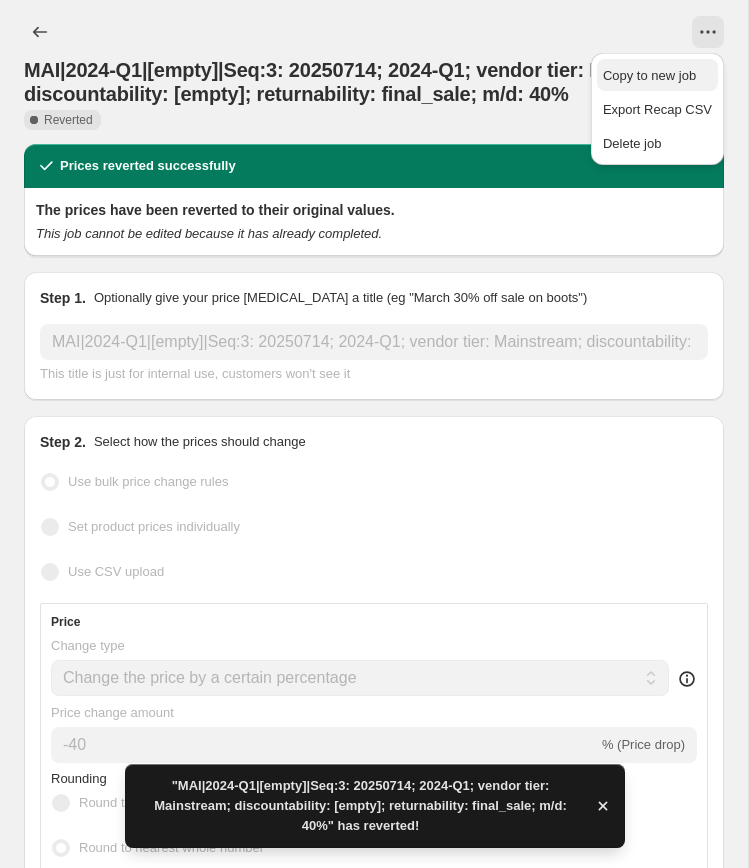 click on "Copy to new job" at bounding box center [657, 75] 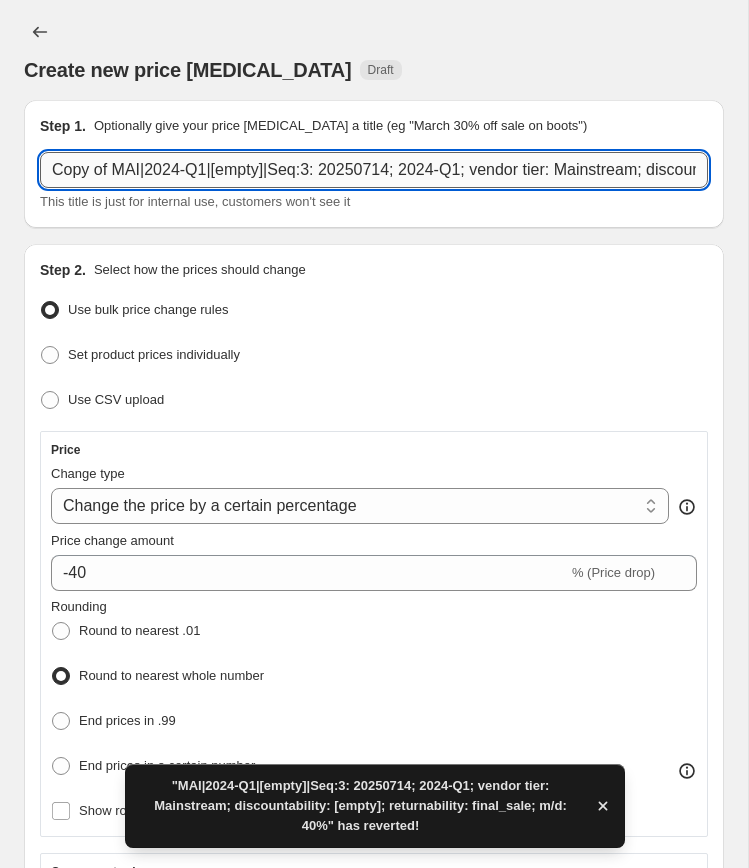 click on "Copy of MAI|2024-Q1|[empty]|Seq:3: 20250714; 2024-Q1; vendor tier: Mainstream; discountability: [empty]; returnability: final_sale; m/d: 40%" at bounding box center (374, 170) 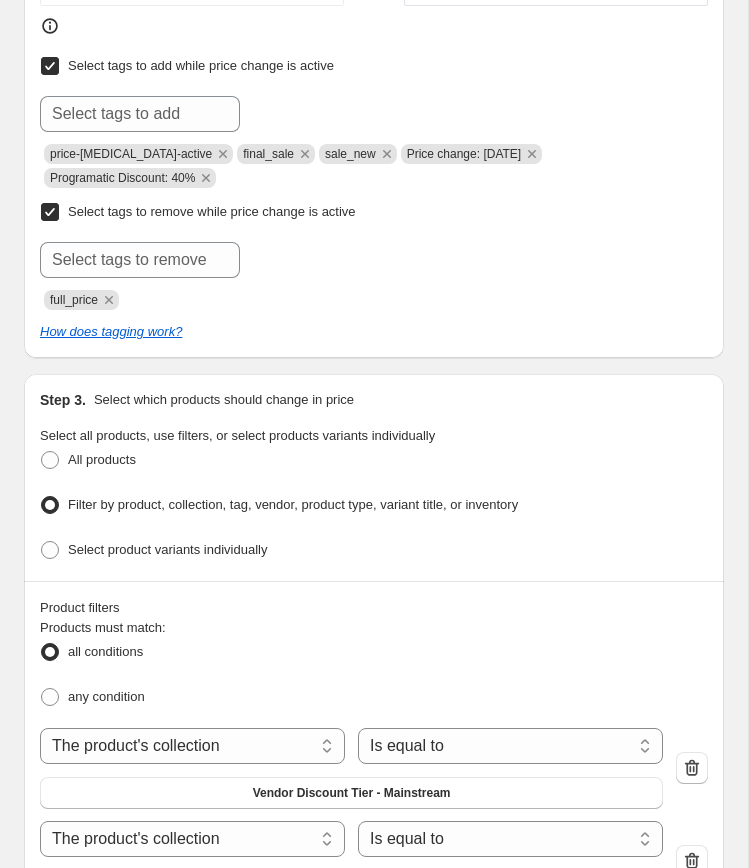 scroll, scrollTop: 1187, scrollLeft: 0, axis: vertical 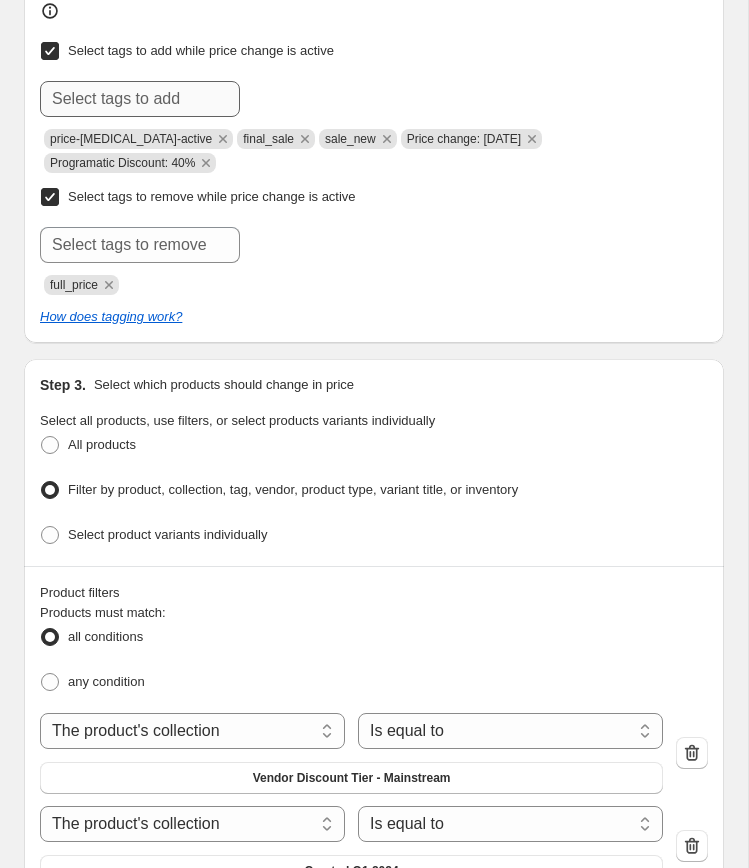 type on "MAI|2024-Q1|[empty]|Seq:3: 20250714; 2024-Q1; vendor tier: Mainstream; discountability: [empty]; returnability: final_sale; m/d: 40%" 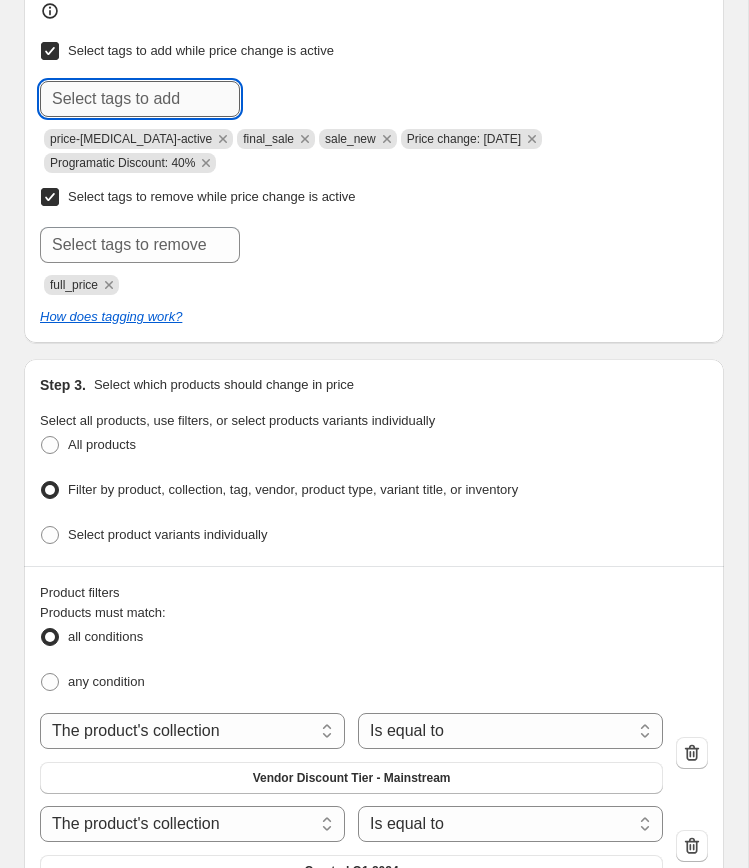 click at bounding box center (140, 99) 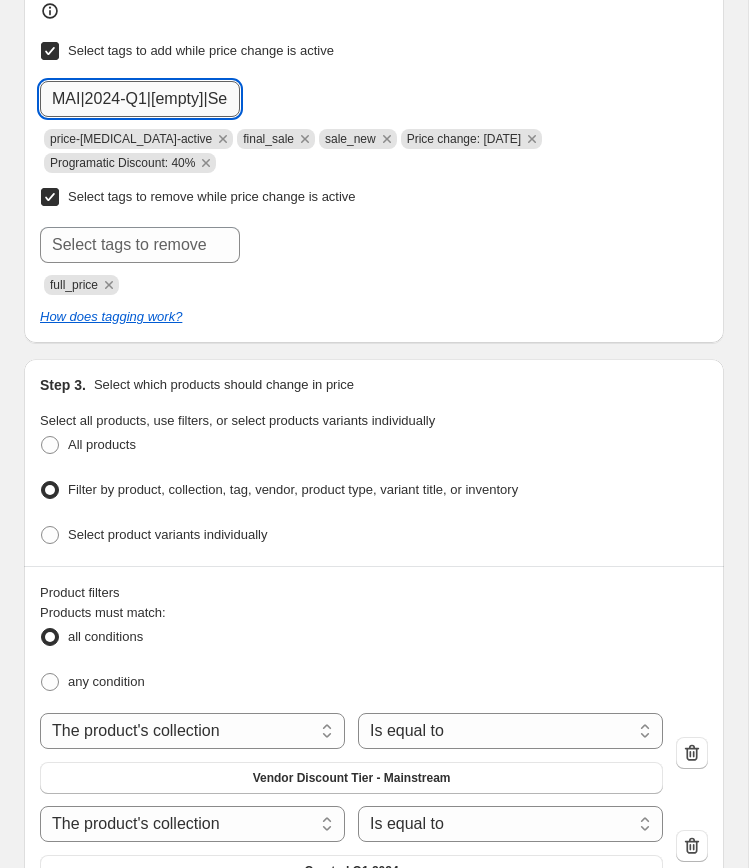 scroll, scrollTop: 0, scrollLeft: 30, axis: horizontal 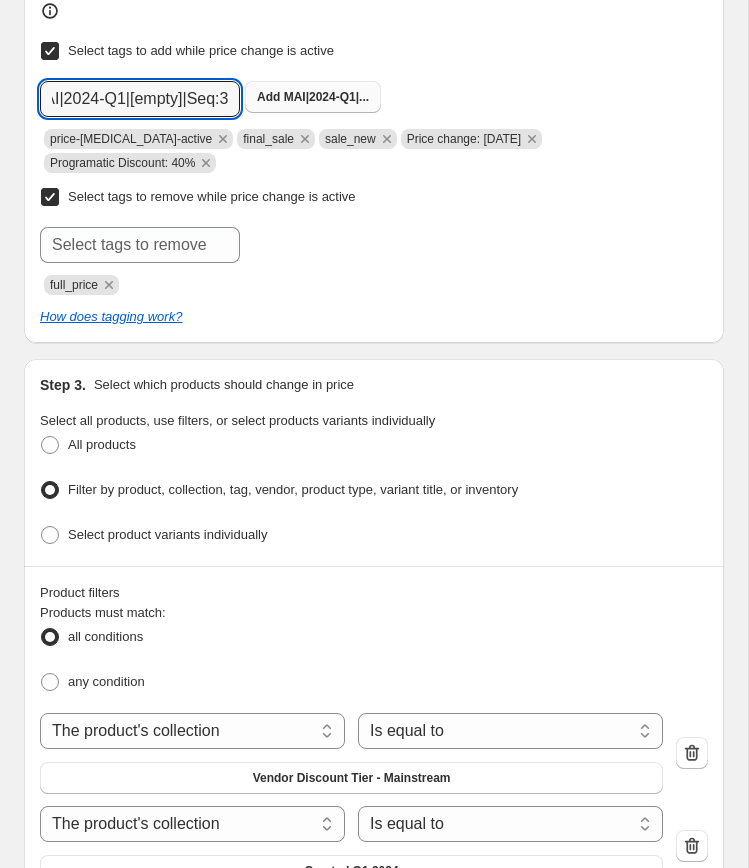 type on "MAI|2024-Q1|[empty]|Seq:3" 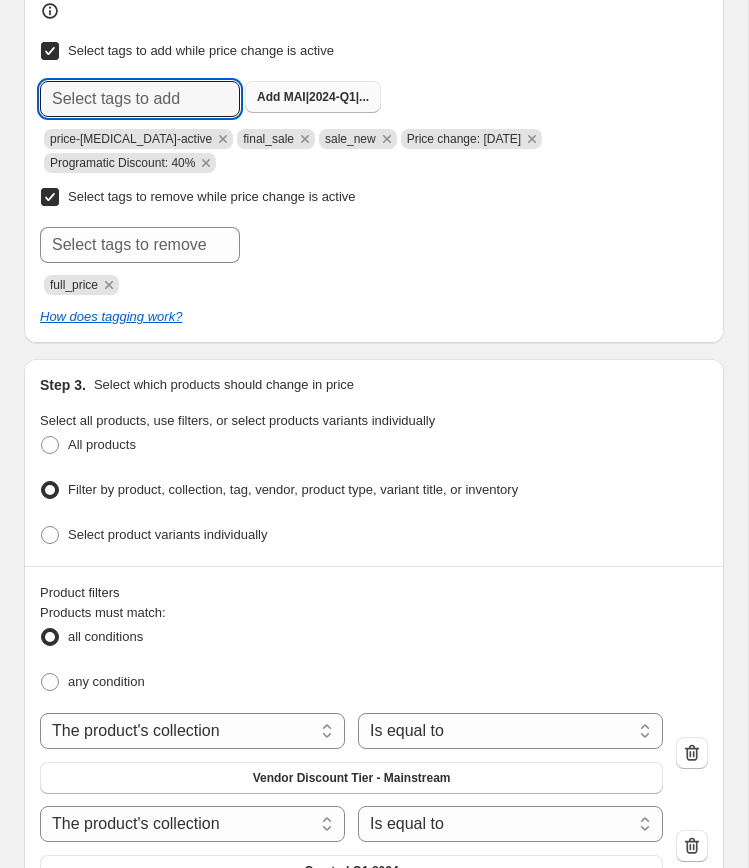 scroll, scrollTop: 0, scrollLeft: 0, axis: both 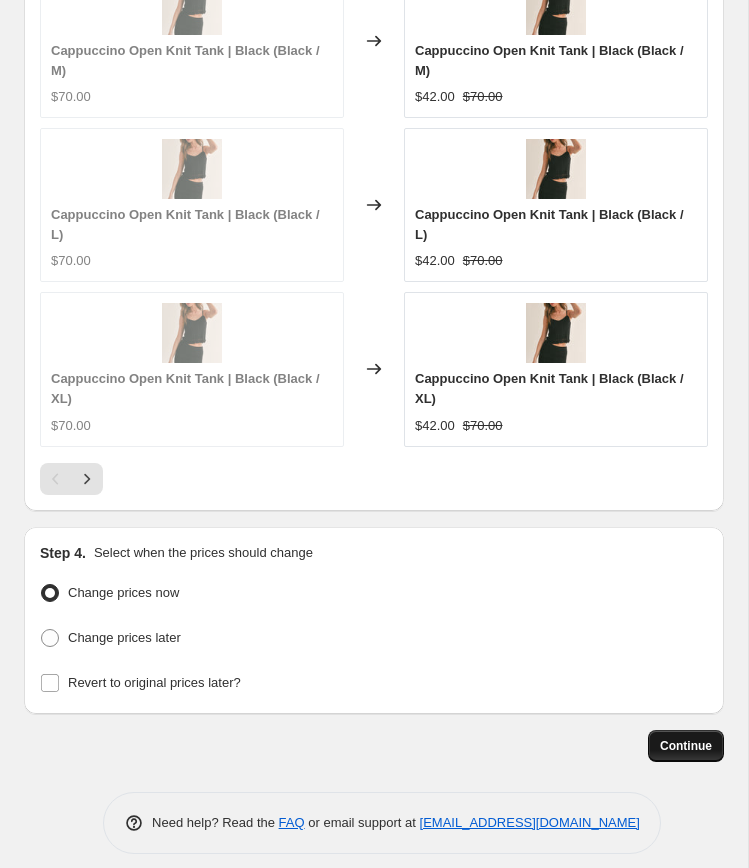 click on "Continue" at bounding box center (686, 746) 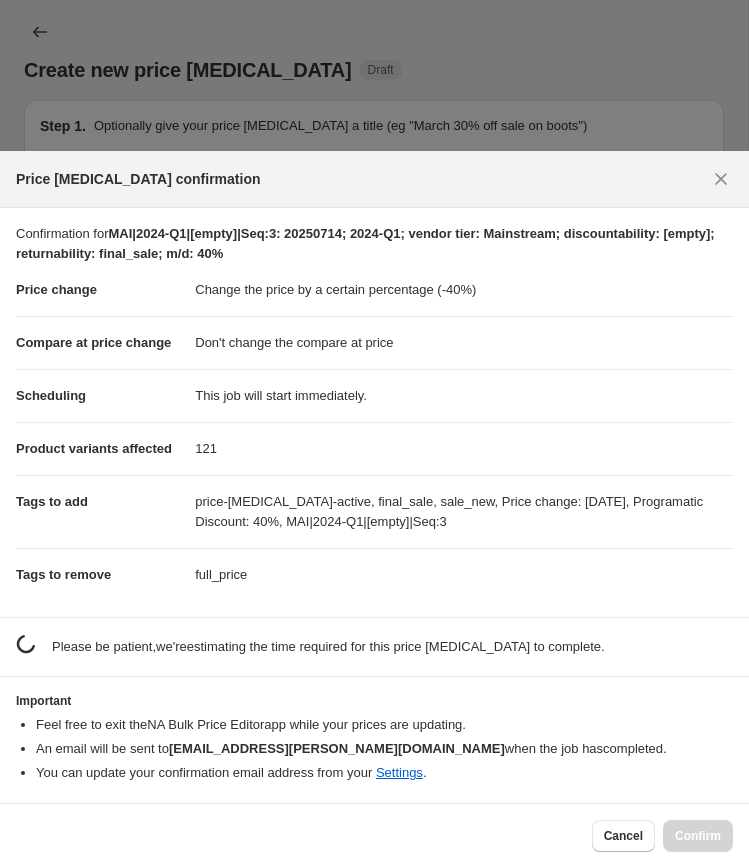 scroll, scrollTop: 3133, scrollLeft: 0, axis: vertical 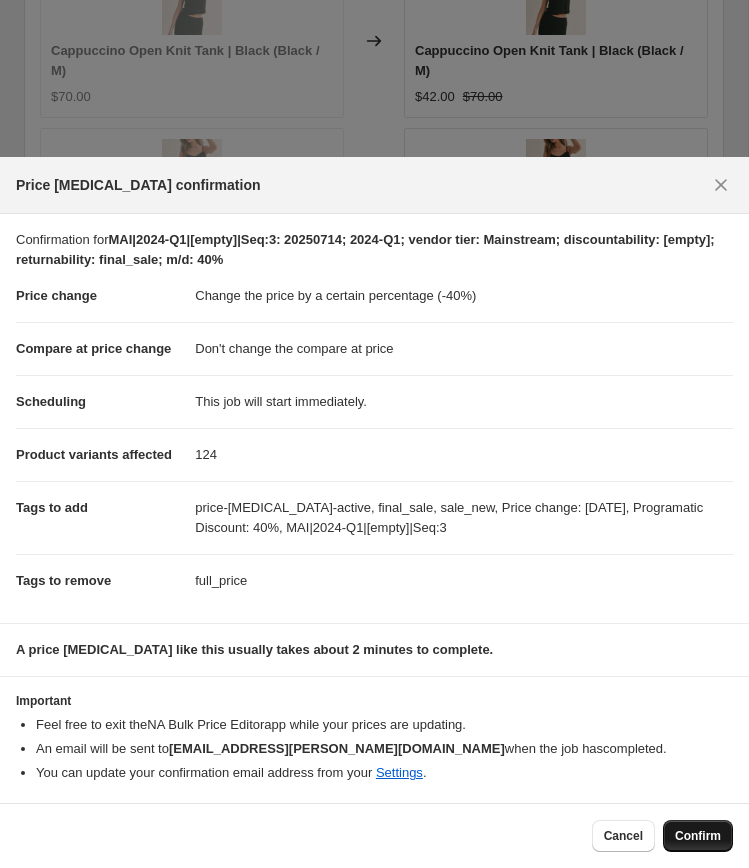 click on "Confirm" at bounding box center (698, 836) 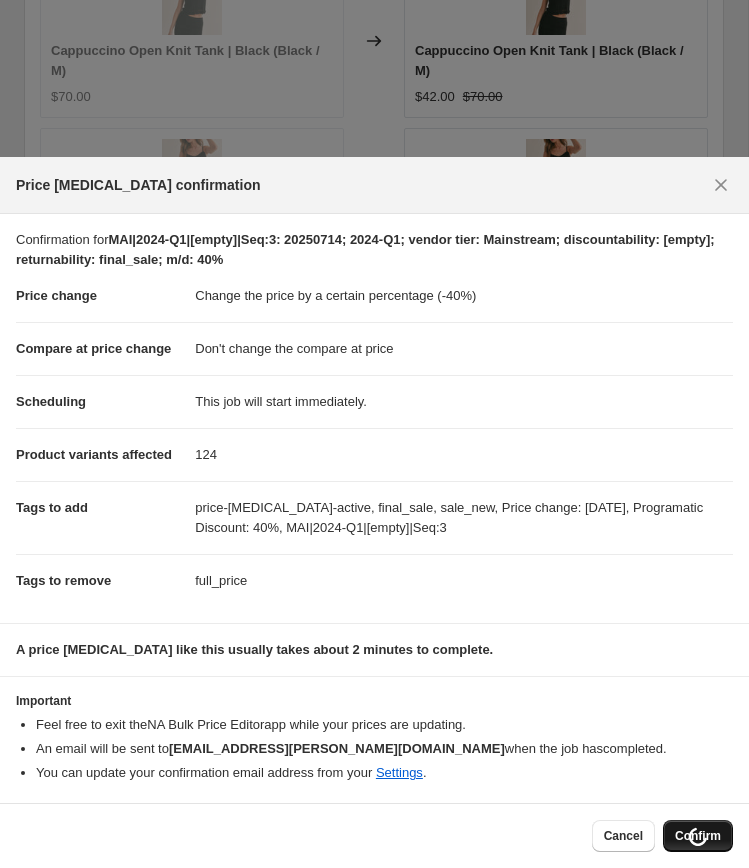 scroll, scrollTop: 3237, scrollLeft: 0, axis: vertical 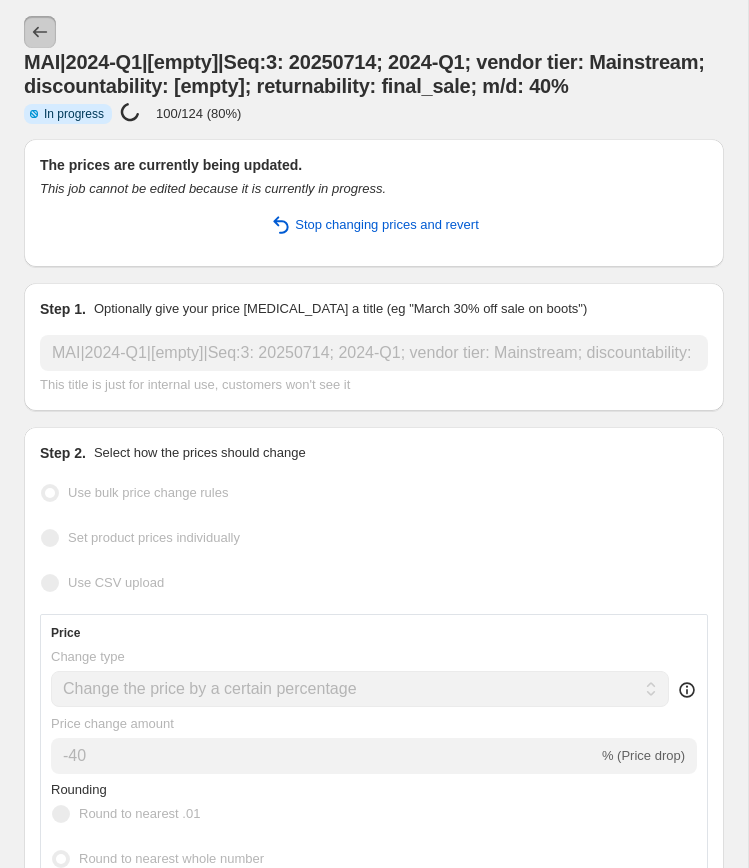 click 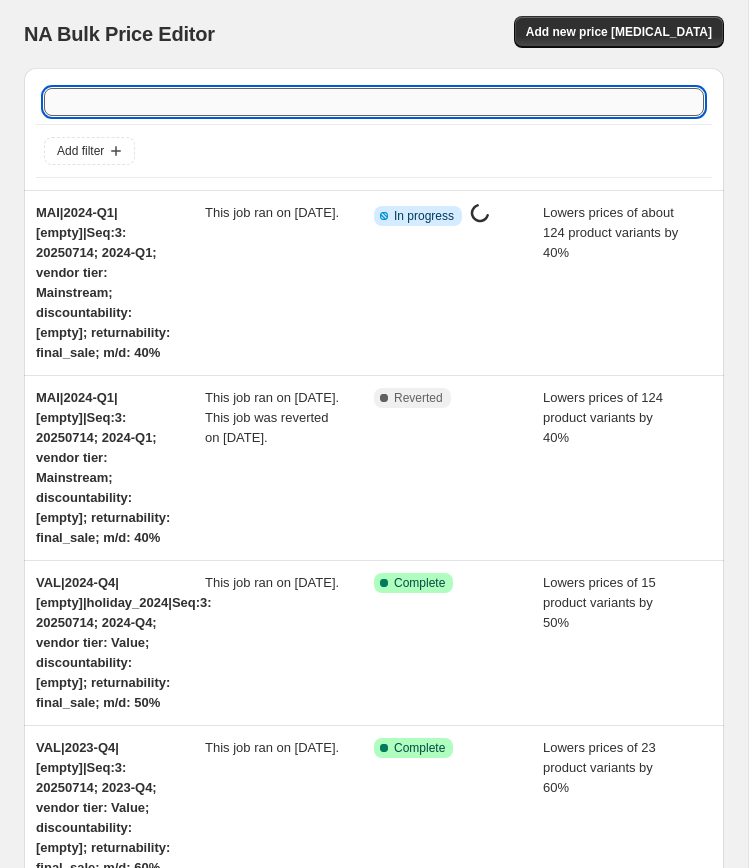 click at bounding box center [374, 102] 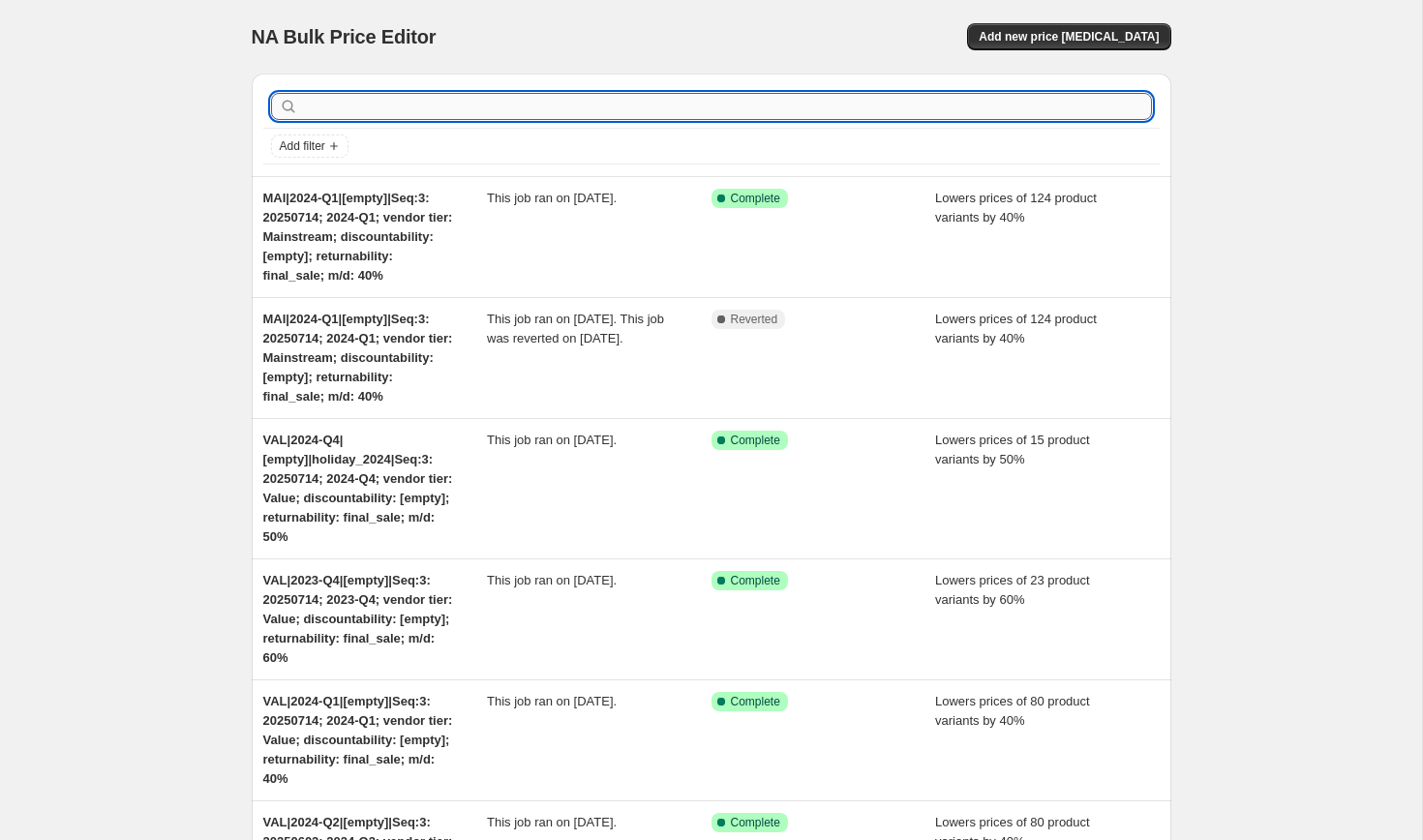 click at bounding box center (727, 106) 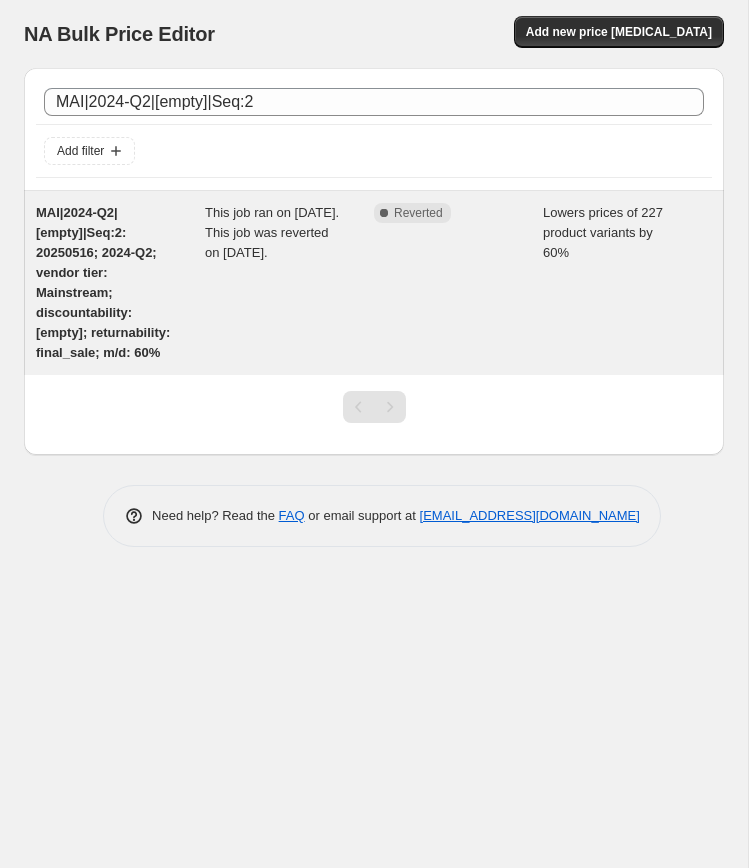 click on "MAI|2024-Q2|[empty]|Seq:2: 20250516; 2024-Q2; vendor tier: Mainstream; discountability: [empty]; returnability: final_sale; m/d: 60%" at bounding box center (103, 282) 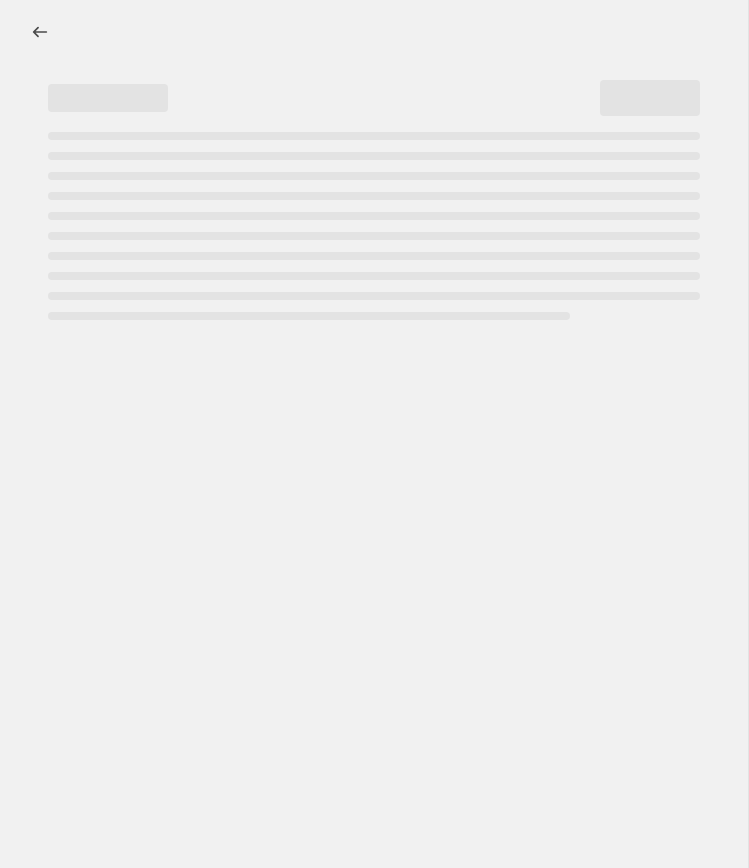 select on "percentage" 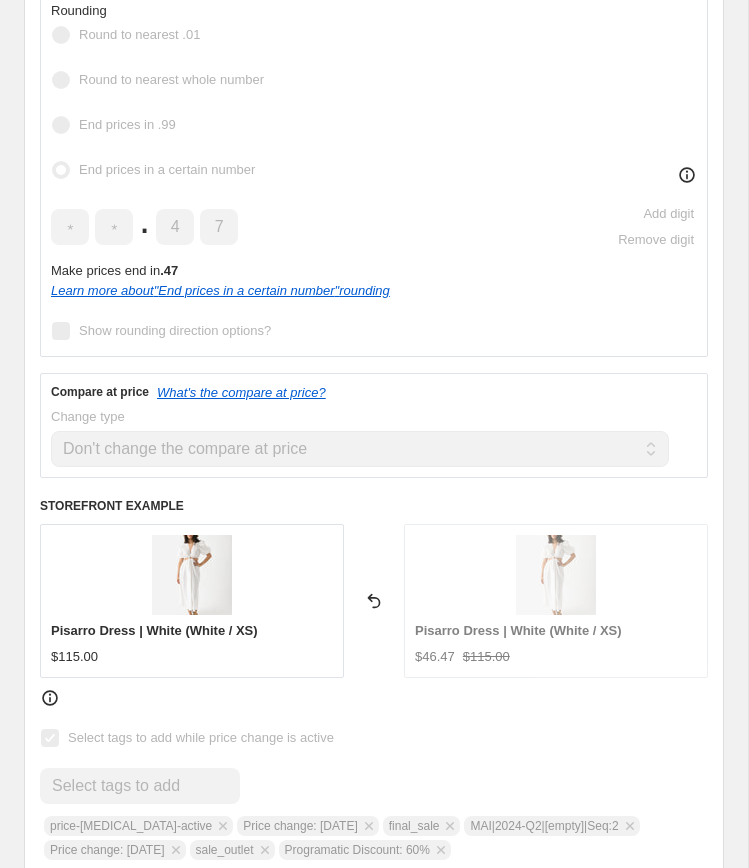 scroll, scrollTop: 0, scrollLeft: 0, axis: both 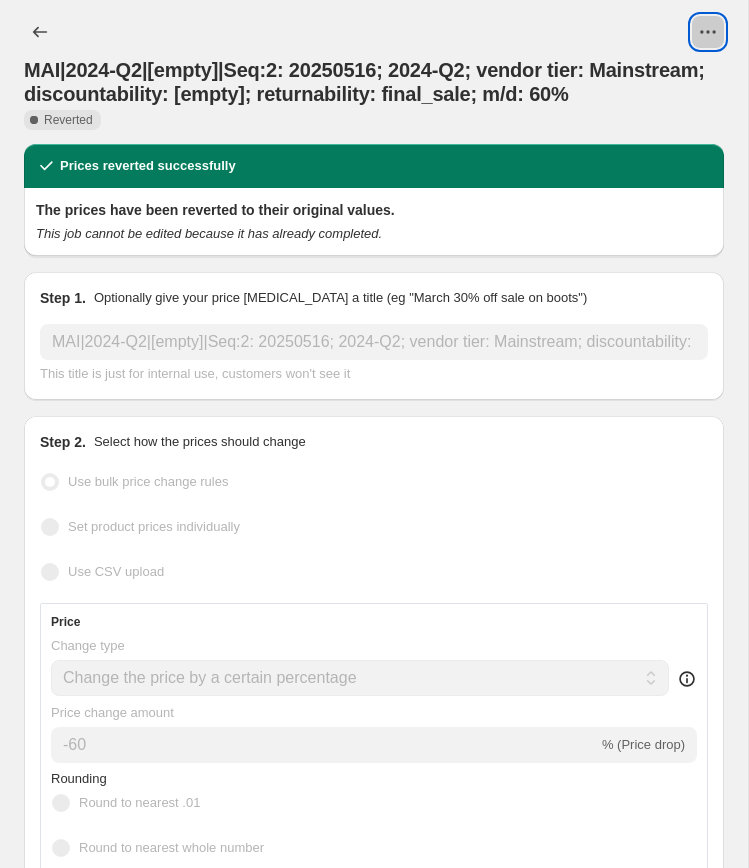 click 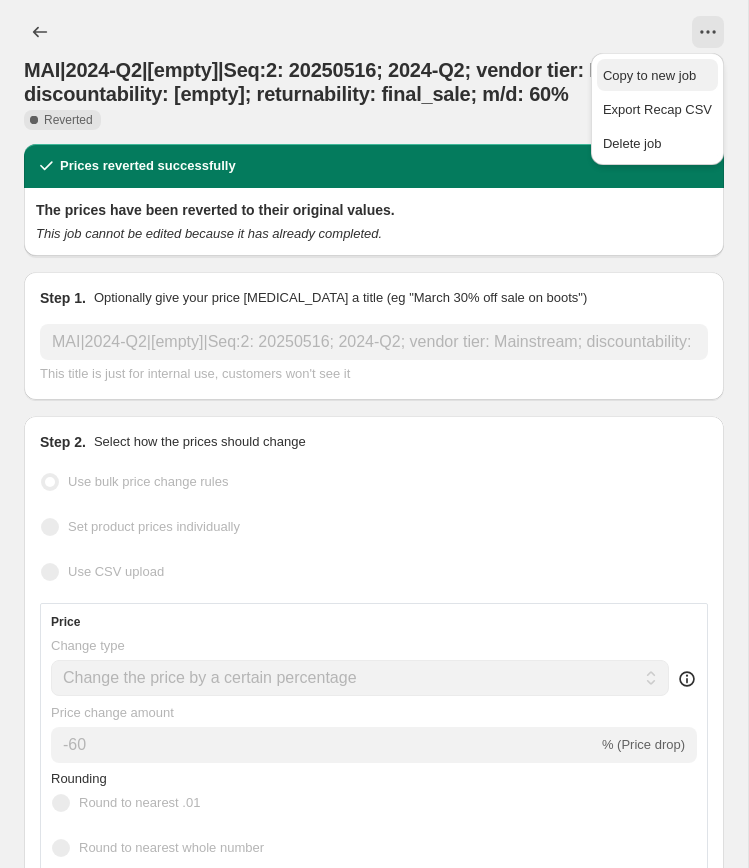 click on "Copy to new job" at bounding box center (649, 75) 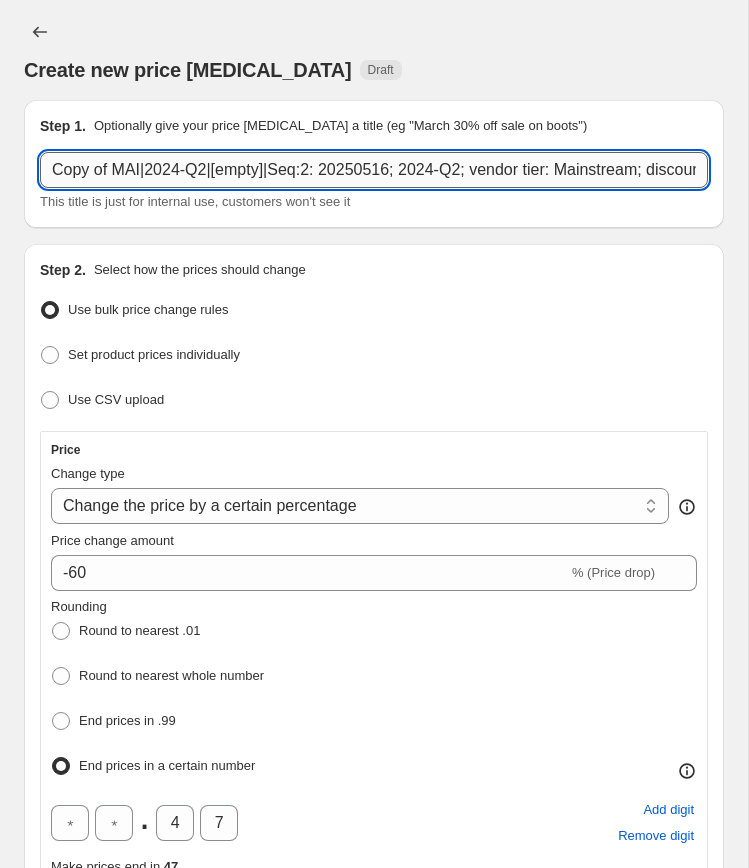 click on "Copy of MAI|2024-Q2|[empty]|Seq:2: 20250516; 2024-Q2; vendor tier: Mainstream; discountability: [empty]; returnability: final_sale; m/d: 60%" at bounding box center (374, 170) 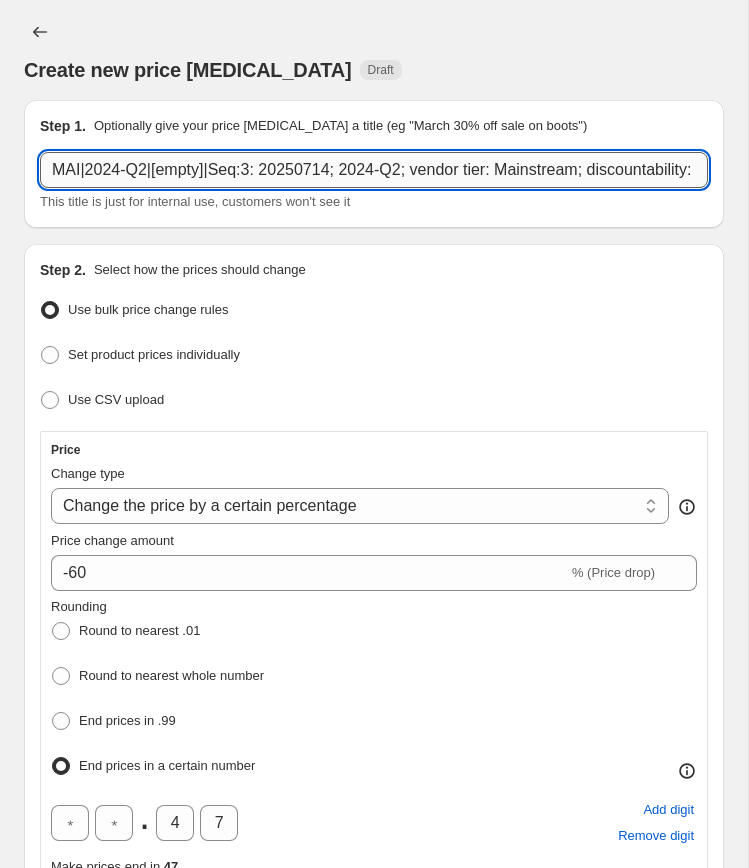 scroll, scrollTop: 0, scrollLeft: 344, axis: horizontal 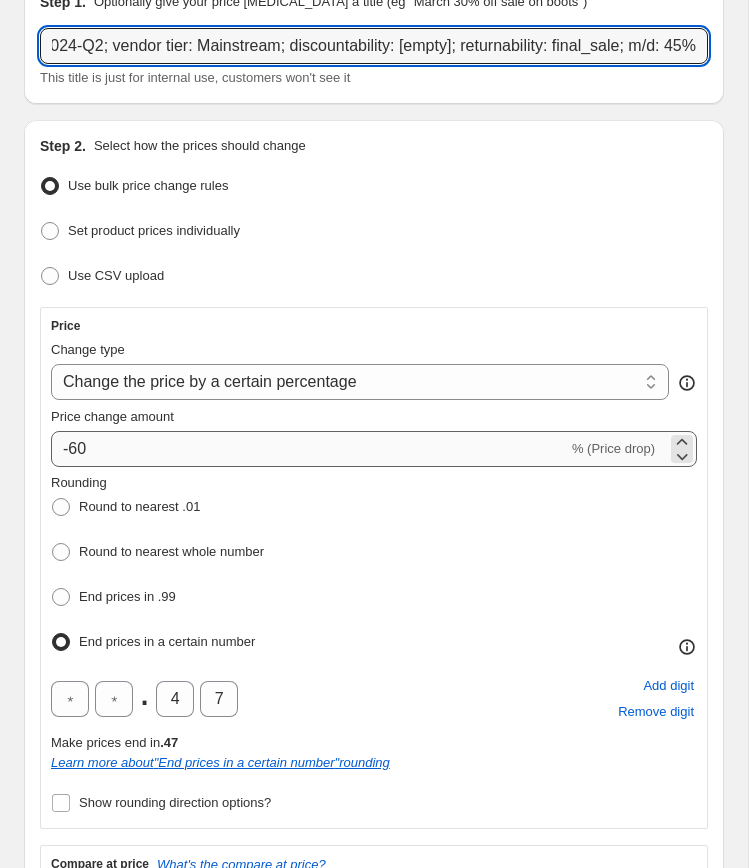 type on "MAI|2024-Q2|[empty]|Seq:3: 20250714; 2024-Q2; vendor tier: Mainstream; discountability: [empty]; returnability: final_sale; m/d: 45%" 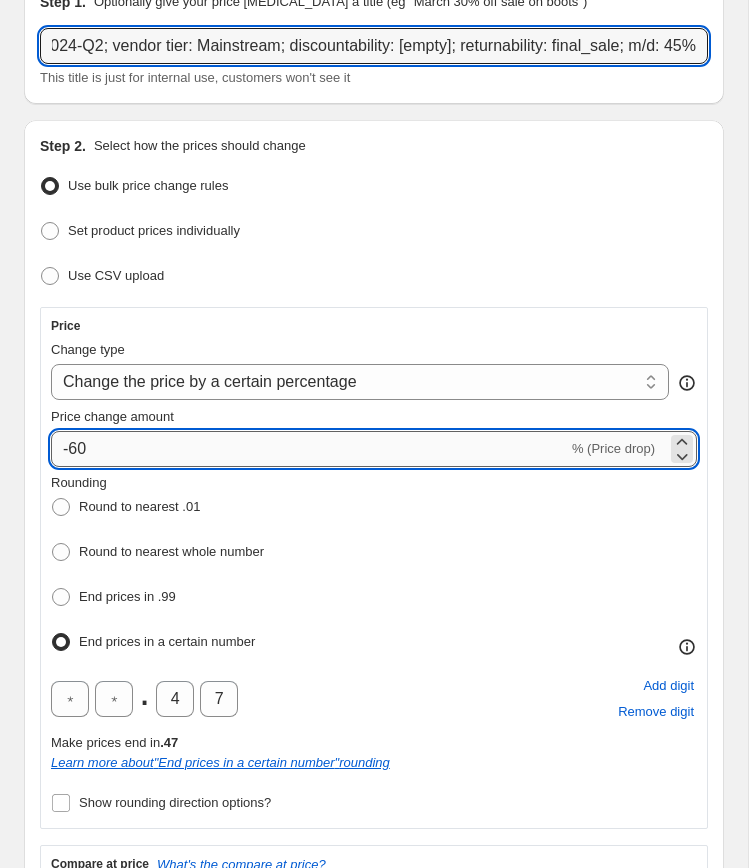click on "-60" at bounding box center [309, 449] 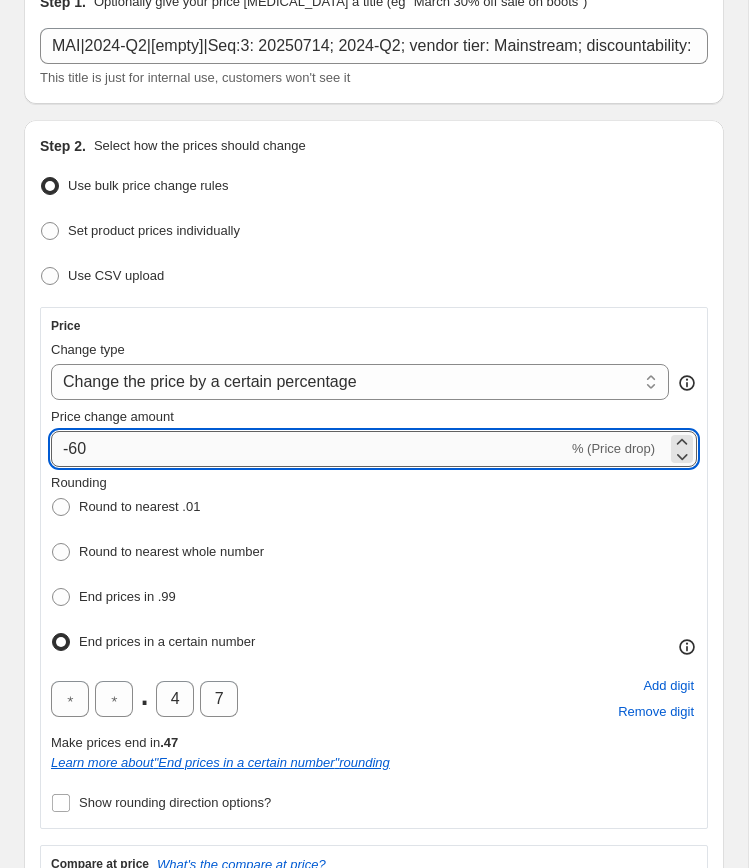 type on "-6" 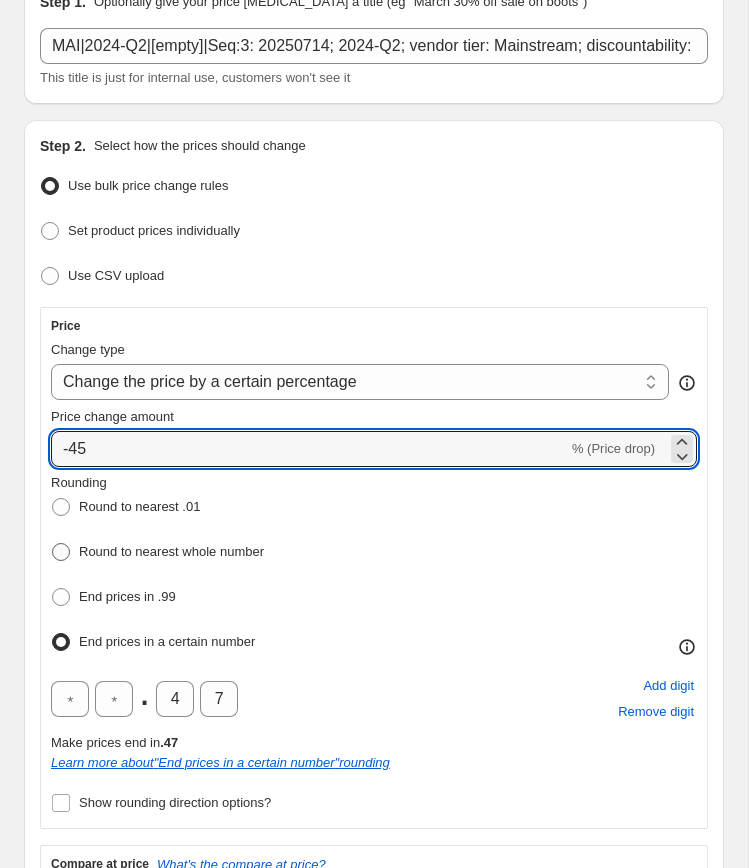 type on "-45" 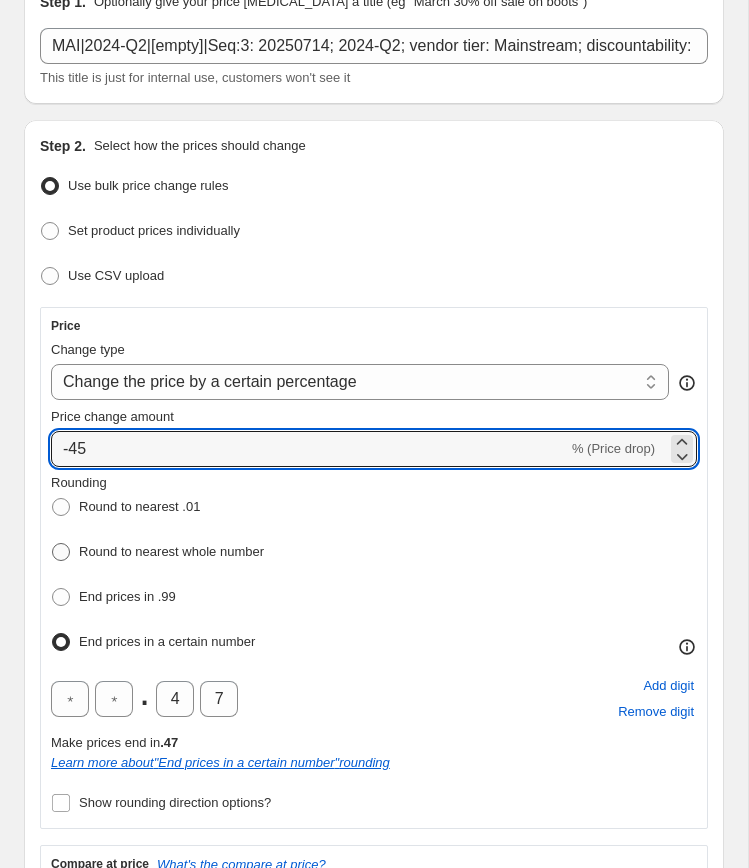 radio on "true" 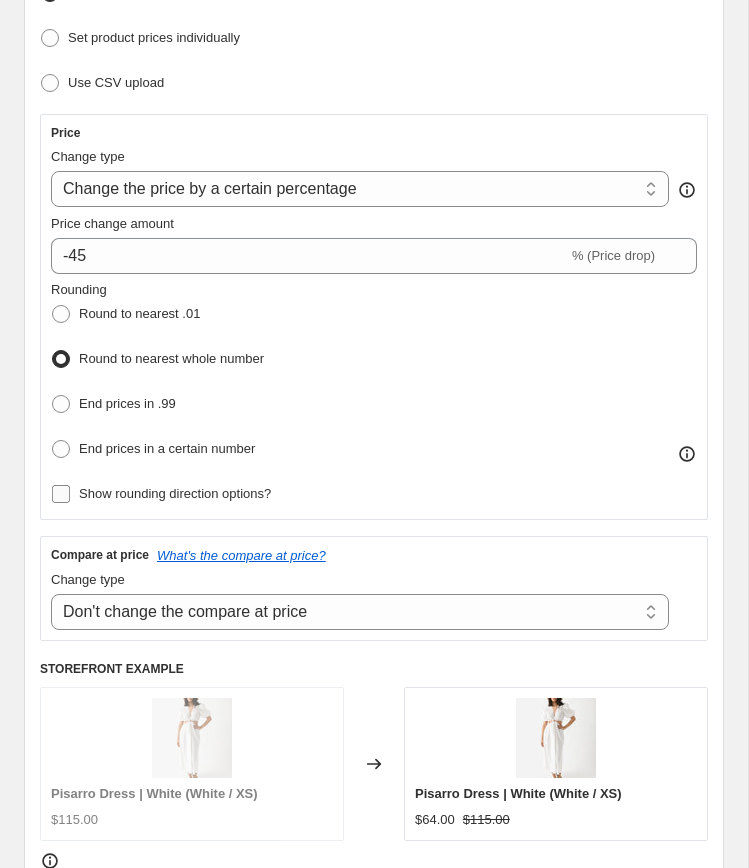 click on "Show rounding direction options?" at bounding box center [175, 493] 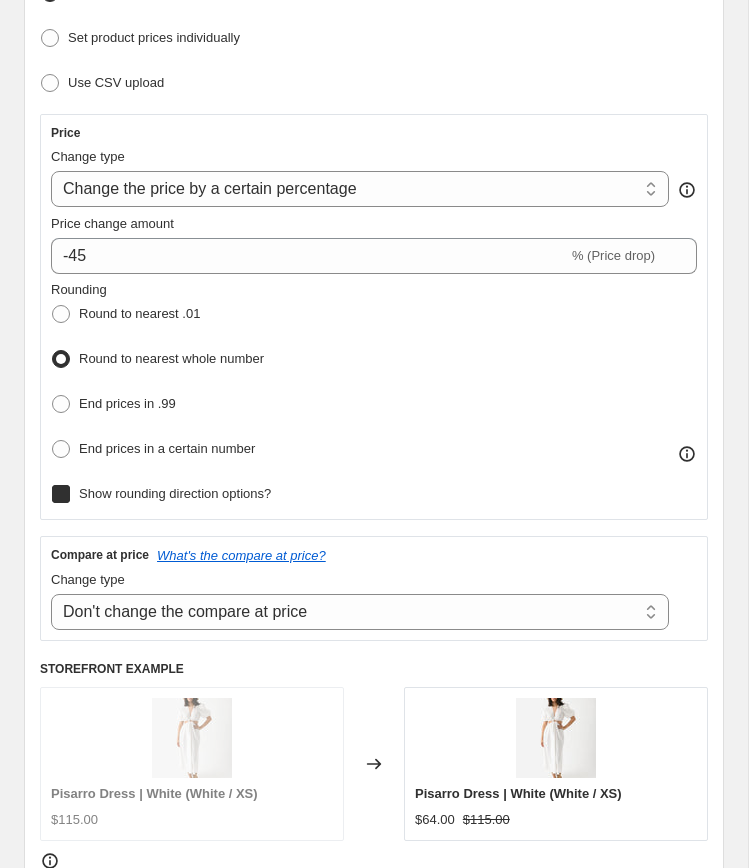 checkbox on "true" 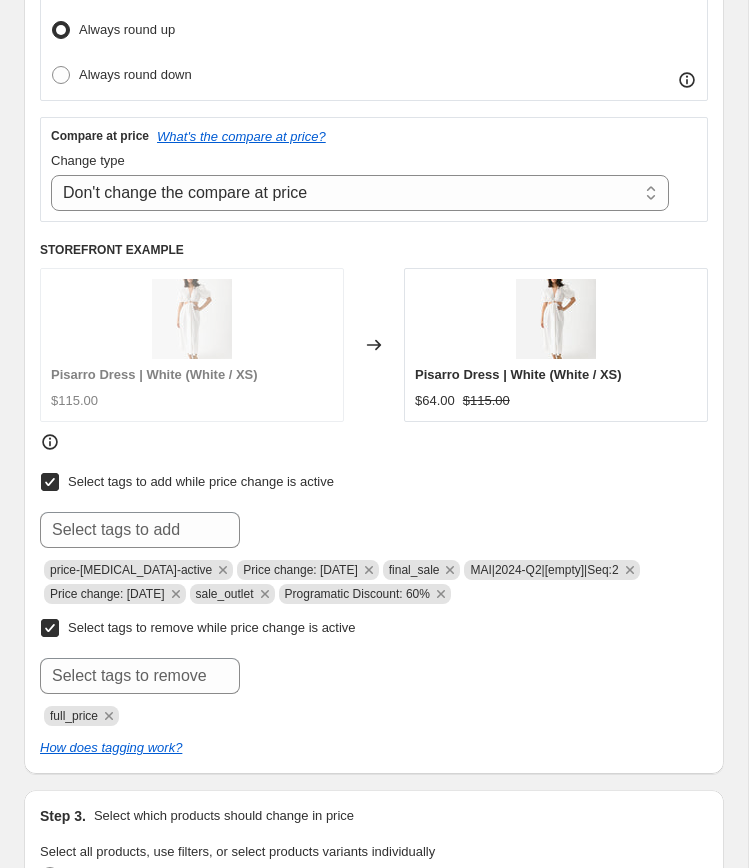 scroll, scrollTop: 953, scrollLeft: 0, axis: vertical 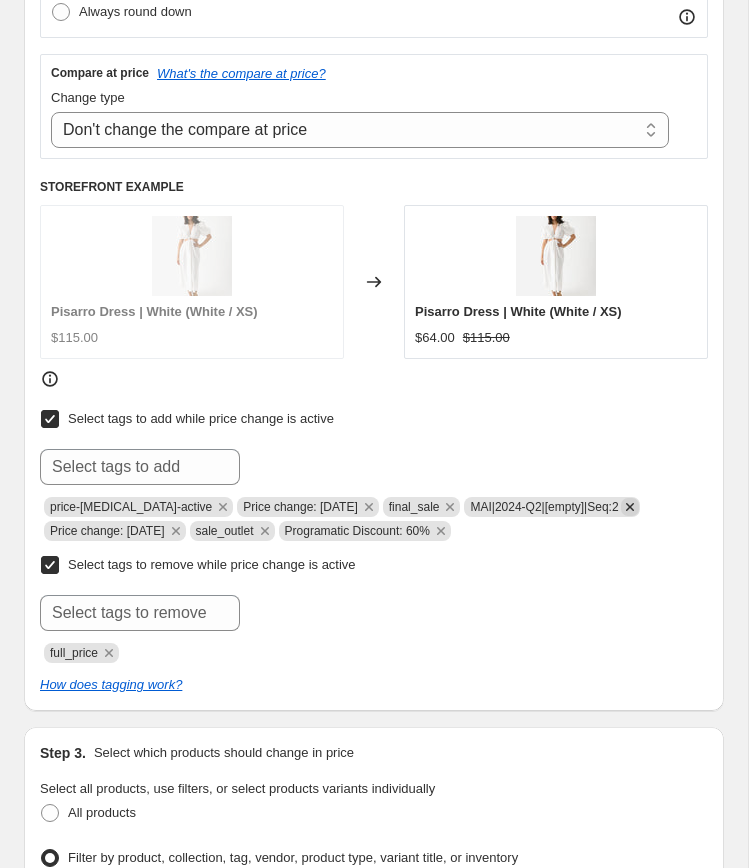 click 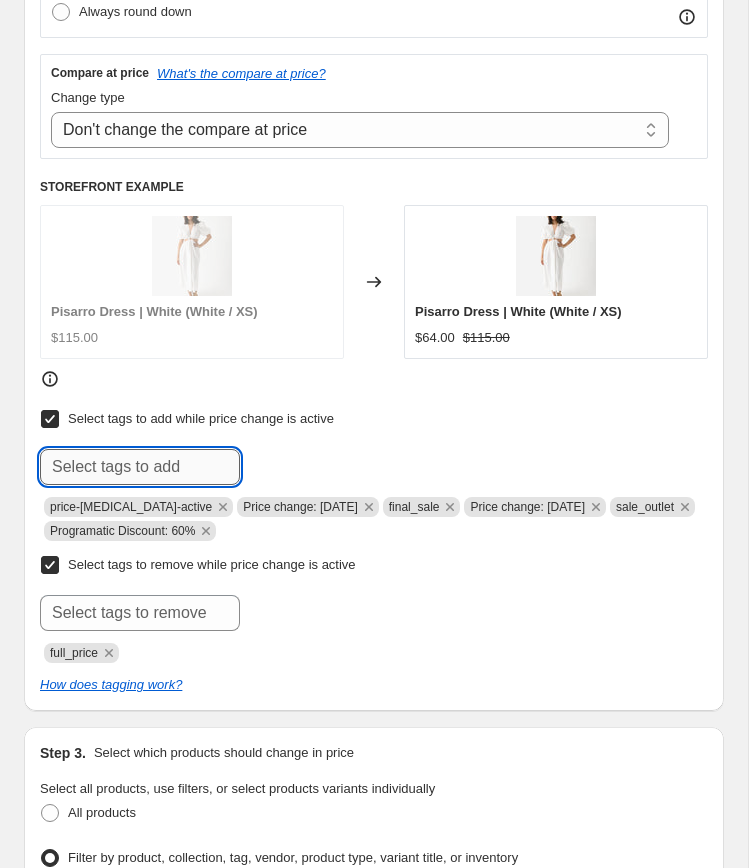 click at bounding box center (140, 467) 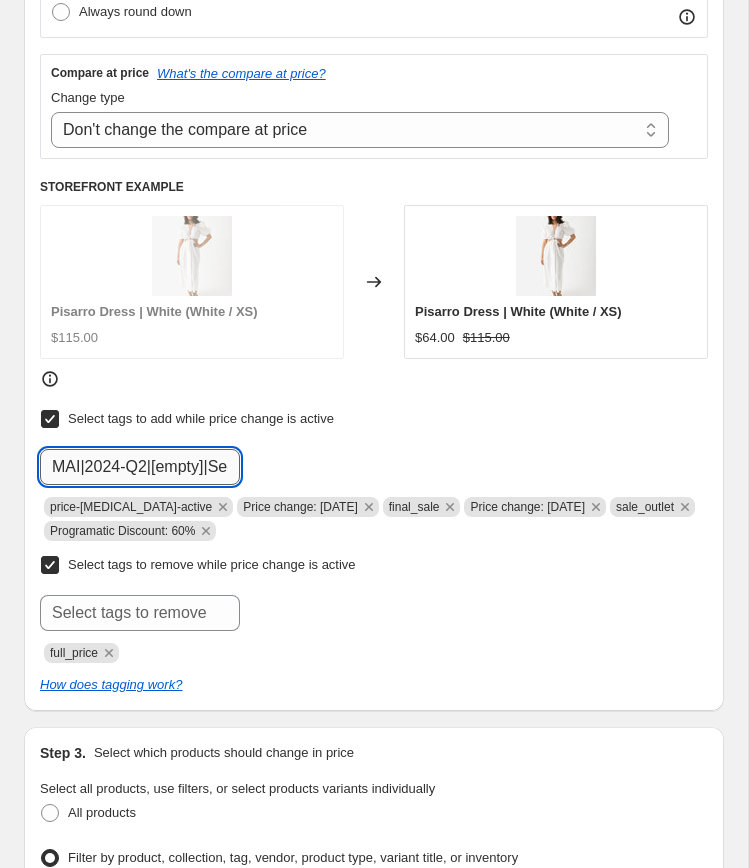 scroll, scrollTop: 0, scrollLeft: 32, axis: horizontal 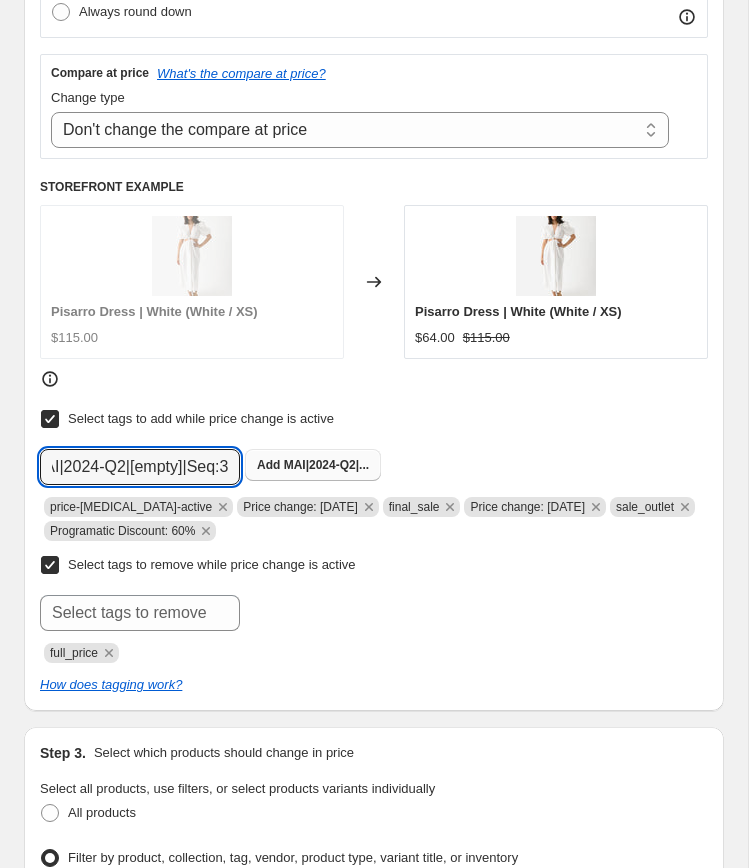 type on "MAI|2024-Q2|[empty]|Seq:3" 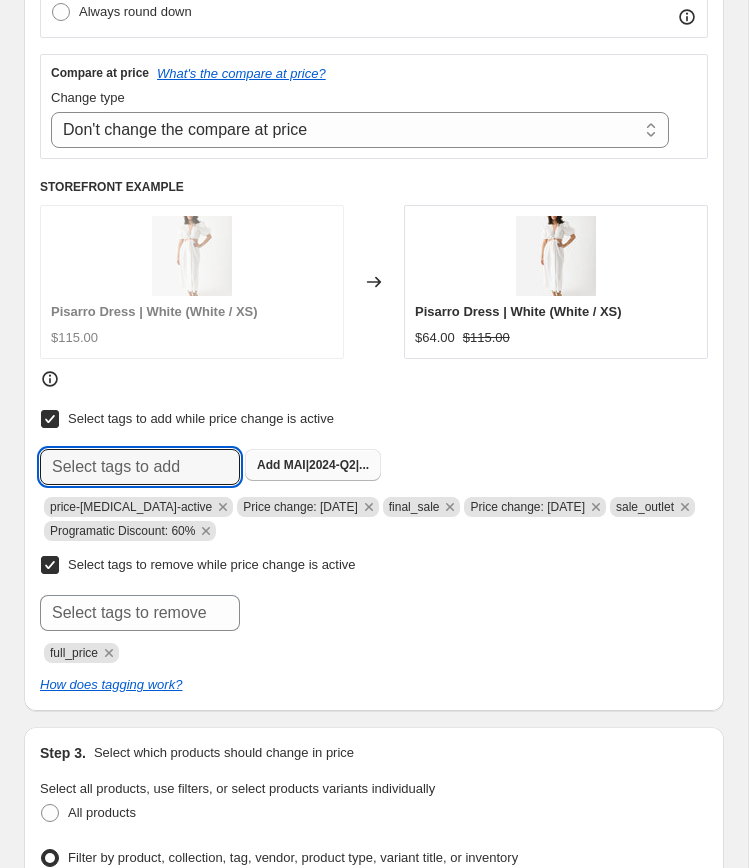 scroll, scrollTop: 0, scrollLeft: 0, axis: both 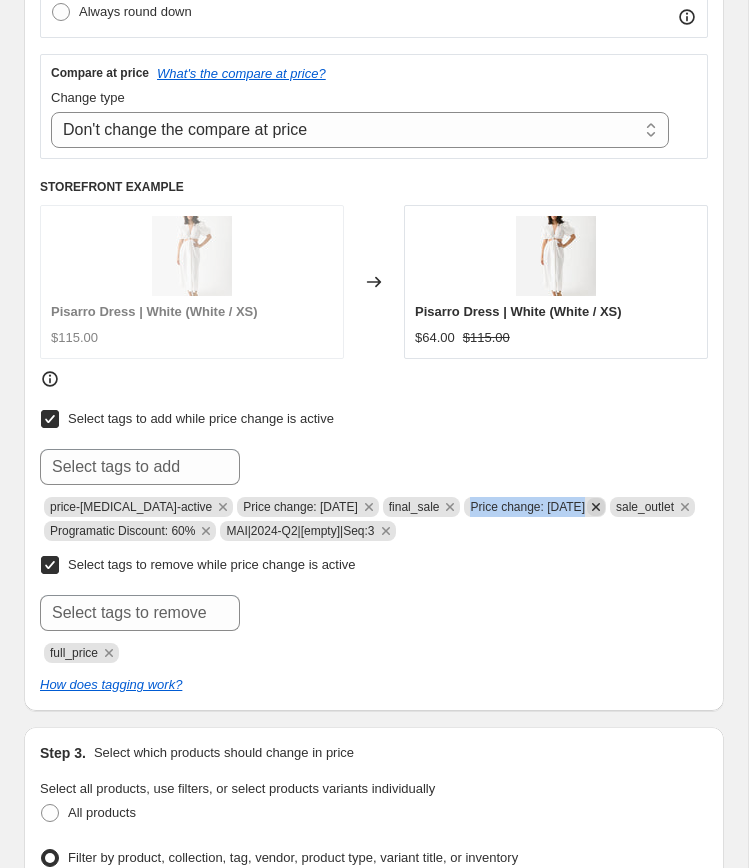 copy on "Price change: [DATE]" 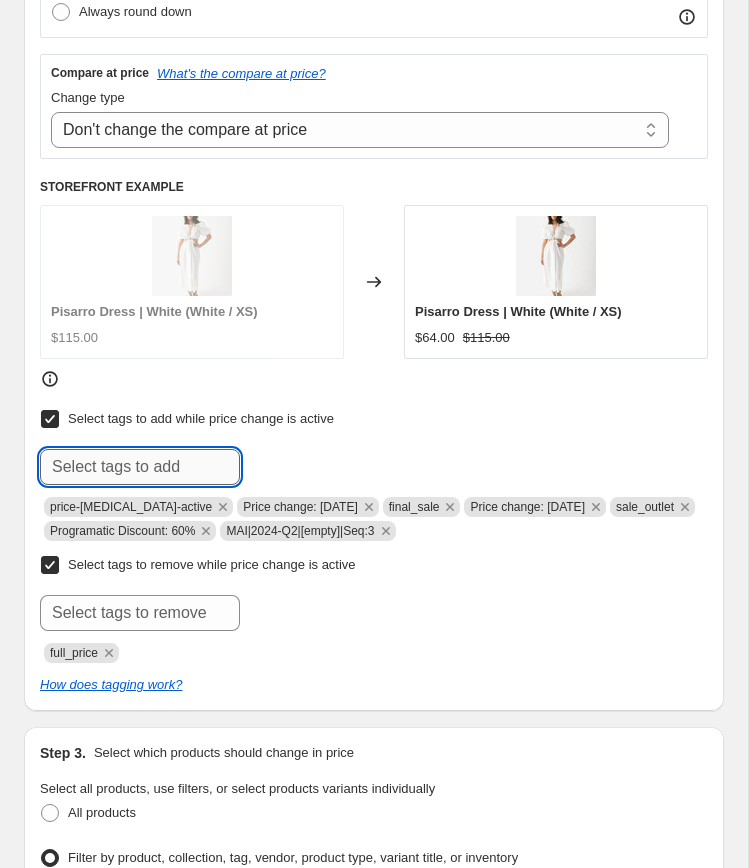 click at bounding box center [140, 467] 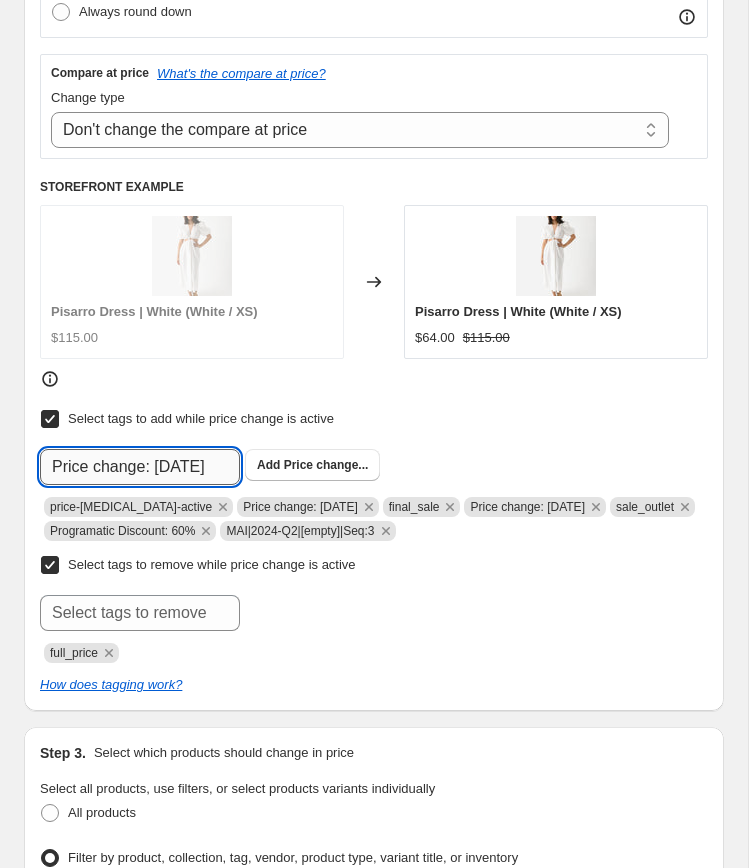 click on "Price change: [DATE]" at bounding box center (140, 467) 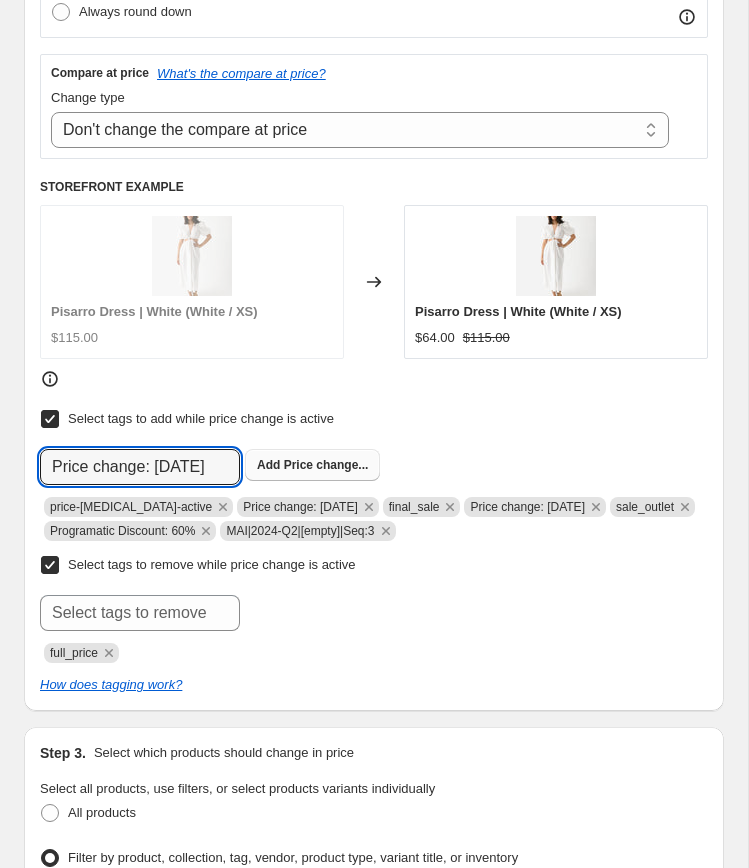 type on "Price change: [DATE]" 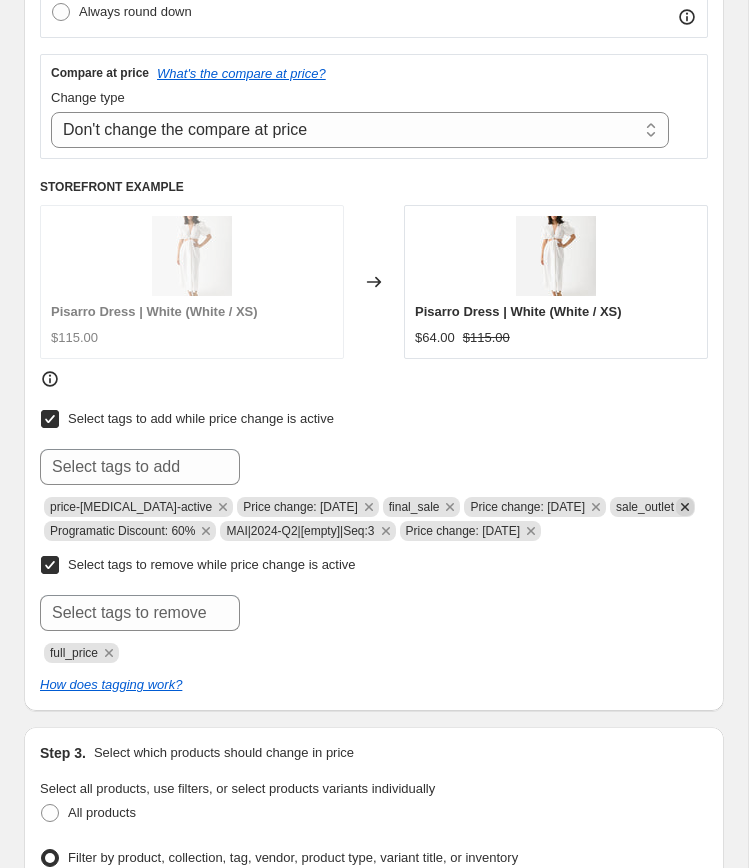 click 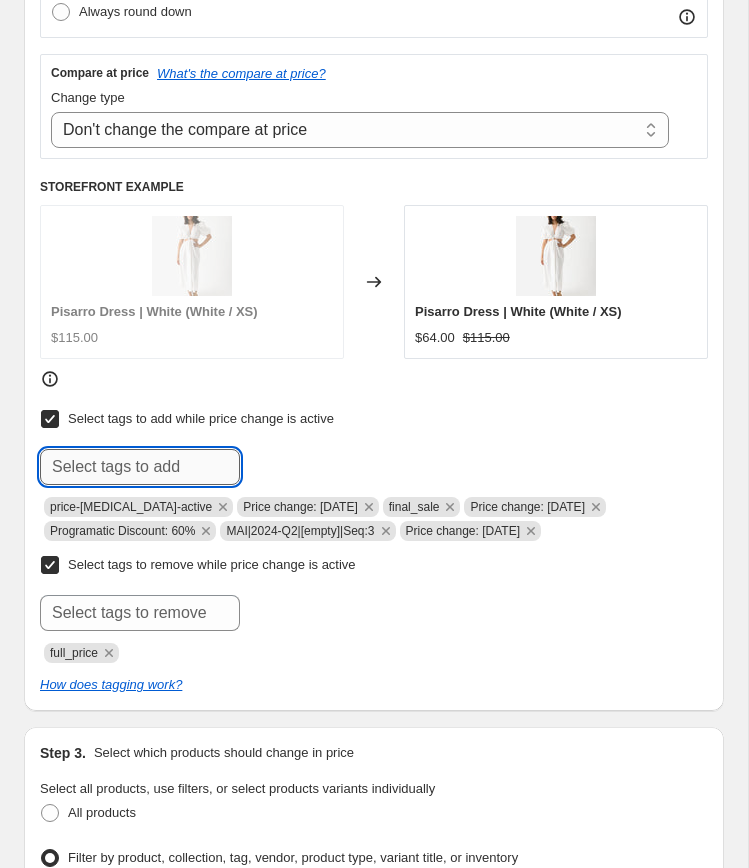 click at bounding box center [140, 467] 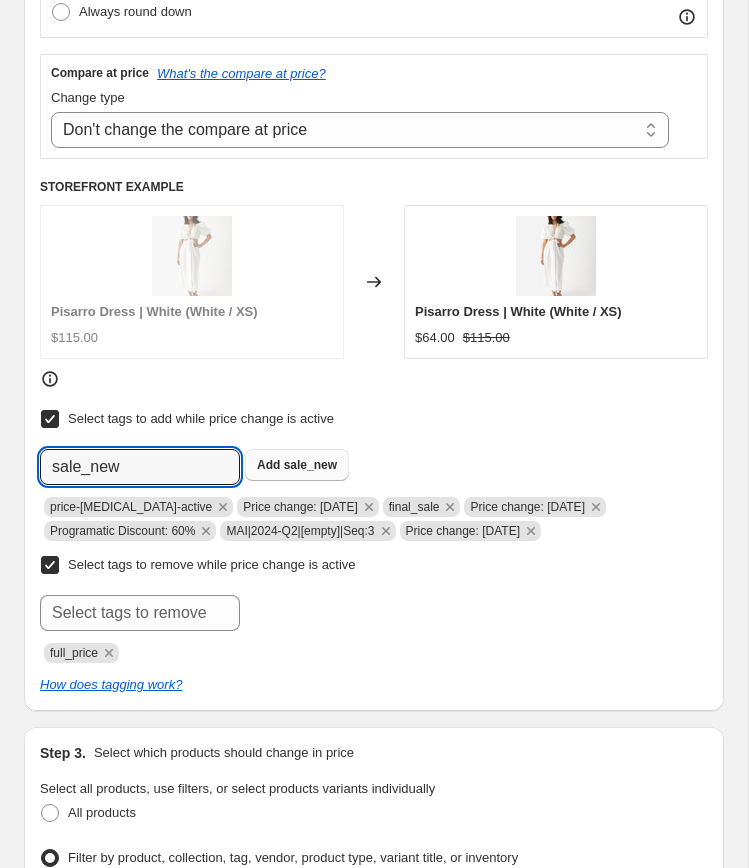 type on "sale_new" 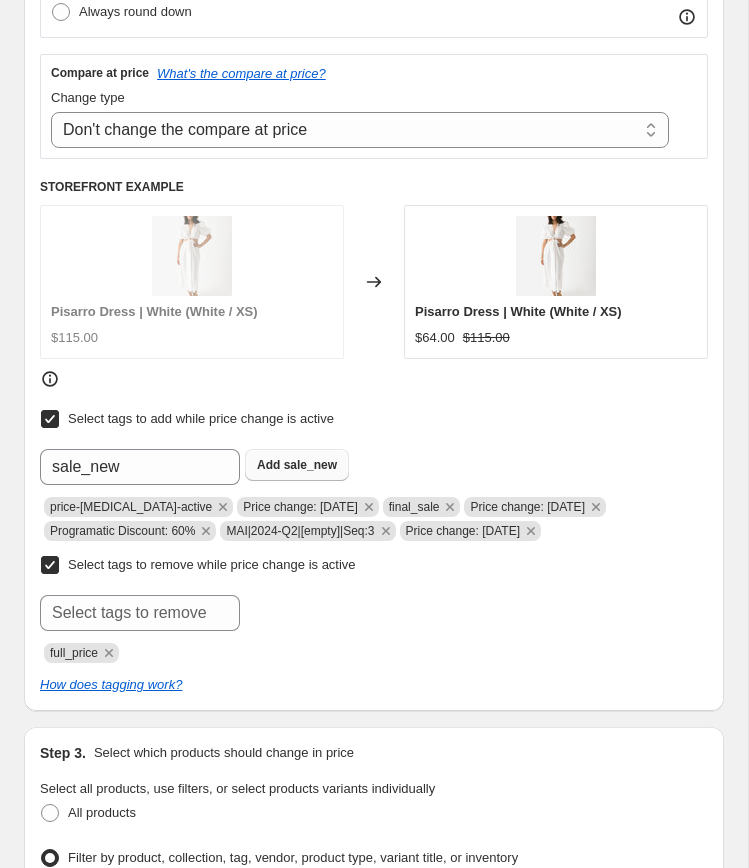 click on "sale_new" at bounding box center (310, 465) 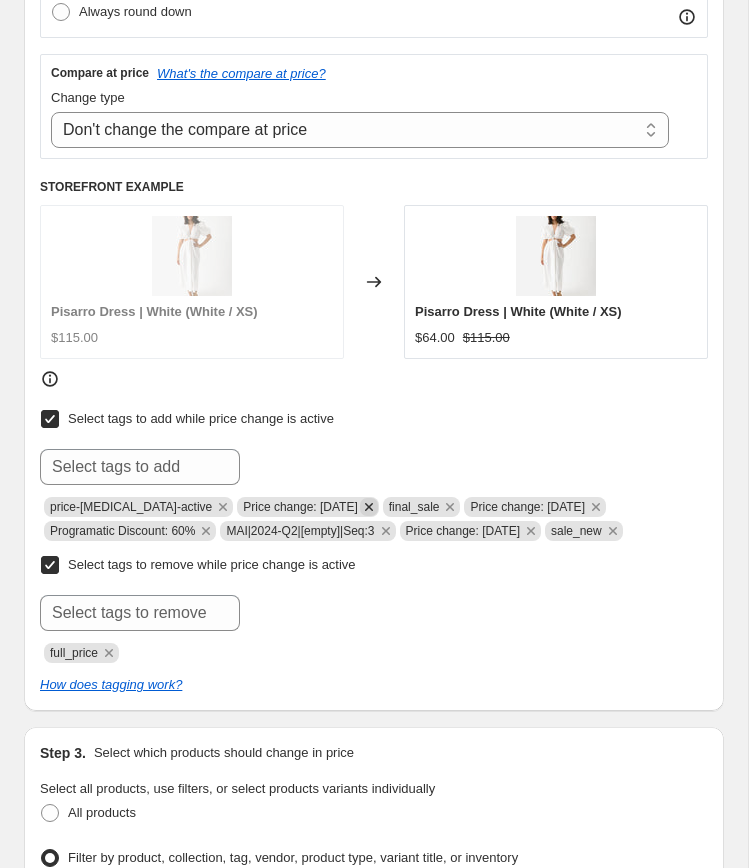 click 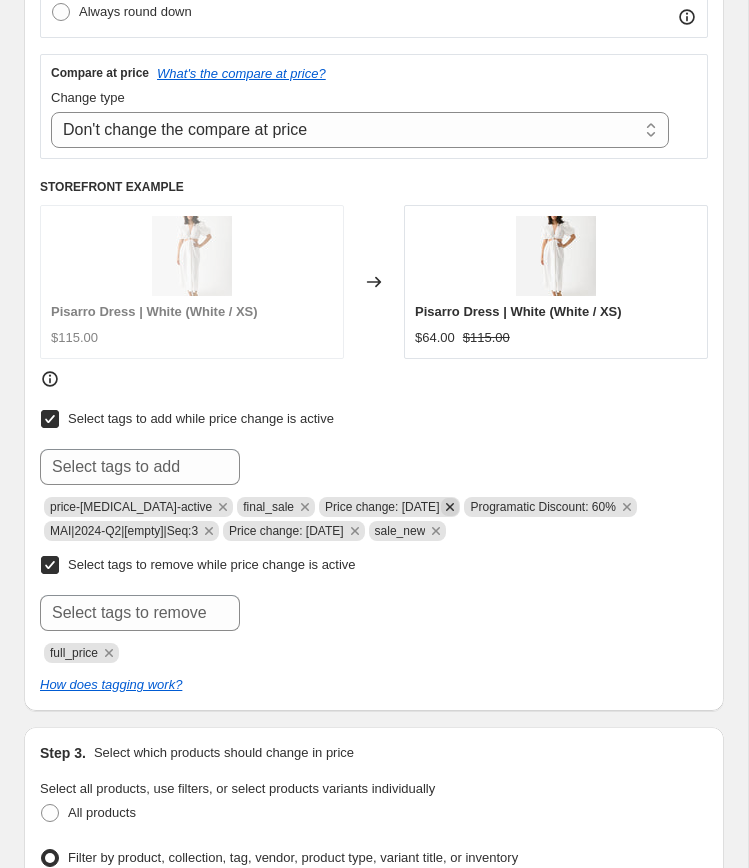 click 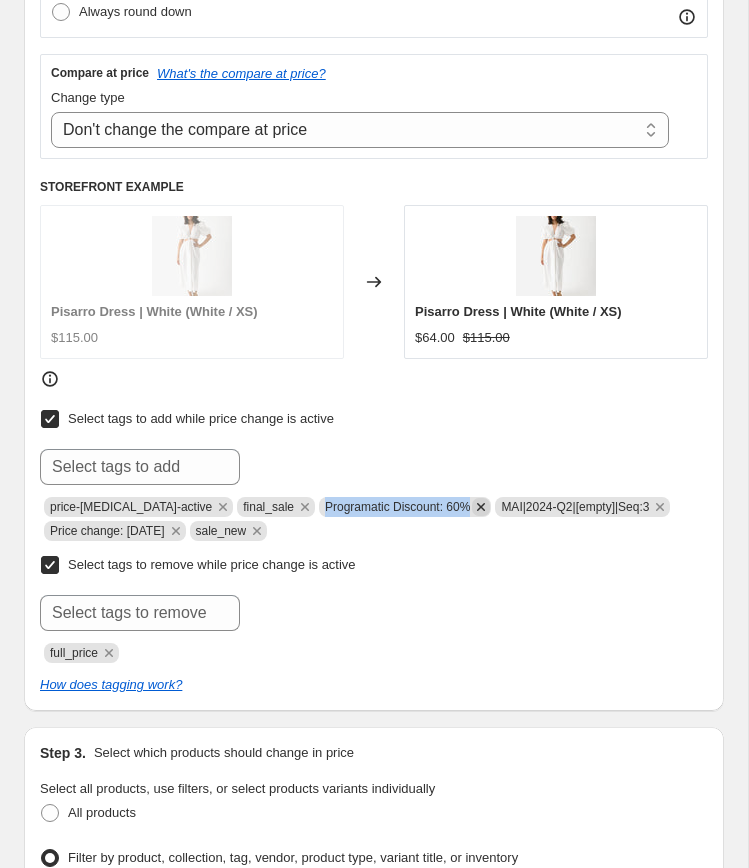 copy on "Programatic Discount: 60%" 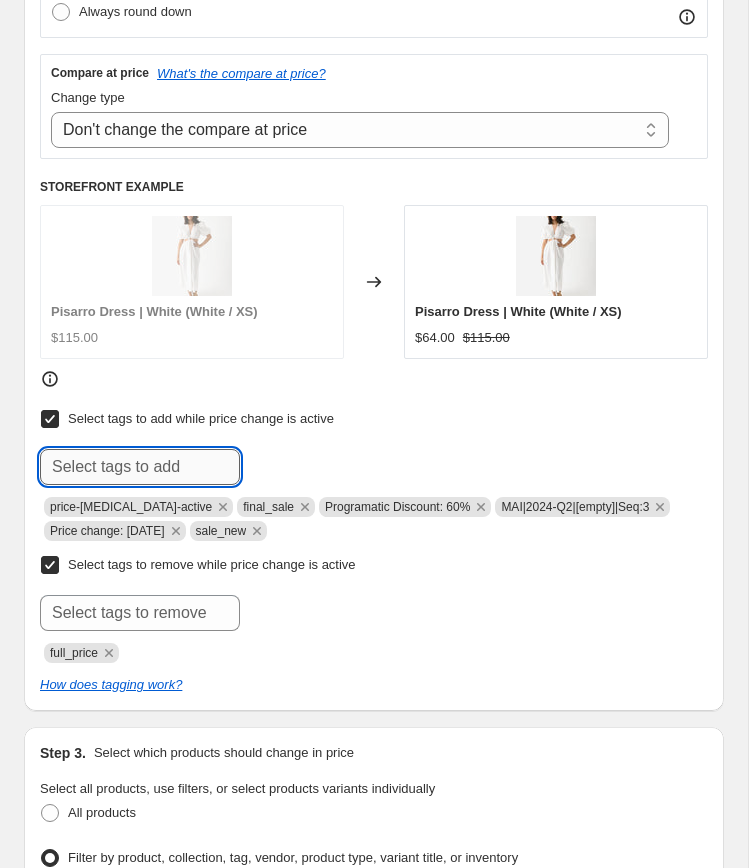 click at bounding box center (140, 467) 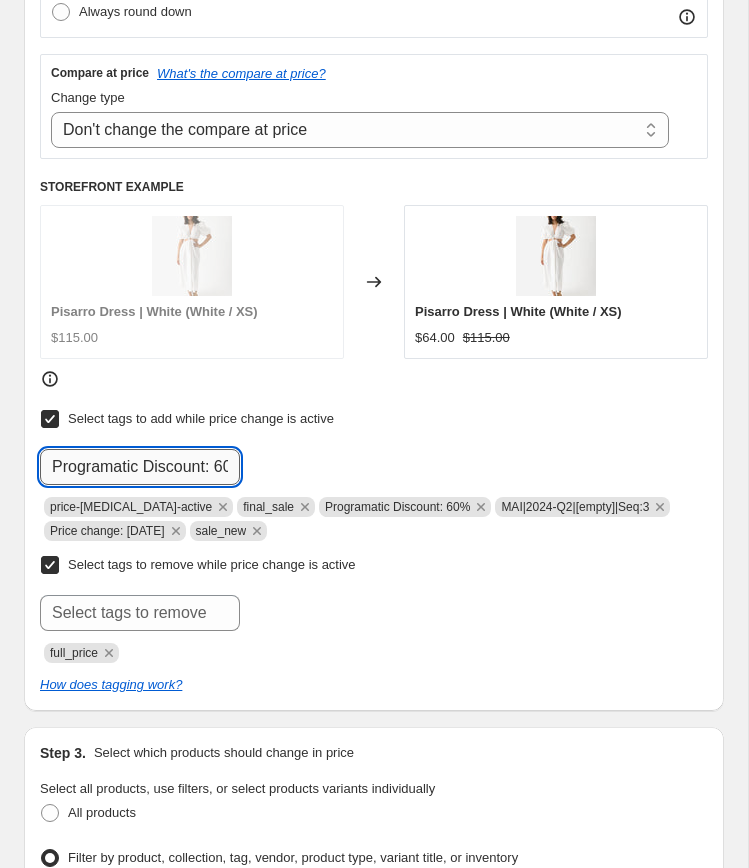 scroll, scrollTop: 0, scrollLeft: 26, axis: horizontal 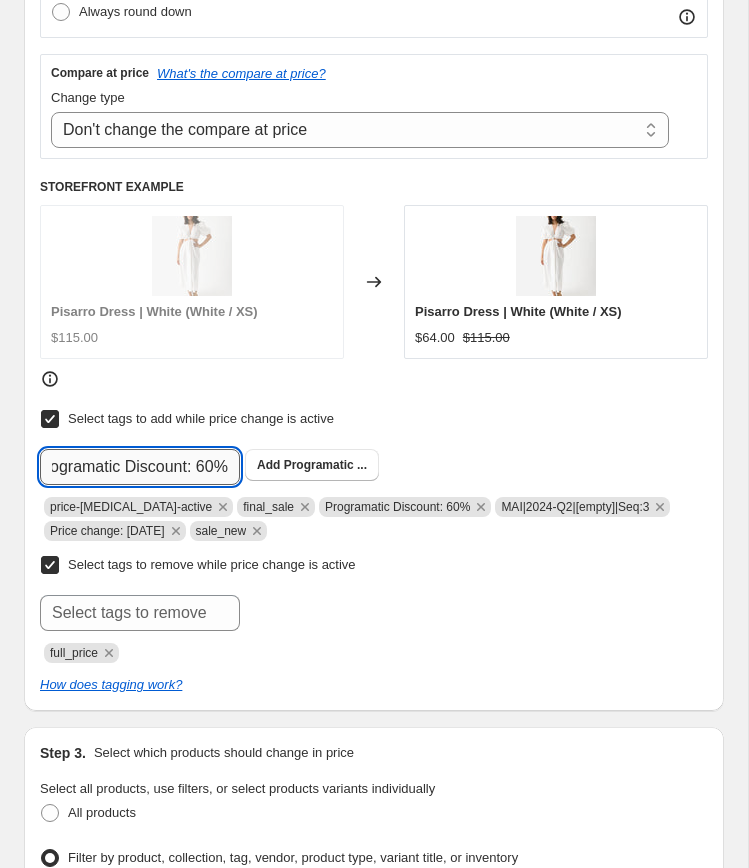 click on "Programatic Discount: 60%" at bounding box center (140, 467) 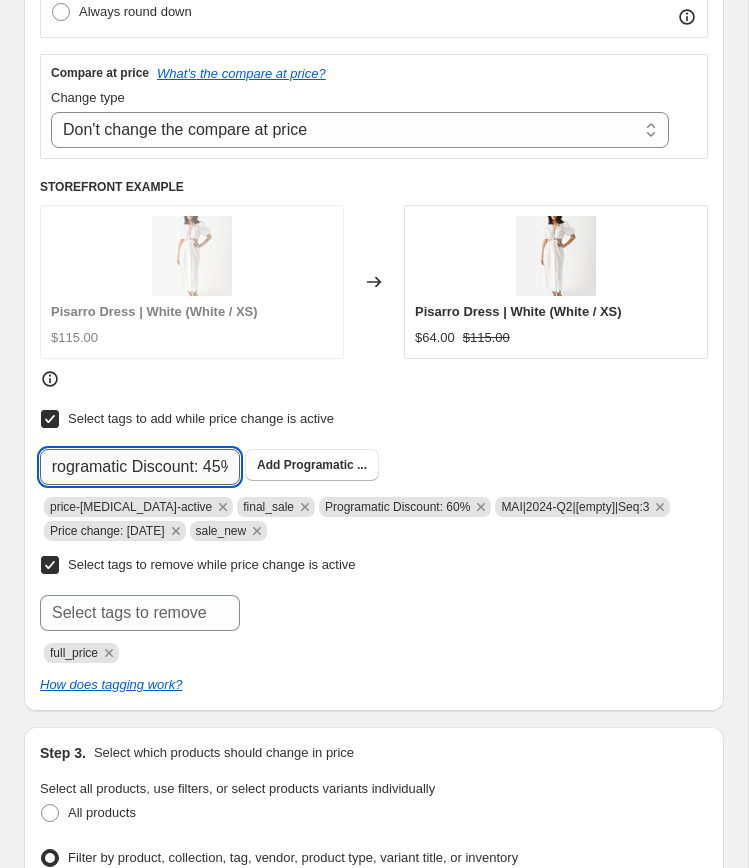 scroll, scrollTop: 0, scrollLeft: 26, axis: horizontal 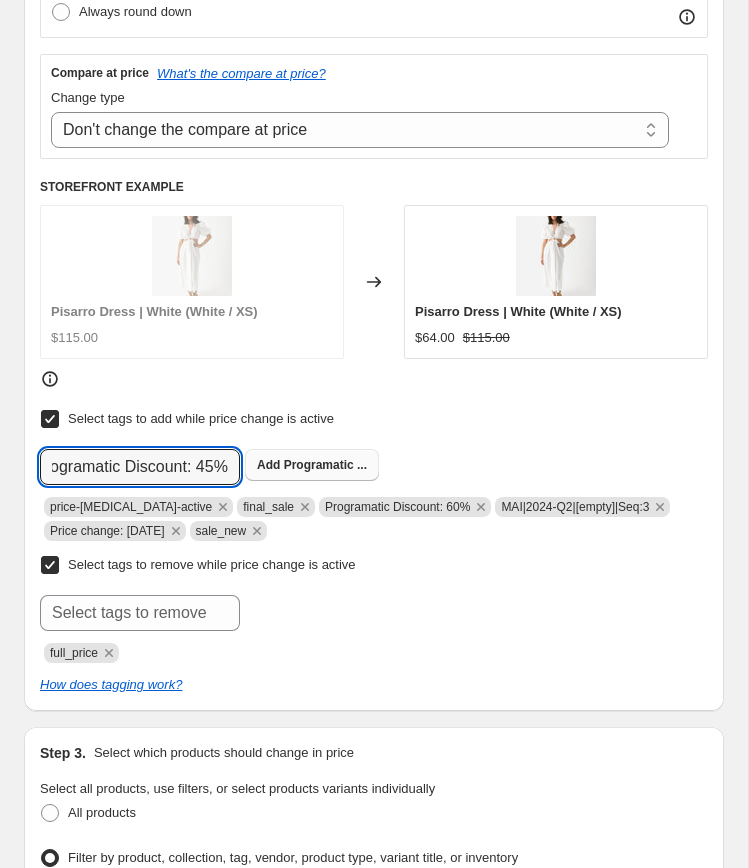 type on "Programatic Discount: 45%" 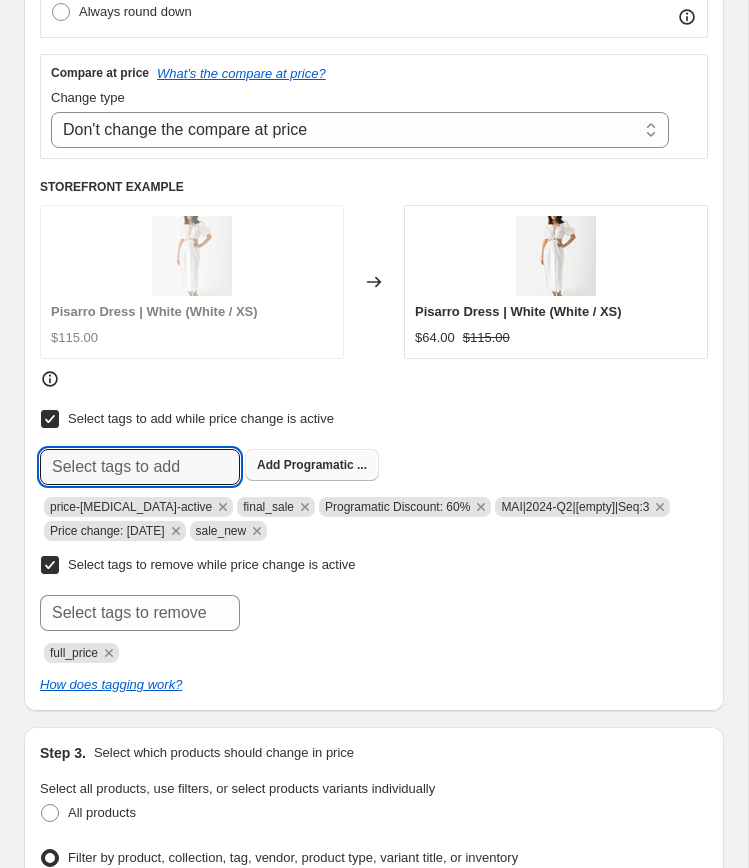 scroll, scrollTop: 0, scrollLeft: 0, axis: both 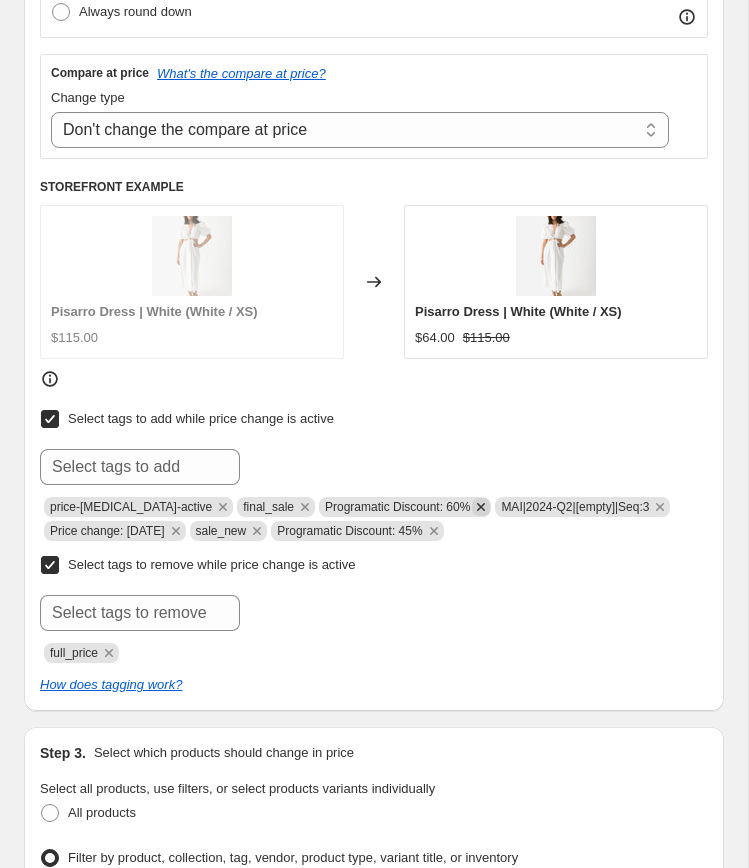 click 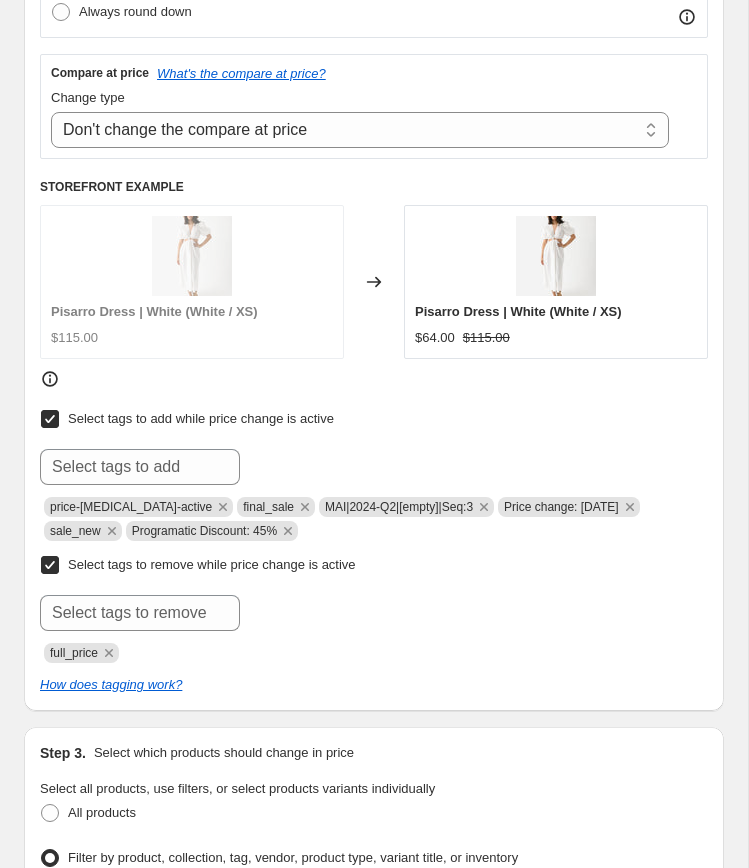 click on "How does tagging work?" at bounding box center (374, 685) 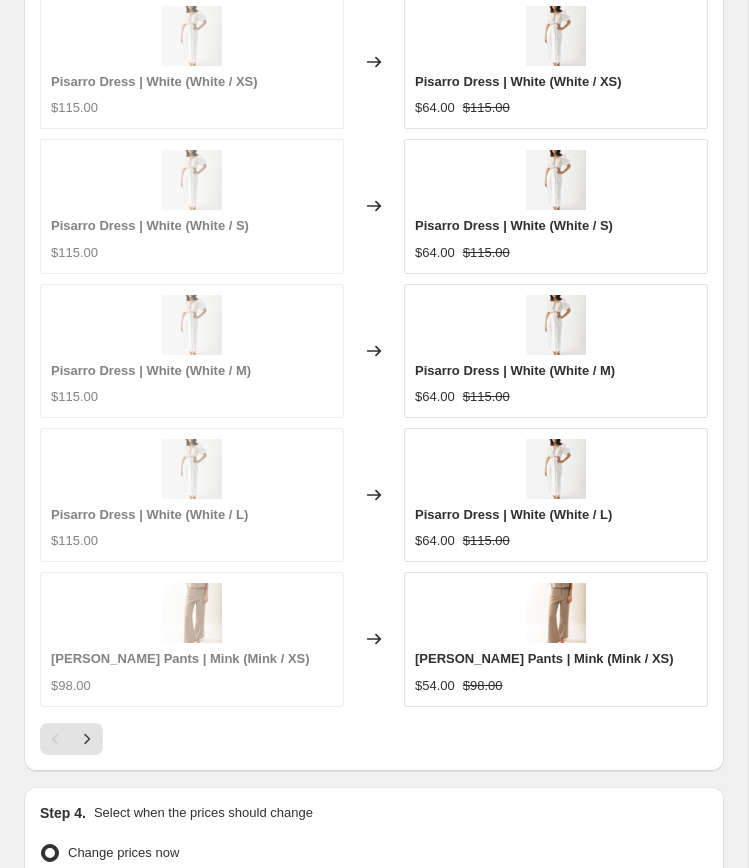 scroll, scrollTop: 2995, scrollLeft: 0, axis: vertical 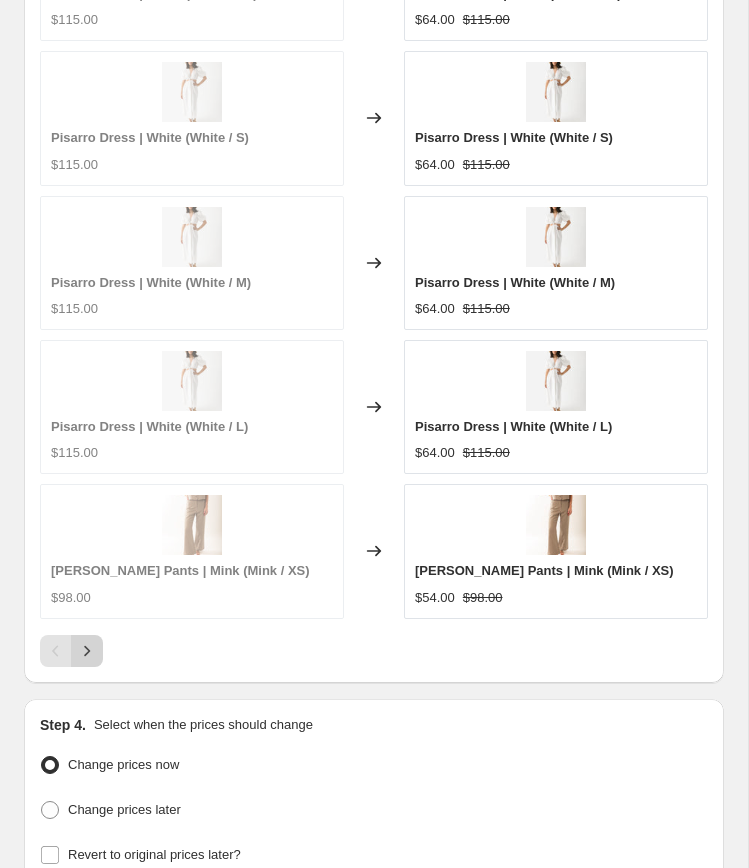 click 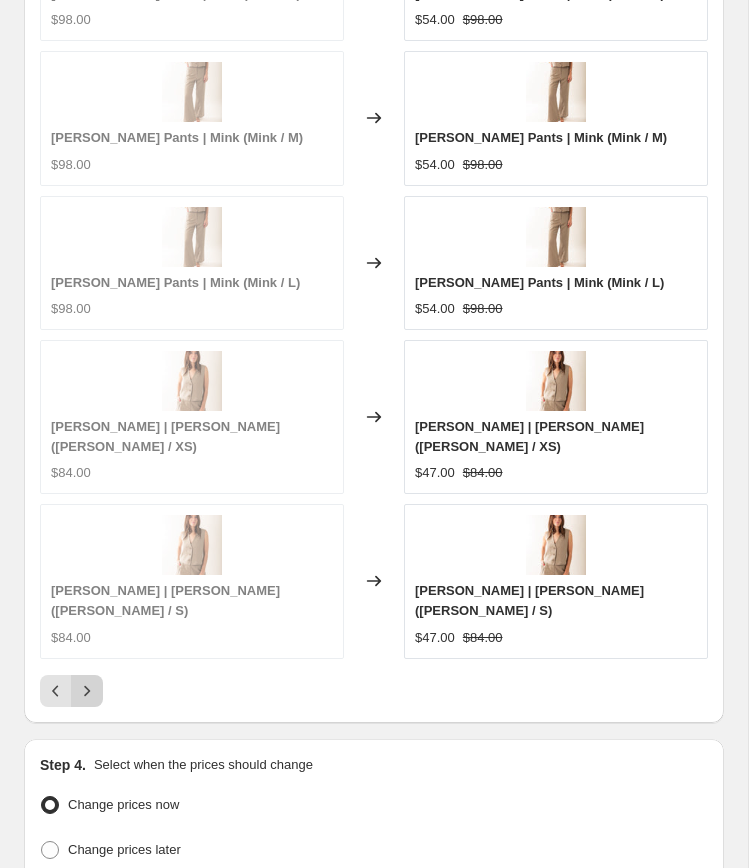 click 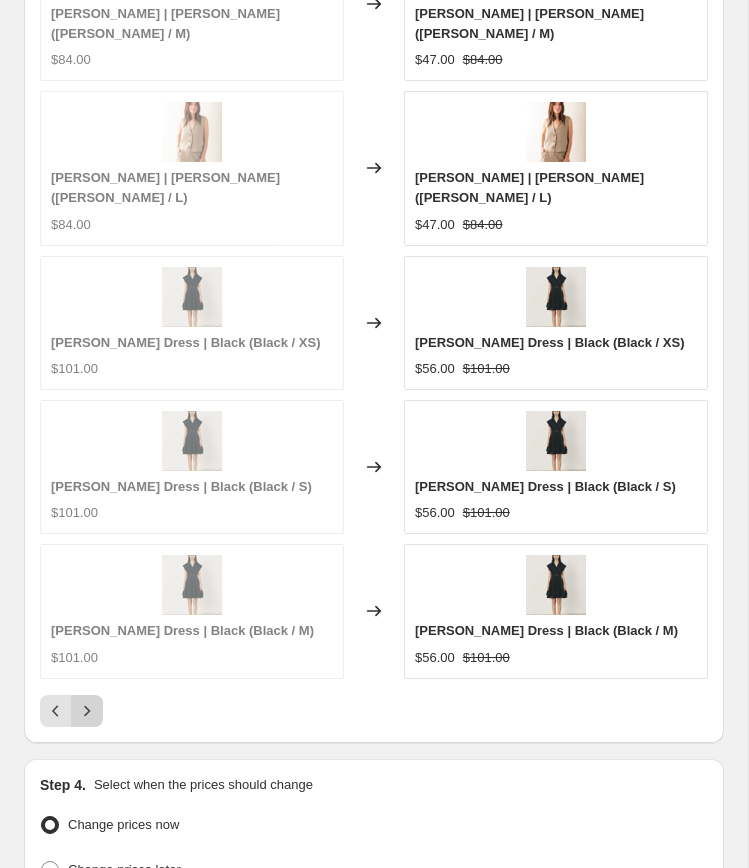 click 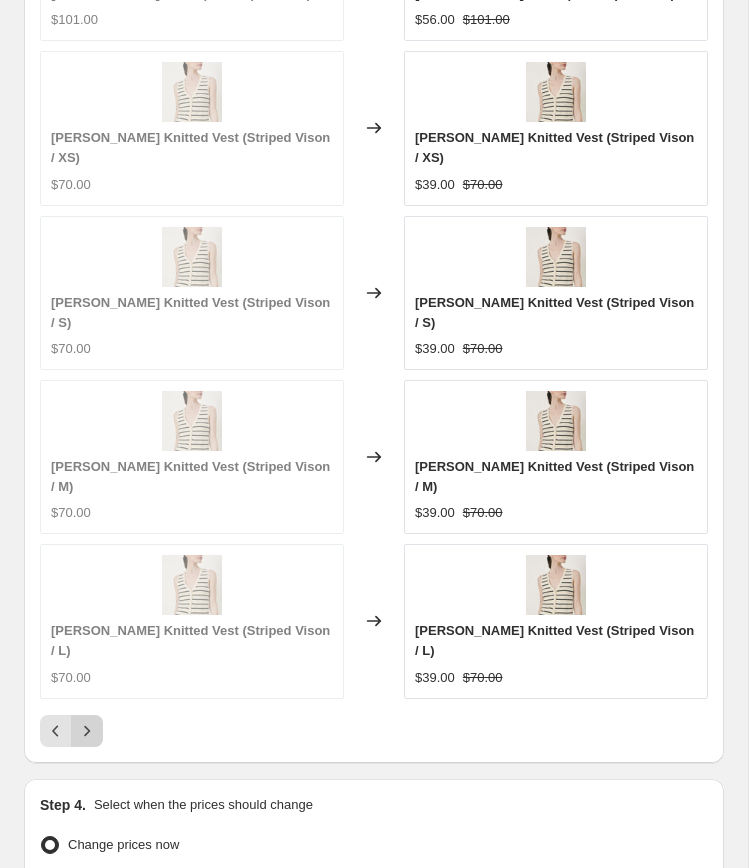 click 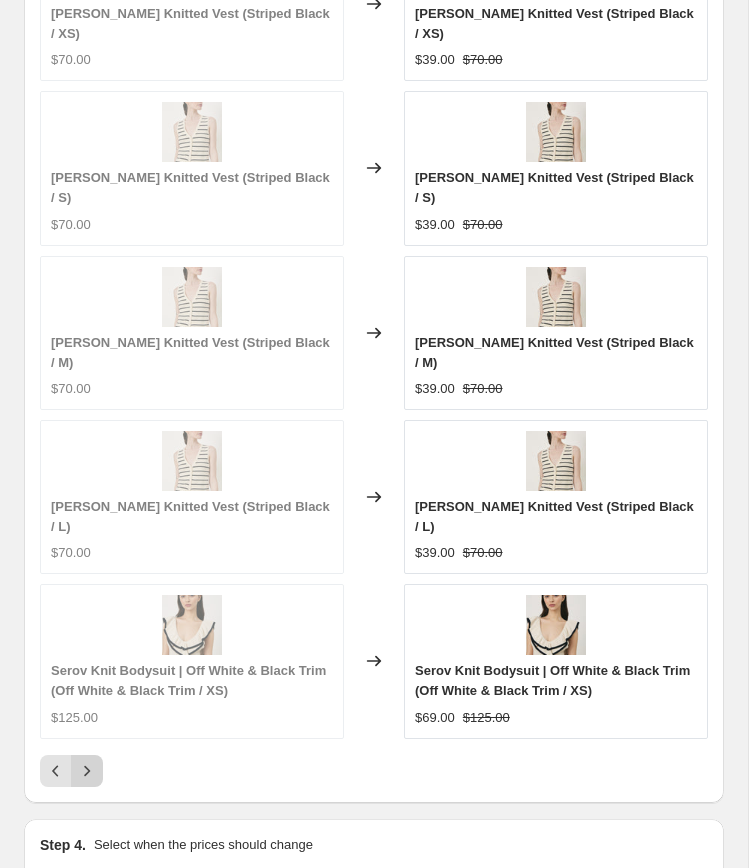 scroll, scrollTop: 3015, scrollLeft: 0, axis: vertical 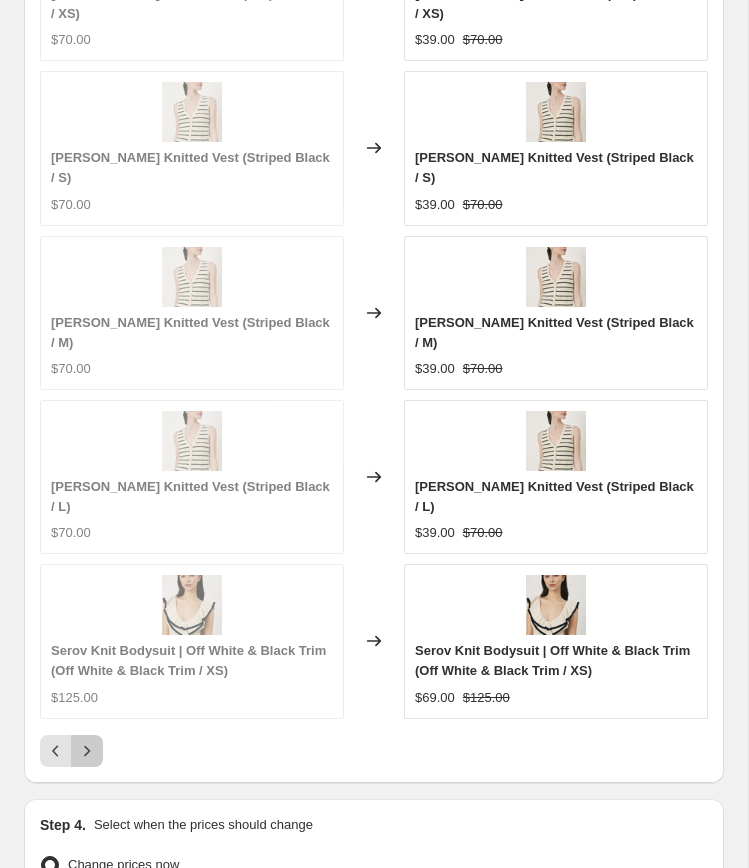 click 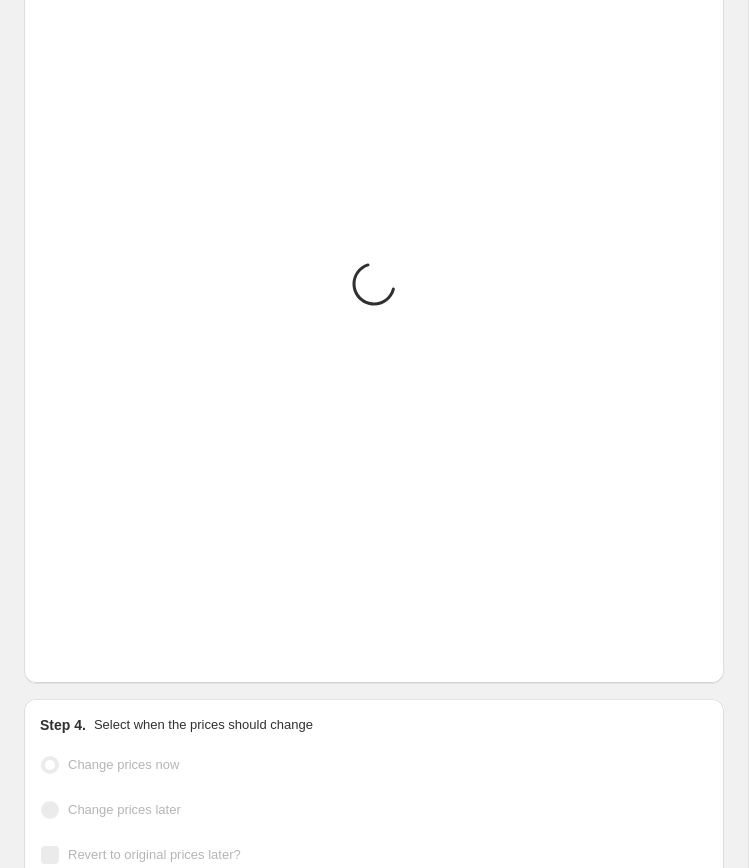 scroll, scrollTop: 3015, scrollLeft: 0, axis: vertical 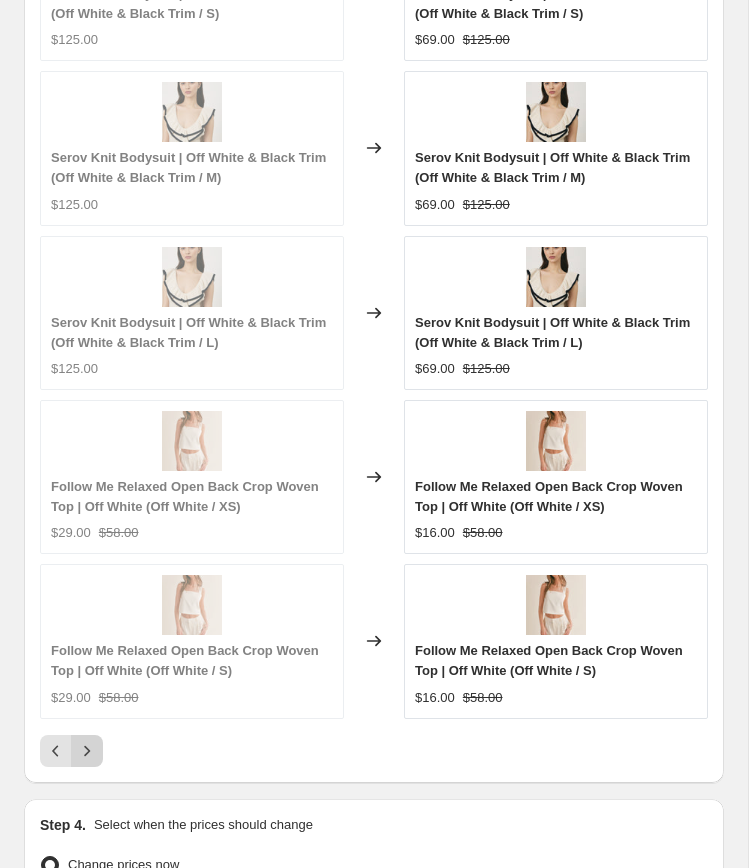 click 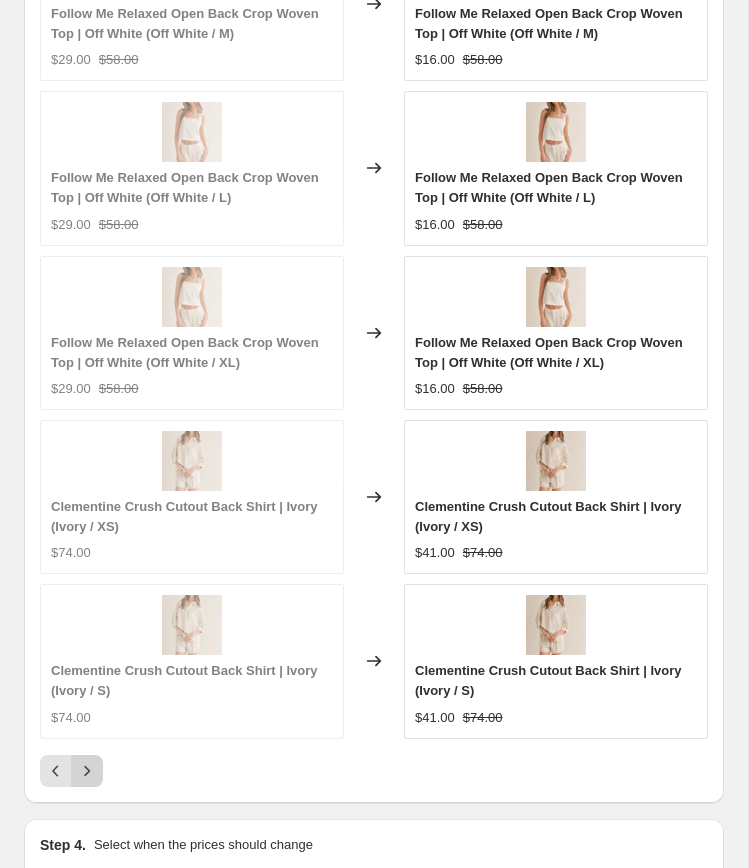 scroll, scrollTop: 3015, scrollLeft: 0, axis: vertical 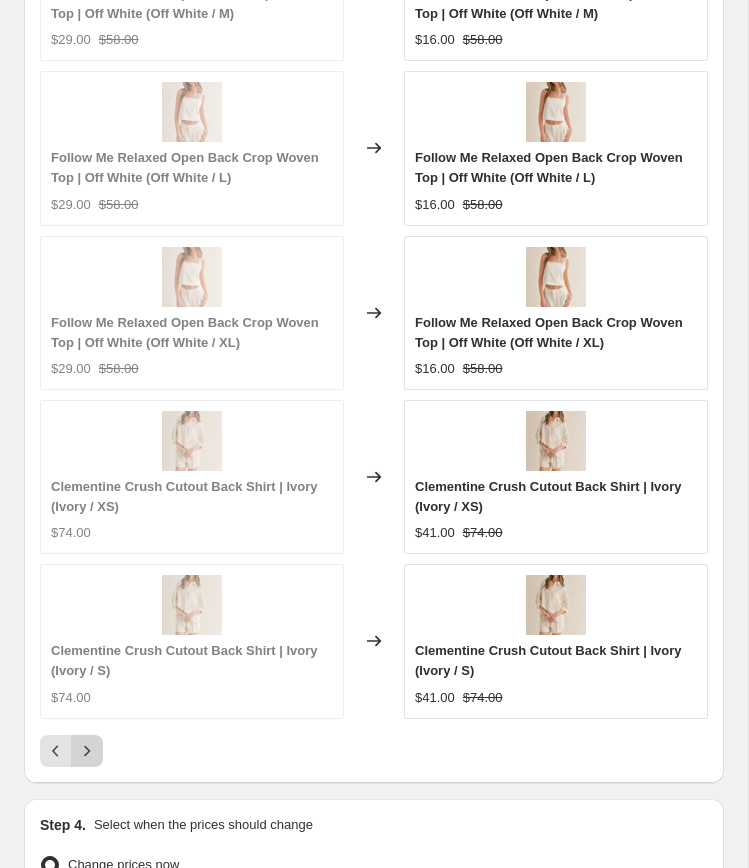 click 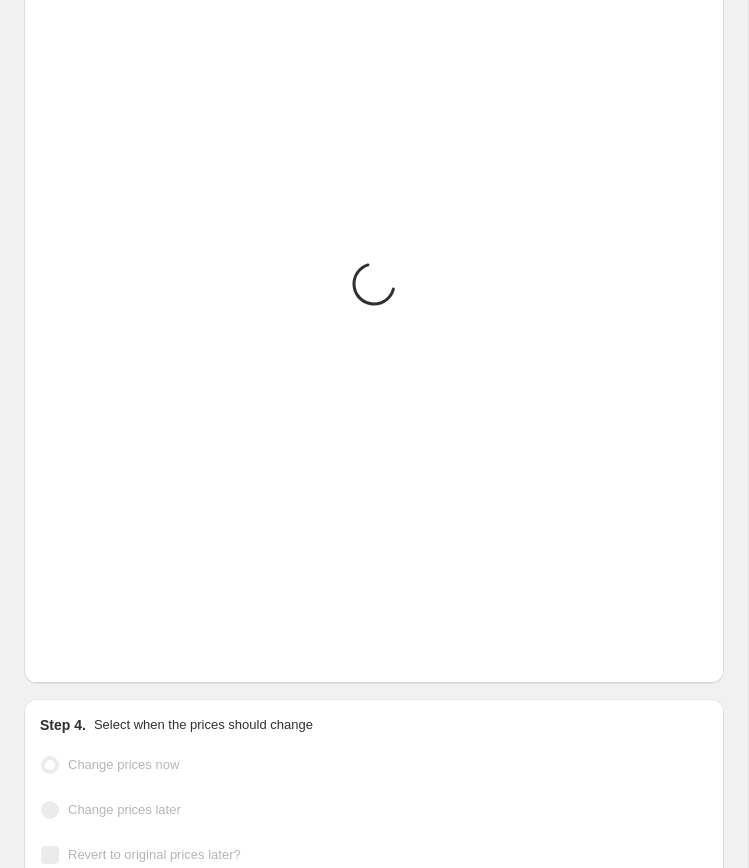 scroll, scrollTop: 3015, scrollLeft: 0, axis: vertical 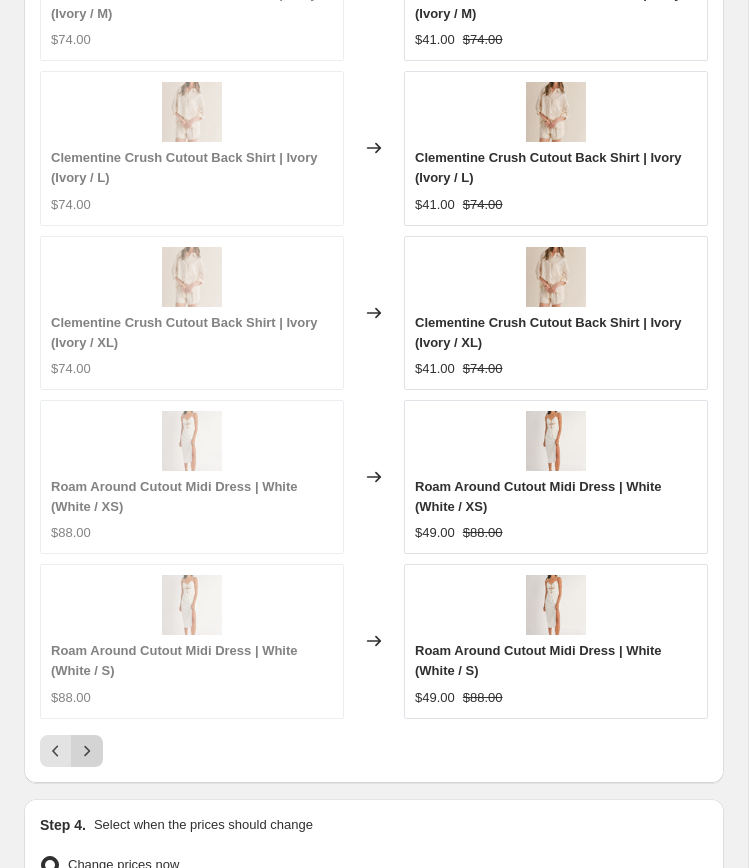 click 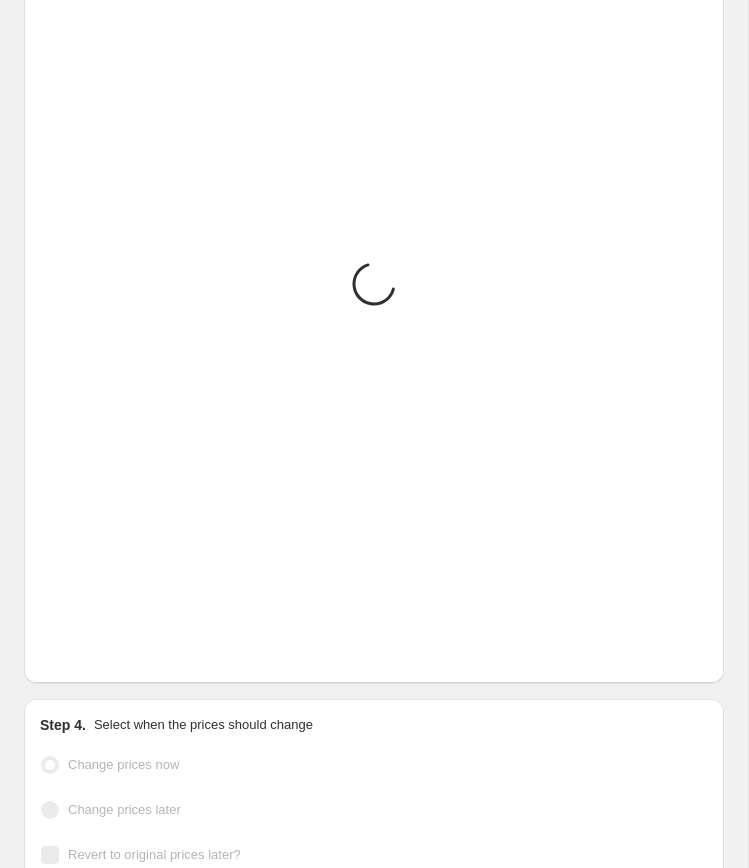 scroll, scrollTop: 3015, scrollLeft: 0, axis: vertical 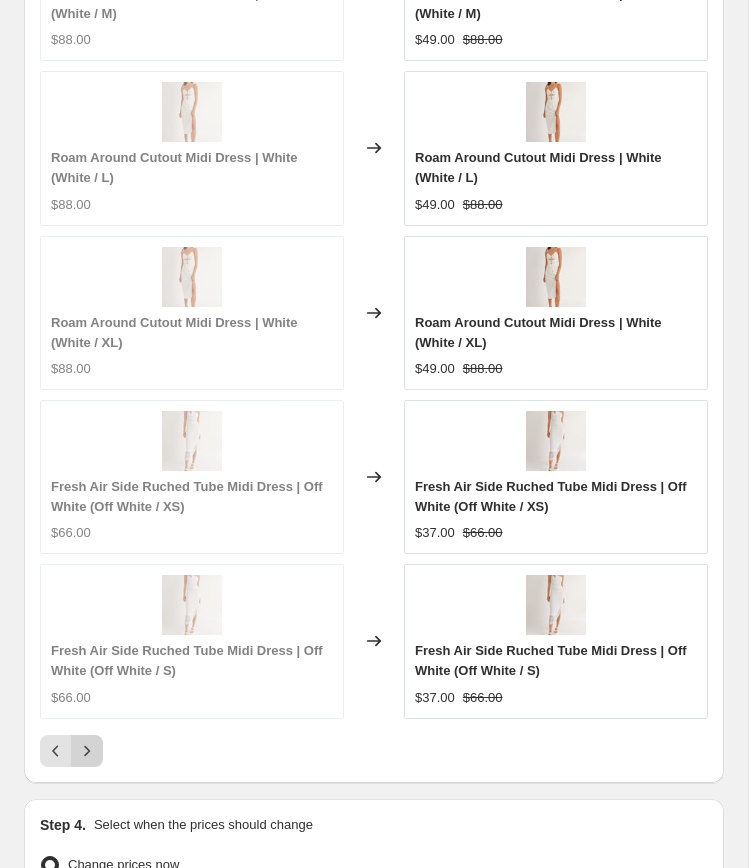 click 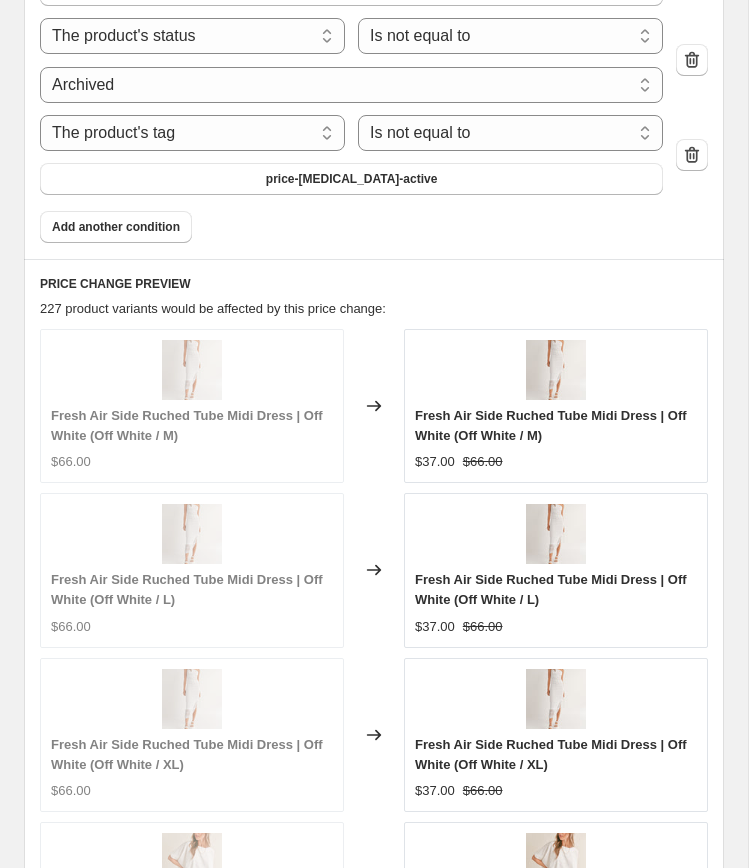 scroll, scrollTop: 3285, scrollLeft: 0, axis: vertical 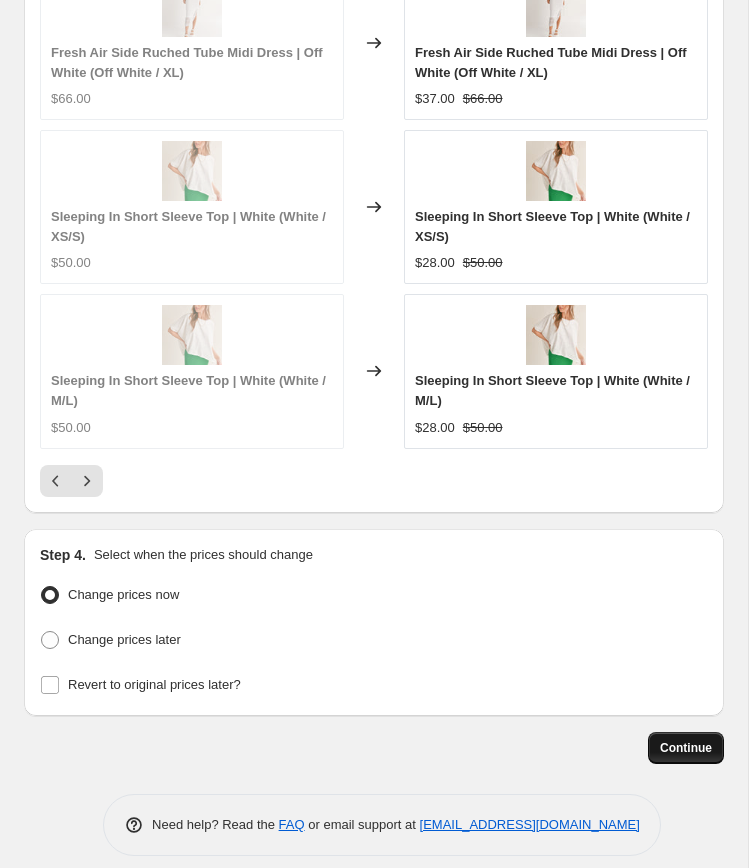 click on "Continue" at bounding box center [686, 748] 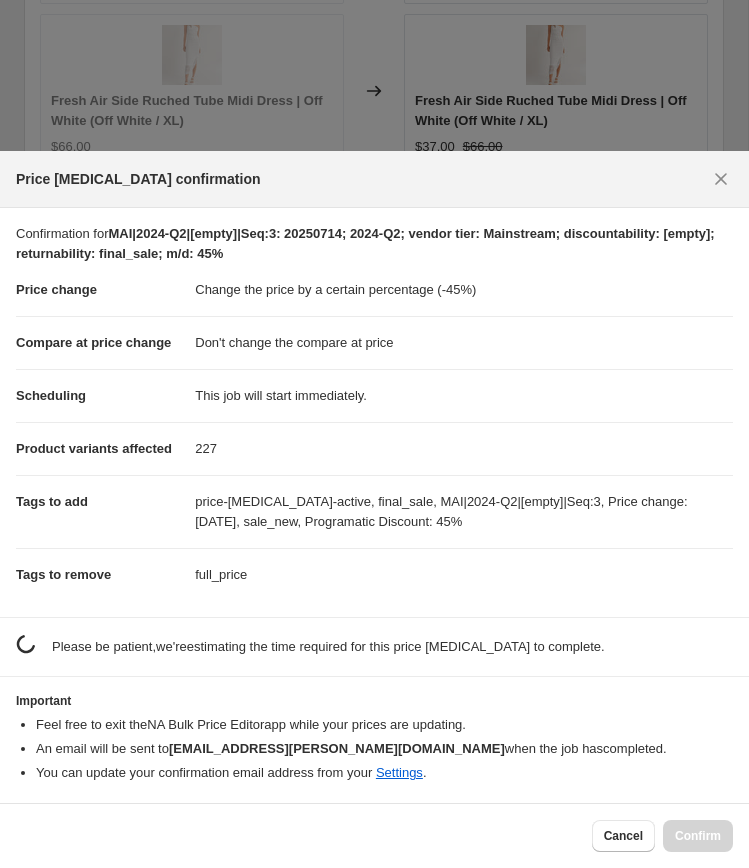 scroll, scrollTop: 3285, scrollLeft: 0, axis: vertical 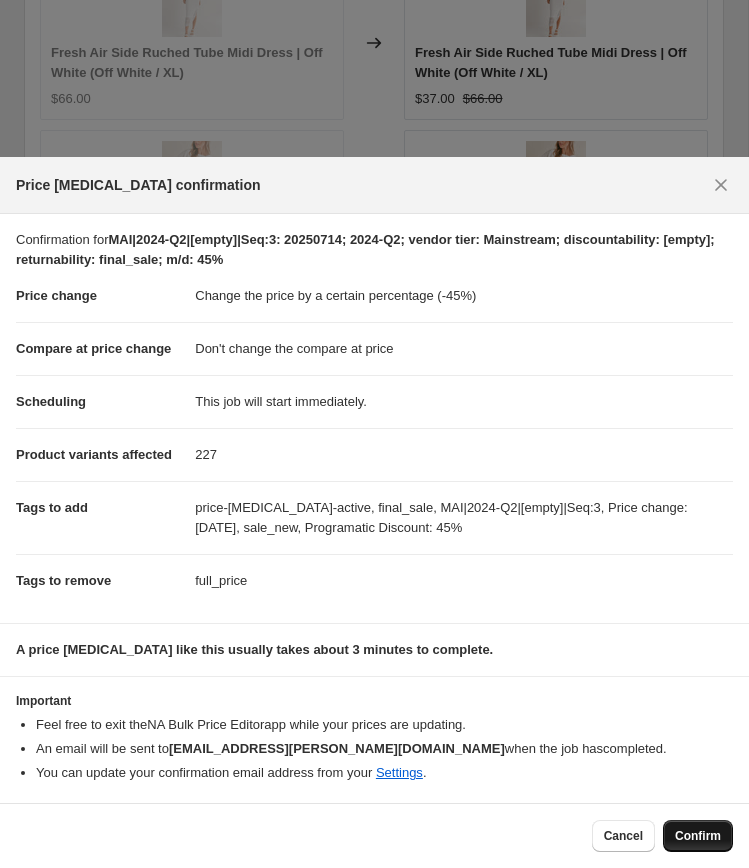 click on "Confirm" at bounding box center (698, 836) 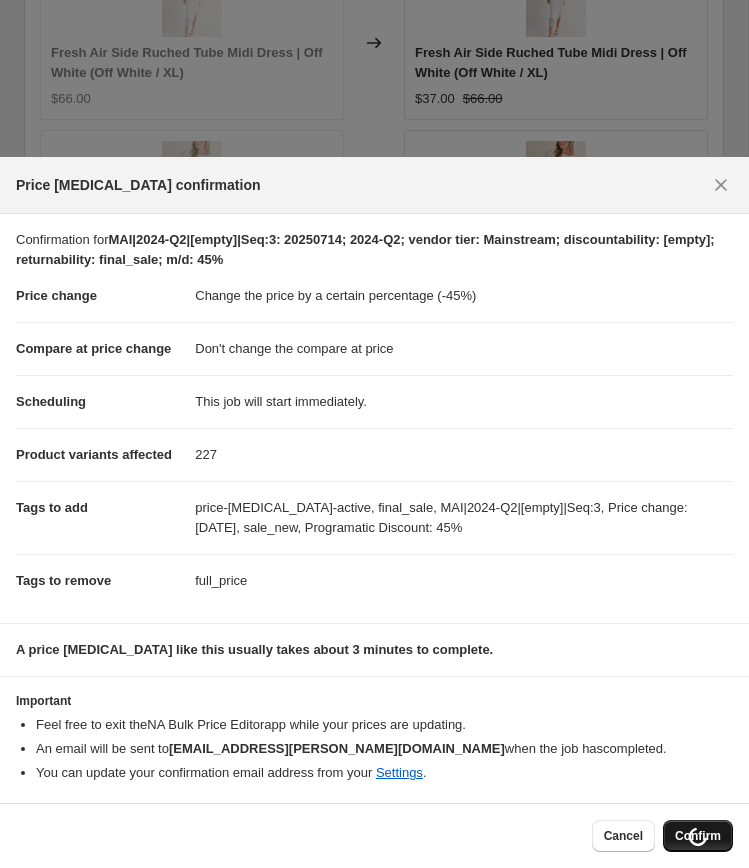 scroll, scrollTop: 3389, scrollLeft: 0, axis: vertical 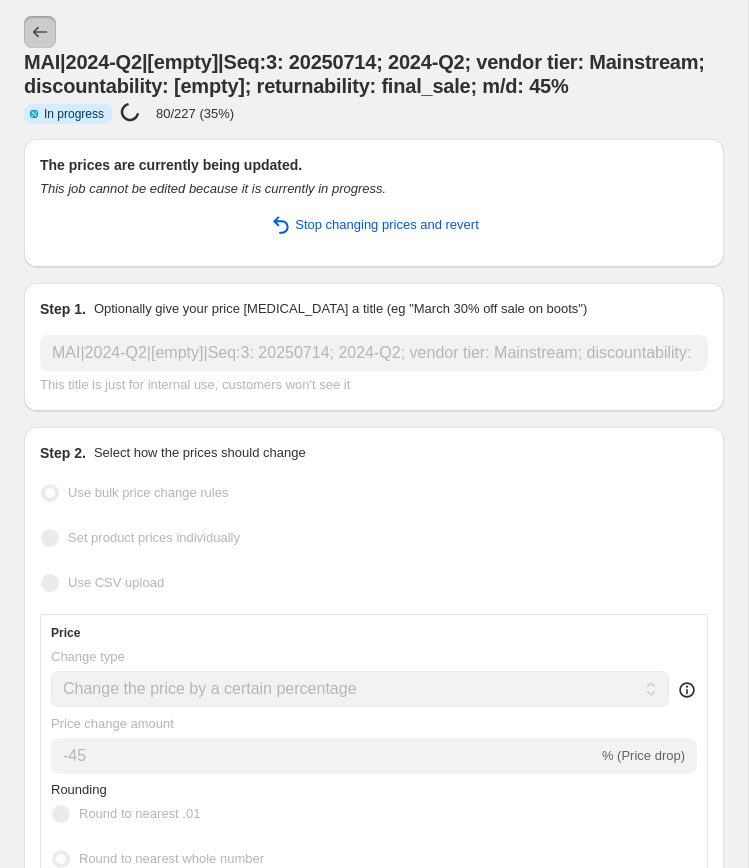 click 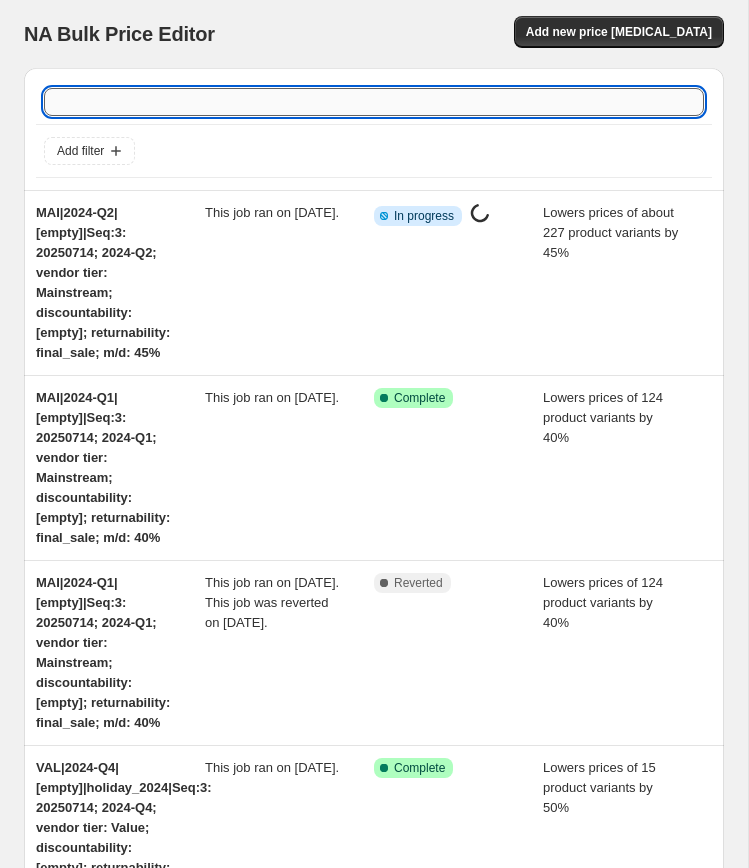 click at bounding box center (374, 102) 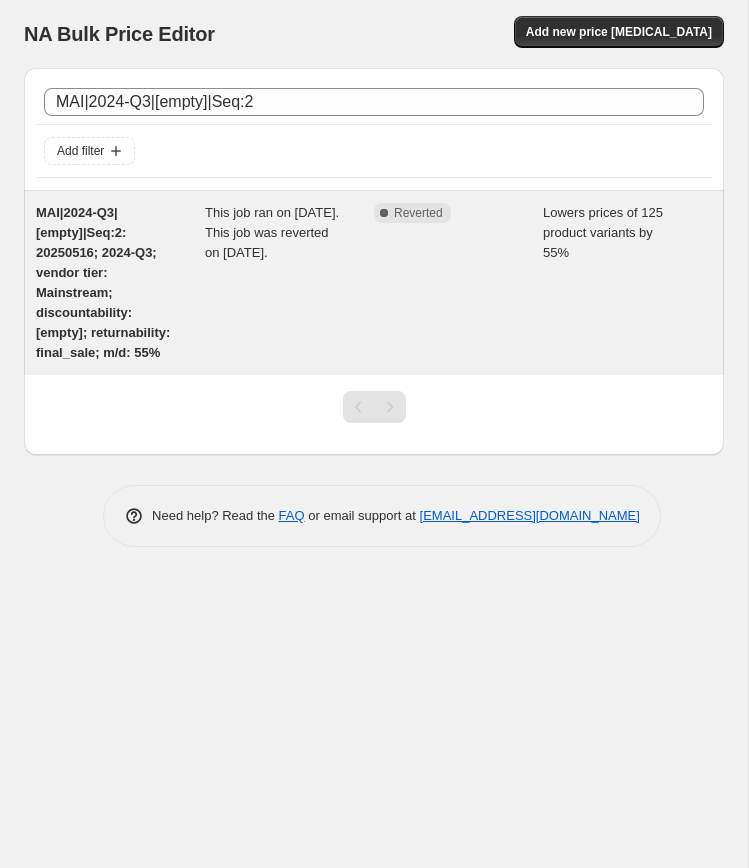 click on "MAI|2024-Q3|[empty]|Seq:2: 20250516; 2024-Q3; vendor tier: Mainstream; discountability: [empty]; returnability: final_sale; m/d: 55%" at bounding box center [103, 282] 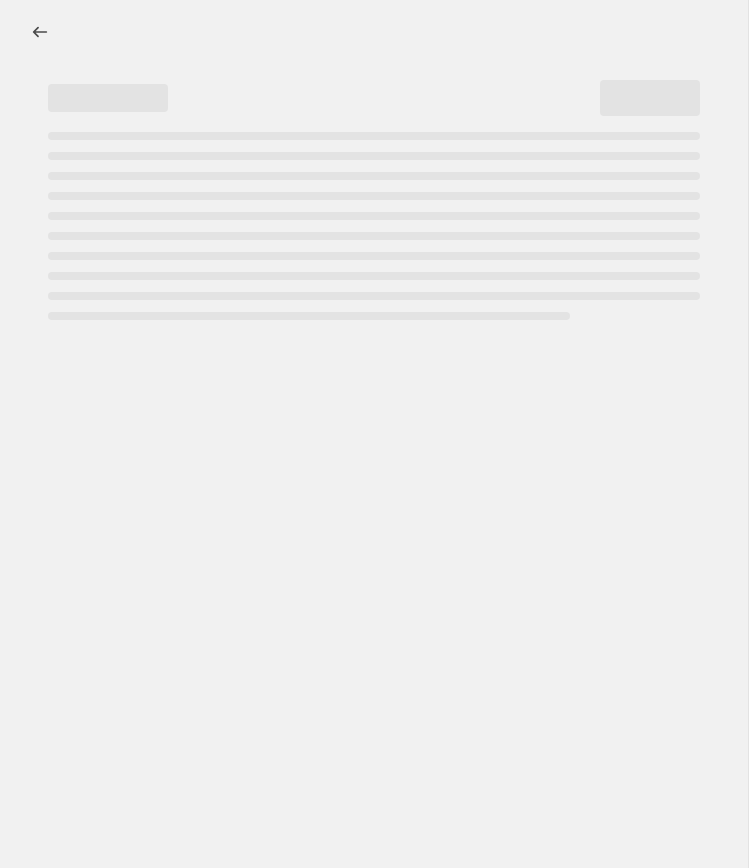 select on "percentage" 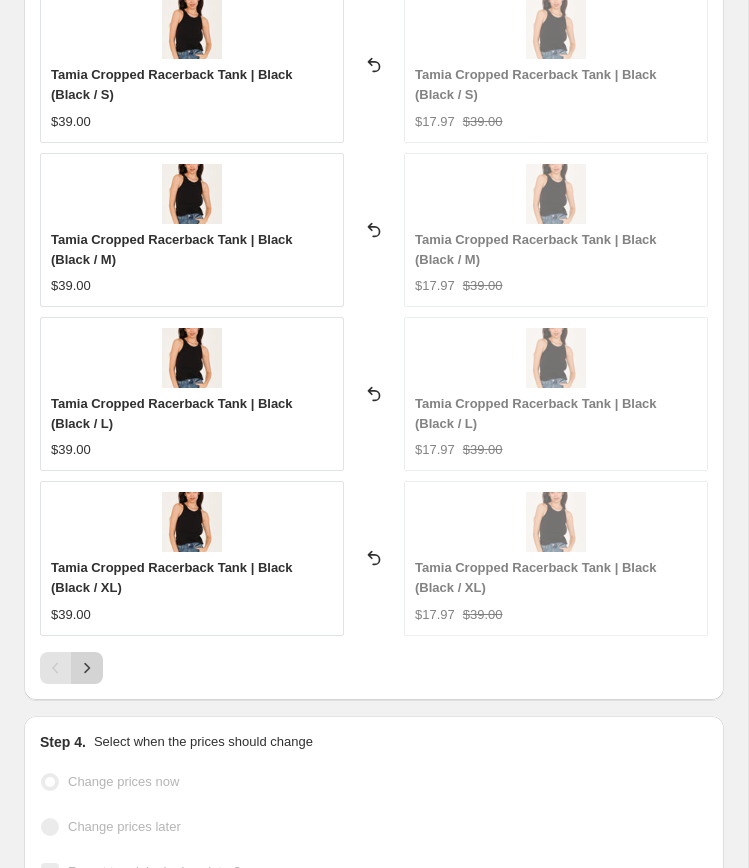 click at bounding box center (87, 668) 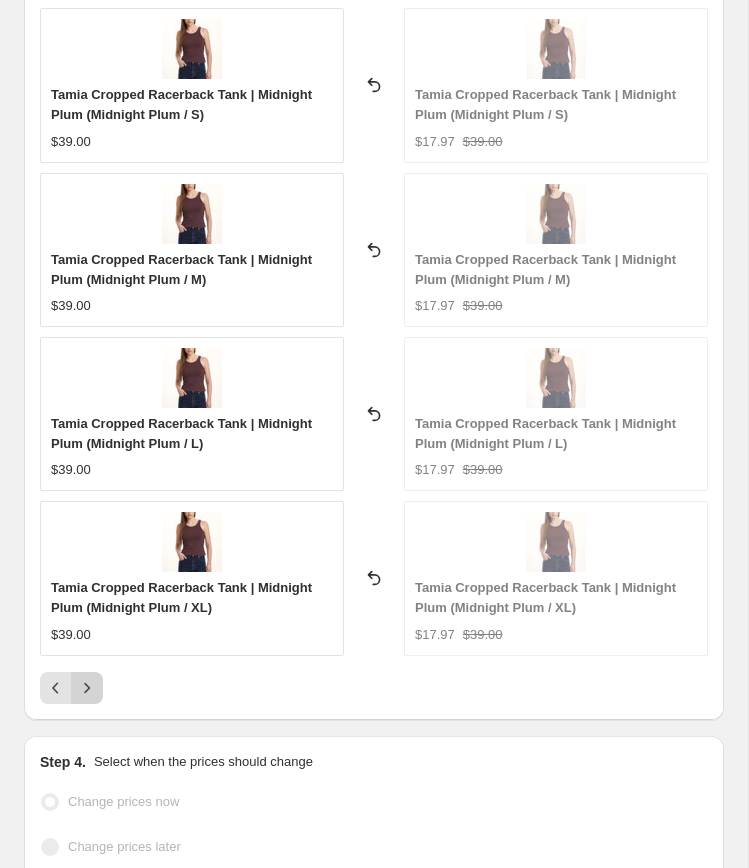 scroll, scrollTop: 3232, scrollLeft: 0, axis: vertical 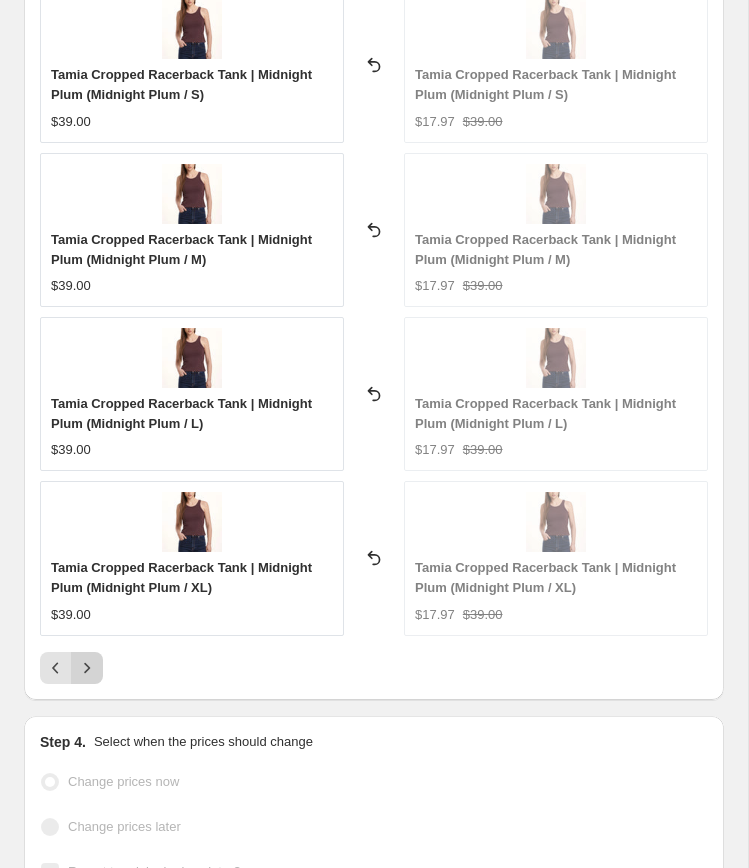 click at bounding box center [87, 668] 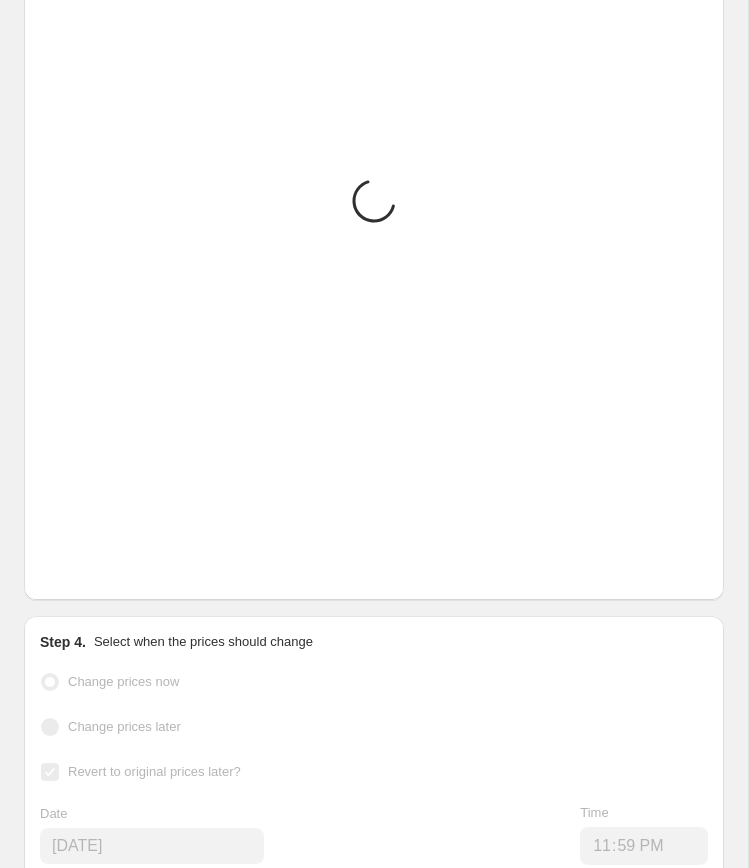 scroll, scrollTop: 3232, scrollLeft: 0, axis: vertical 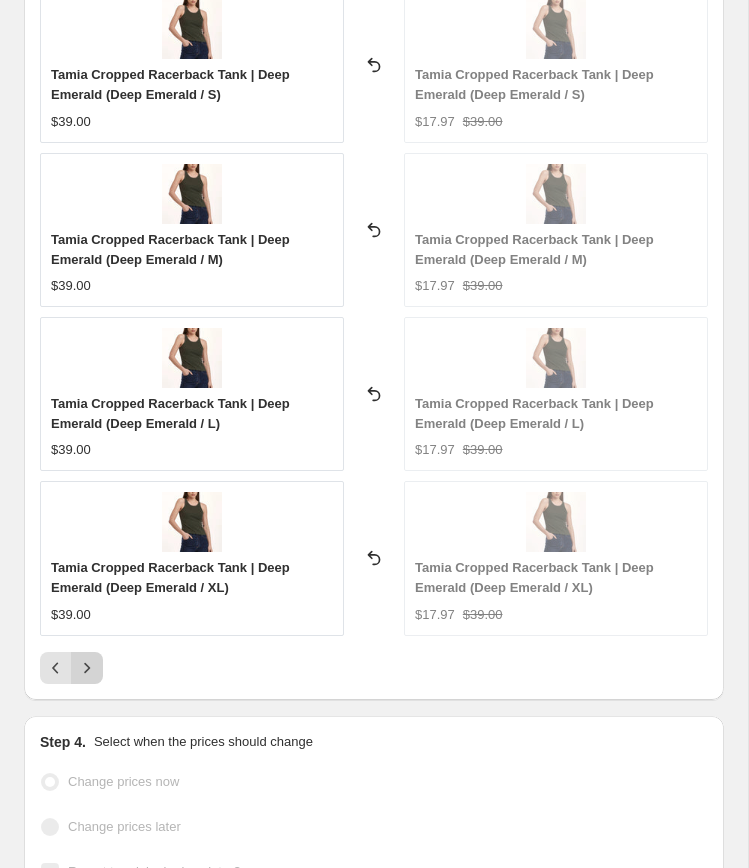 click at bounding box center [87, 668] 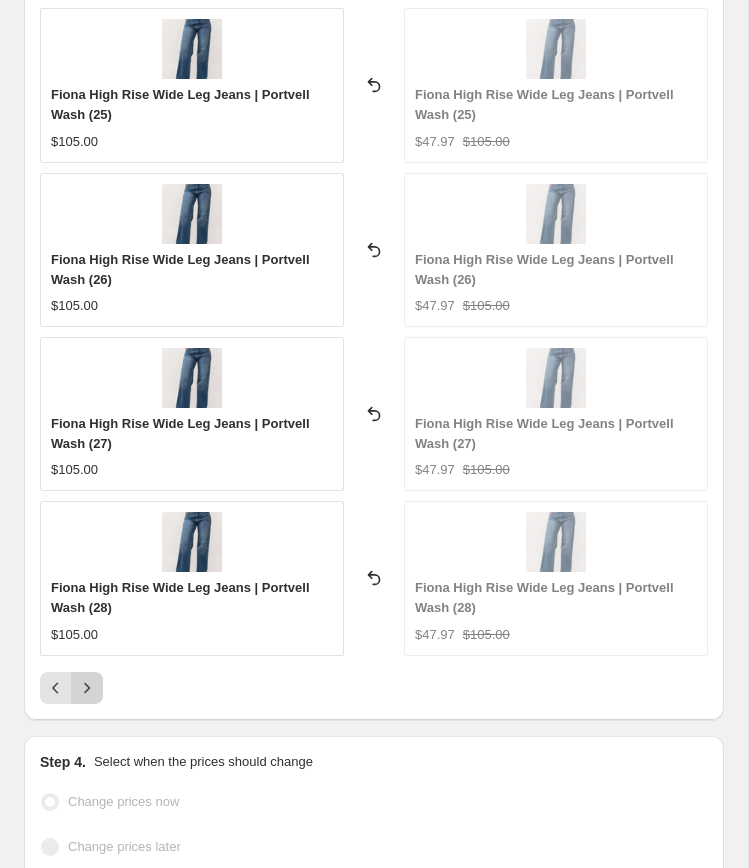scroll, scrollTop: 3232, scrollLeft: 0, axis: vertical 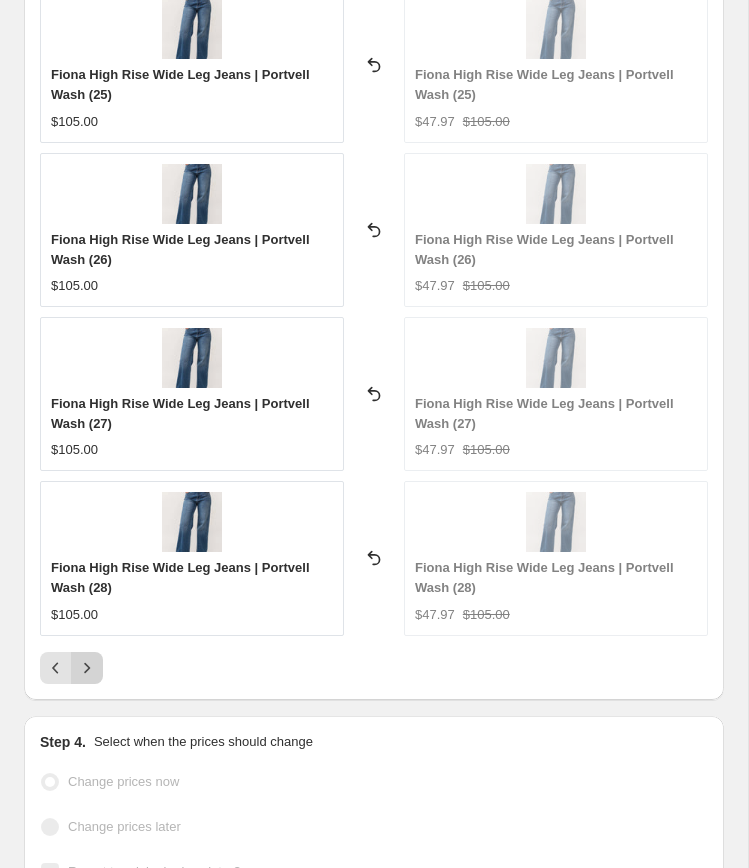 click at bounding box center (87, 668) 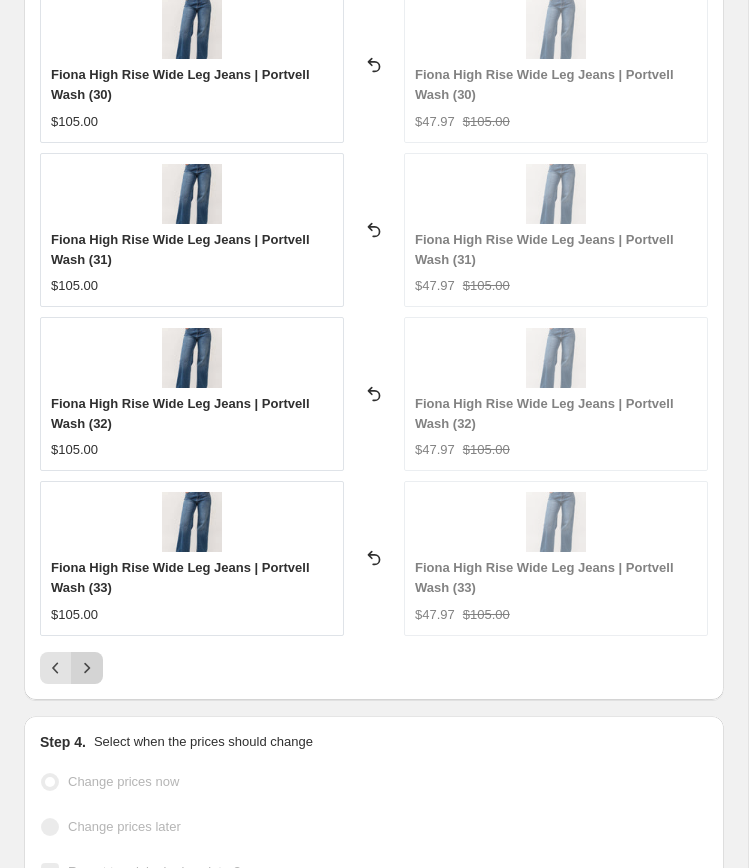click 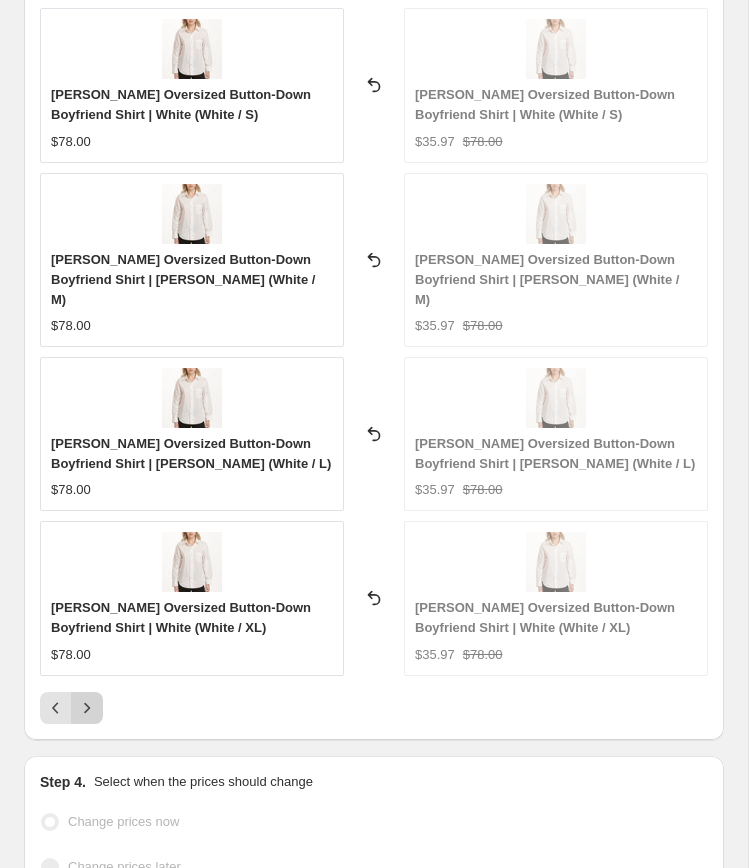 scroll, scrollTop: 3232, scrollLeft: 0, axis: vertical 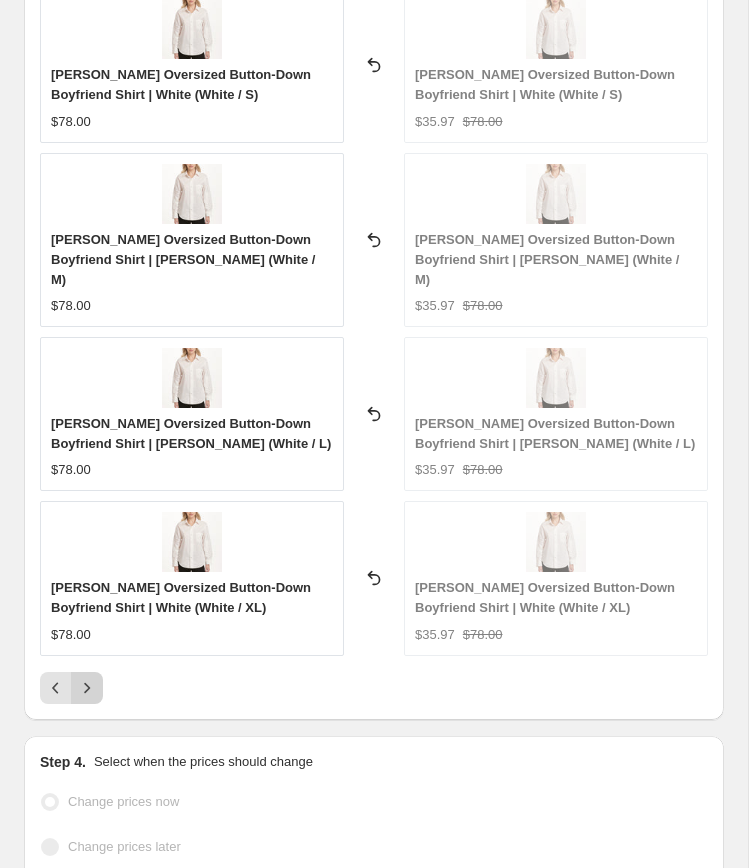 click 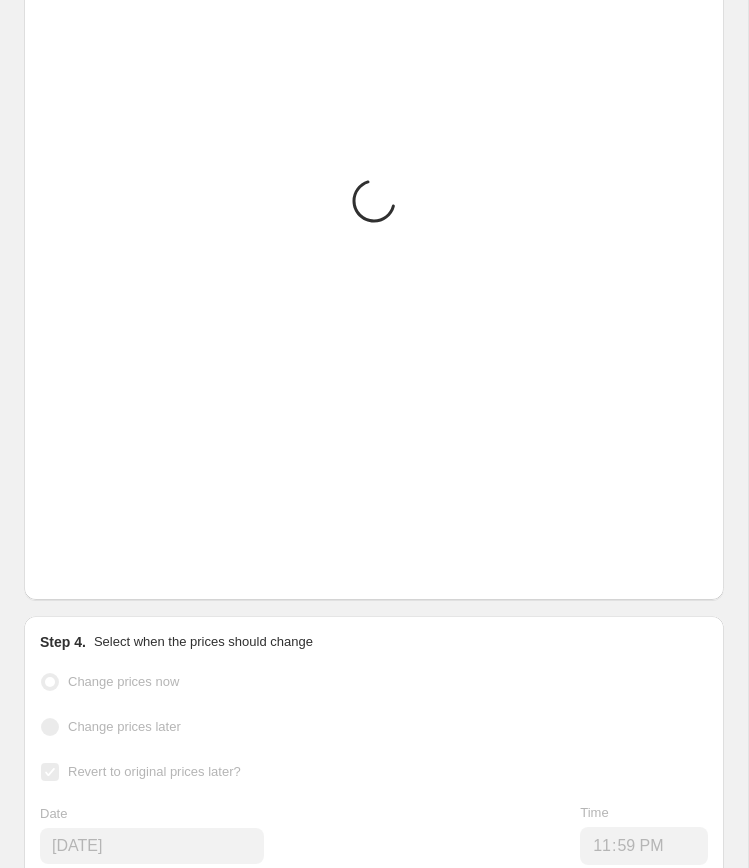 scroll, scrollTop: 3232, scrollLeft: 0, axis: vertical 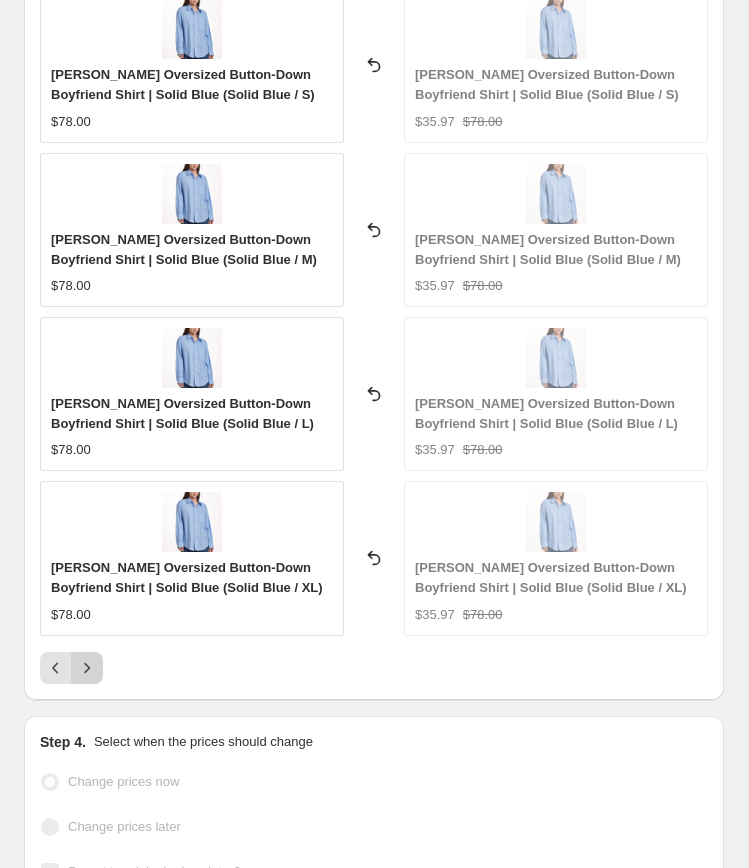 click 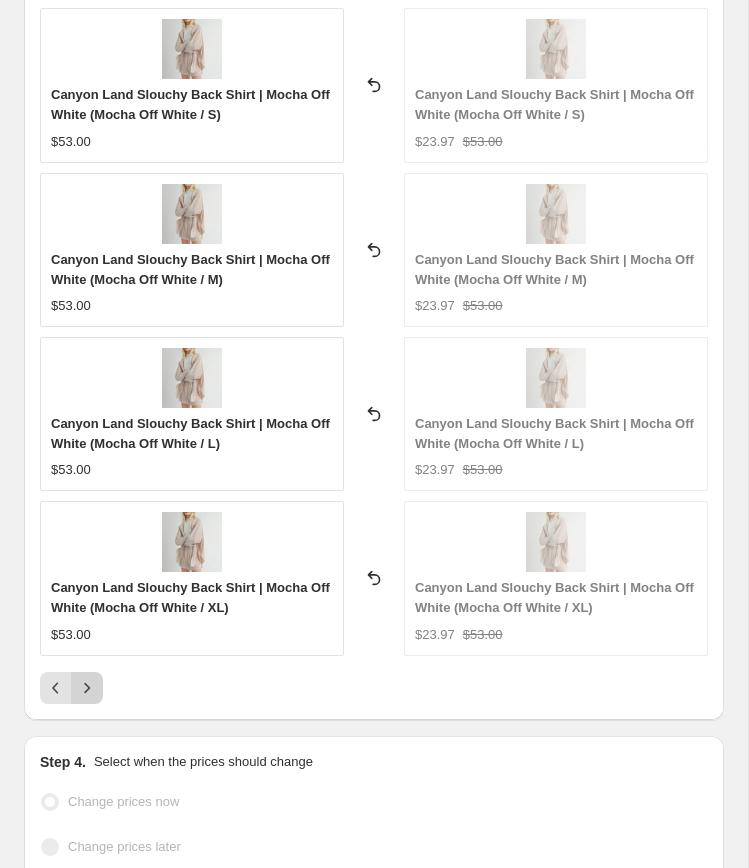 scroll, scrollTop: 3232, scrollLeft: 0, axis: vertical 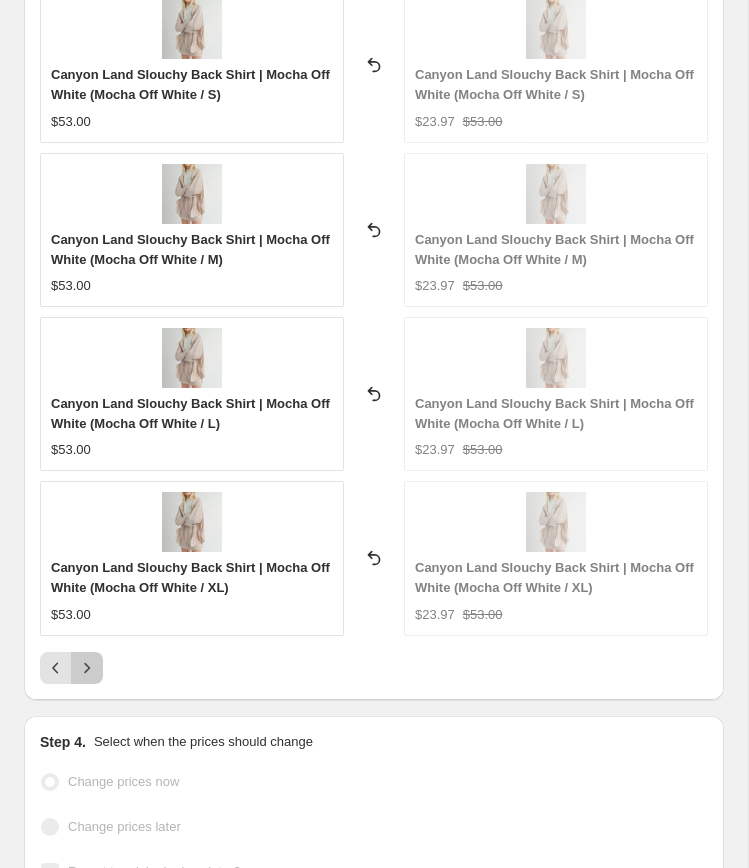 click 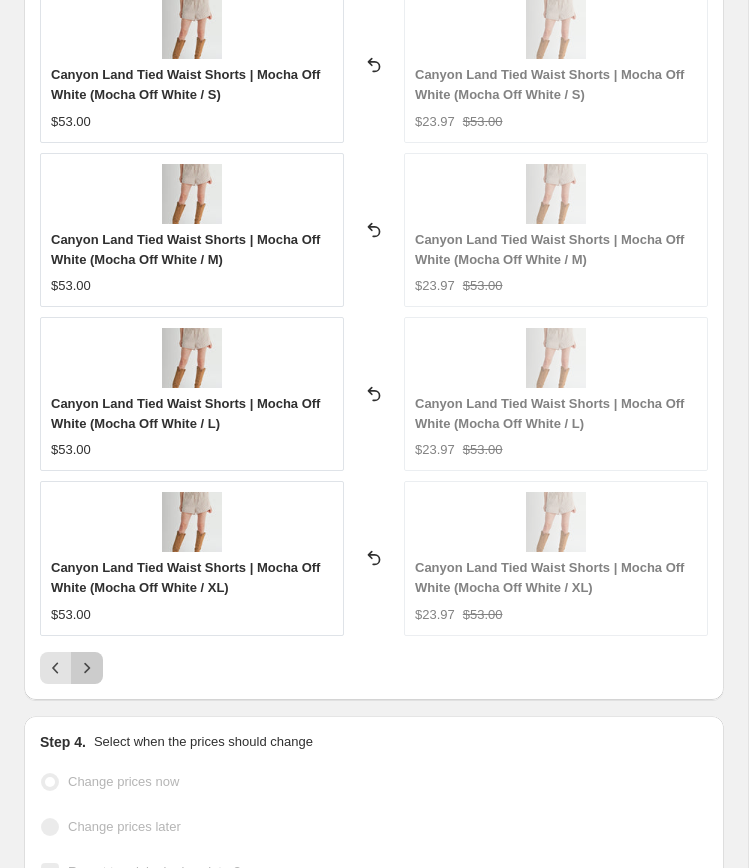click 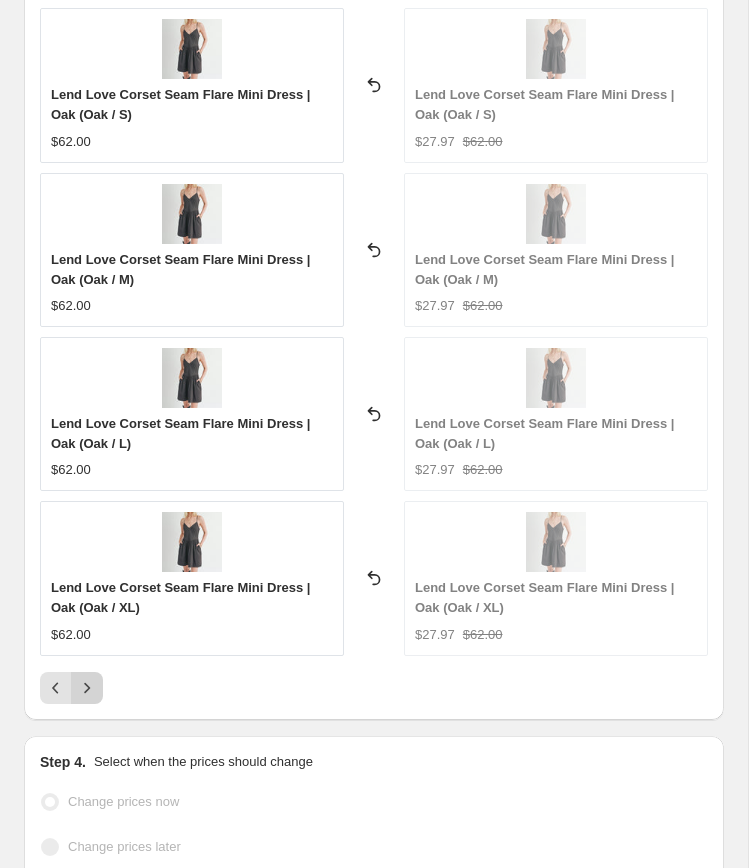 scroll, scrollTop: 3232, scrollLeft: 0, axis: vertical 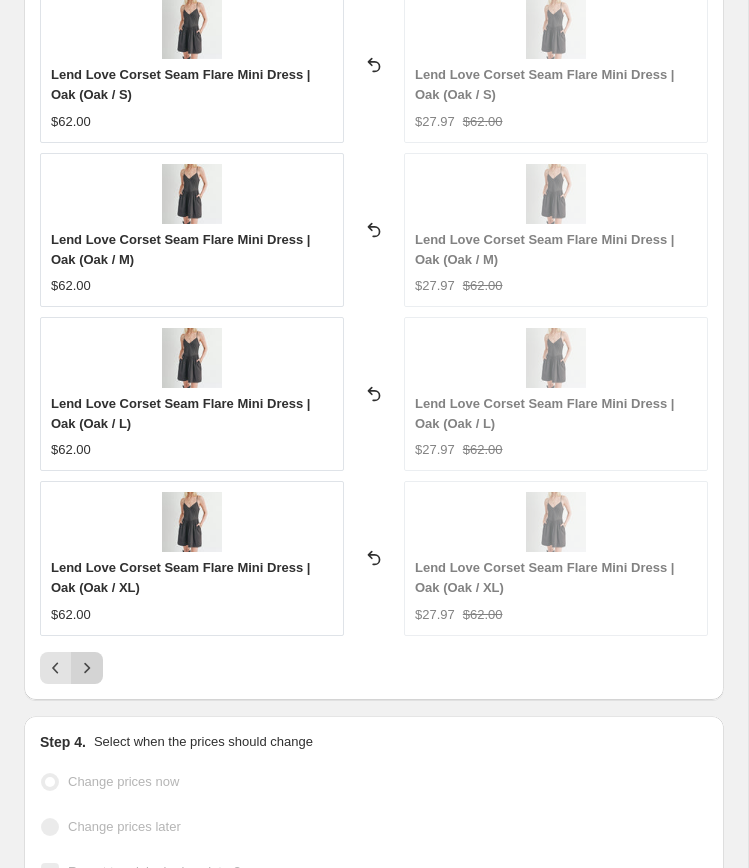 click 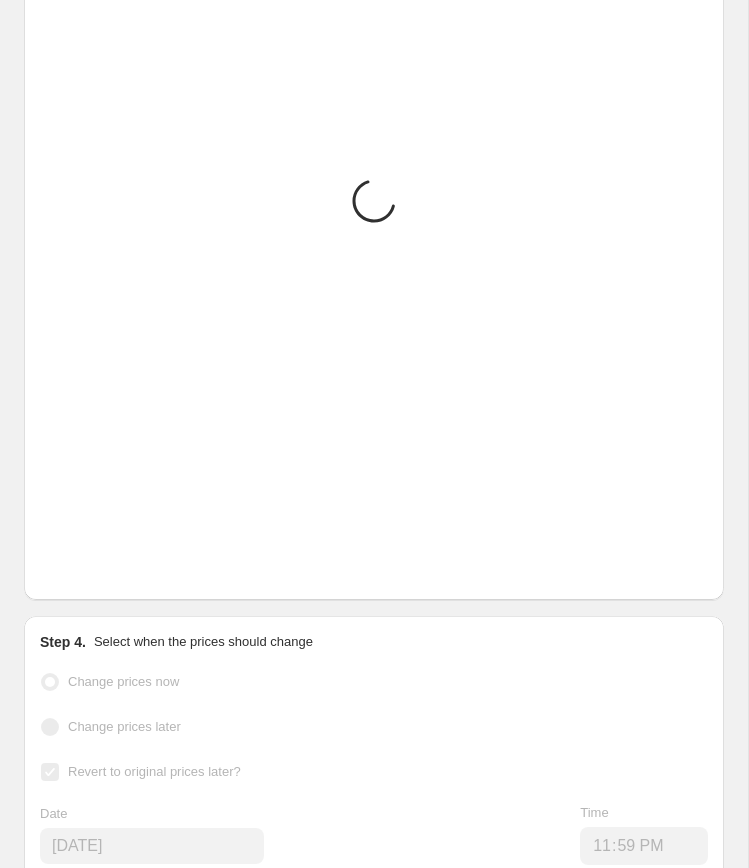scroll, scrollTop: 3232, scrollLeft: 0, axis: vertical 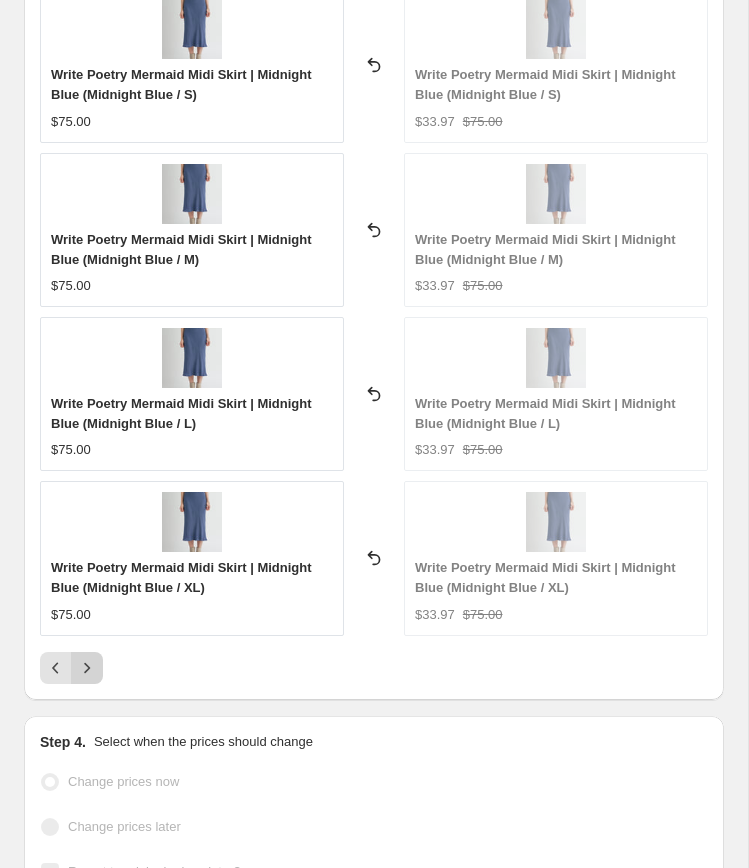 click 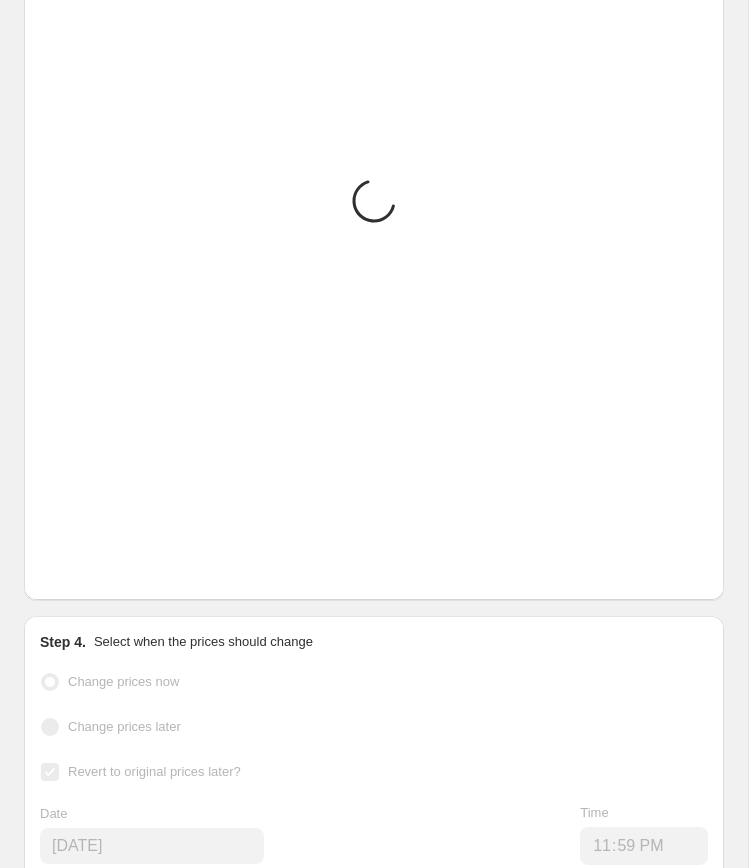 scroll, scrollTop: 3232, scrollLeft: 0, axis: vertical 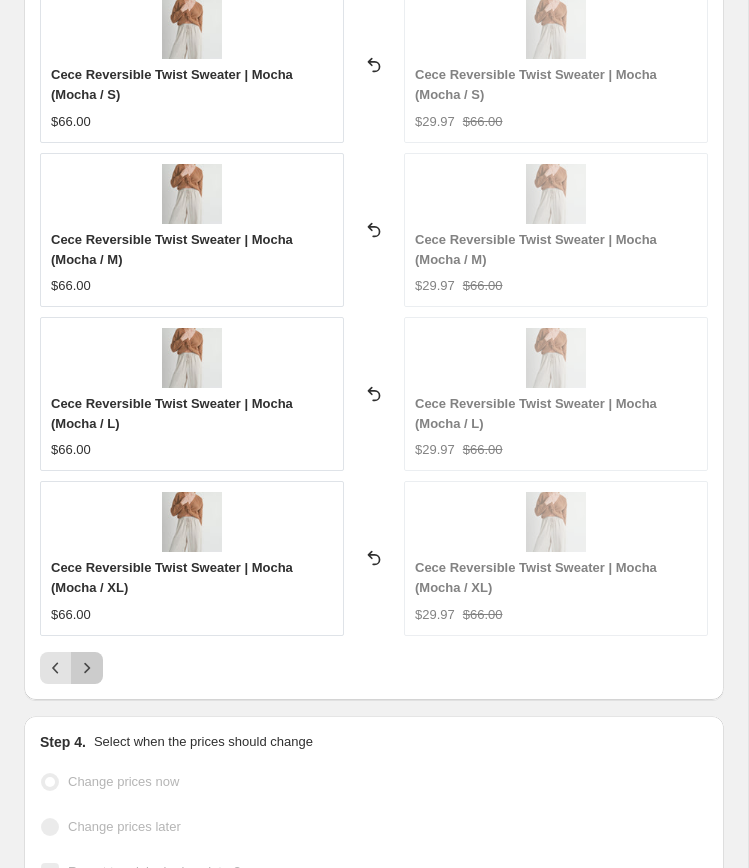 click 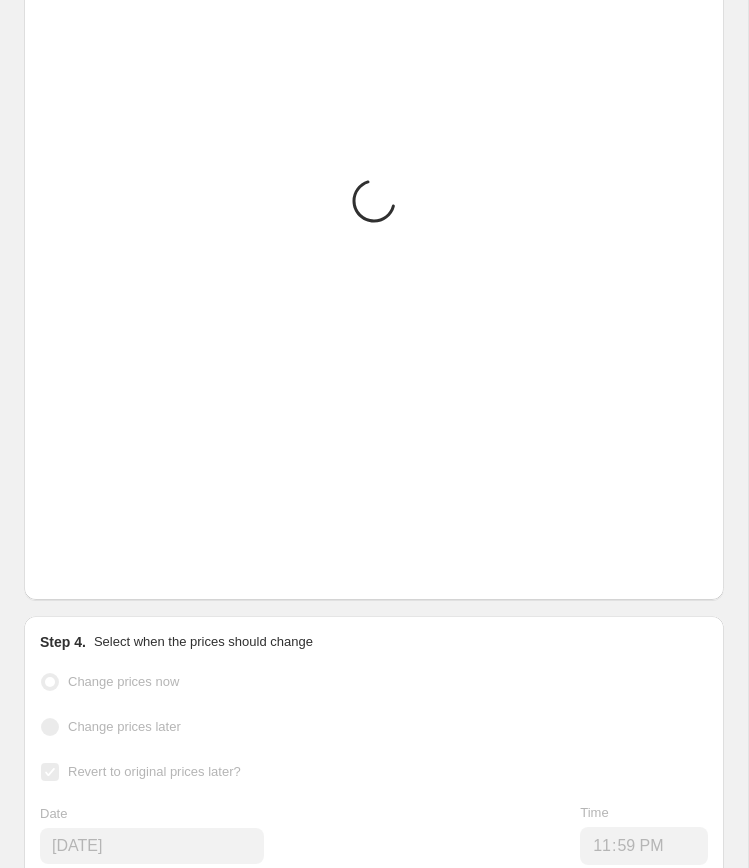 scroll, scrollTop: 3232, scrollLeft: 0, axis: vertical 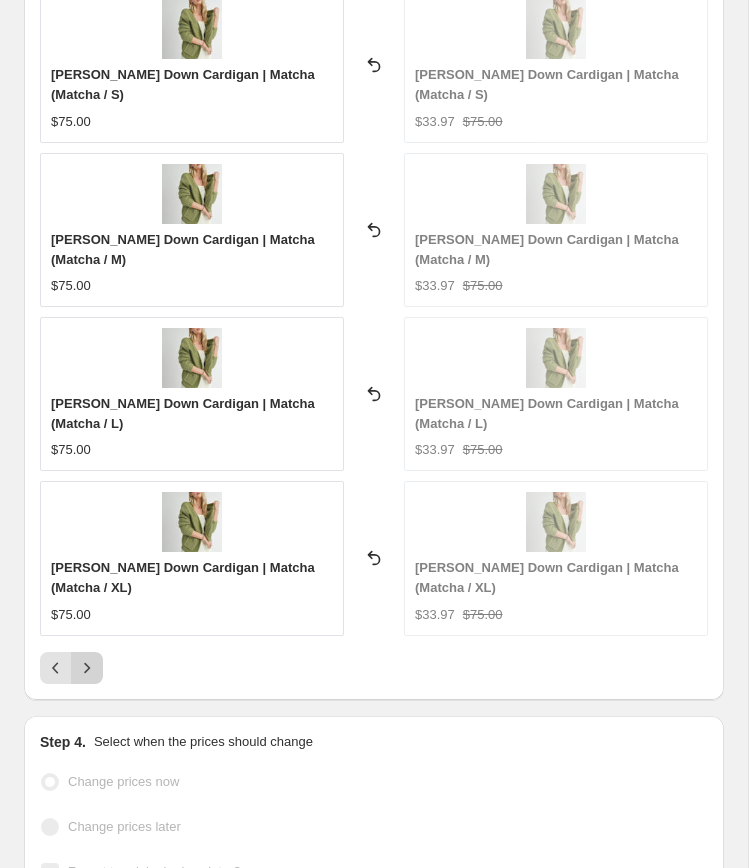 click 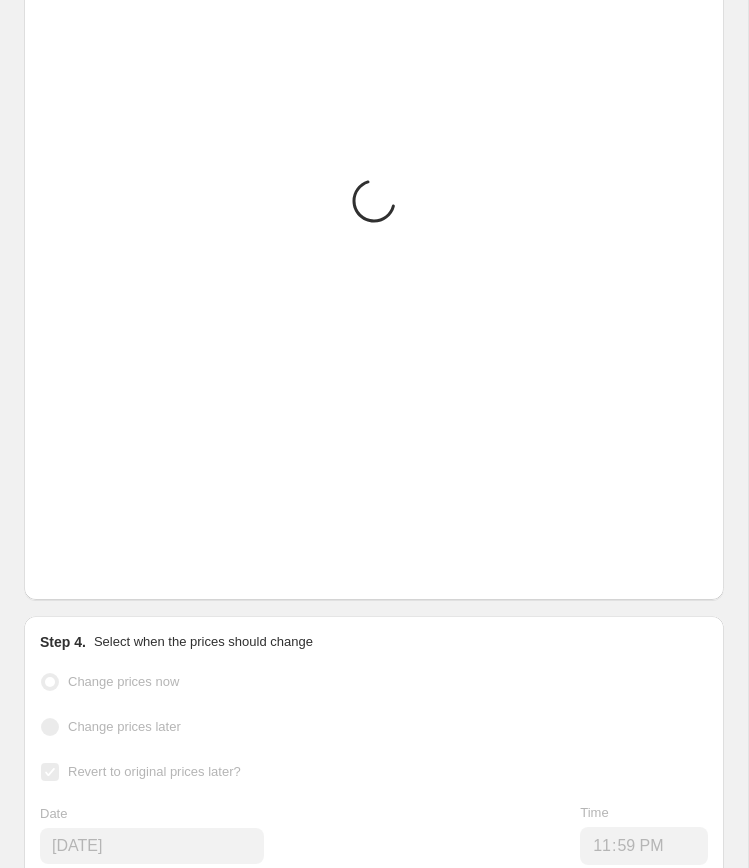 scroll, scrollTop: 3232, scrollLeft: 0, axis: vertical 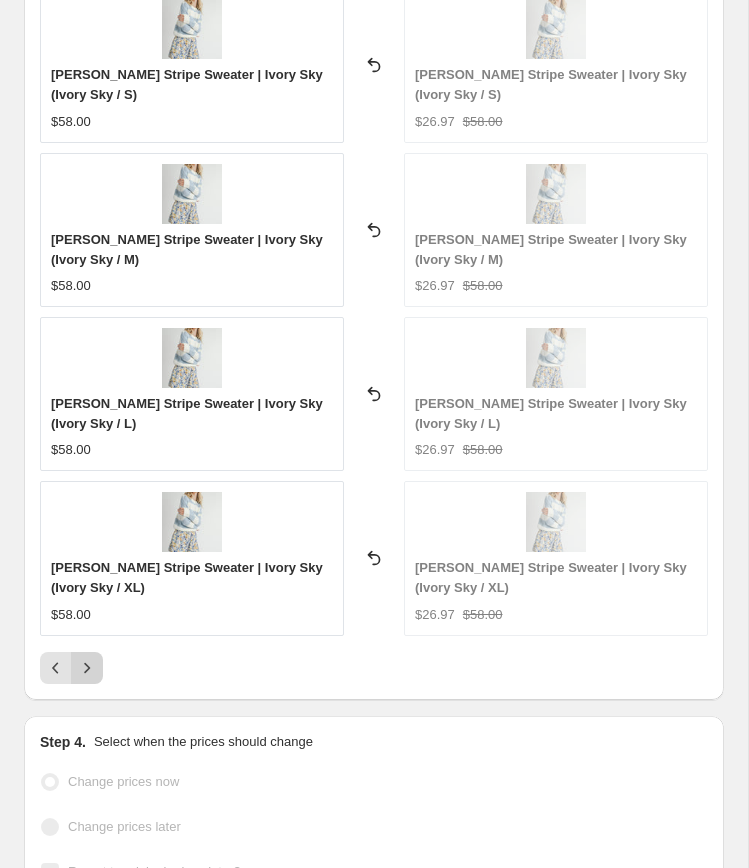 click 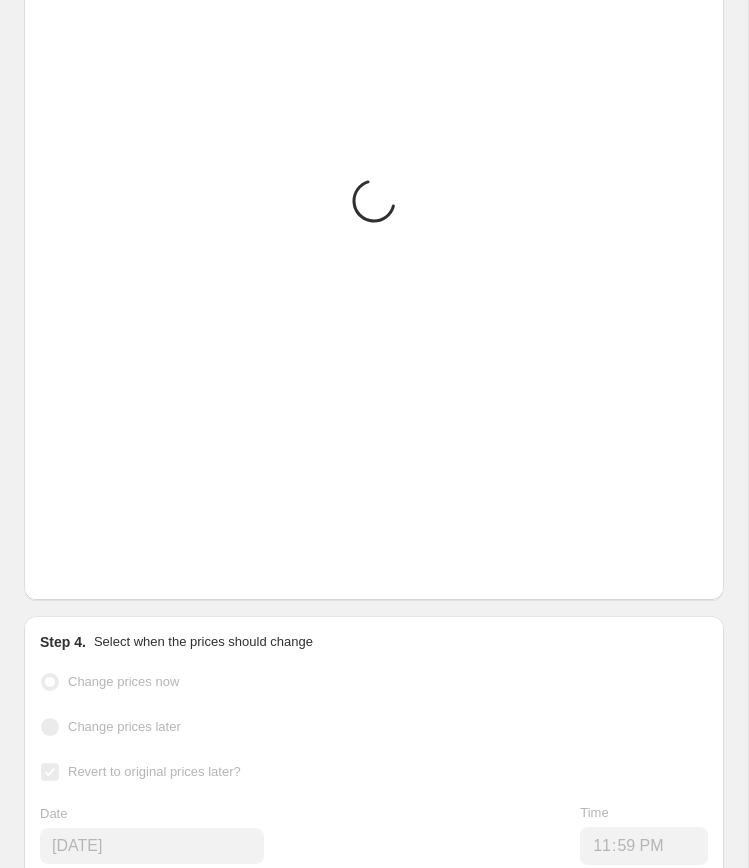 scroll, scrollTop: 3232, scrollLeft: 0, axis: vertical 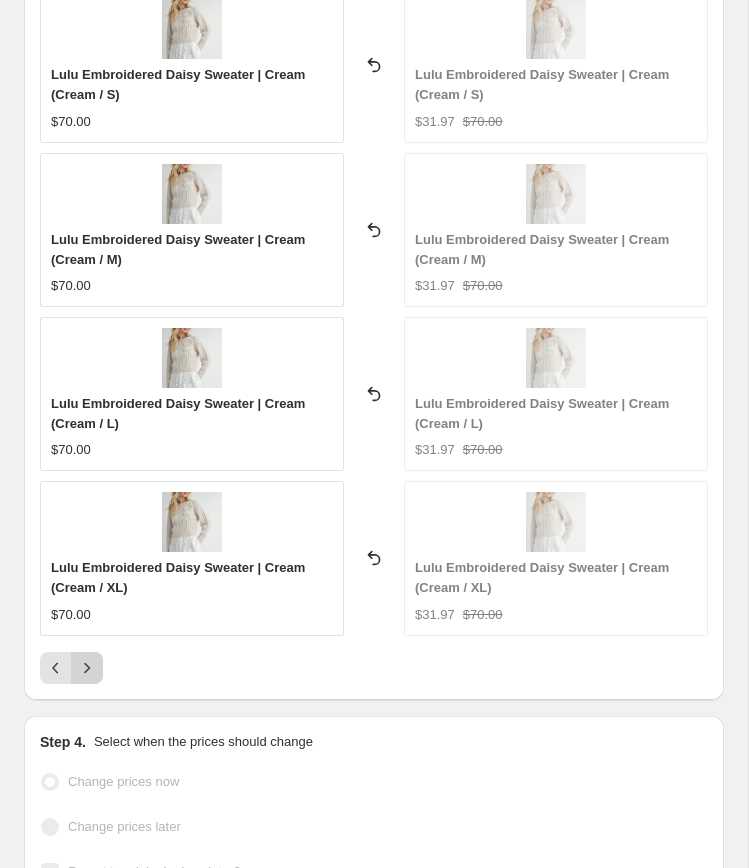click 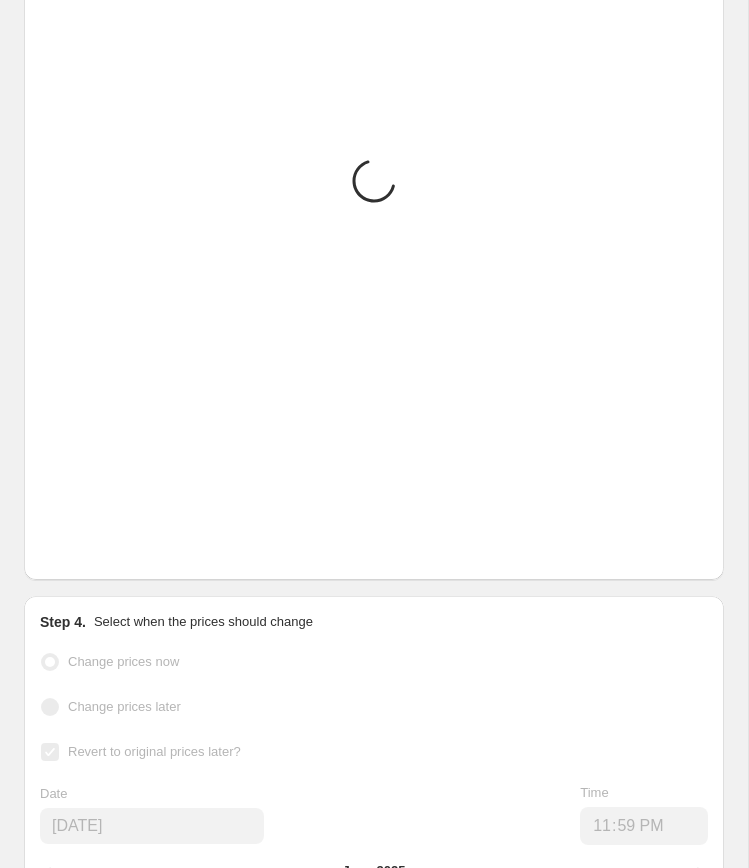 scroll, scrollTop: 3212, scrollLeft: 0, axis: vertical 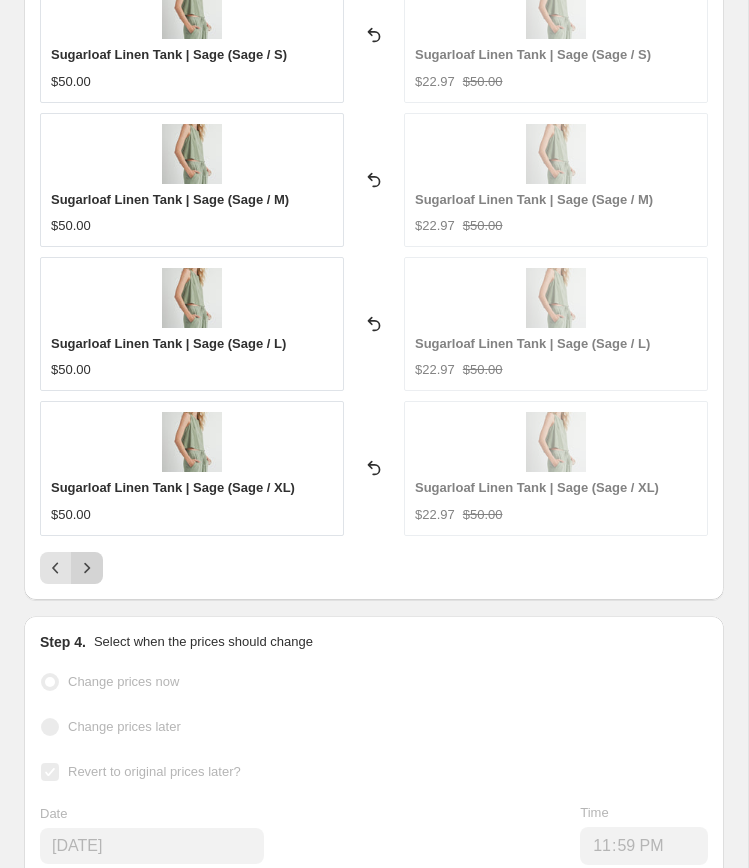 click 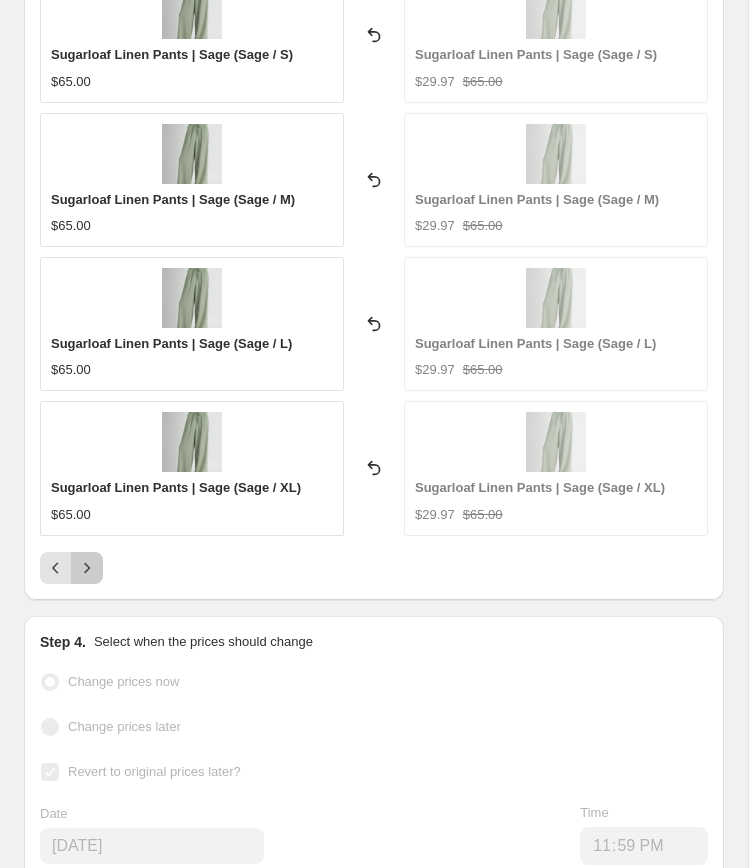 click 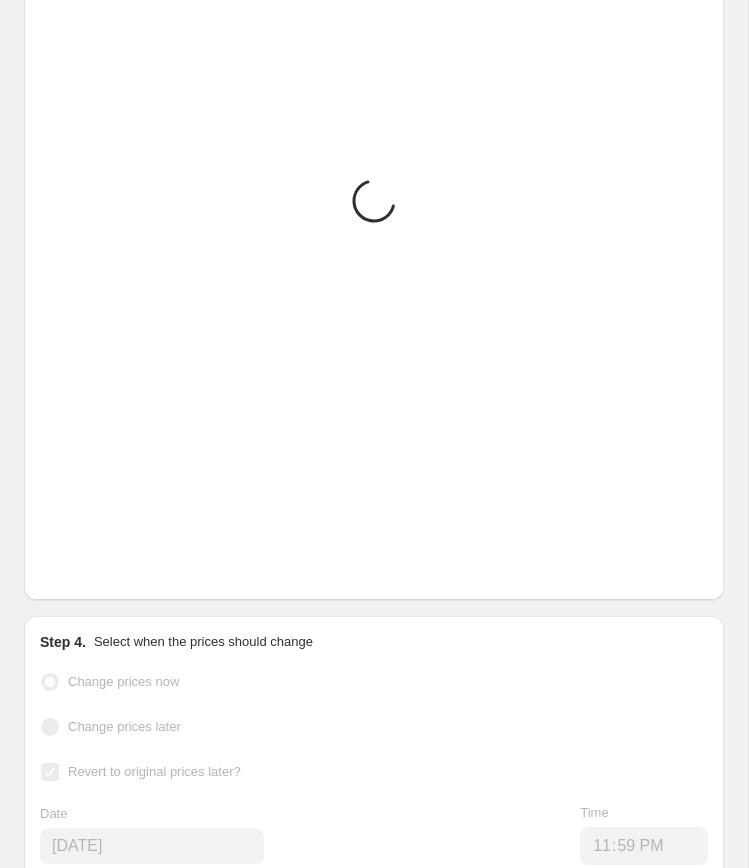 scroll, scrollTop: 3232, scrollLeft: 0, axis: vertical 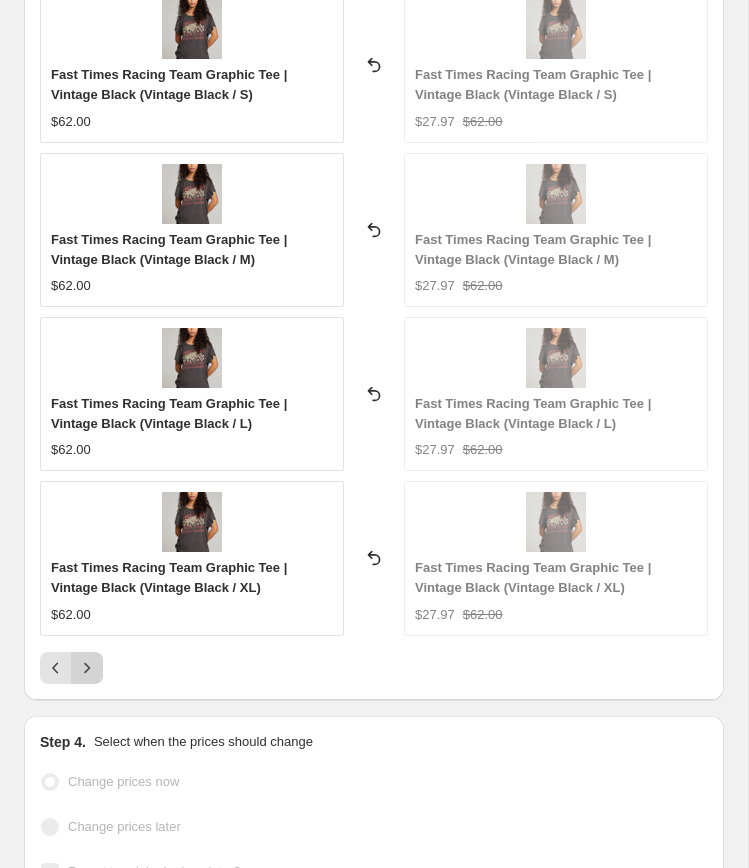 click 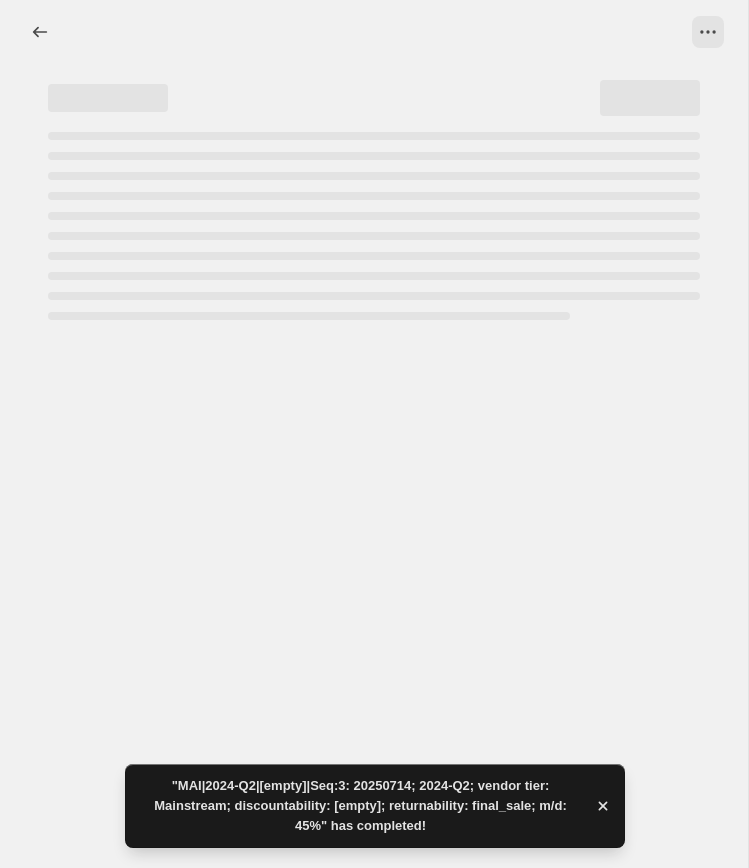 select on "percentage" 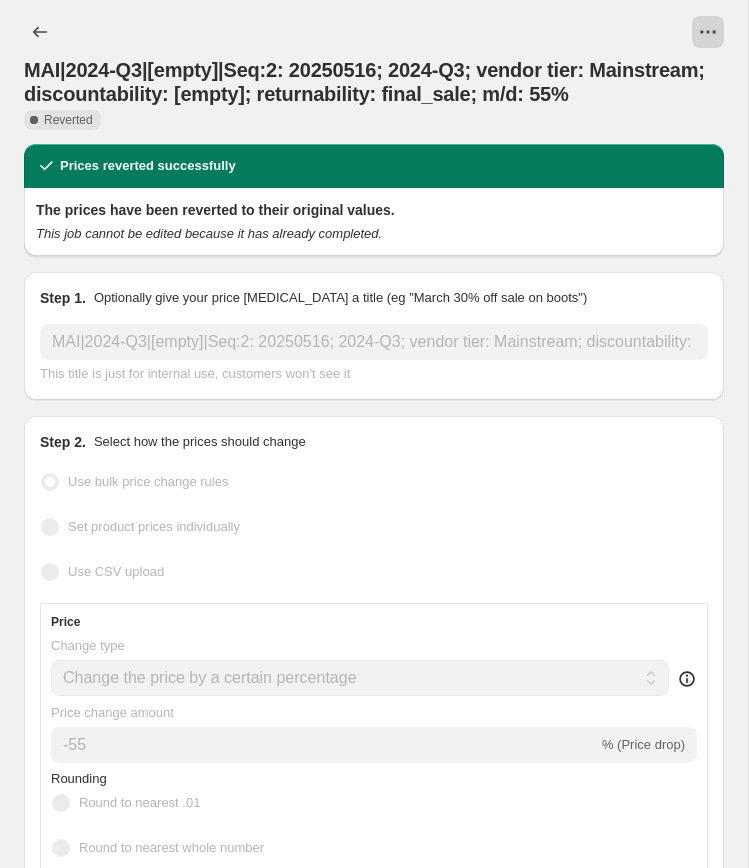 click 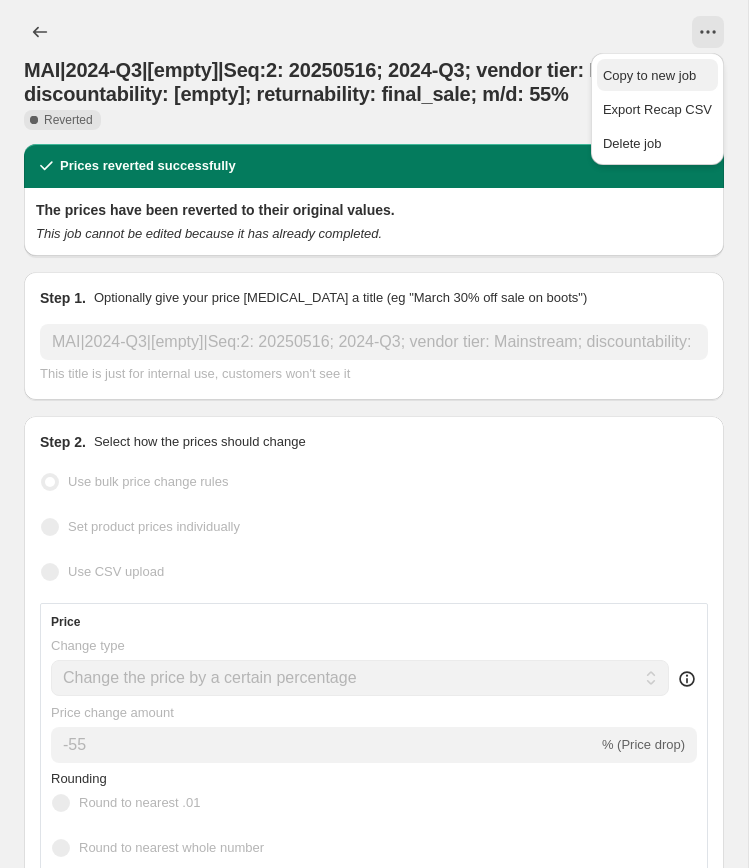 click on "Copy to new job" at bounding box center [649, 75] 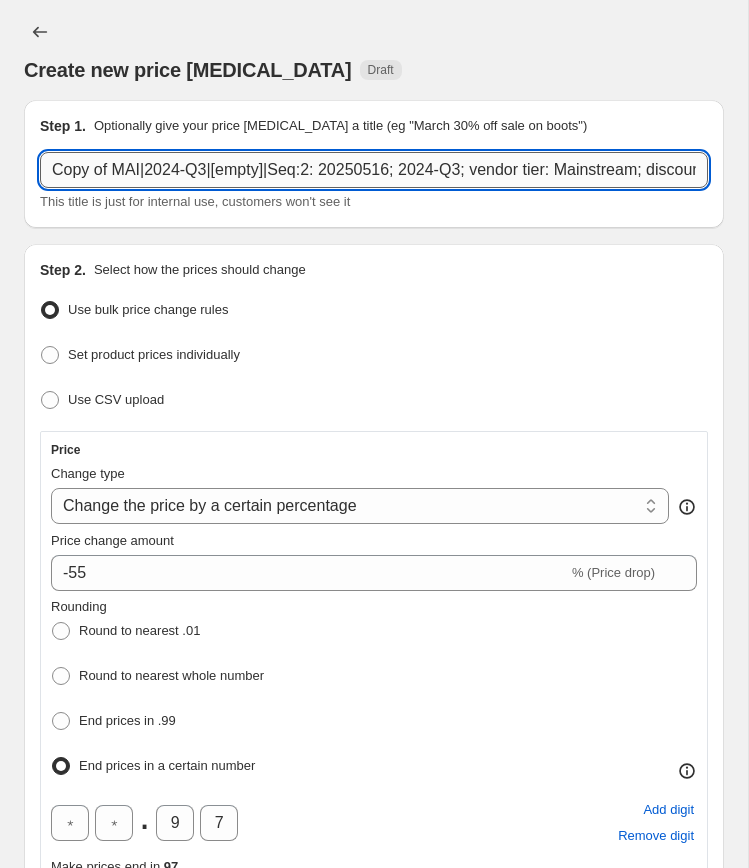 click on "Copy of MAI|2024-Q3|[empty]|Seq:2: 20250516; 2024-Q3; vendor tier: Mainstream; discountability: [empty]; returnability: final_sale; m/d: 55%" at bounding box center [374, 170] 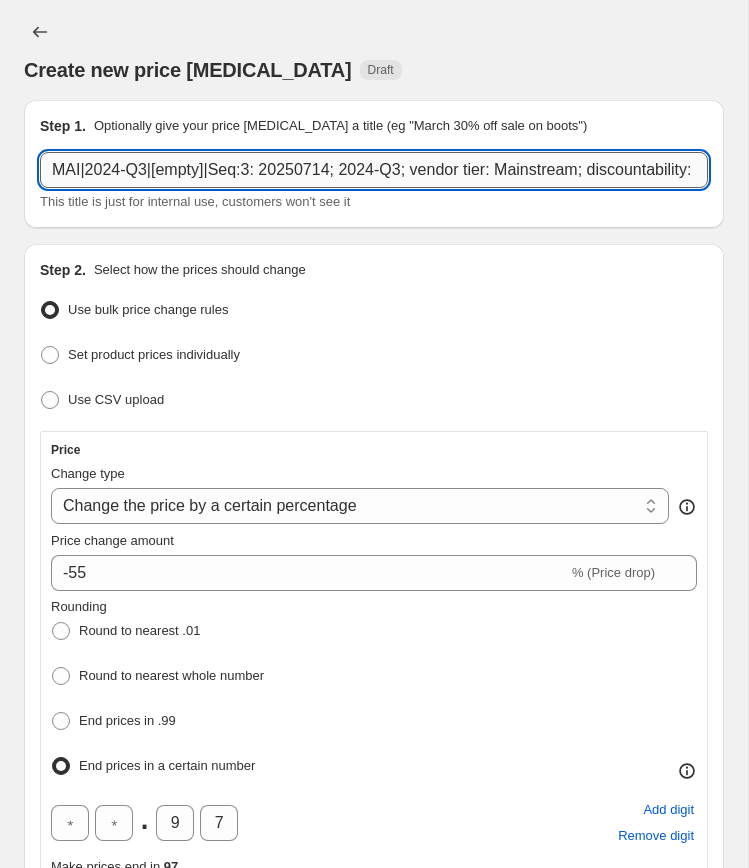 scroll, scrollTop: 0, scrollLeft: 345, axis: horizontal 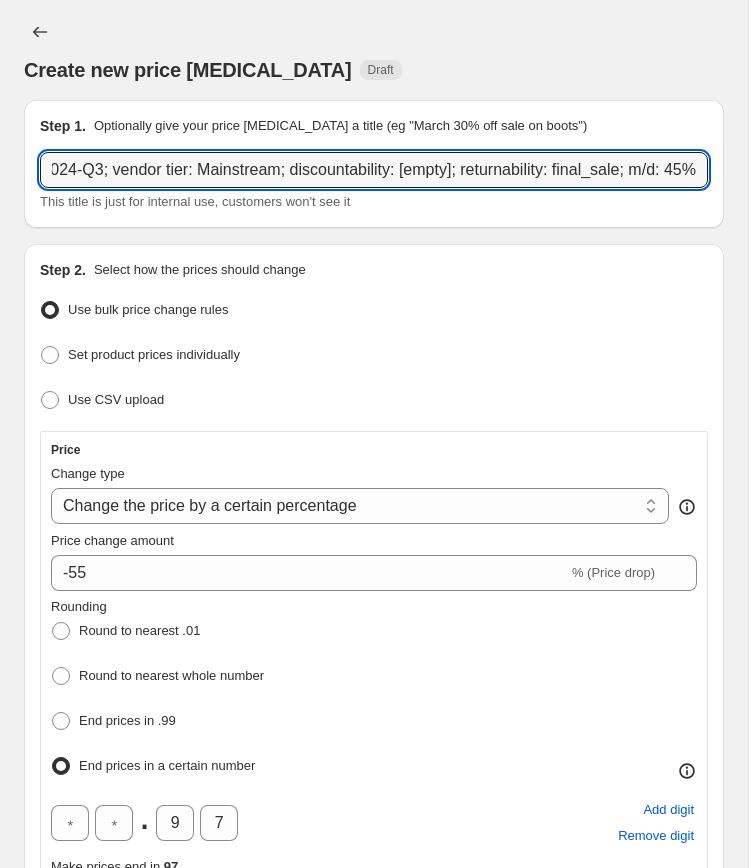 type on "MAI|2024-Q3|[empty]|Seq:3: 20250714; 2024-Q3; vendor tier: Mainstream; discountability: [empty]; returnability: final_sale; m/d: 45%" 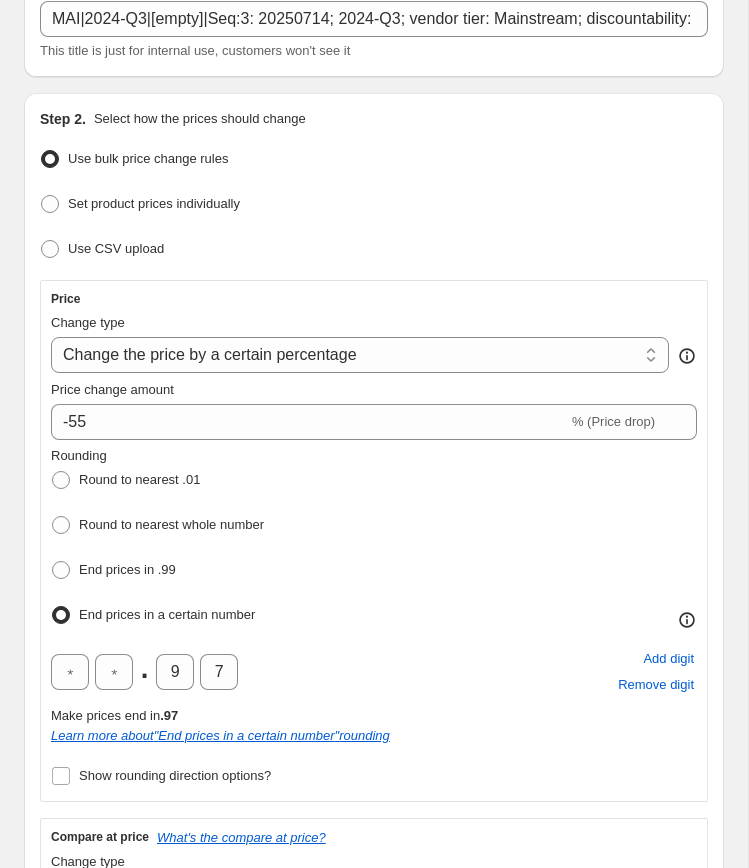 scroll, scrollTop: 210, scrollLeft: 0, axis: vertical 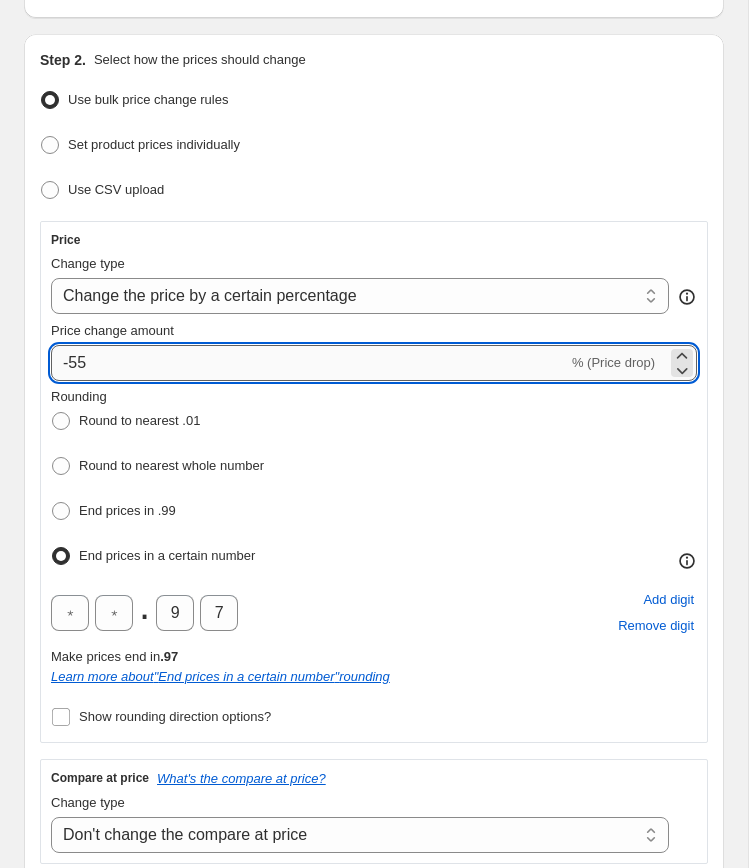 click on "-55" at bounding box center (309, 363) 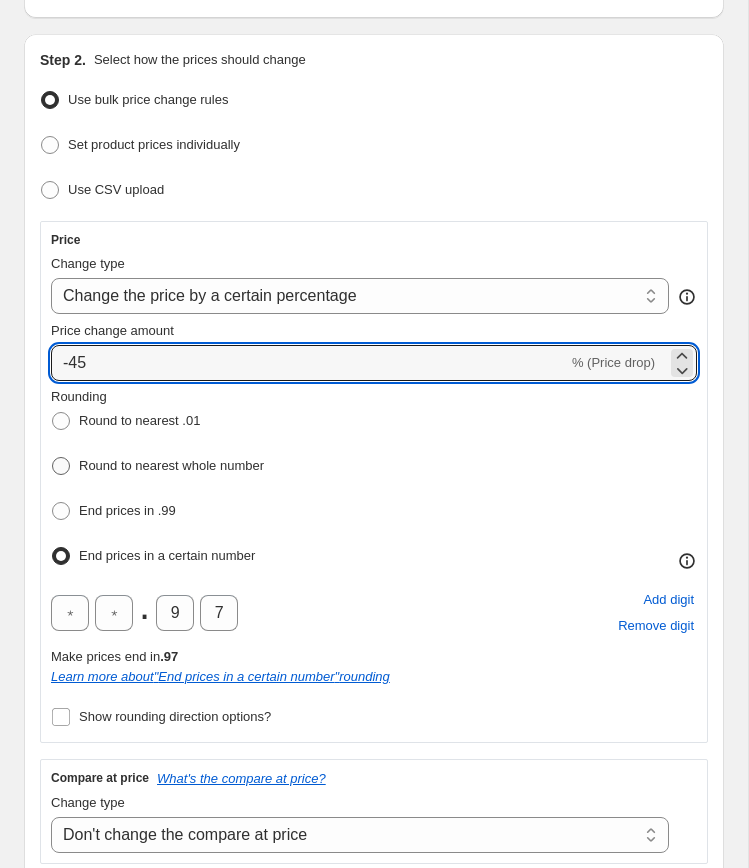 type on "-45" 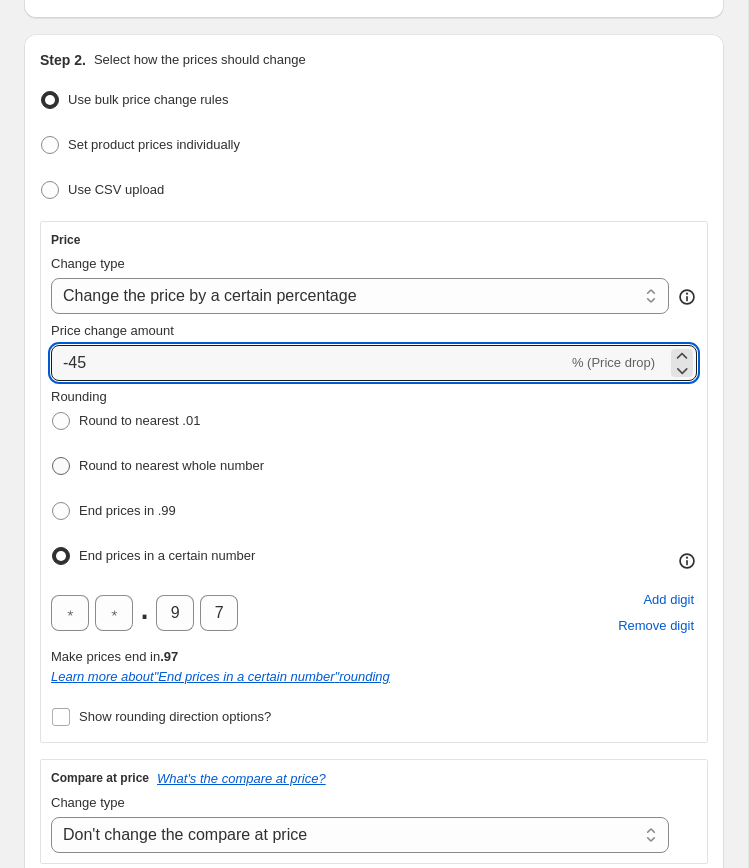 radio on "true" 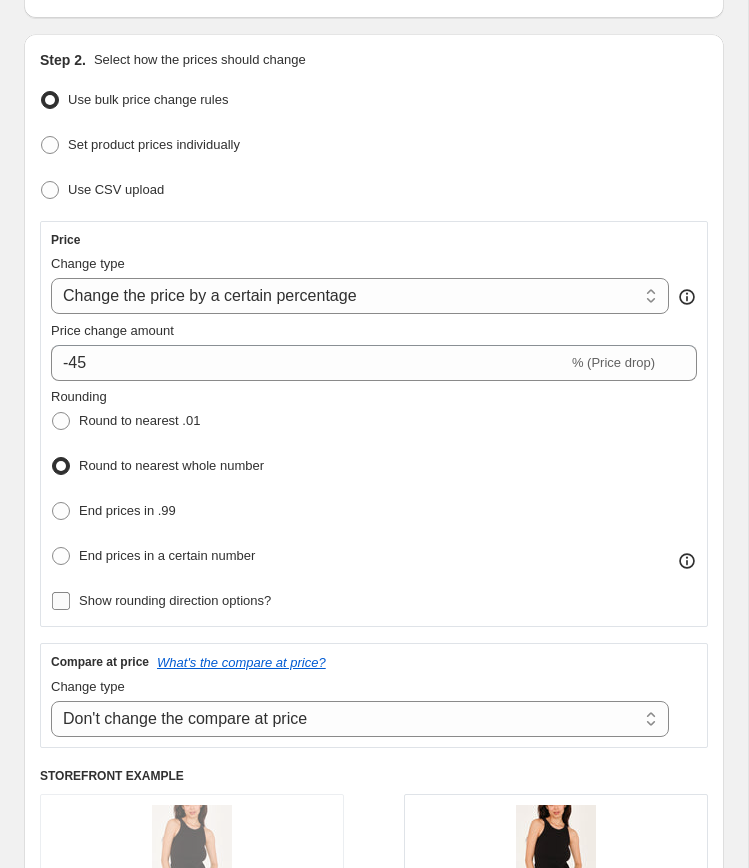 click on "Show rounding direction options?" at bounding box center (175, 600) 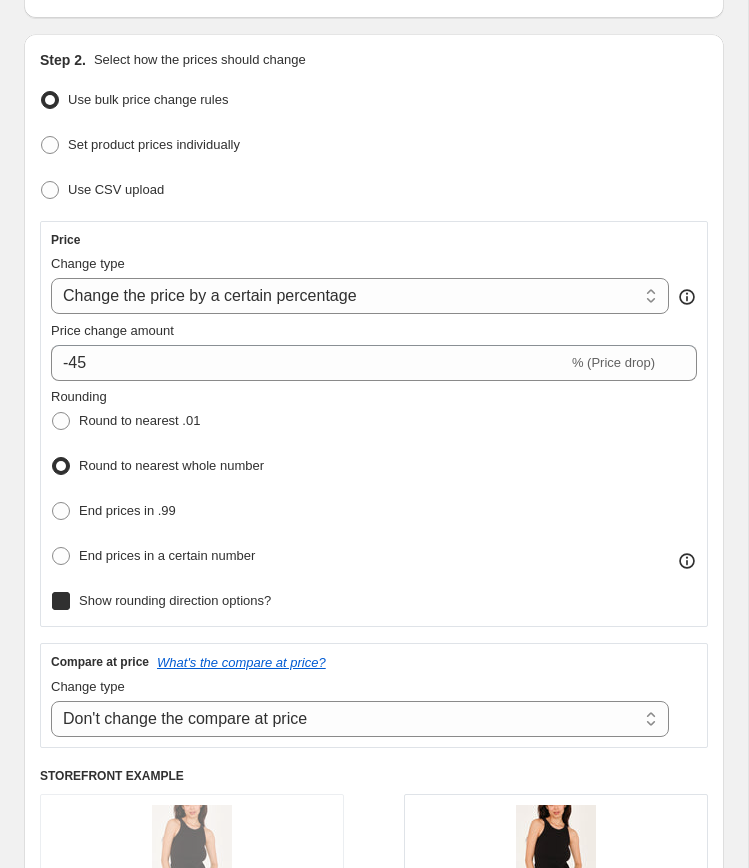 checkbox on "true" 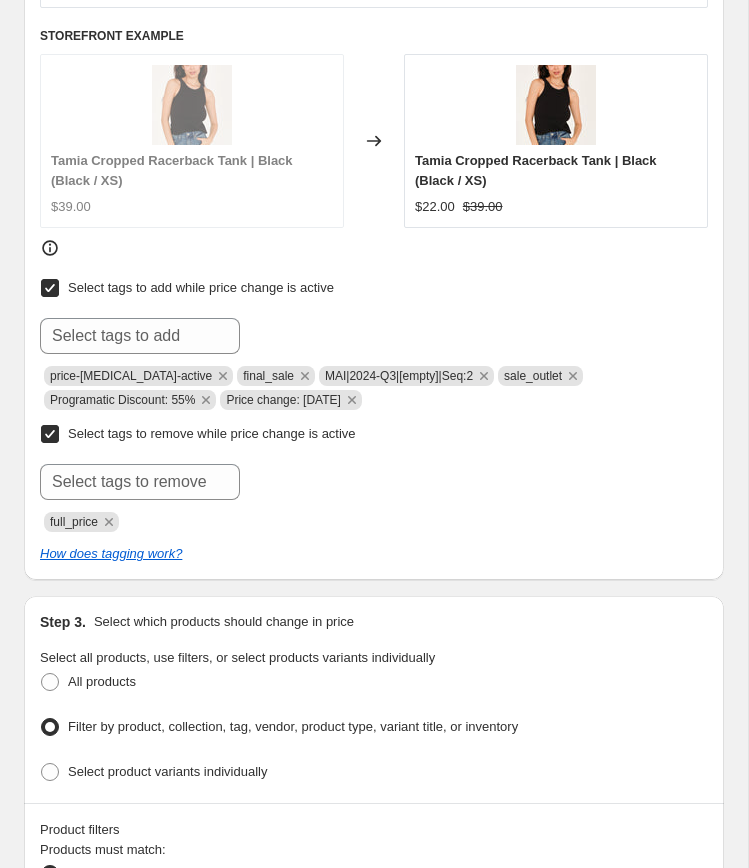 scroll, scrollTop: 1105, scrollLeft: 0, axis: vertical 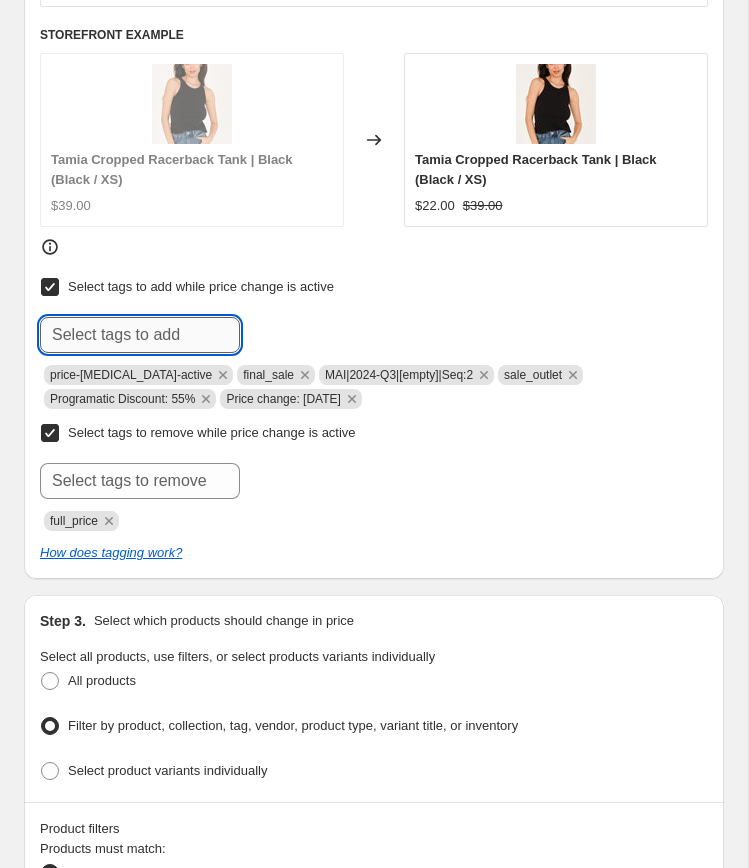 click at bounding box center [140, 335] 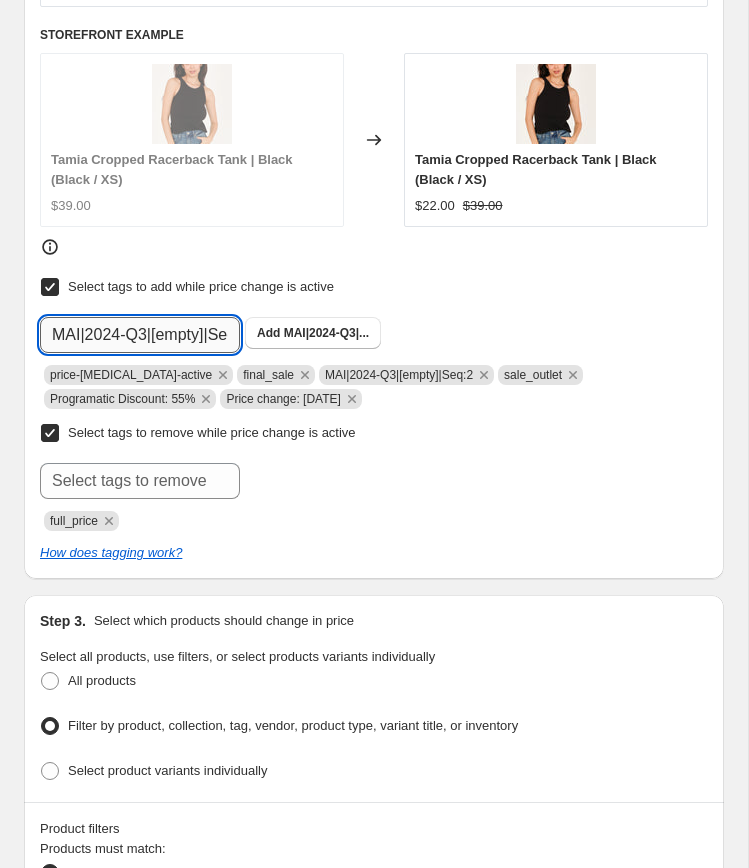 scroll, scrollTop: 0, scrollLeft: 32, axis: horizontal 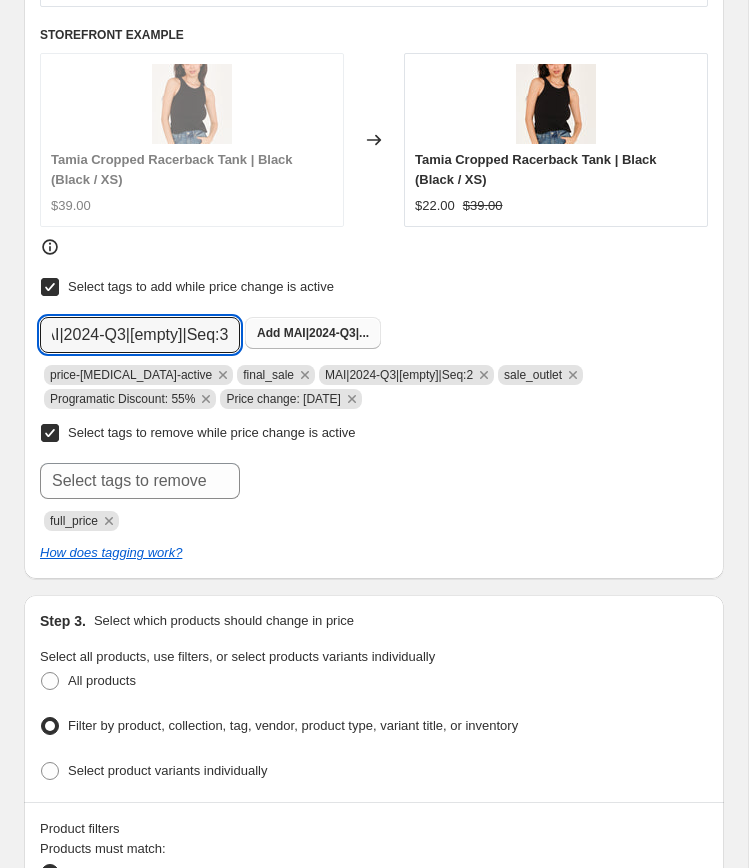 type 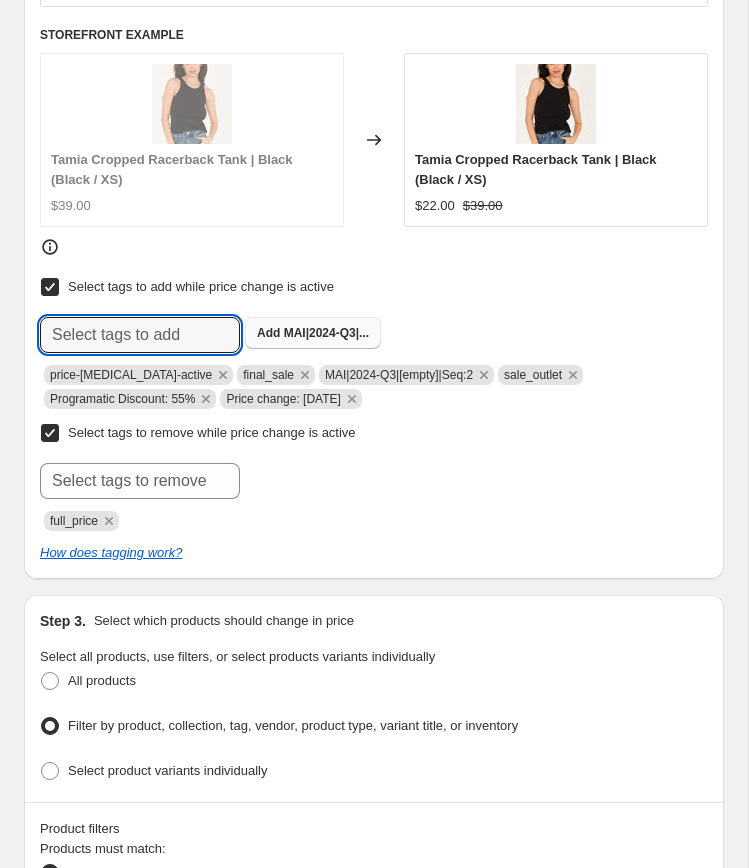 scroll, scrollTop: 0, scrollLeft: 0, axis: both 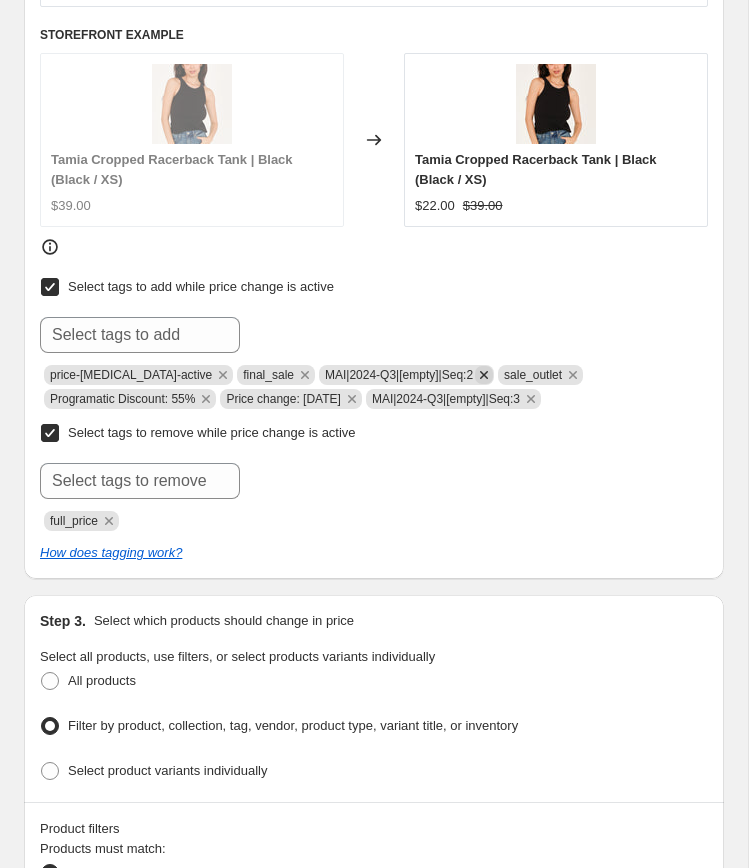 click 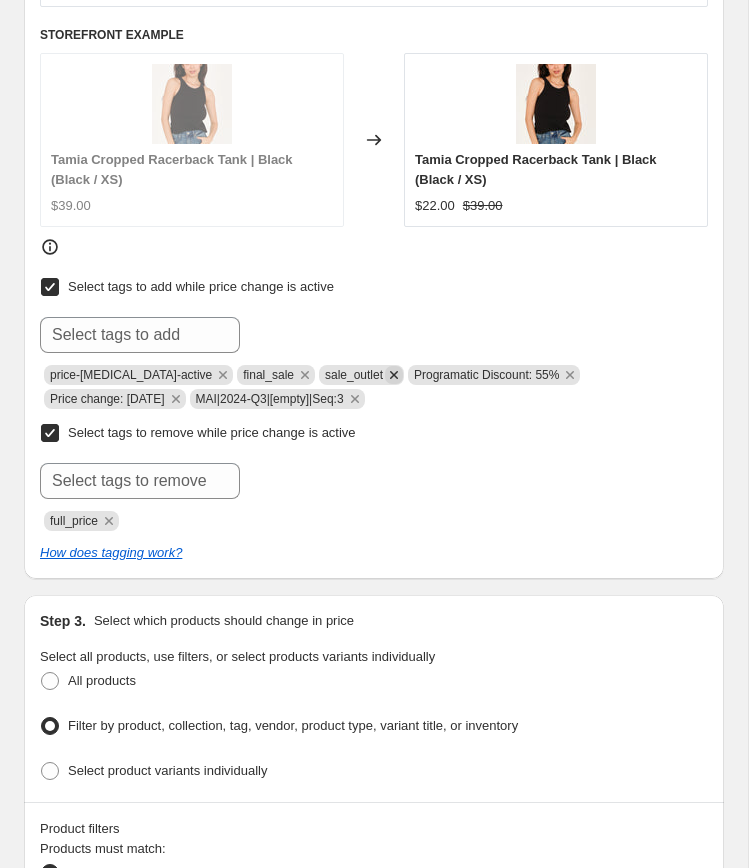 click 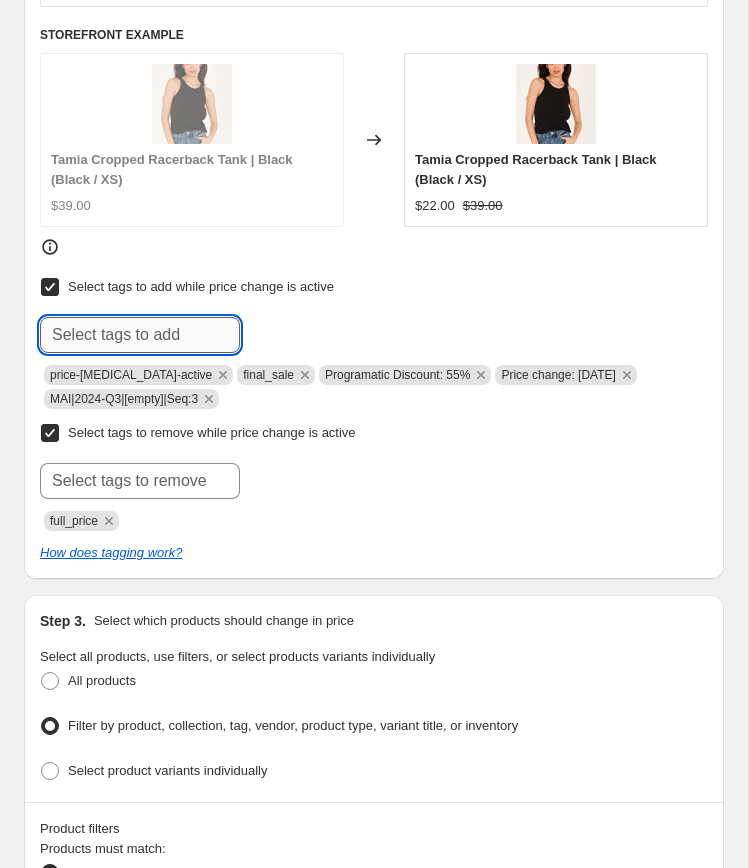 click at bounding box center (140, 335) 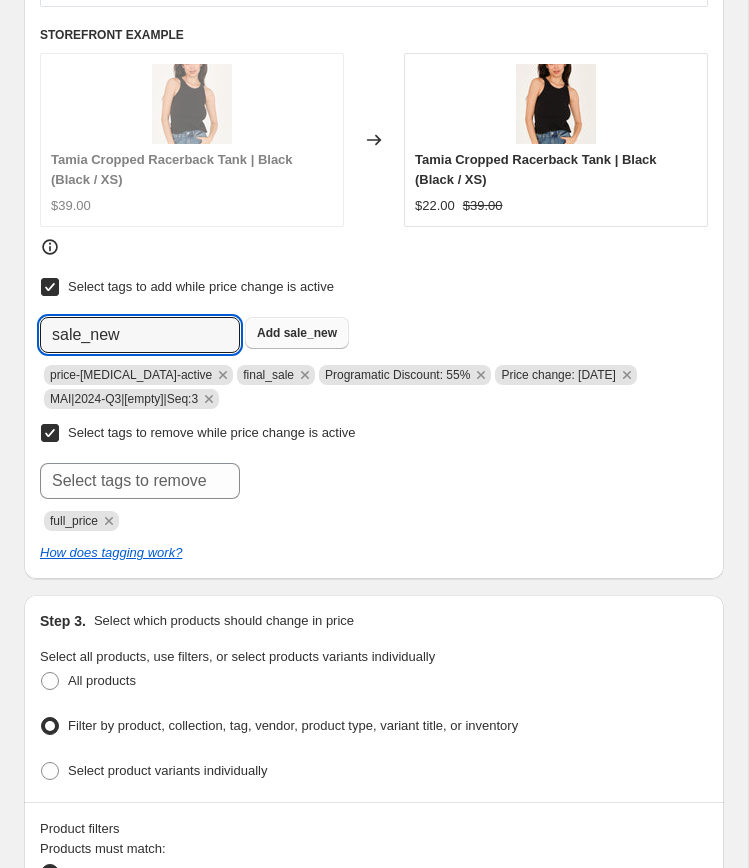 click on "sale_new" at bounding box center [310, 333] 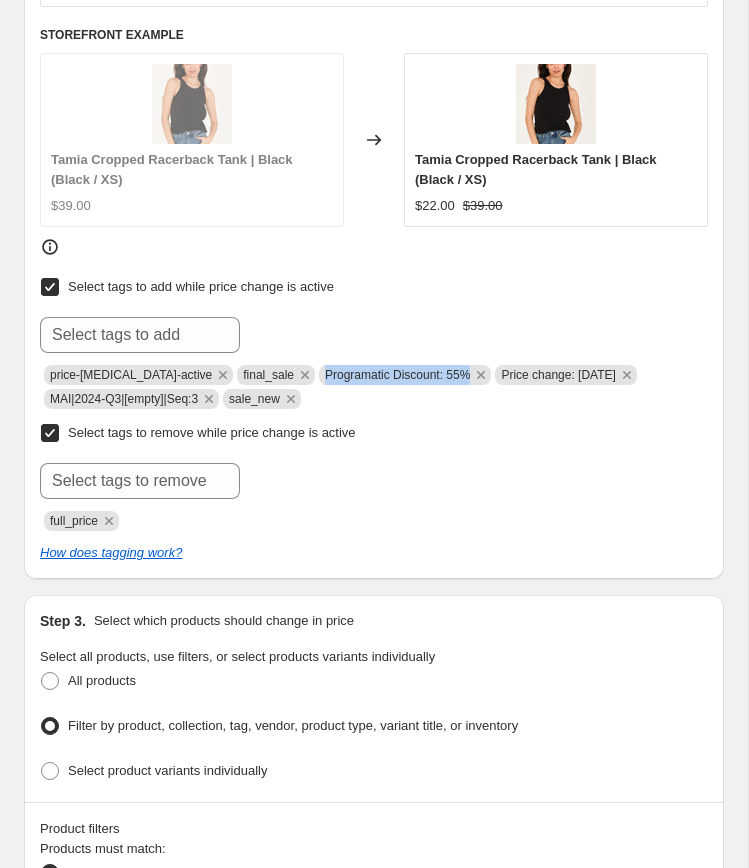copy on "Programatic Discount: 55%" 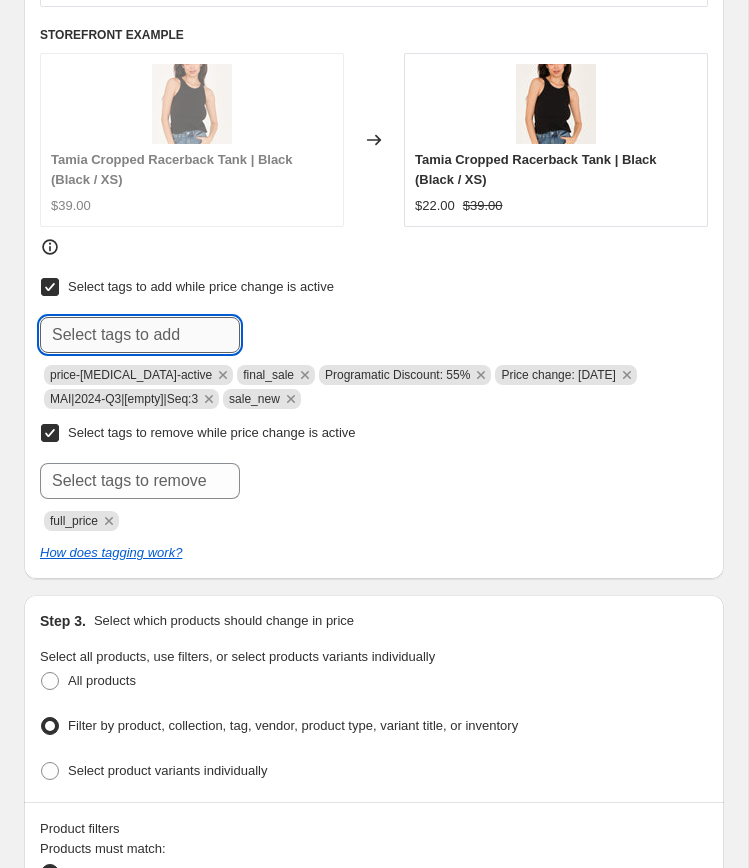 click at bounding box center (140, 335) 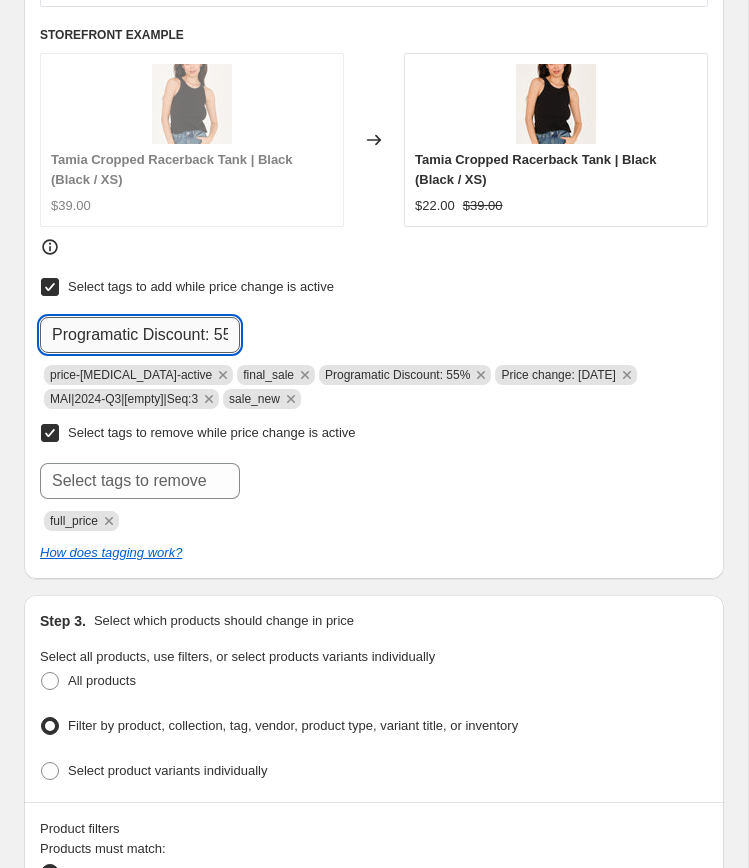 scroll, scrollTop: 0, scrollLeft: 25, axis: horizontal 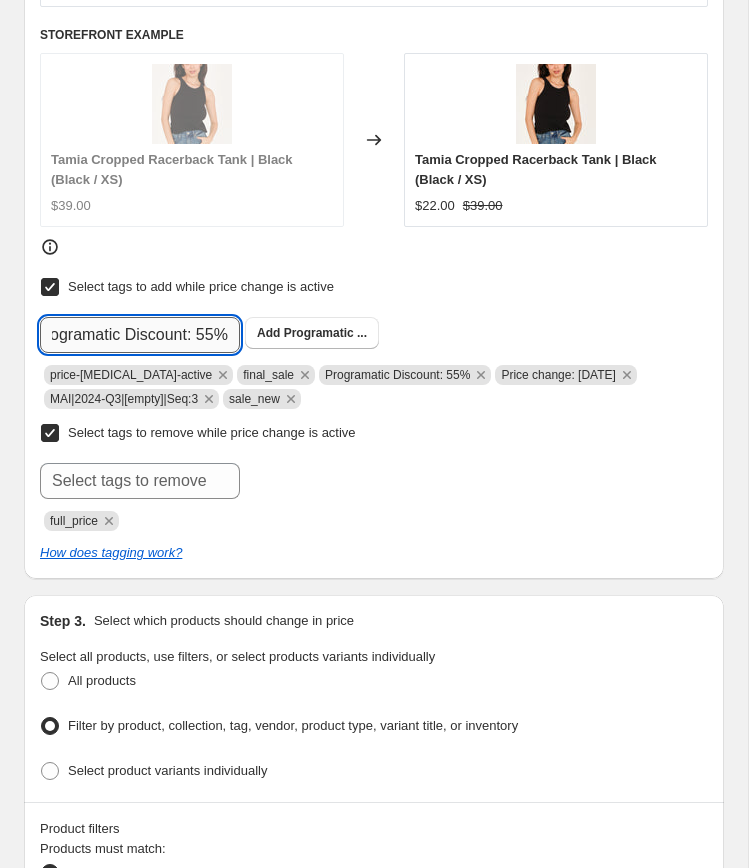 click on "Programatic Discount: 55%" at bounding box center [140, 335] 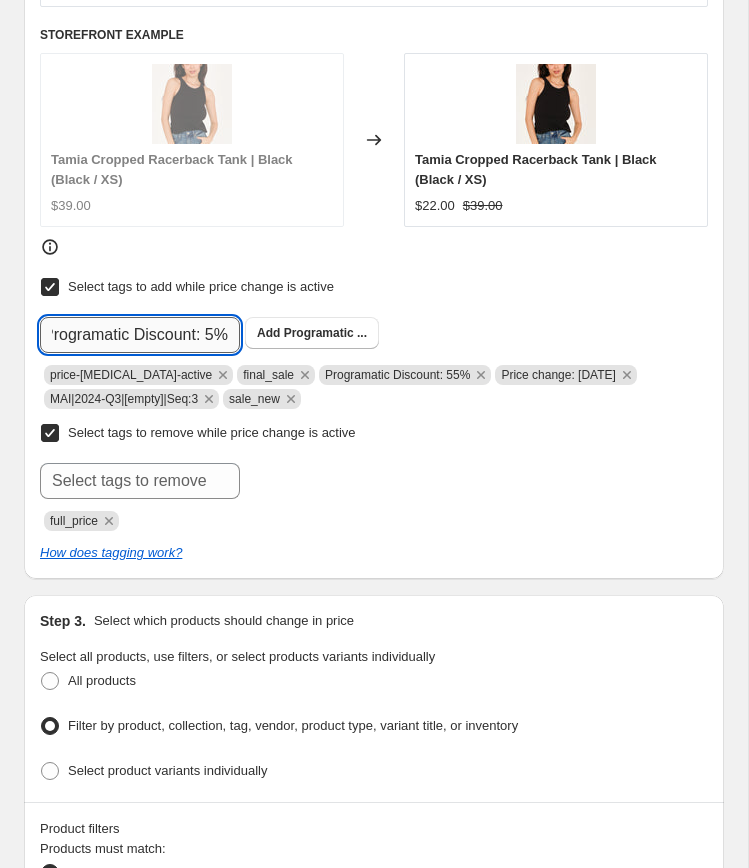 scroll, scrollTop: 0, scrollLeft: 16, axis: horizontal 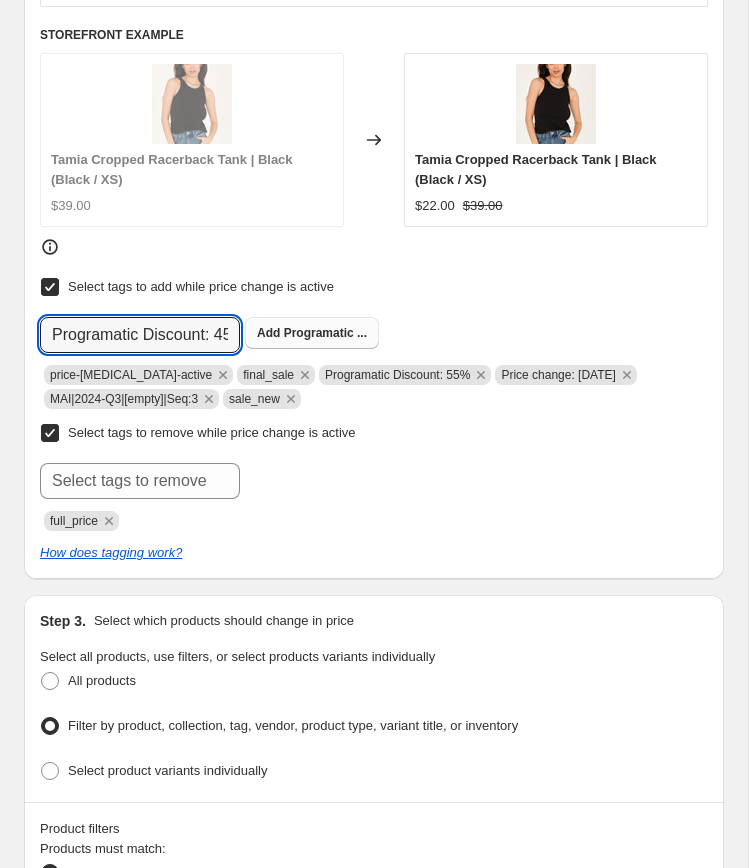 click on "Programatic ..." at bounding box center (325, 333) 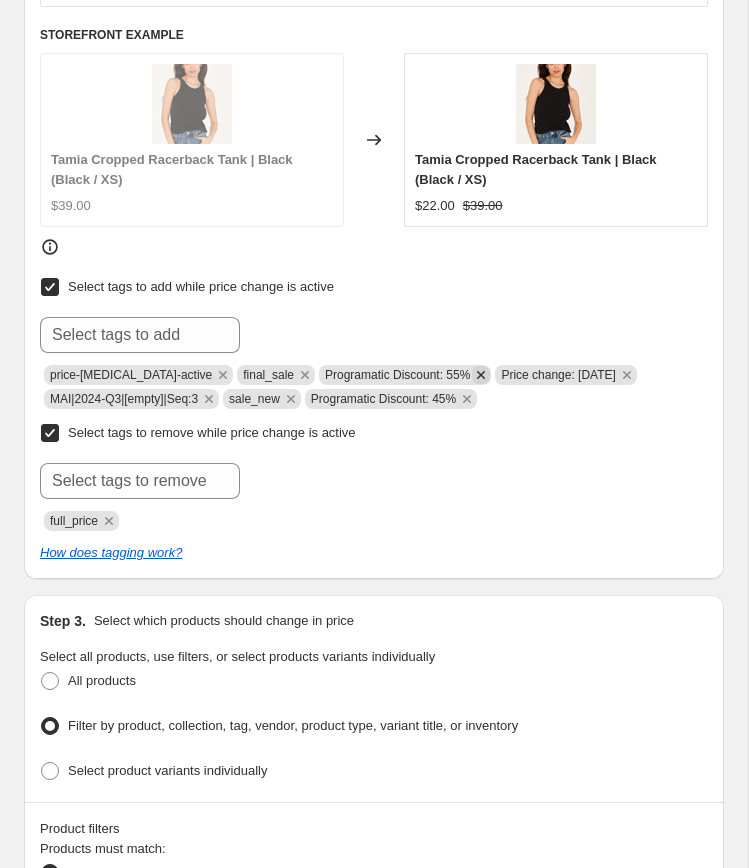 click 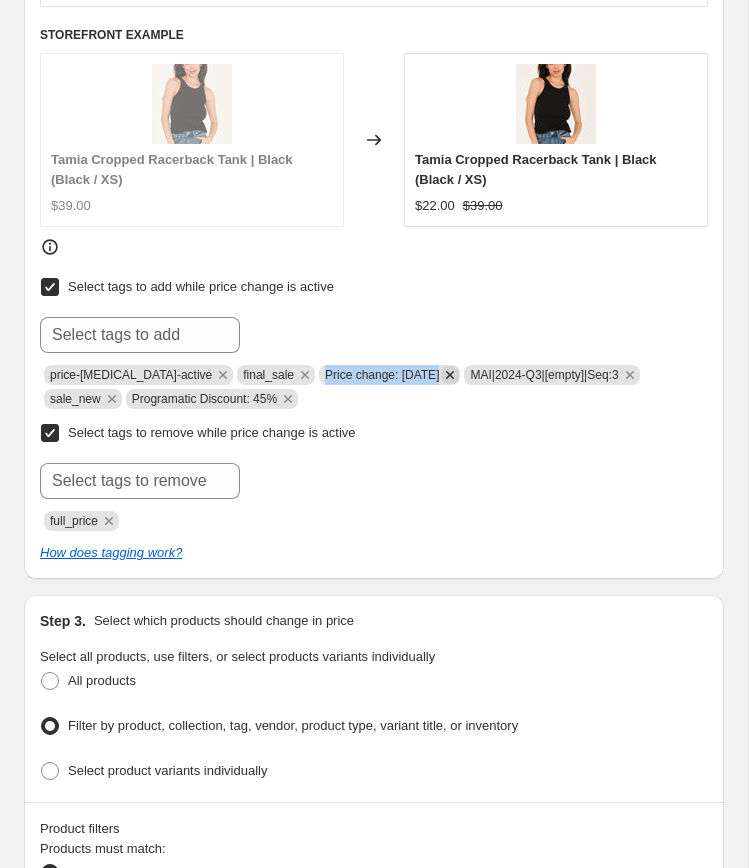 copy on "Price change: [DATE]" 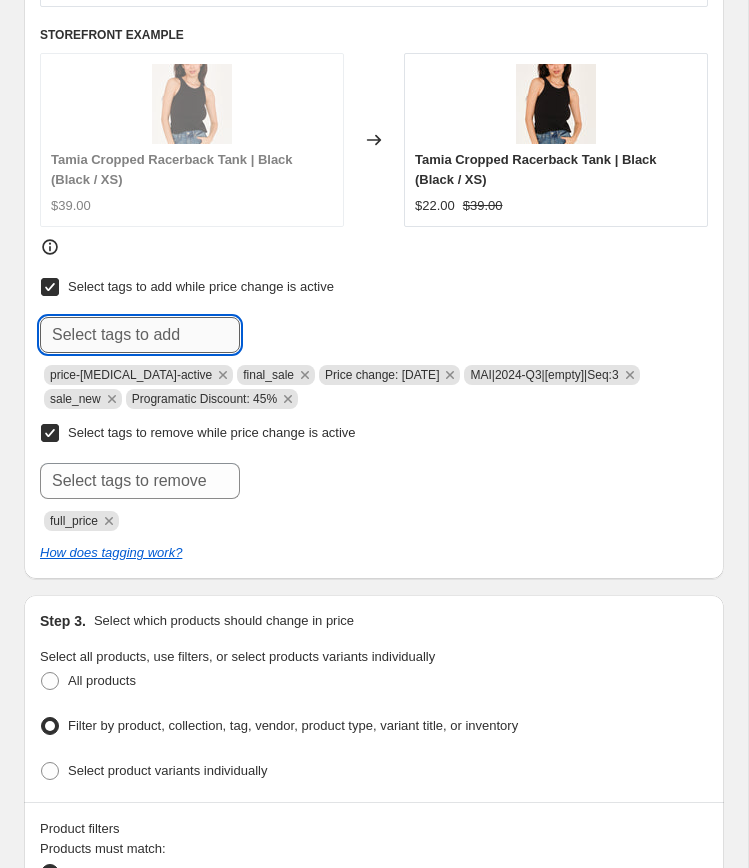 click at bounding box center [140, 335] 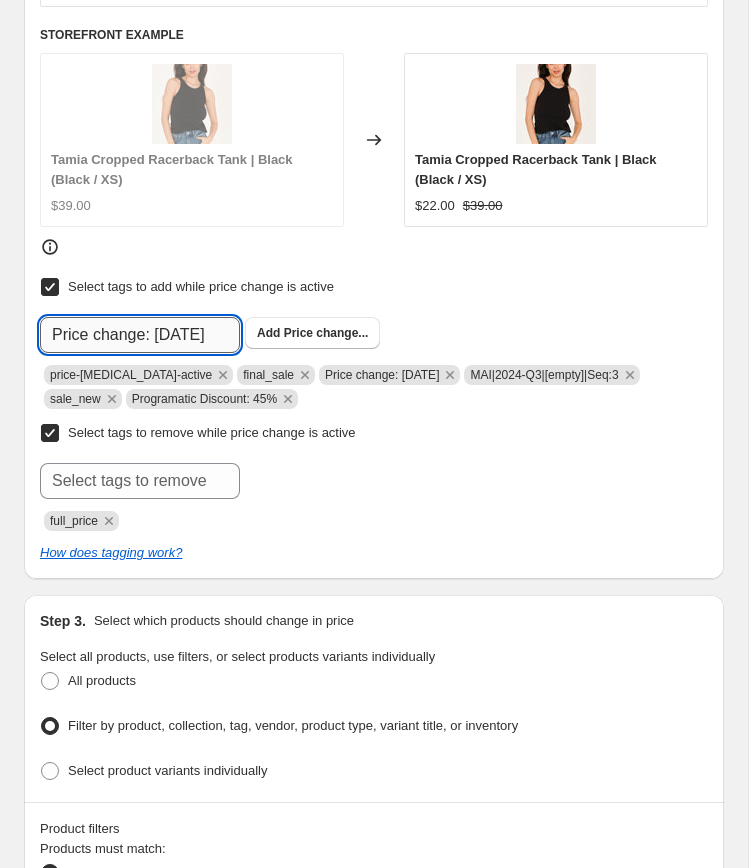 click on "Price change: [DATE]" at bounding box center [140, 335] 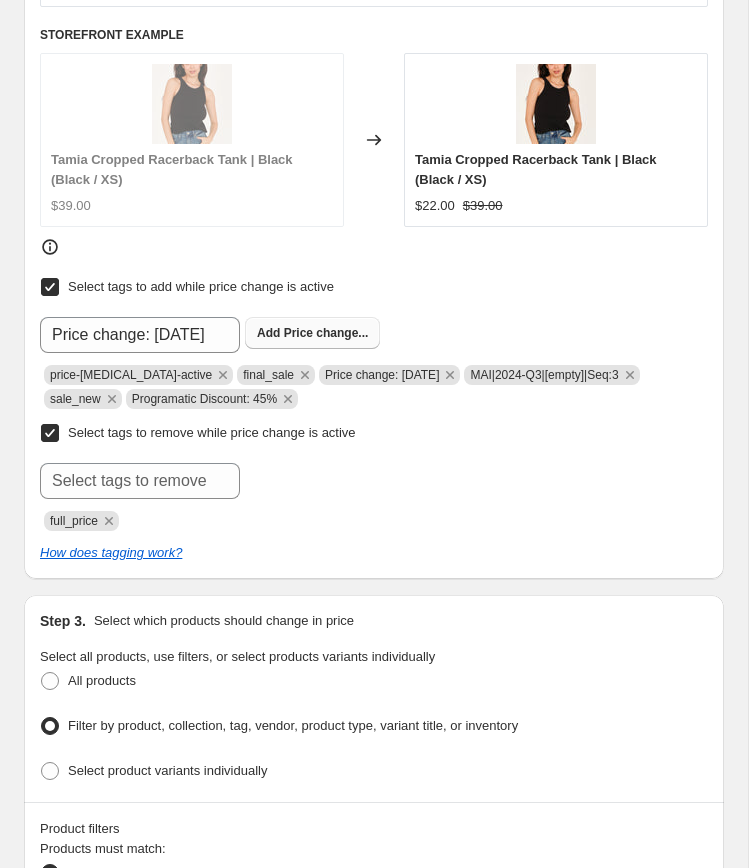 click on "Add   Price change..." at bounding box center (312, 333) 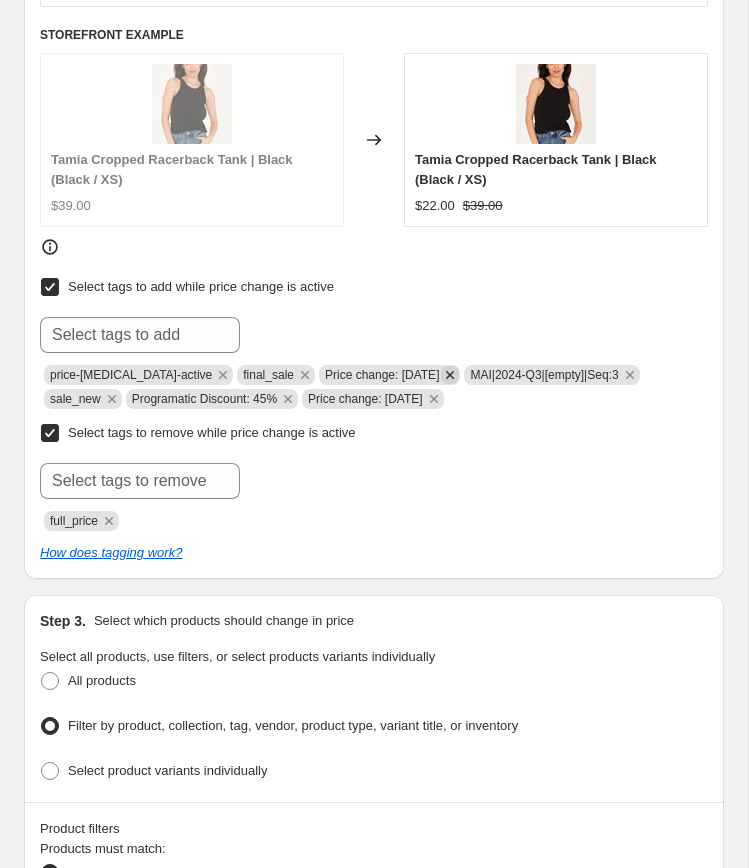 click 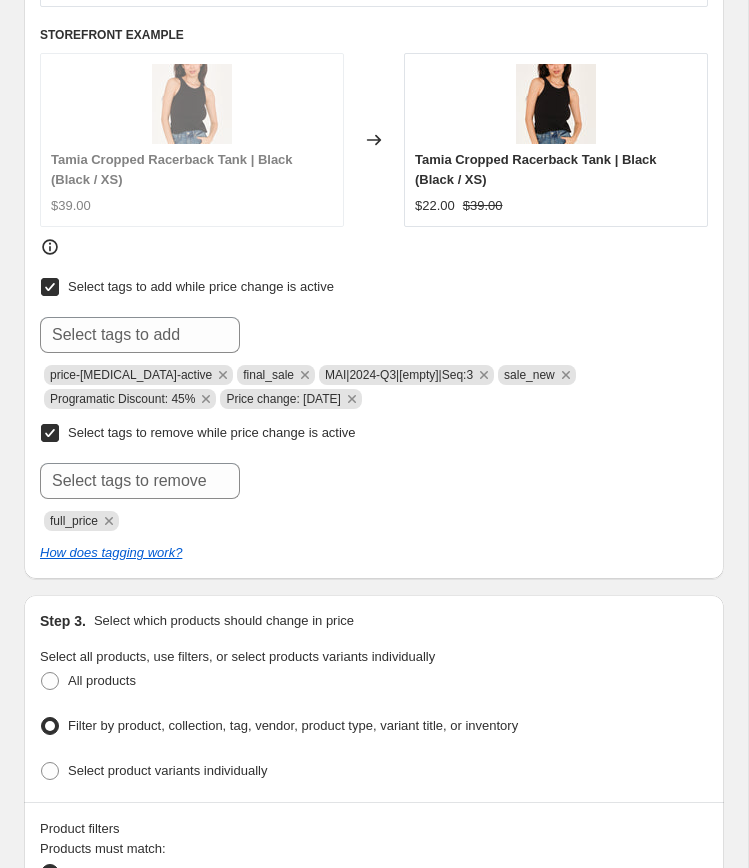click on "full_price" at bounding box center (374, 519) 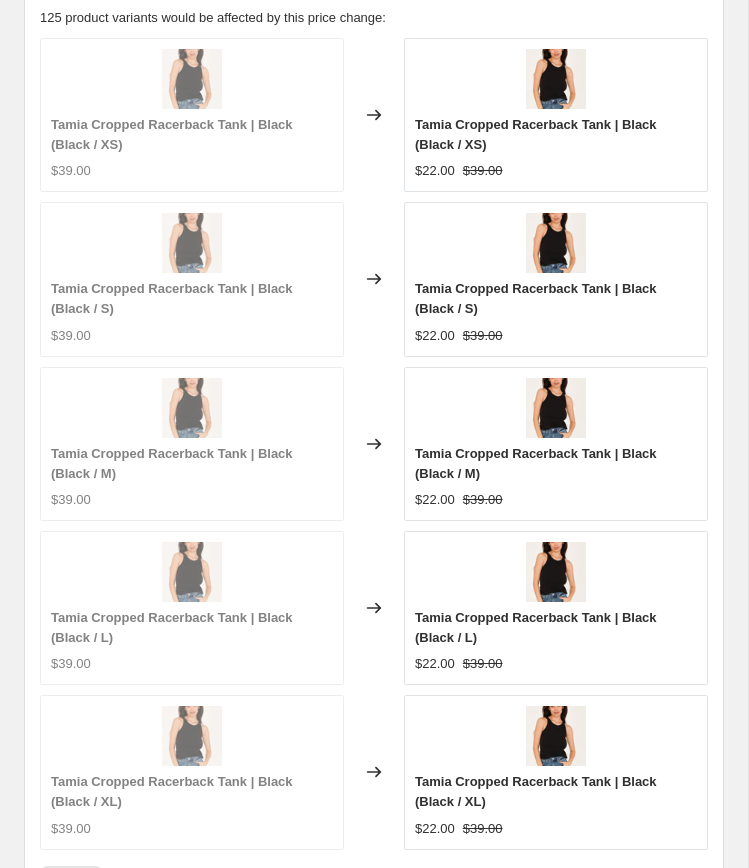 scroll, scrollTop: 3285, scrollLeft: 0, axis: vertical 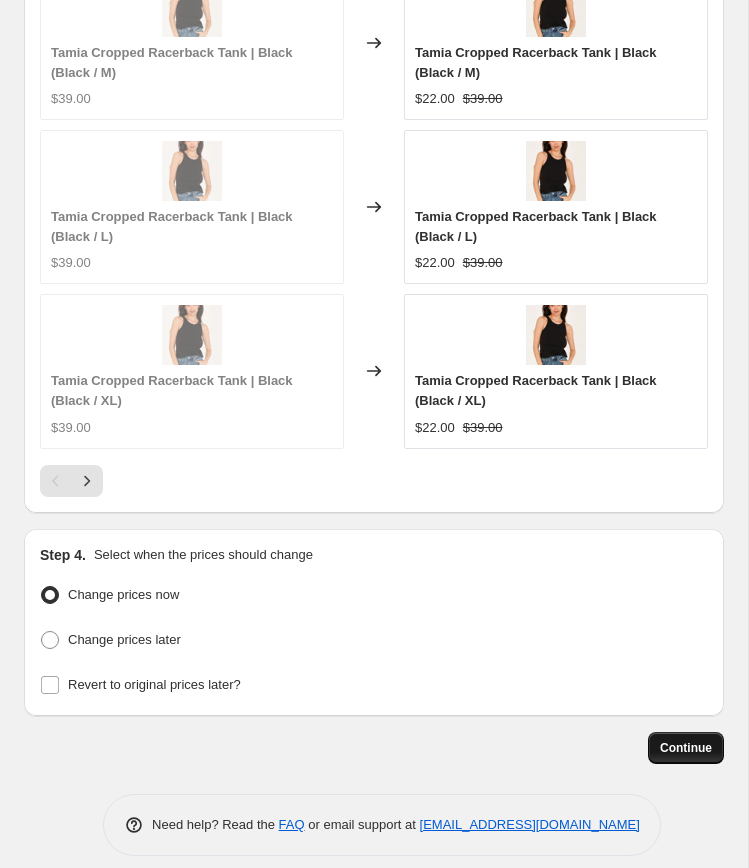 click on "Continue" at bounding box center [686, 748] 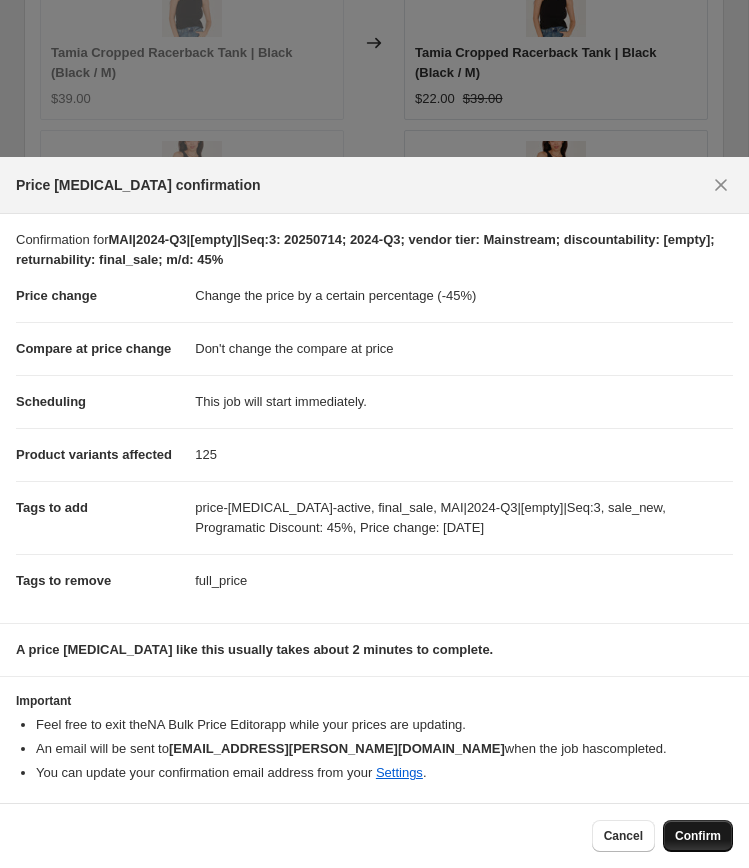 click on "Confirm" at bounding box center [698, 836] 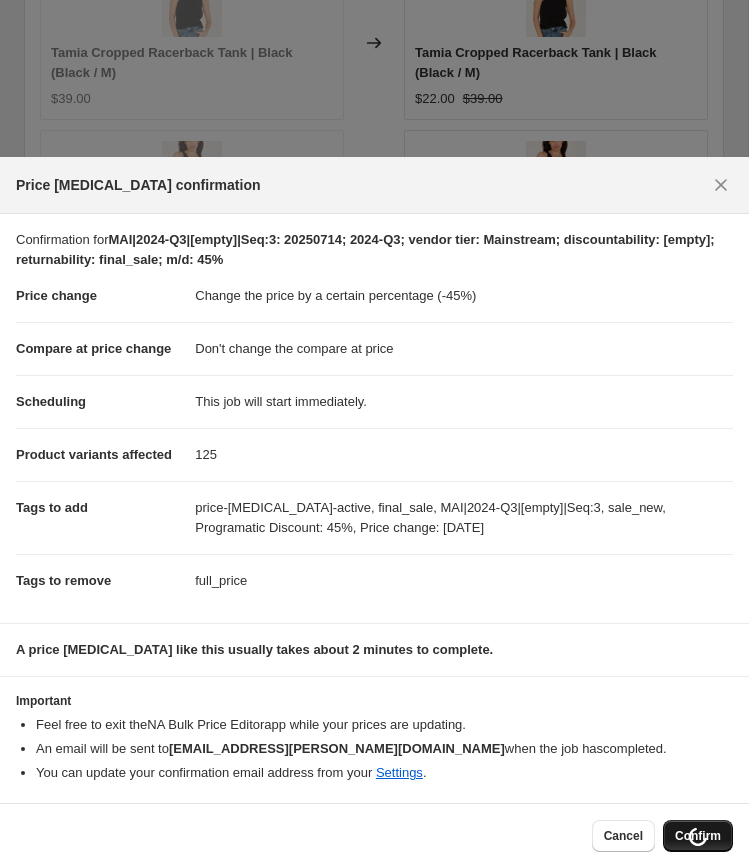scroll, scrollTop: 3389, scrollLeft: 0, axis: vertical 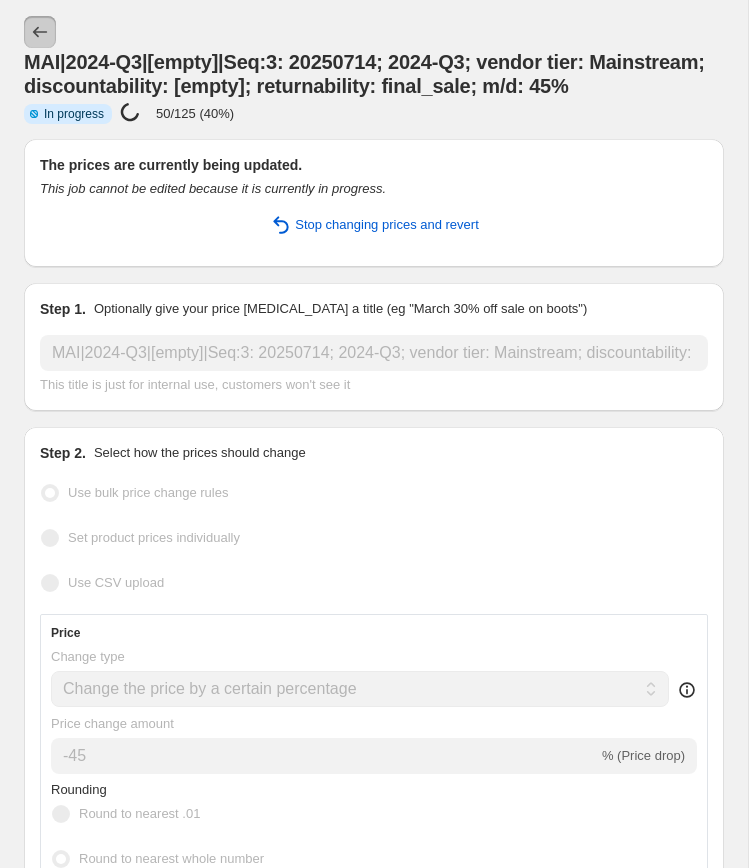 click 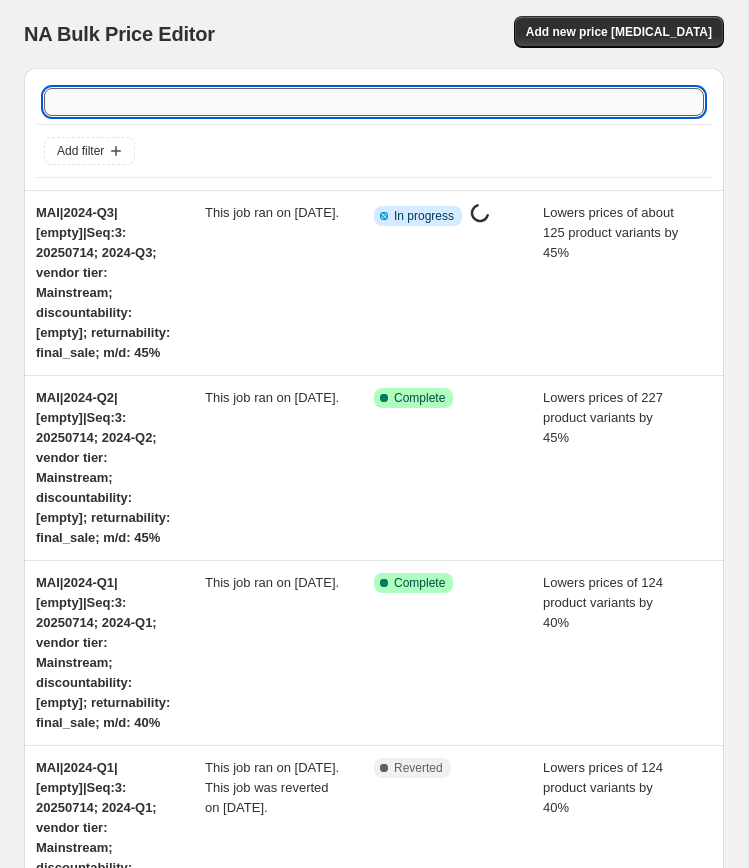 click at bounding box center (374, 102) 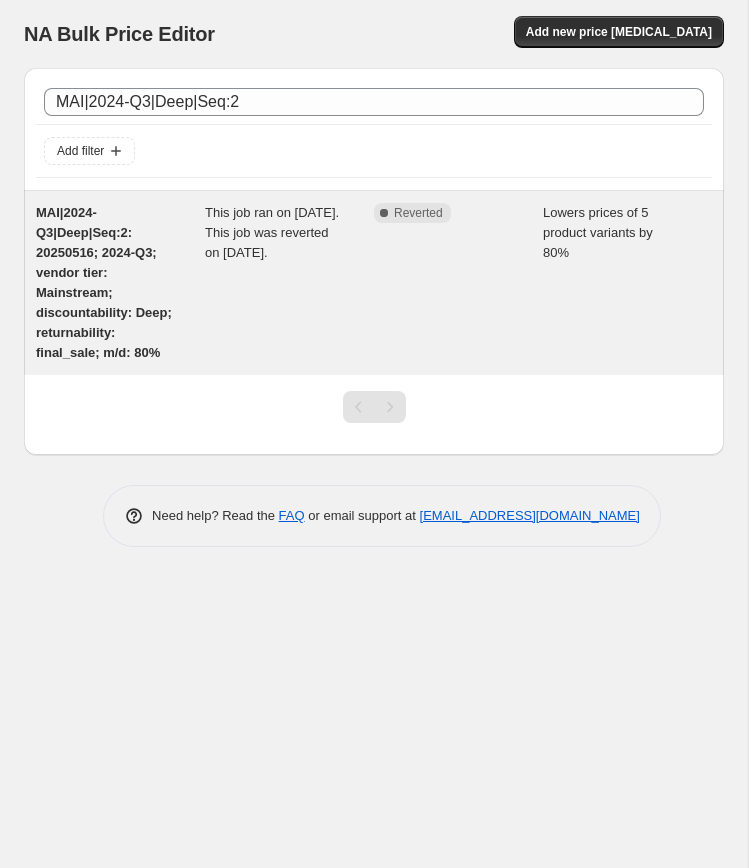 click on "MAI|2024-Q3|Deep|Seq:2: 20250516; 2024-Q3; vendor tier: Mainstream; discountability: Deep; returnability: final_sale; m/d: 80%" at bounding box center [104, 282] 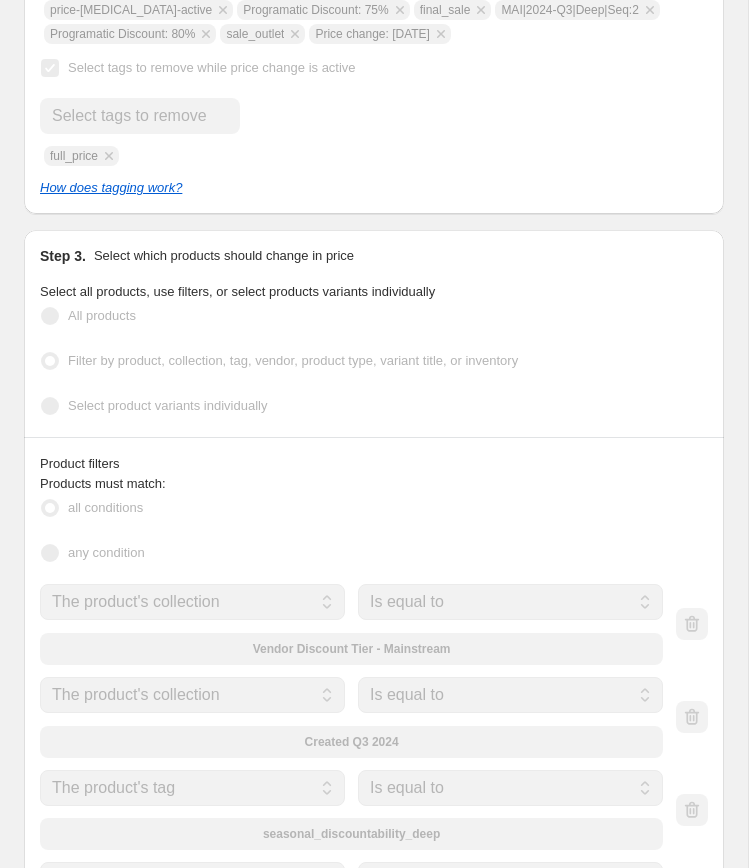 scroll, scrollTop: 0, scrollLeft: 0, axis: both 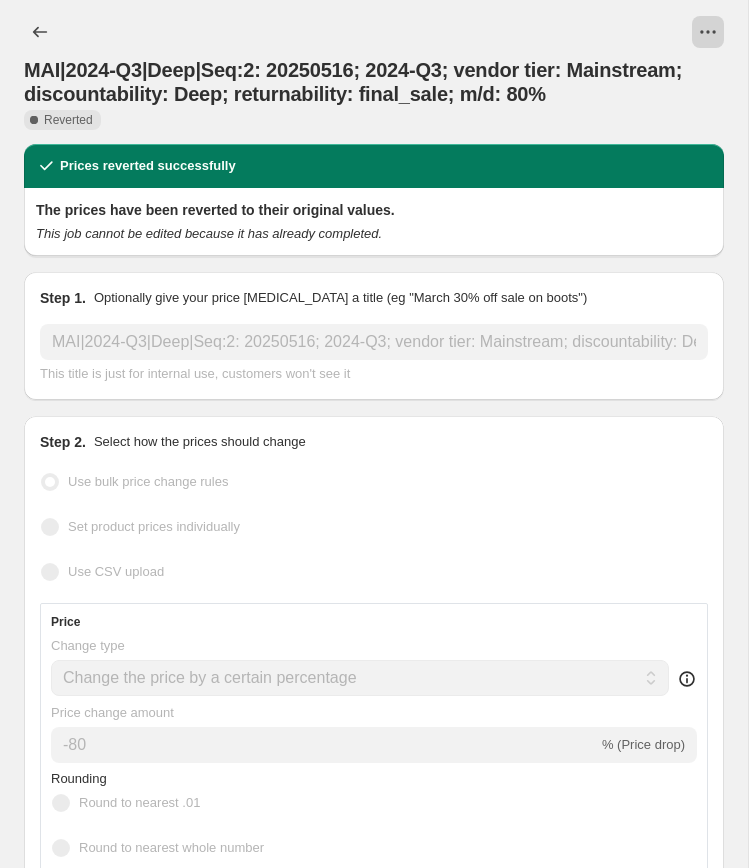 click 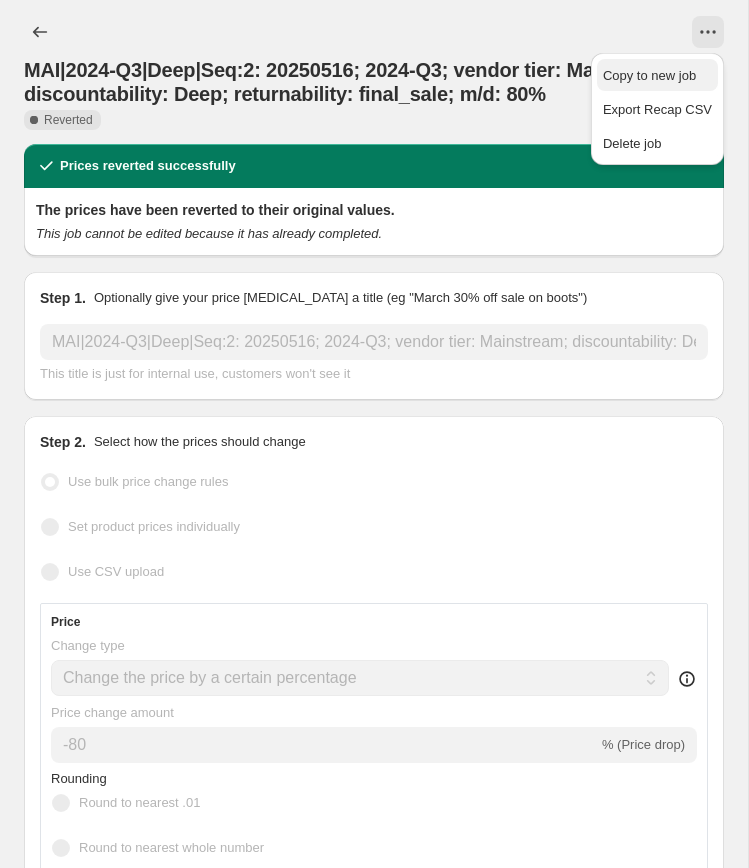 click on "Copy to new job" at bounding box center (649, 75) 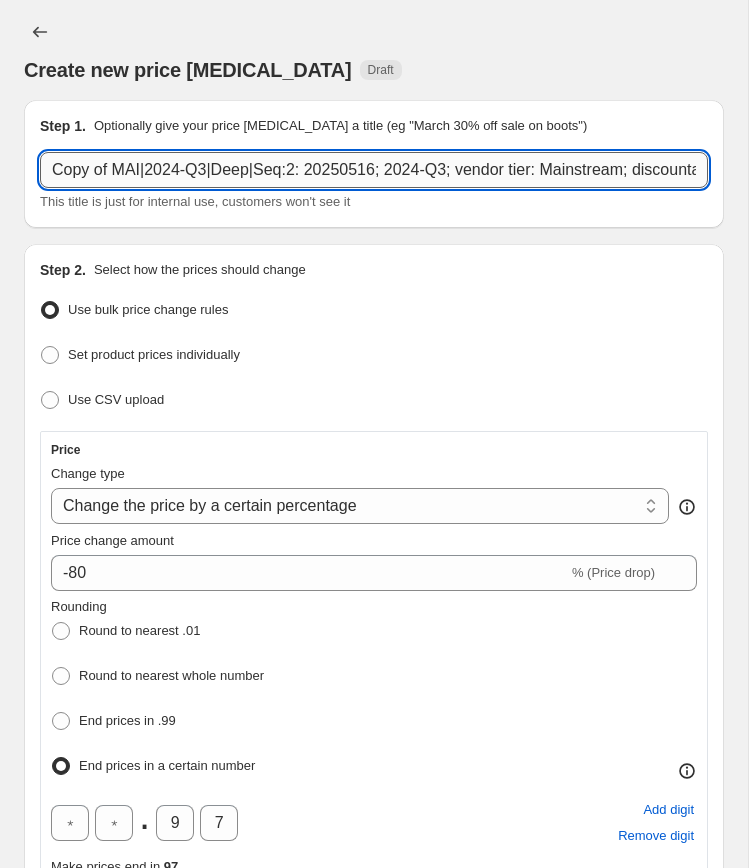 click on "Copy of MAI|2024-Q3|Deep|Seq:2: 20250516; 2024-Q3; vendor tier: Mainstream; discountability: Deep; returnability: final_sale; m/d: 80%" at bounding box center [374, 170] 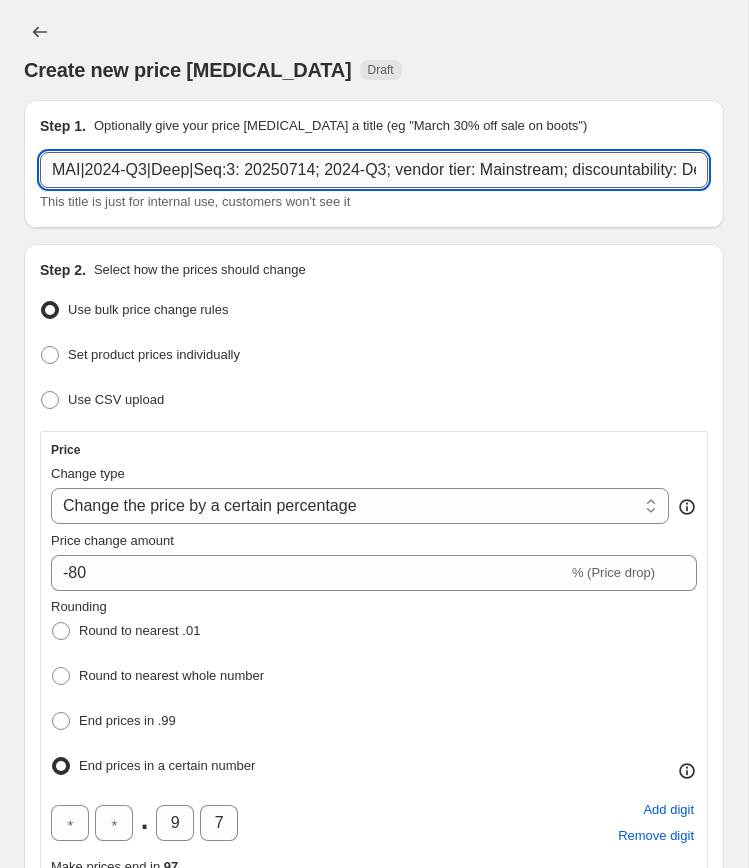 scroll, scrollTop: 0, scrollLeft: 305, axis: horizontal 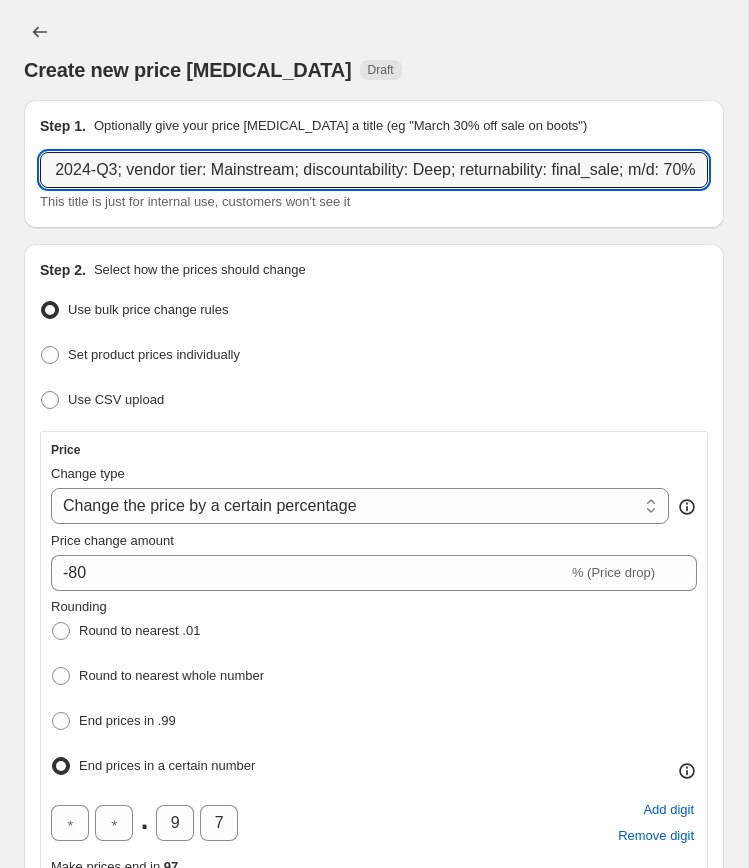 click on "Step 1. Optionally give your price [MEDICAL_DATA] a title (eg "March 30% off sale on boots") MAI|2024-Q3|Deep|Seq:3: 20250714; 2024-Q3; vendor tier: Mainstream; discountability: Deep; returnability: final_sale; m/d: 70% This title is just for internal use, customers won't see it Step 2. Select how the prices should change Use bulk price change rules Set product prices individually Use CSV upload Price Change type Change the price to a certain amount Change the price by a certain amount Change the price by a certain percentage Change the price to the current compare at price (price before sale) Change the price by a certain amount relative to the compare at price Change the price by a certain percentage relative to the compare at price Don't change the price Change the price by a certain percentage relative to the cost per item Change price to certain cost margin Change the price by a certain percentage Price change amount -80 % (Price drop) Rounding Round to nearest .01 Round to nearest whole number . 9 7 .97 " "" at bounding box center (366, 1908) 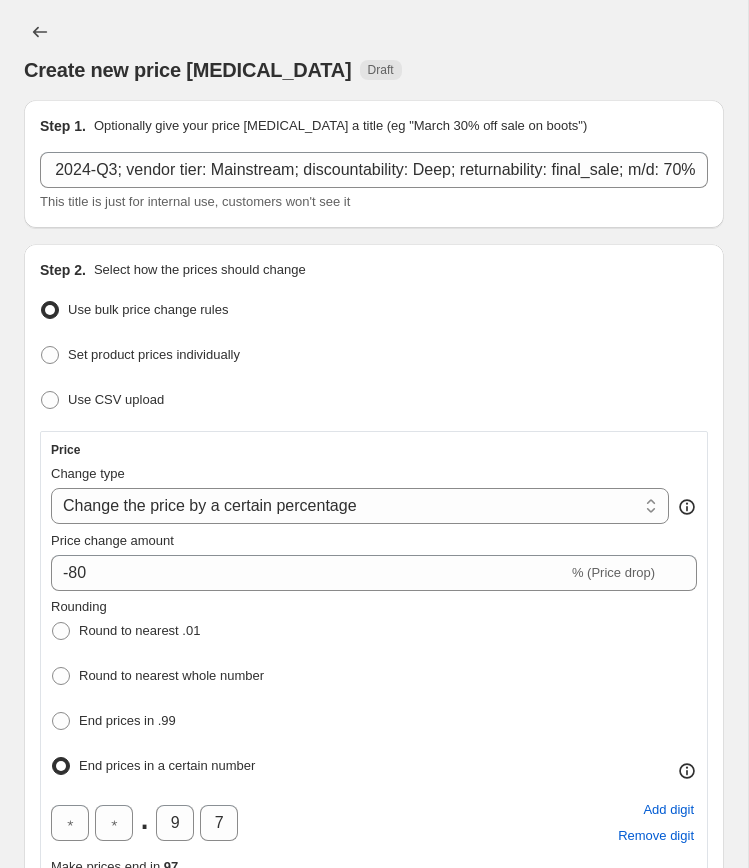 scroll, scrollTop: 0, scrollLeft: 0, axis: both 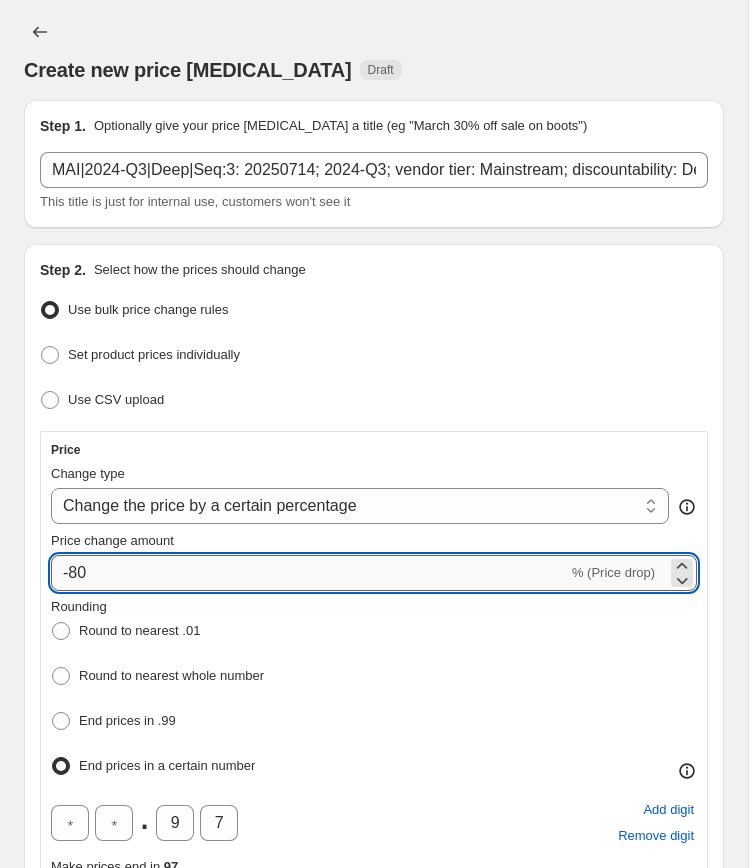 click on "-80" at bounding box center [309, 573] 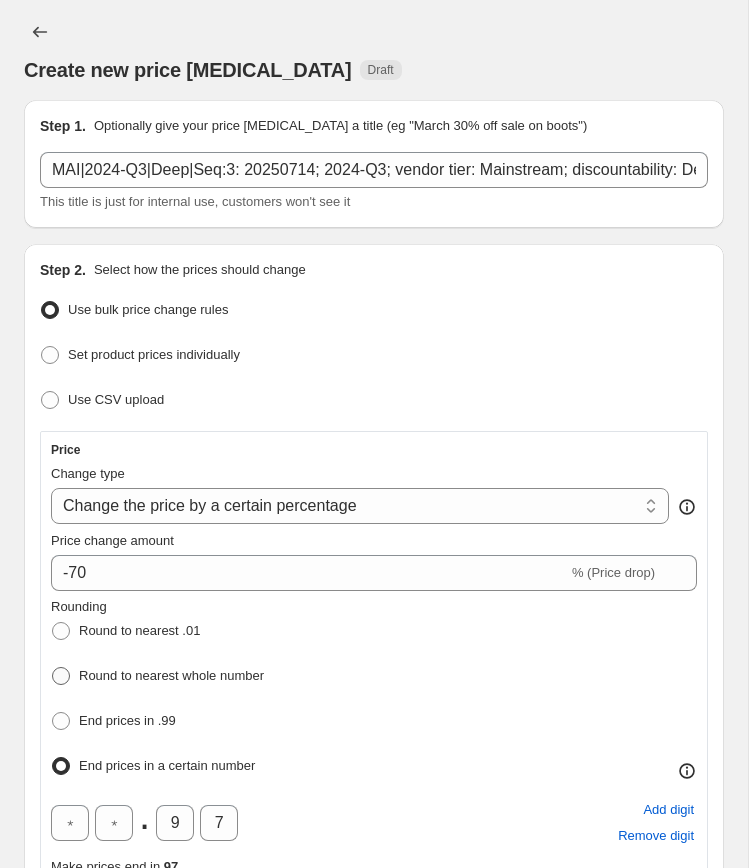 click at bounding box center (61, 676) 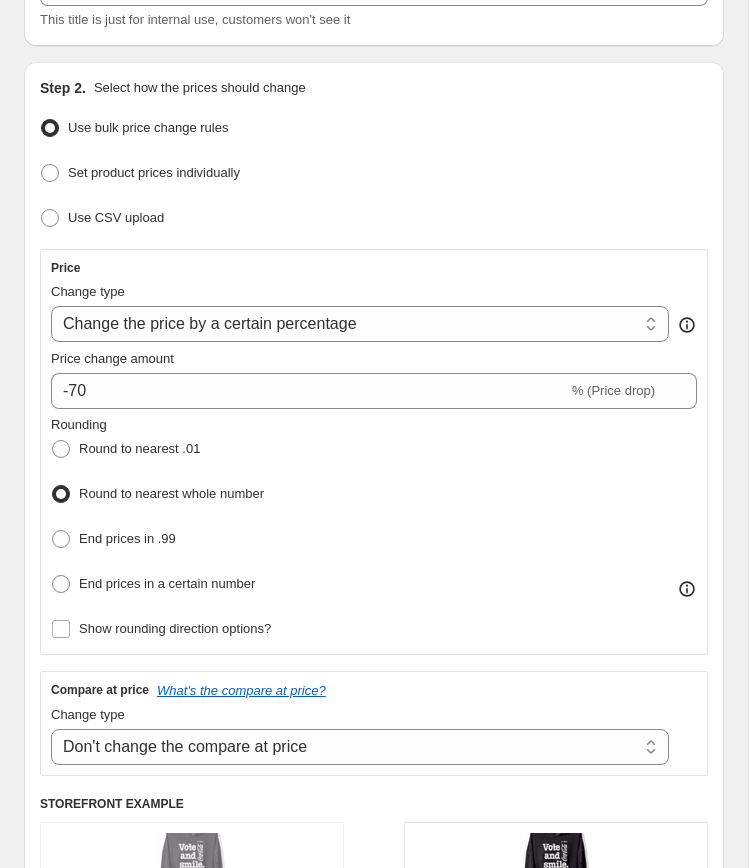 scroll, scrollTop: 192, scrollLeft: 0, axis: vertical 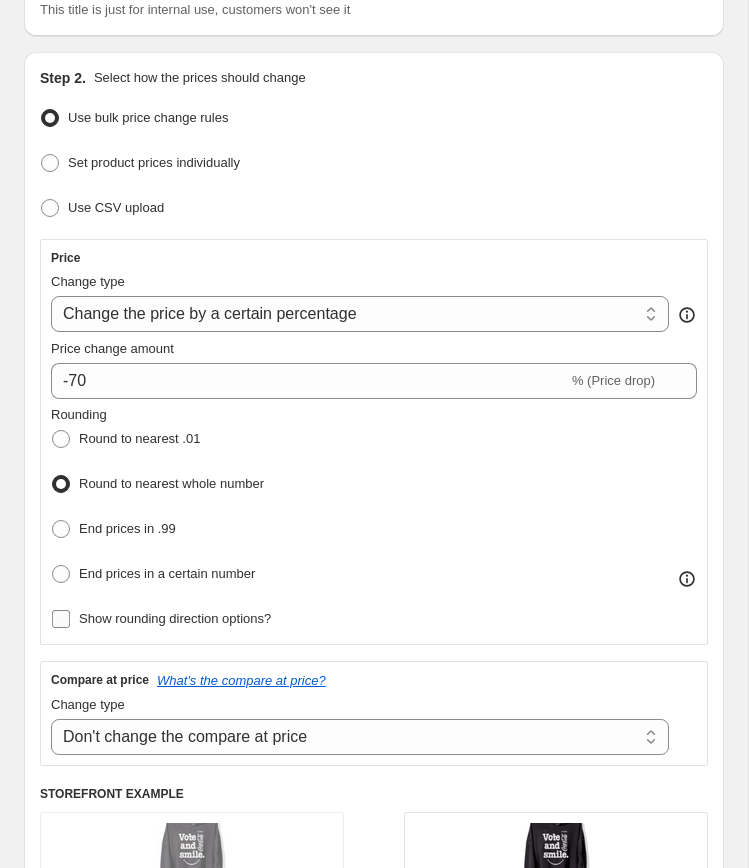 click on "Show rounding direction options?" at bounding box center (61, 619) 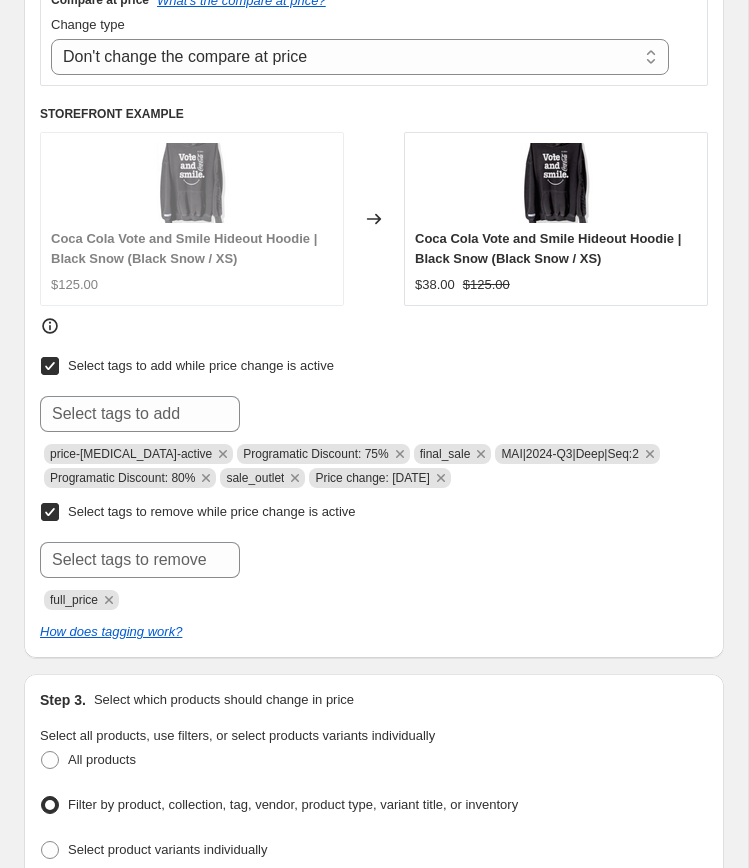 scroll, scrollTop: 1053, scrollLeft: 0, axis: vertical 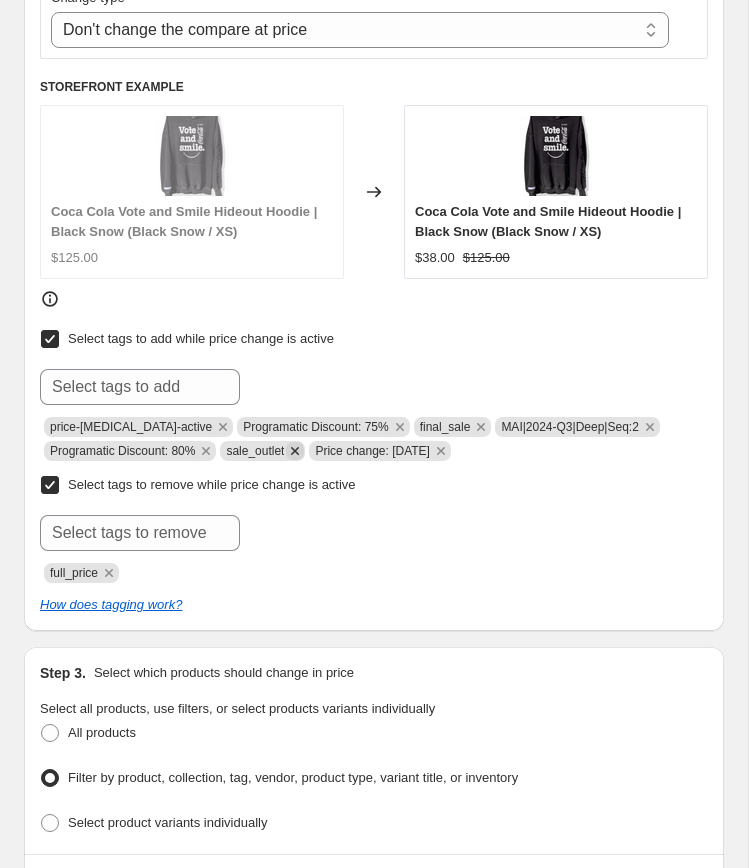 click 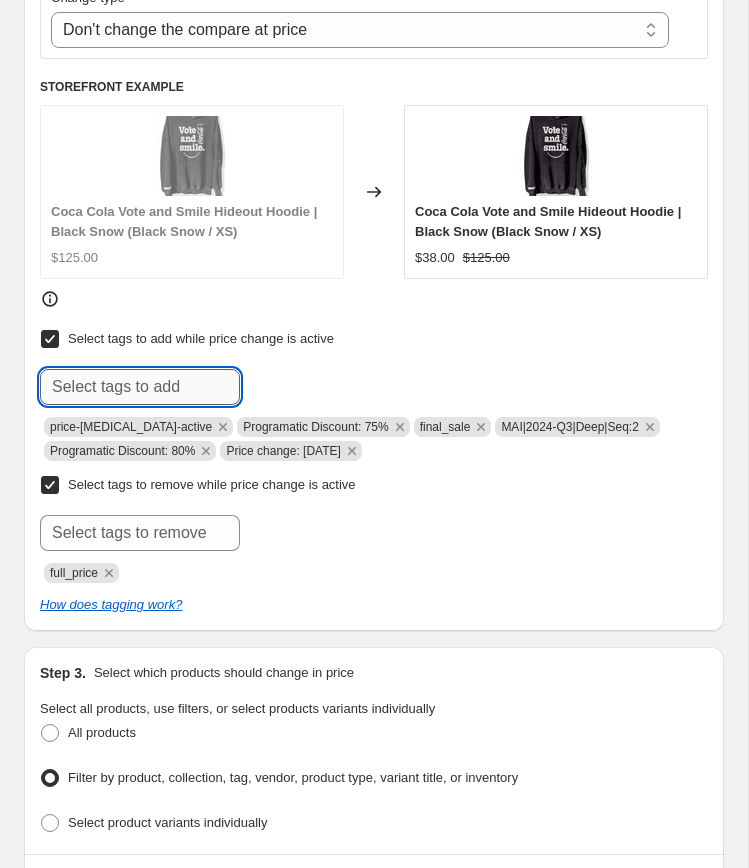 click at bounding box center [140, 387] 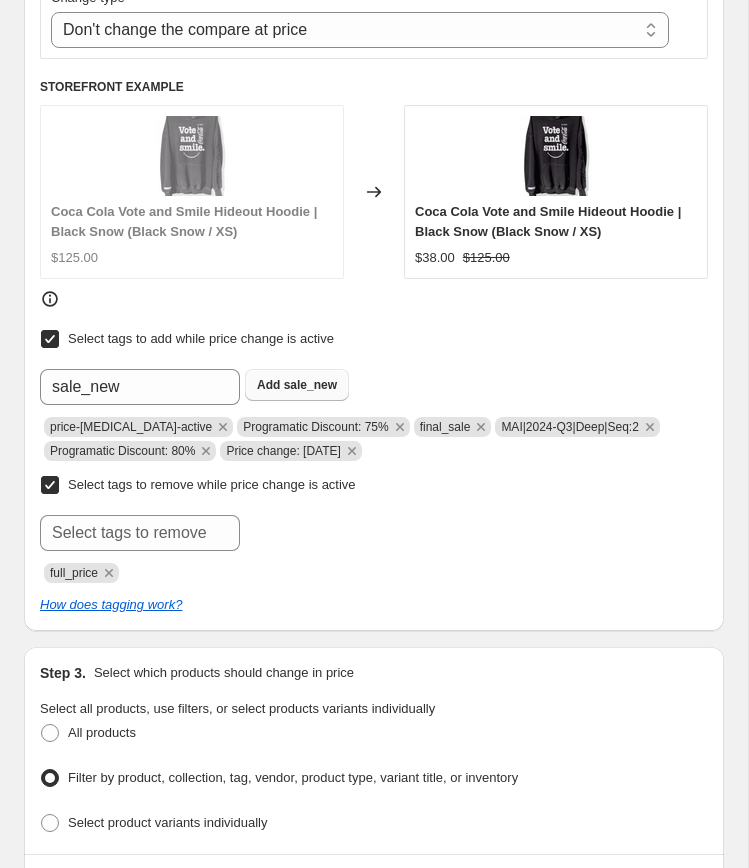 click on "sale_new" at bounding box center [310, 385] 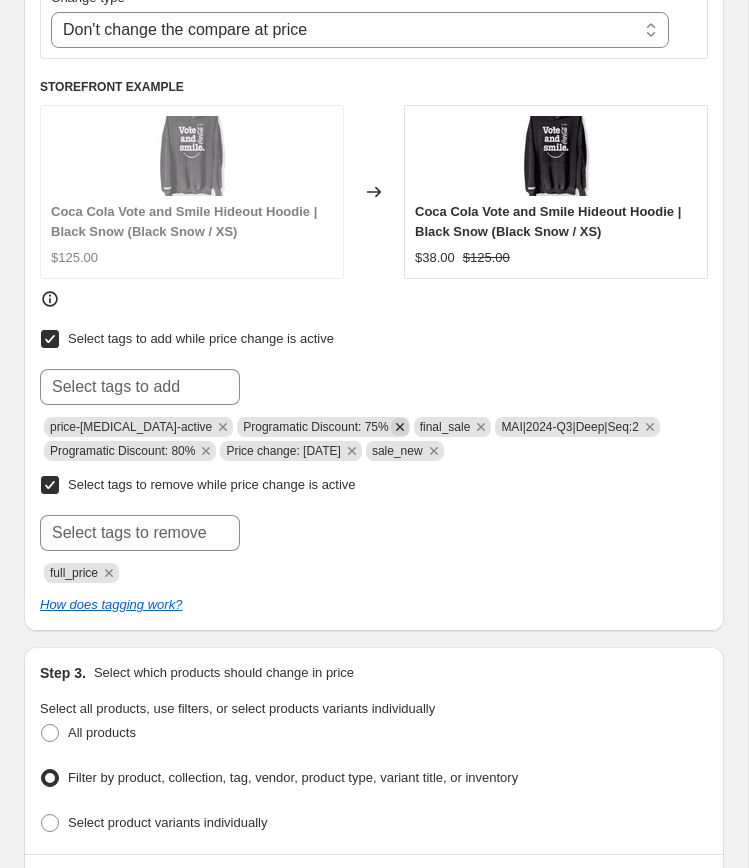 click 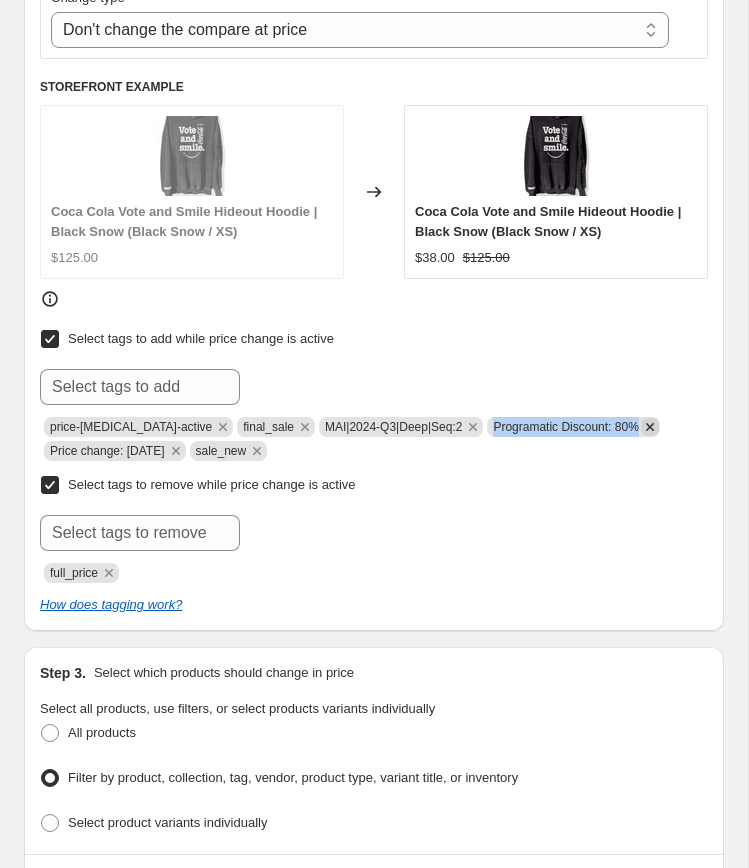 drag, startPoint x: 485, startPoint y: 416, endPoint x: 643, endPoint y: 422, distance: 158.11388 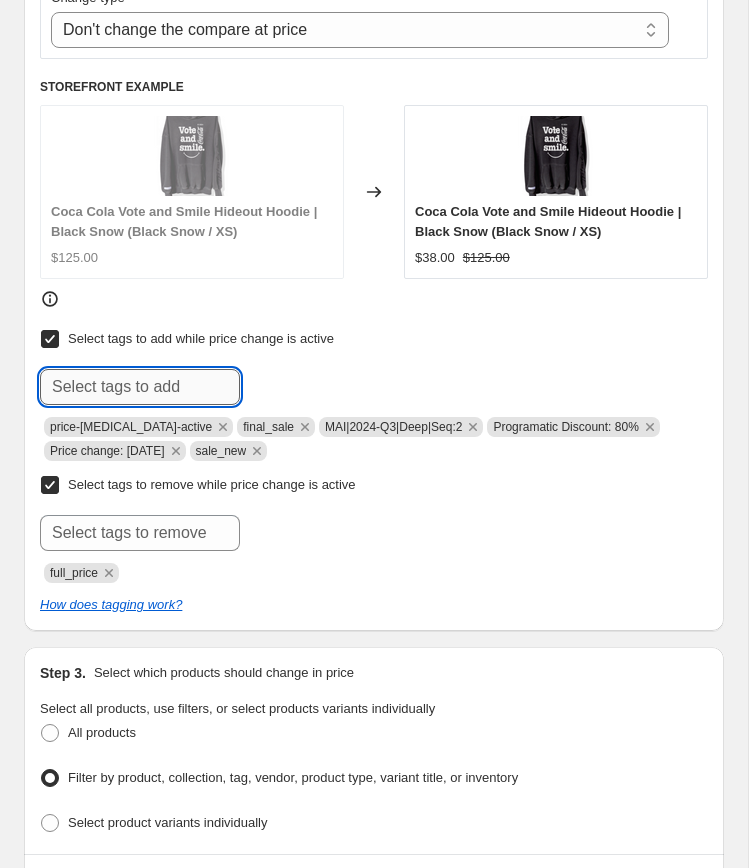 click at bounding box center [140, 387] 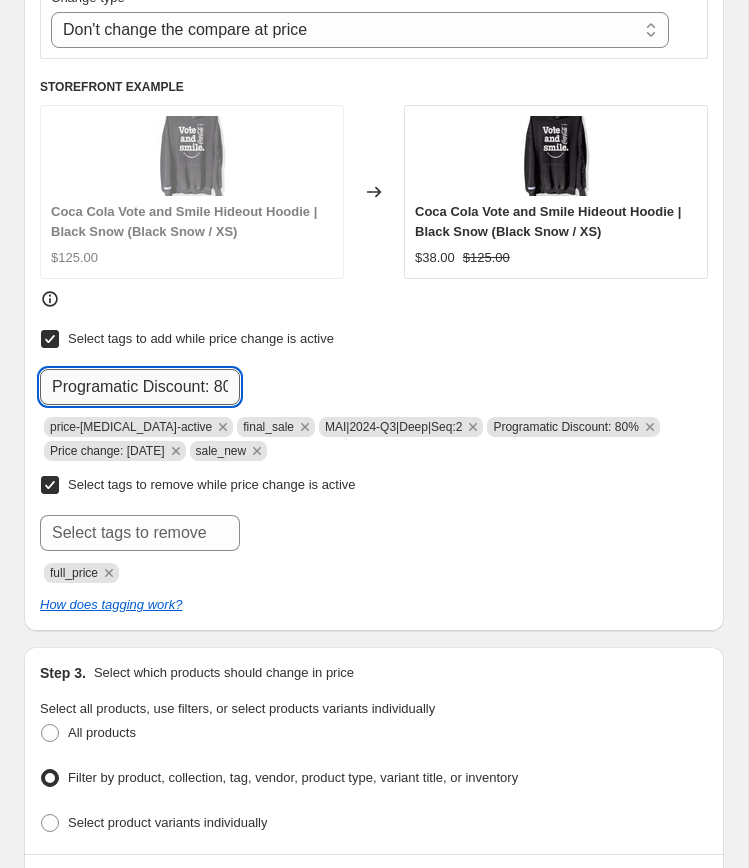 scroll, scrollTop: 0, scrollLeft: 26, axis: horizontal 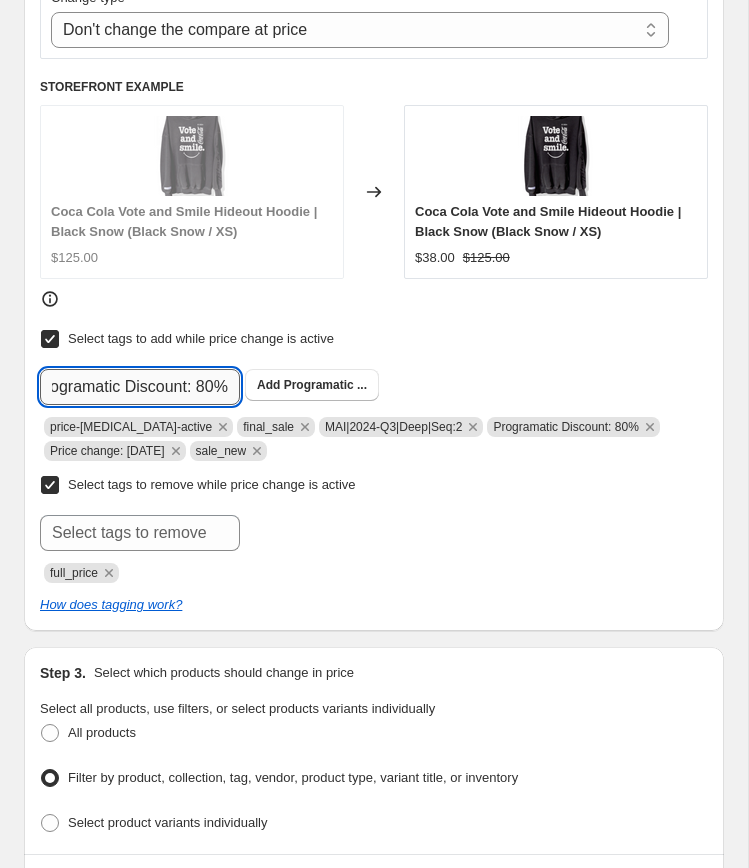 click on "Programatic Discount: 80%" at bounding box center [140, 387] 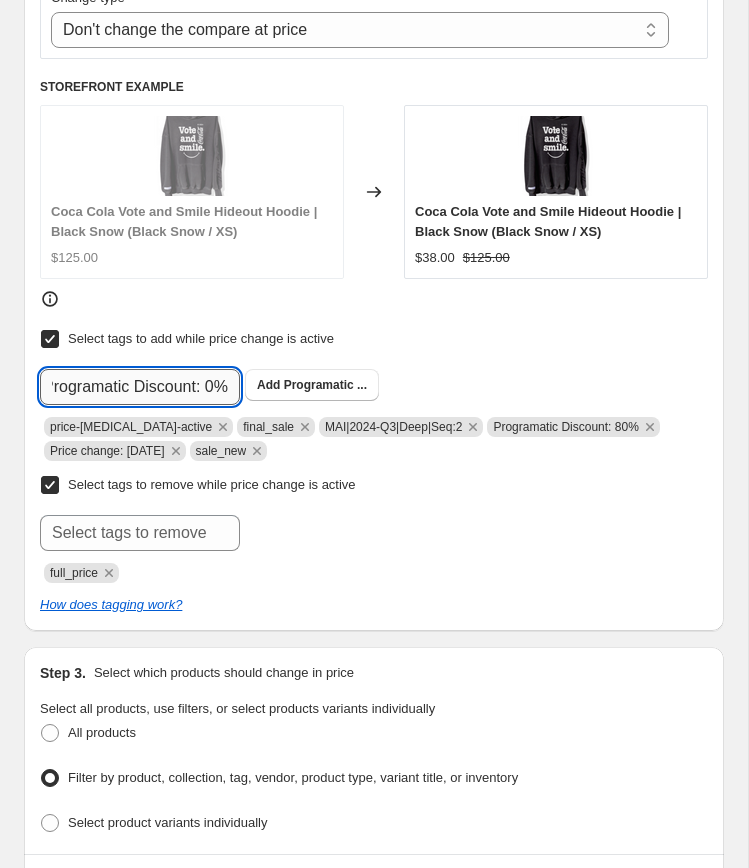 scroll, scrollTop: 0, scrollLeft: 16, axis: horizontal 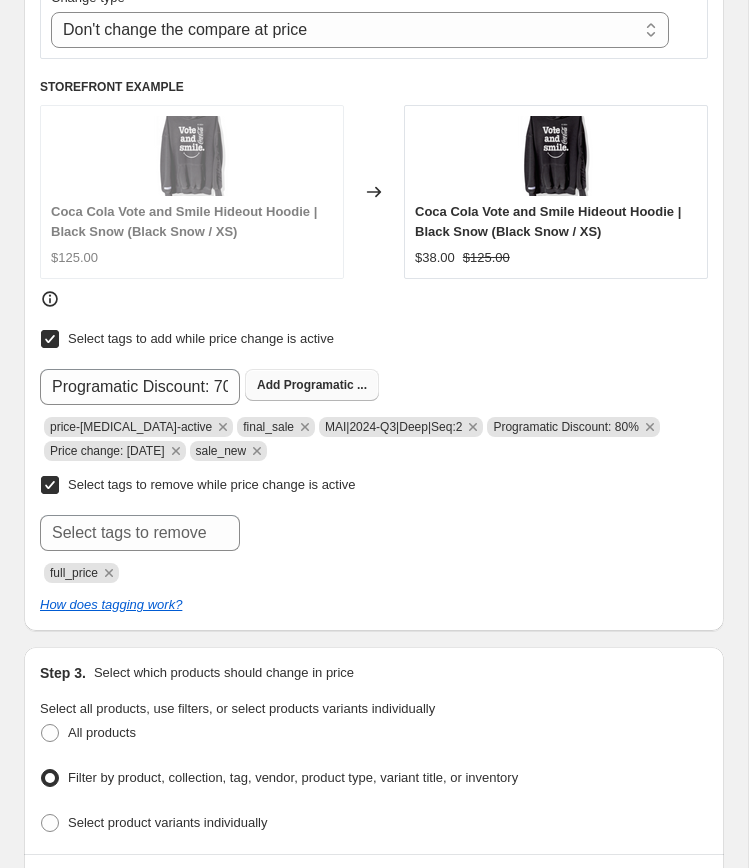 click on "Programatic ..." at bounding box center (325, 385) 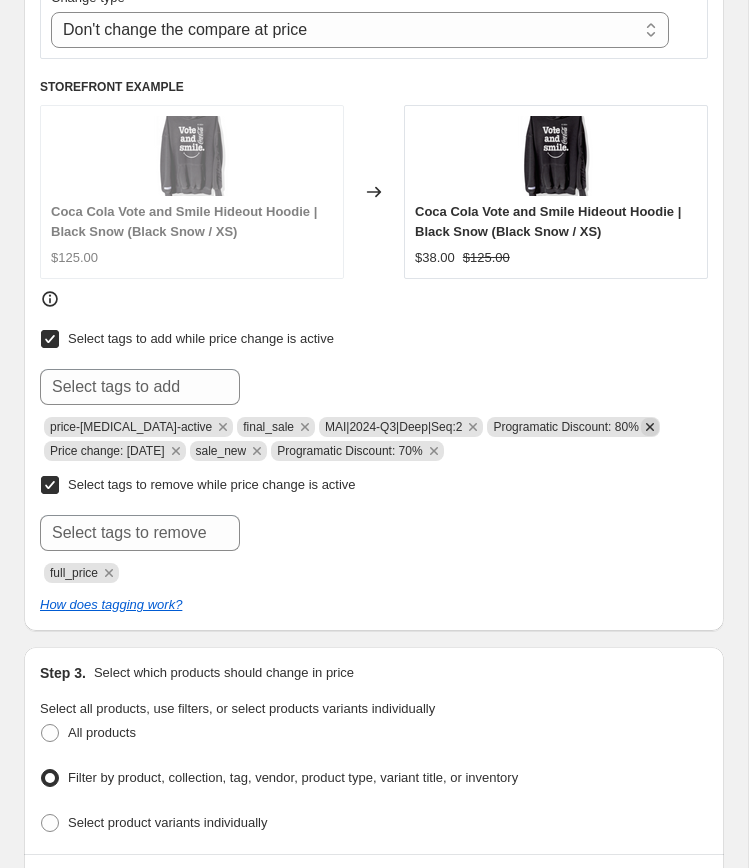 click 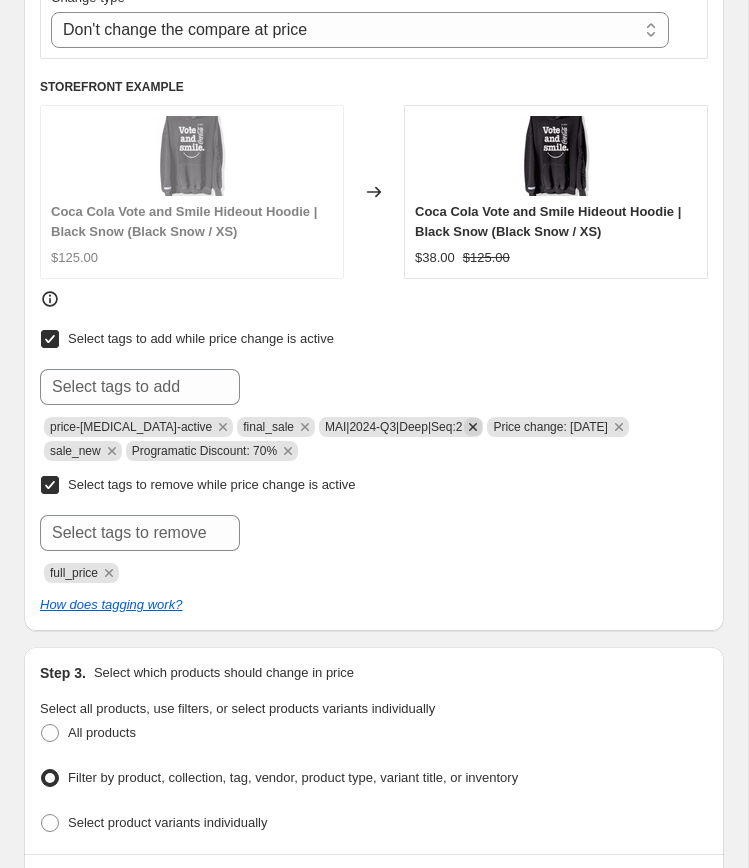 click 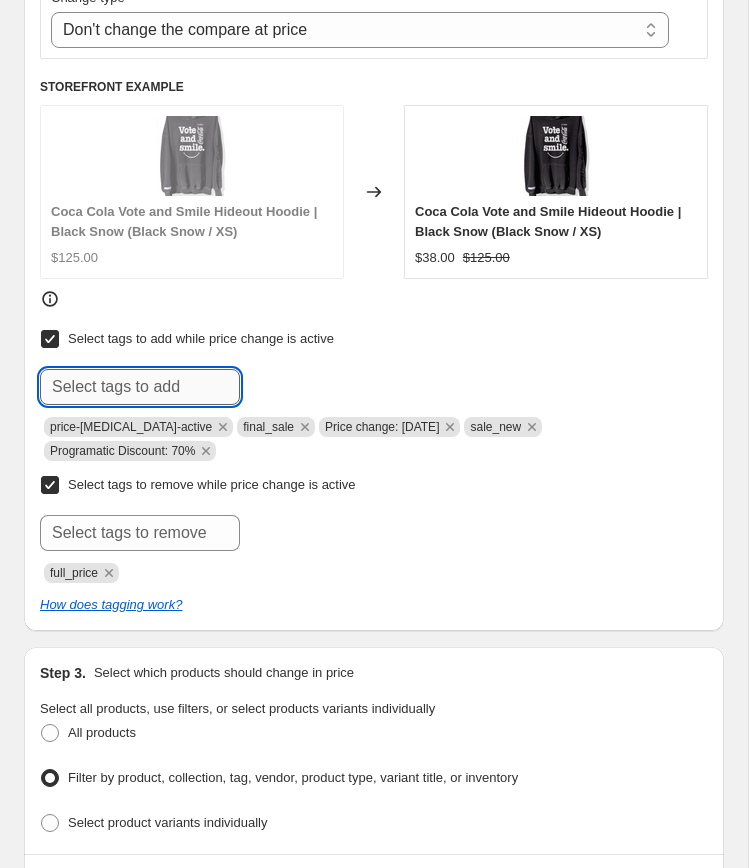 click at bounding box center (140, 387) 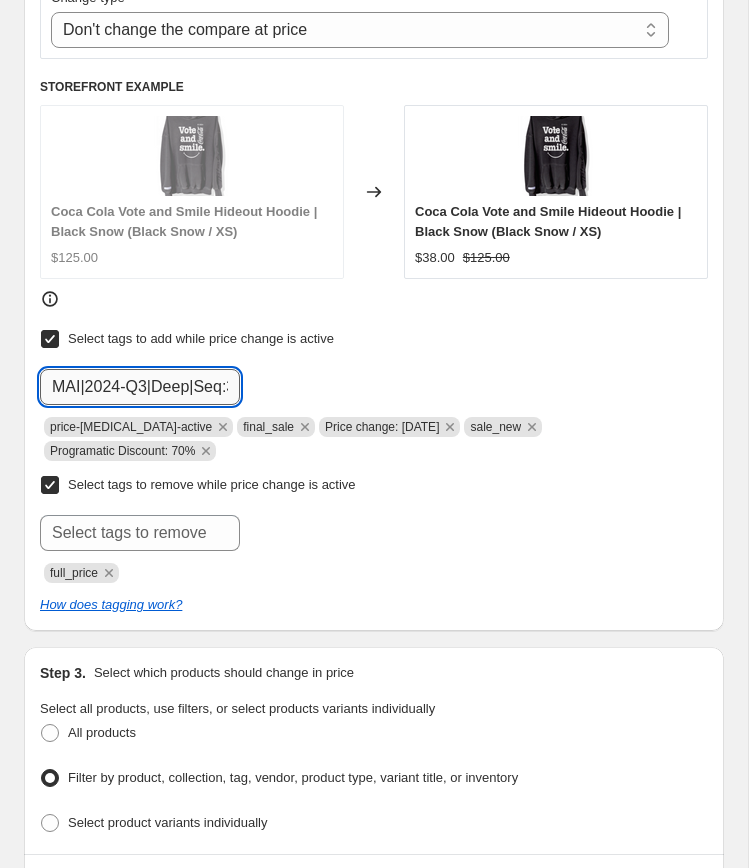 scroll, scrollTop: 0, scrollLeft: 13, axis: horizontal 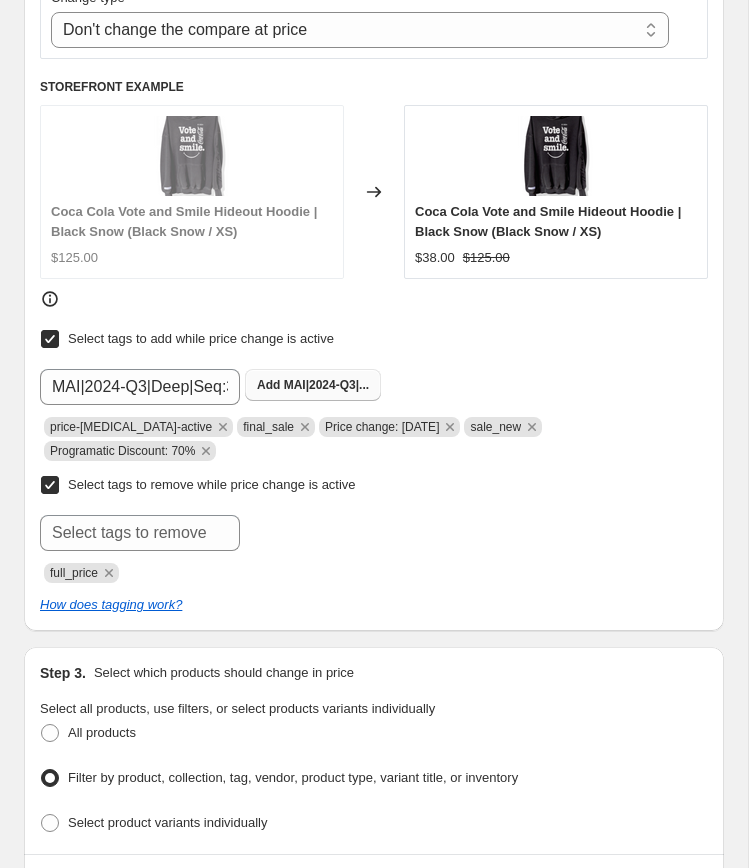 click on "MAI|2024-Q3|..." at bounding box center [326, 385] 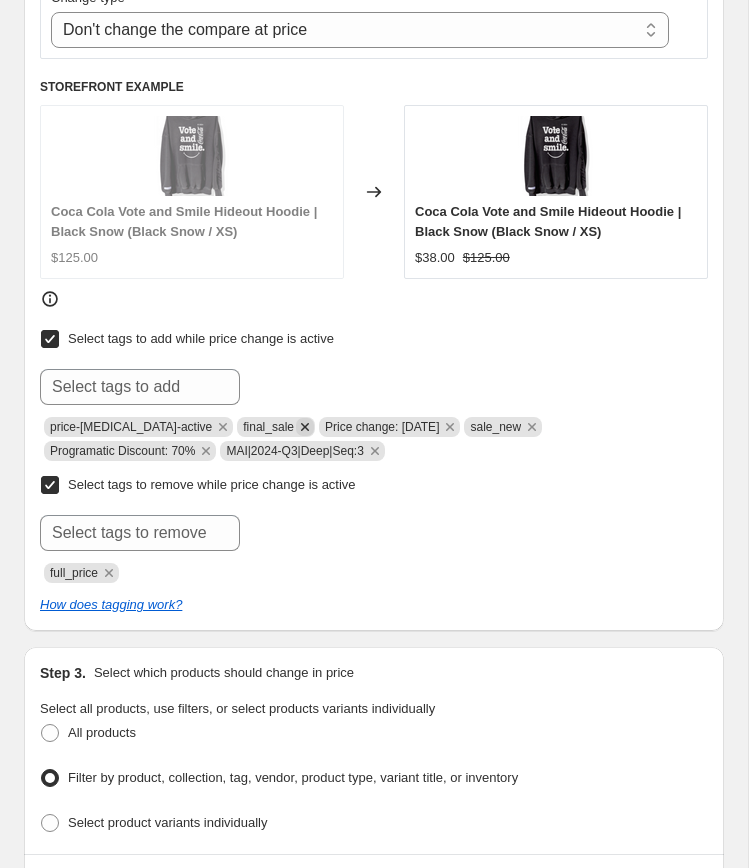 copy on "Price change: [DATE]" 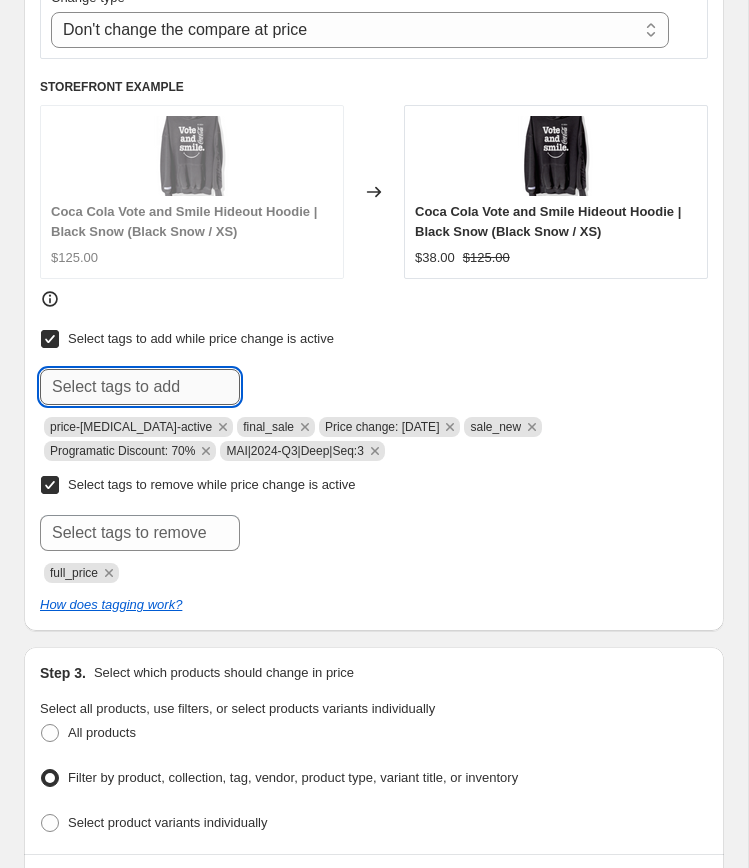 click at bounding box center [140, 387] 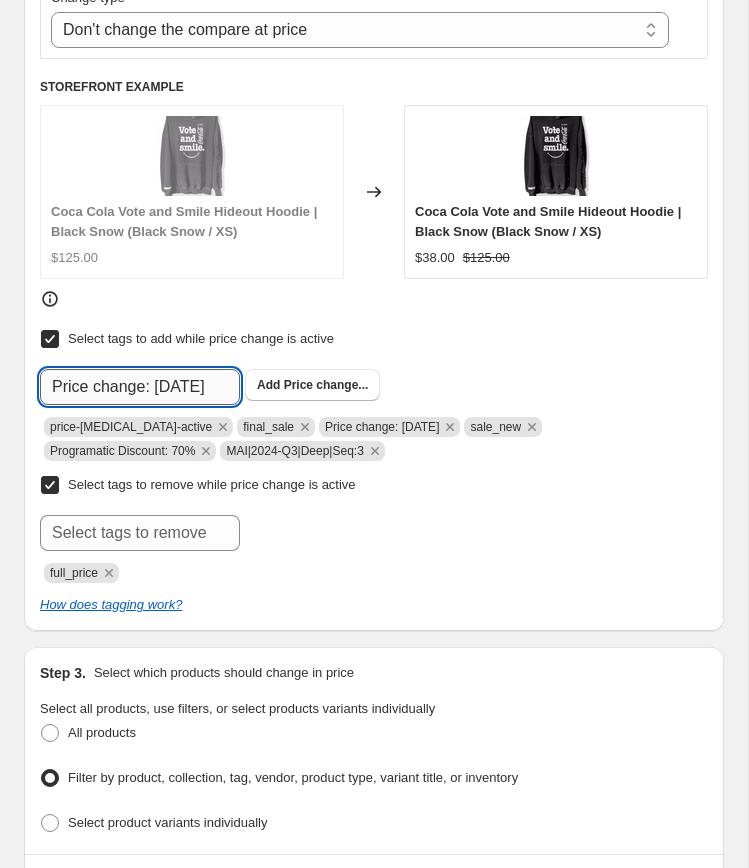 click on "Price change: [DATE]" at bounding box center [140, 387] 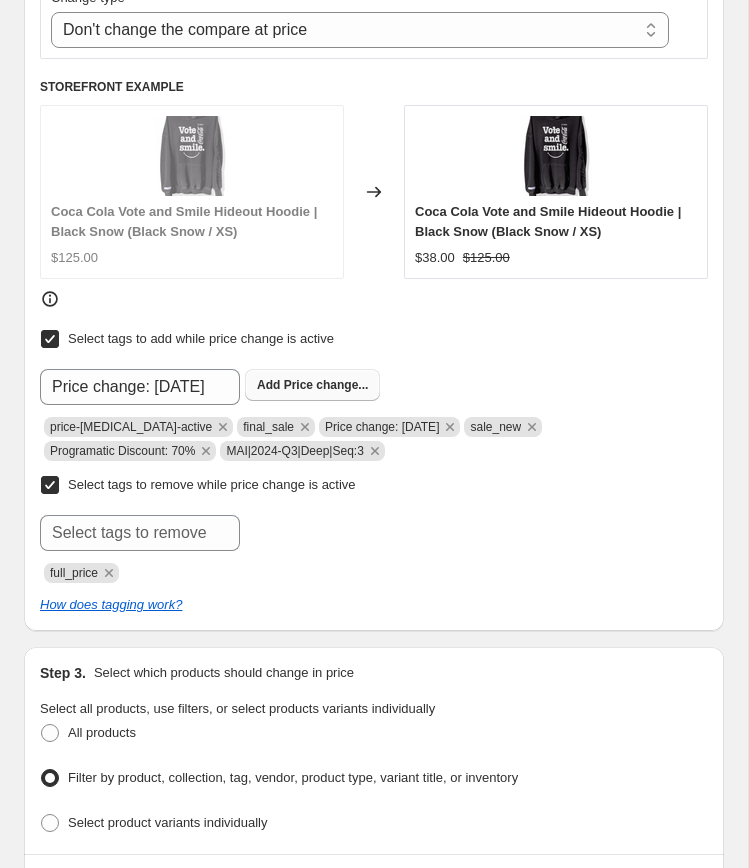 click on "Add   Price change..." at bounding box center [312, 385] 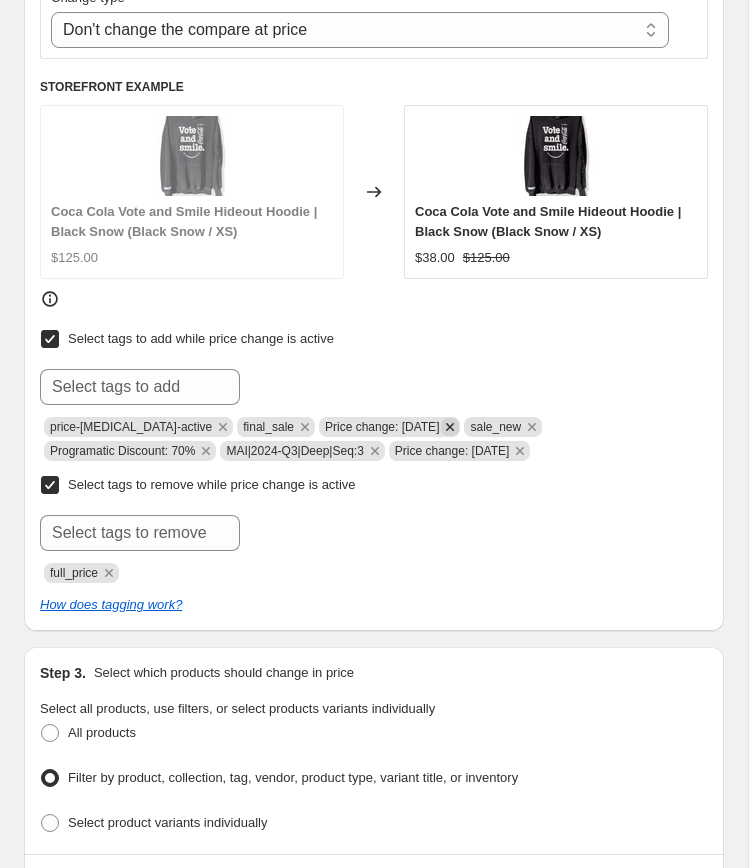 click 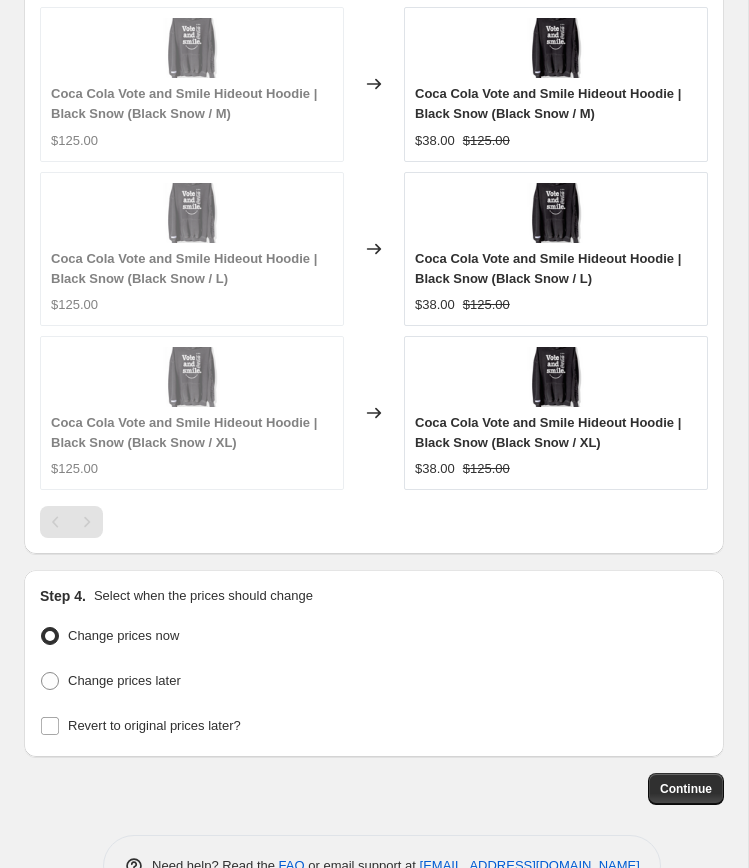 scroll, scrollTop: 3006, scrollLeft: 0, axis: vertical 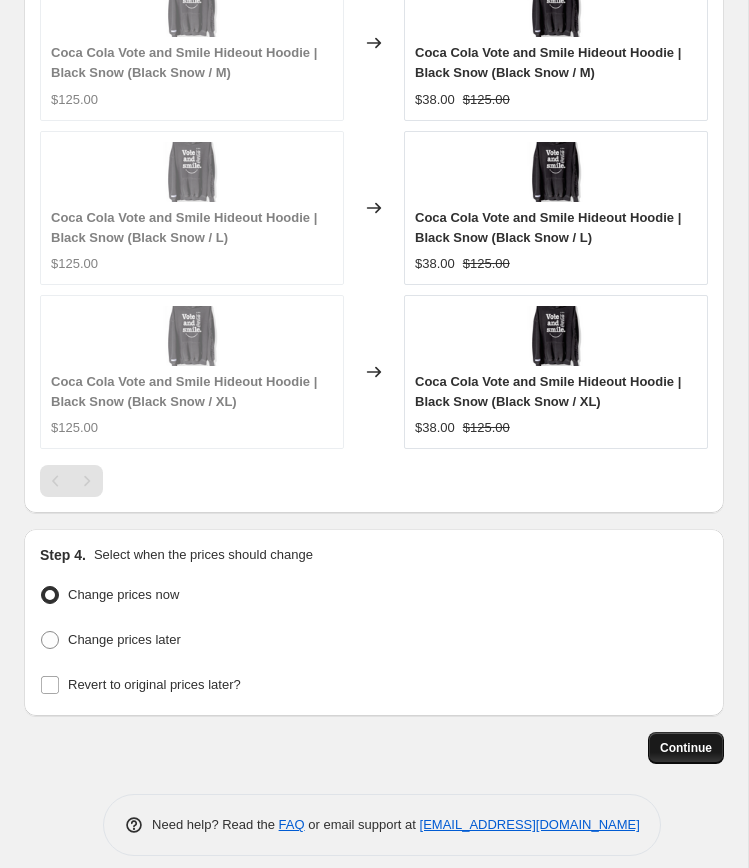 click on "Continue" at bounding box center [686, 748] 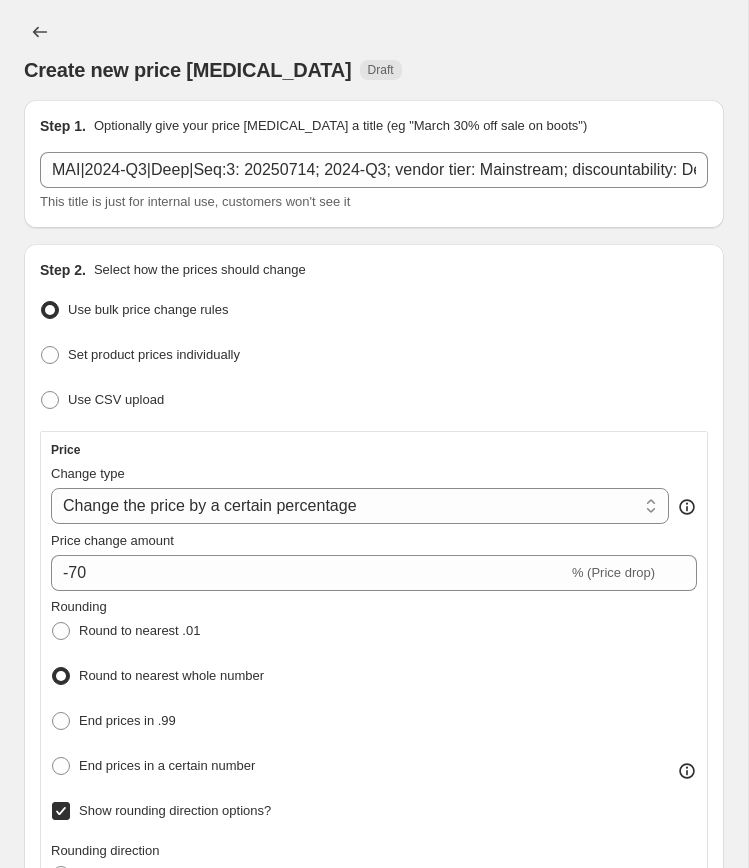 scroll, scrollTop: 3006, scrollLeft: 0, axis: vertical 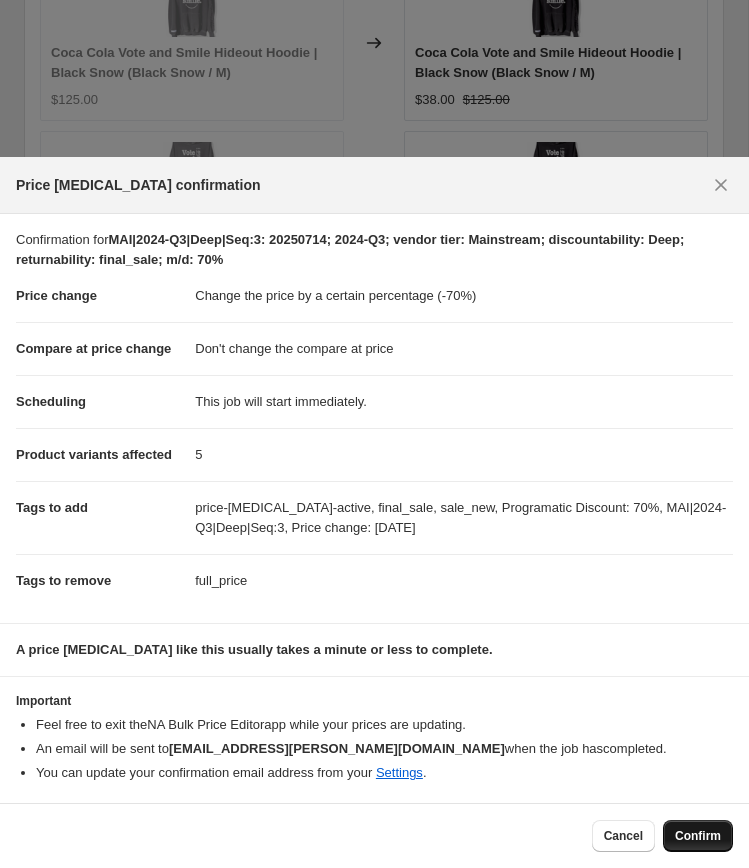 click on "Confirm" at bounding box center (698, 836) 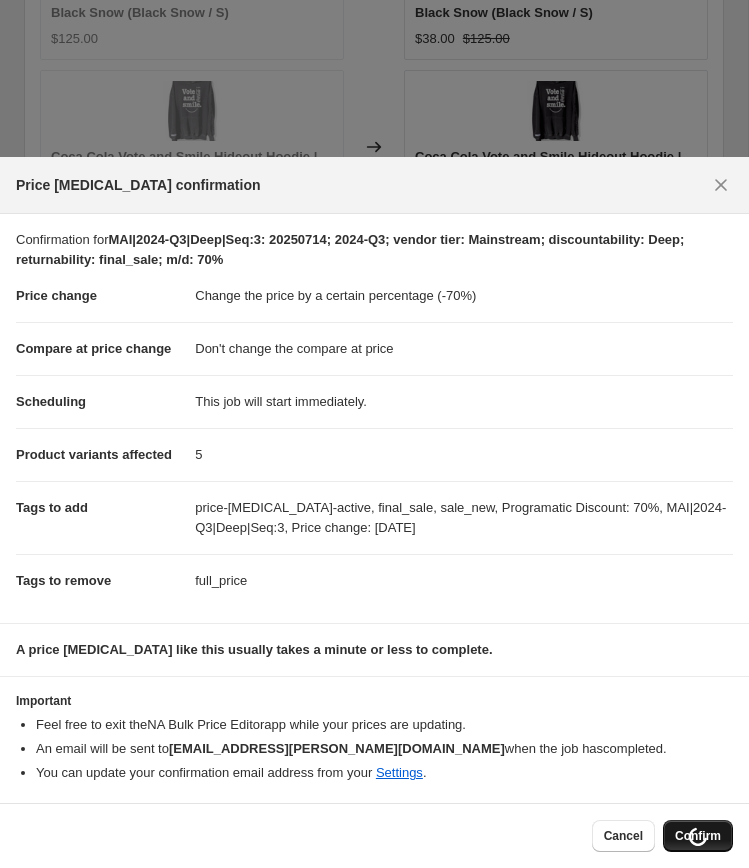 scroll, scrollTop: 3110, scrollLeft: 0, axis: vertical 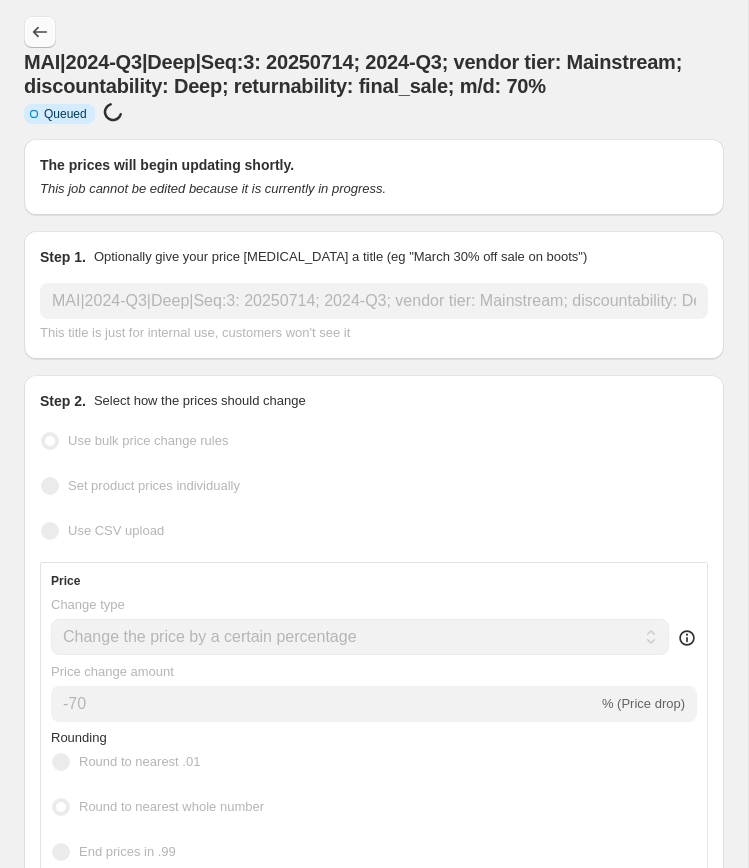click 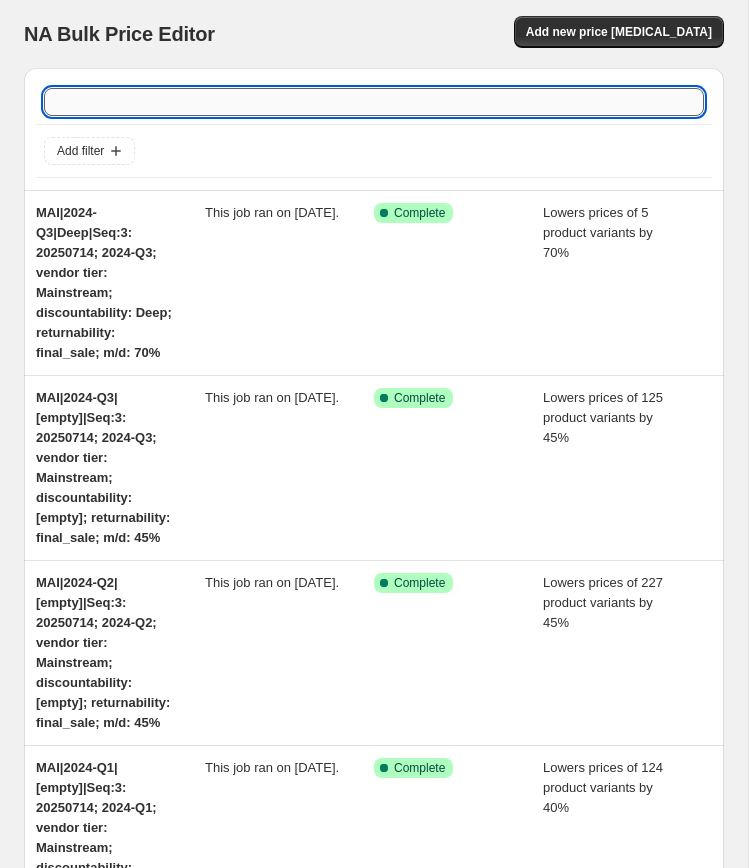 click at bounding box center (374, 102) 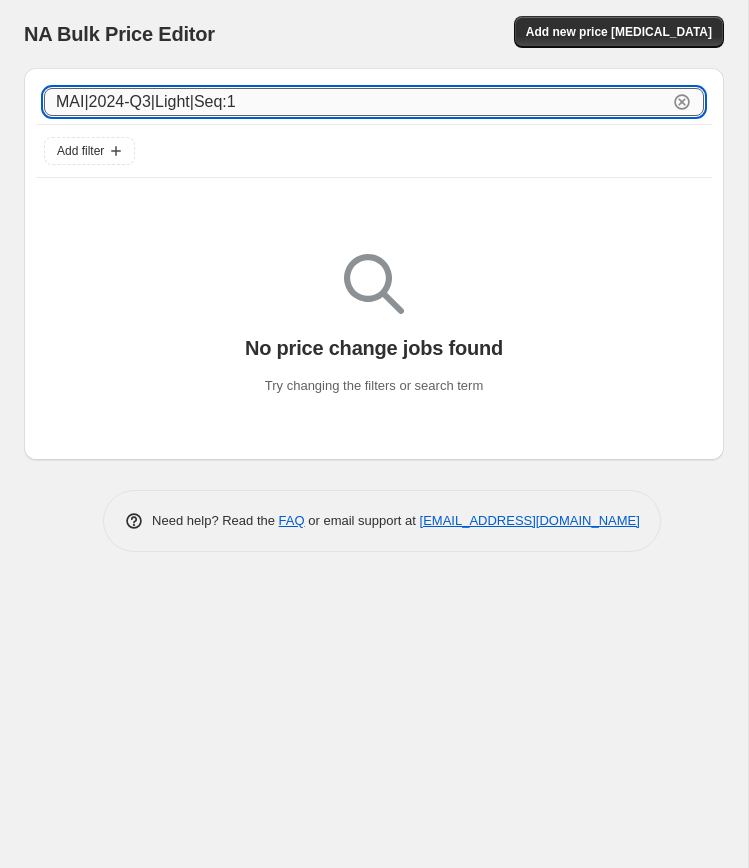 click on "MAI|2024-Q3|Light|Seq:1" at bounding box center (356, 102) 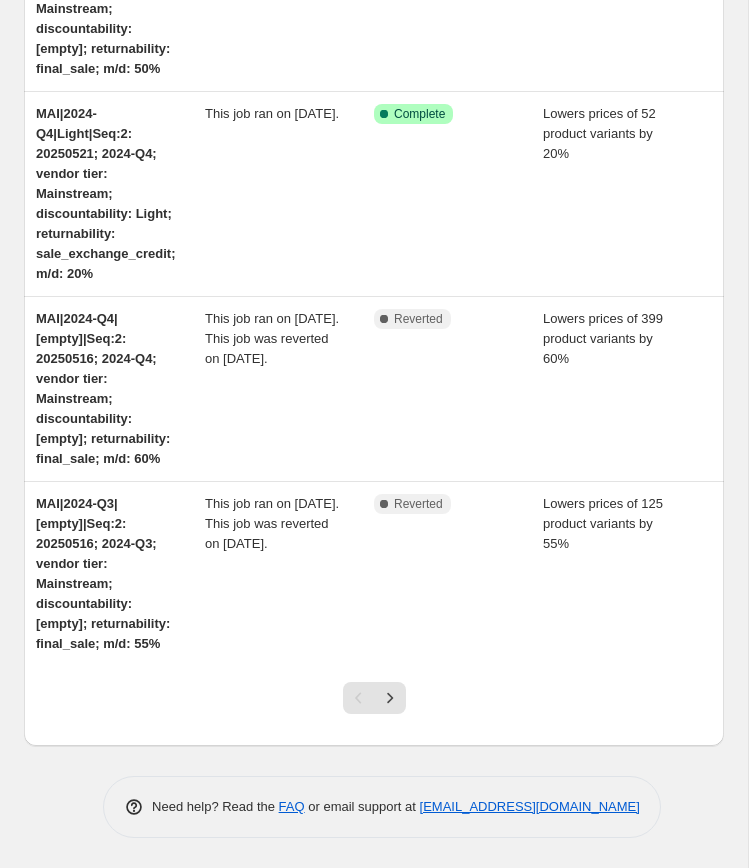 scroll, scrollTop: 1534, scrollLeft: 0, axis: vertical 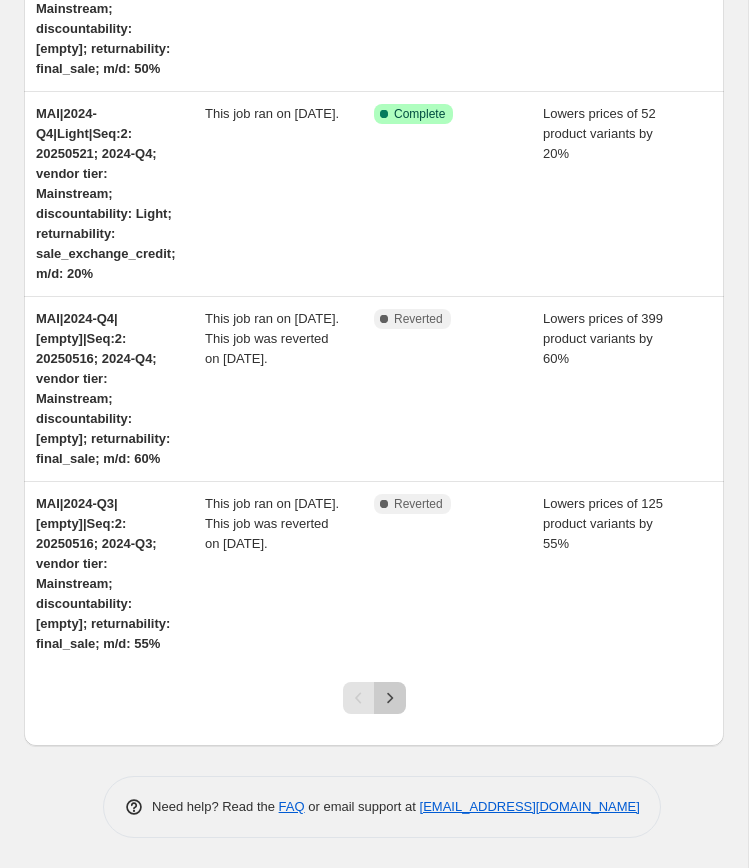 click 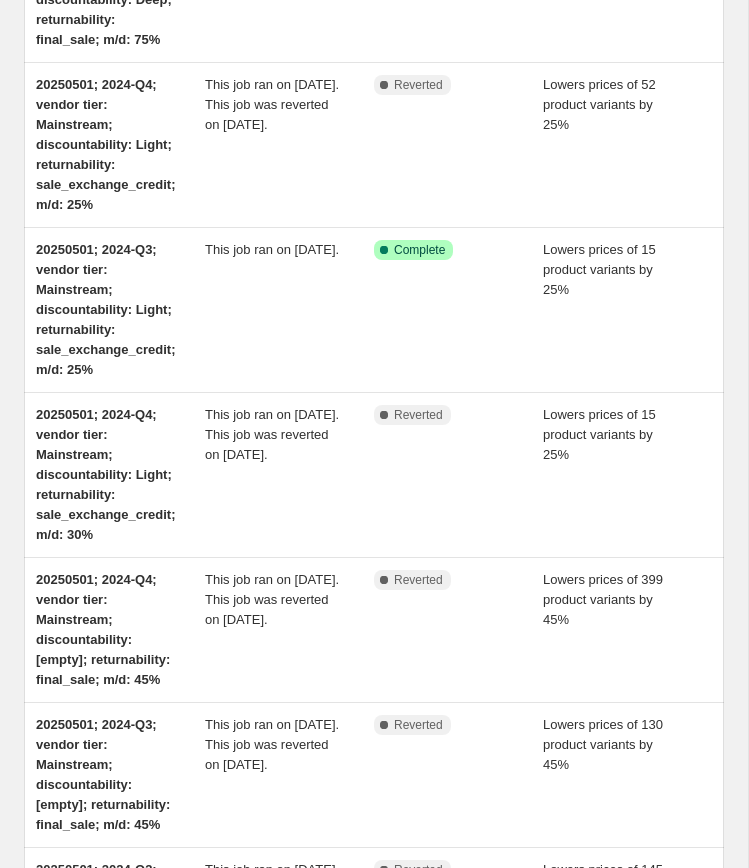 scroll, scrollTop: 660, scrollLeft: 0, axis: vertical 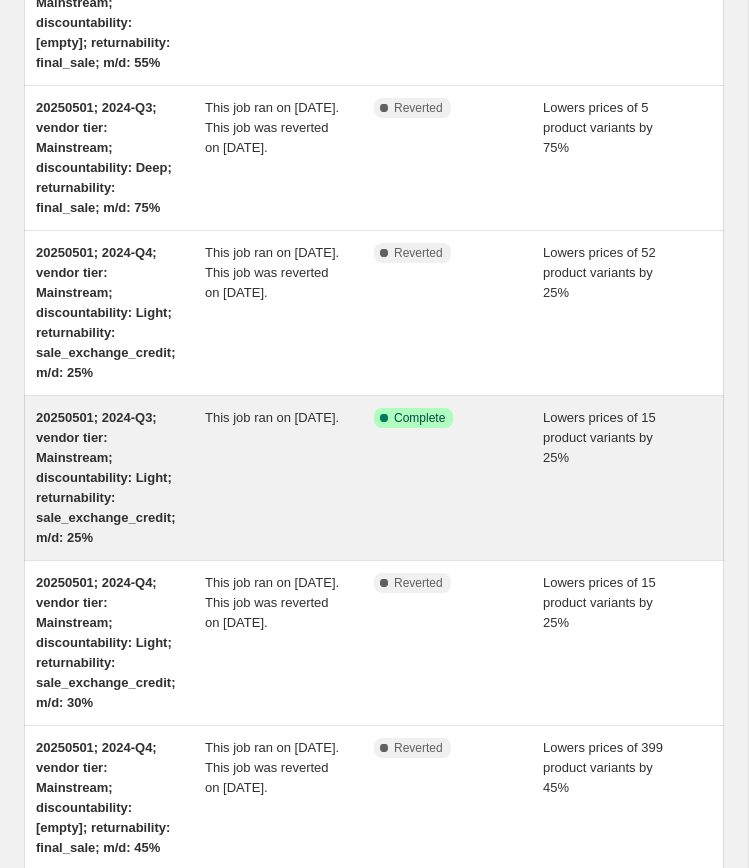 click on "20250501; 2024-Q3; vendor tier: Mainstream; discountability: Light; returnability: sale_exchange_credit; m/d: 25%" at bounding box center [105, 477] 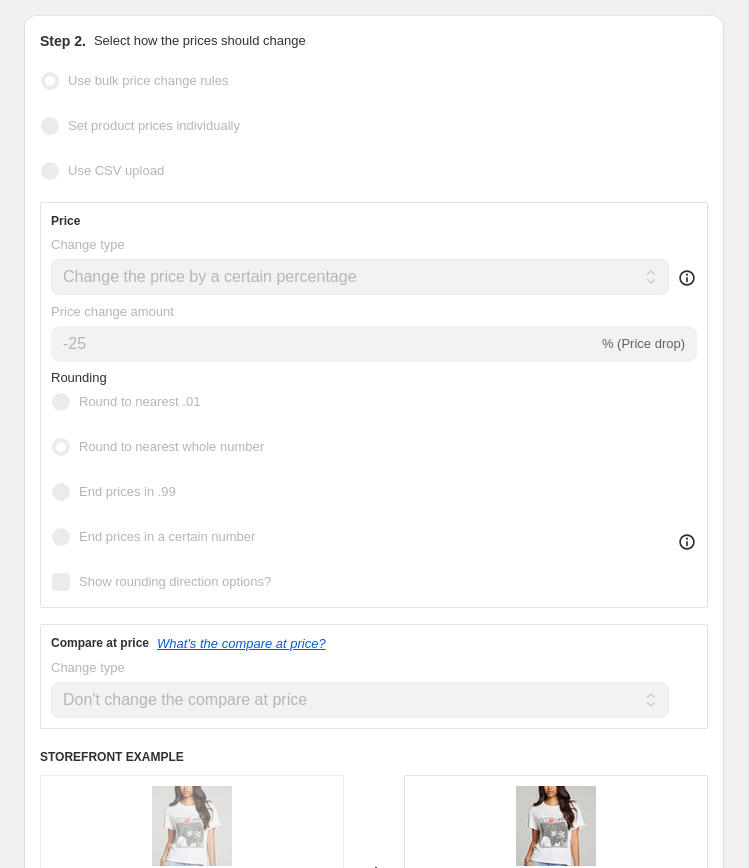 scroll, scrollTop: 0, scrollLeft: 0, axis: both 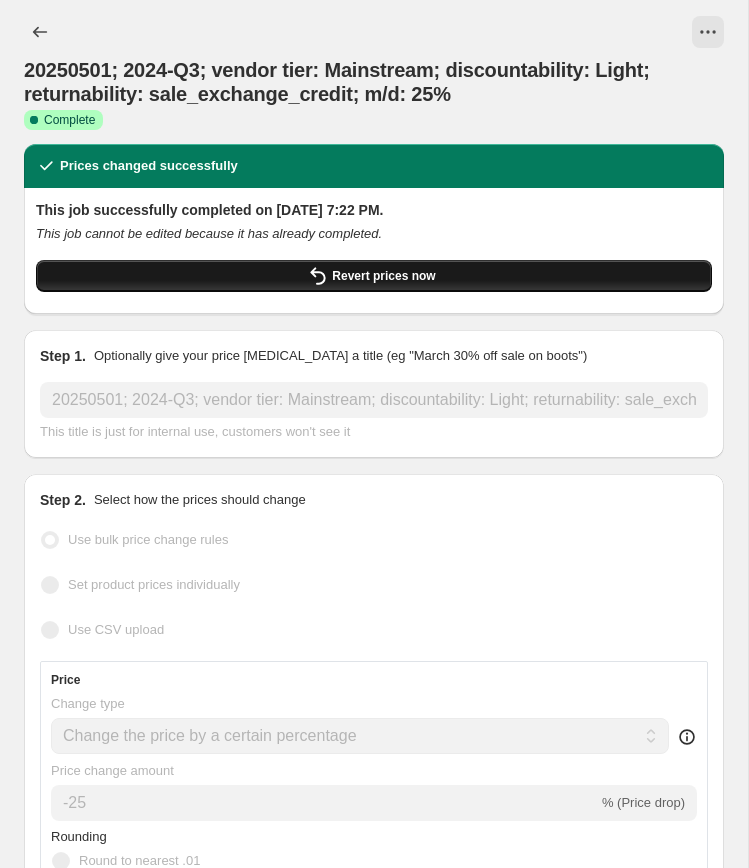 click on "Revert prices now" at bounding box center [383, 276] 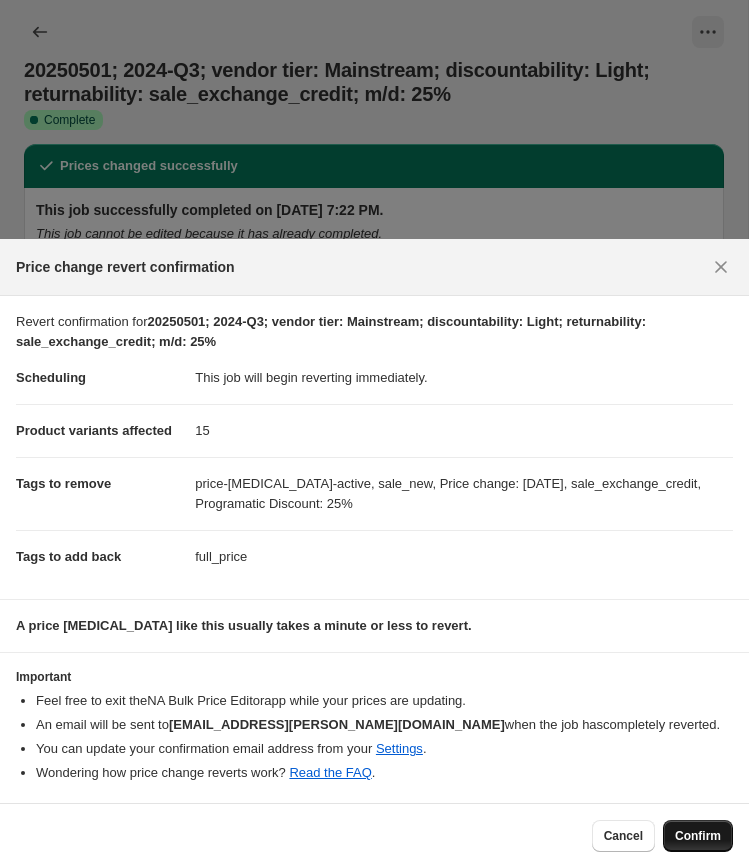 click on "Confirm" at bounding box center [698, 836] 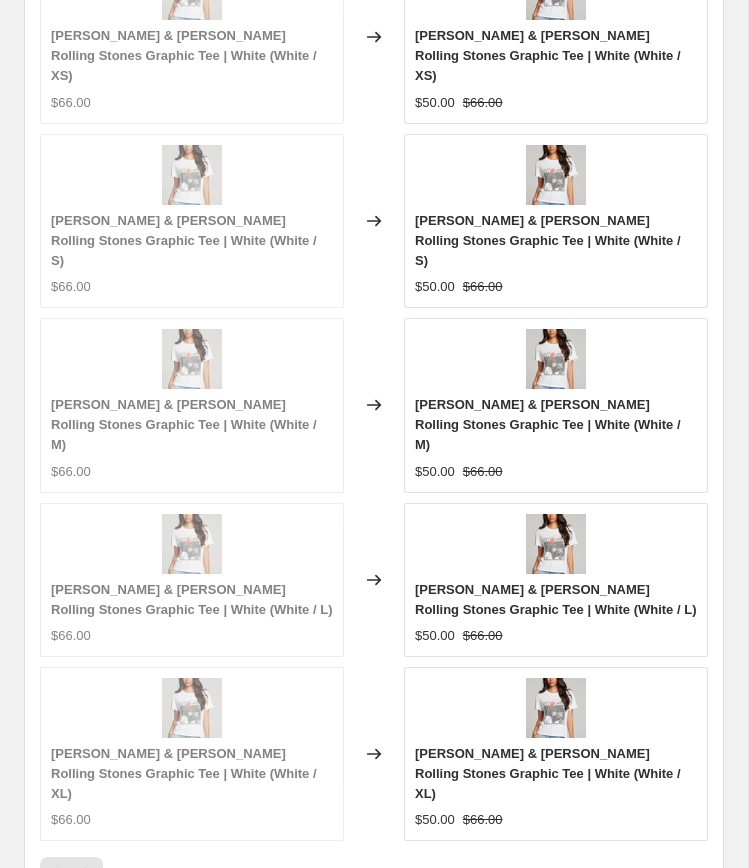 scroll, scrollTop: 2937, scrollLeft: 0, axis: vertical 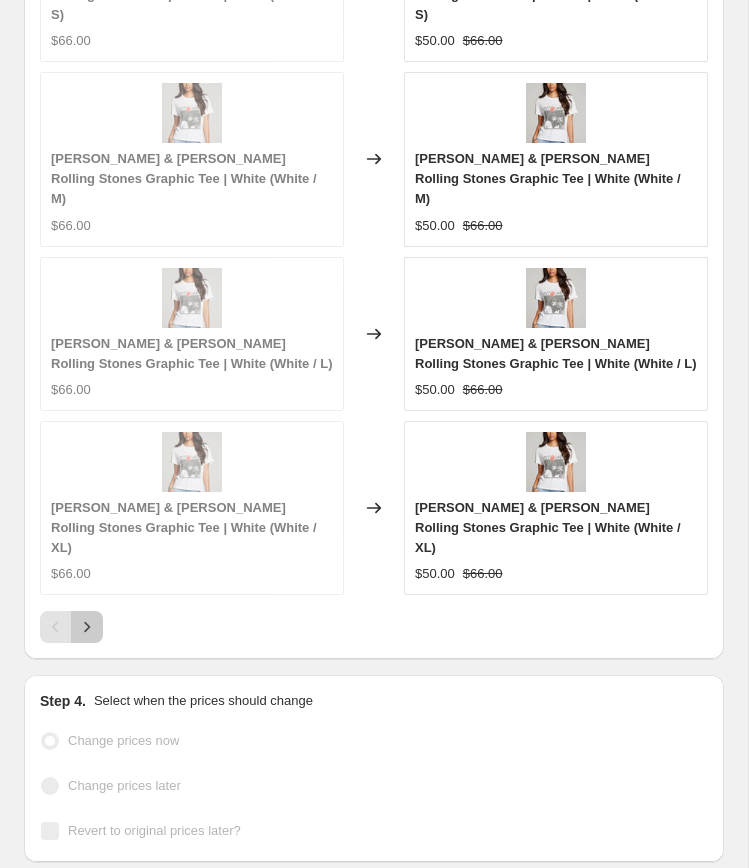 click 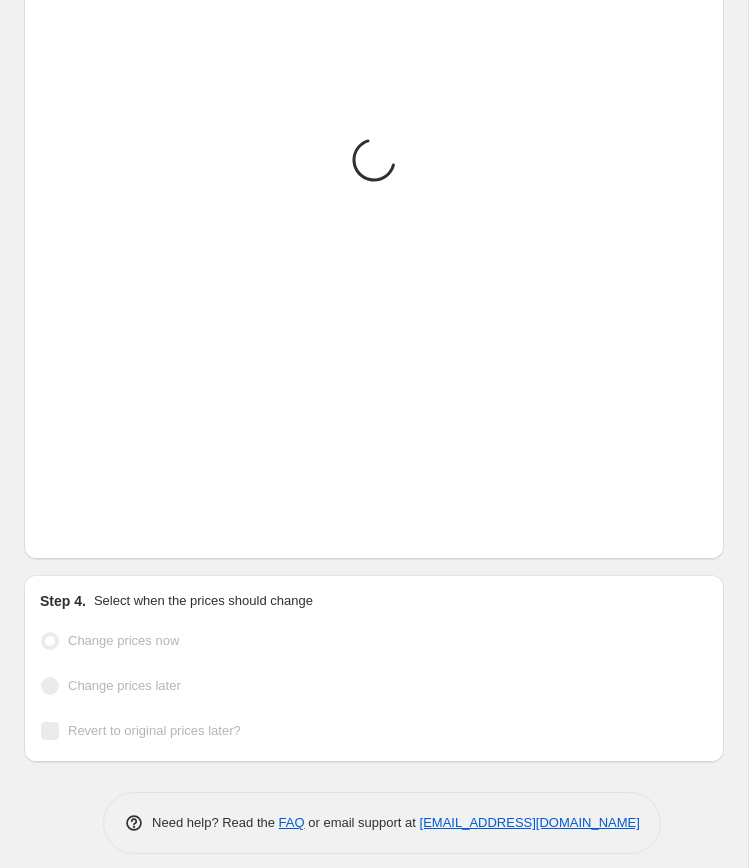 scroll, scrollTop: 2937, scrollLeft: 0, axis: vertical 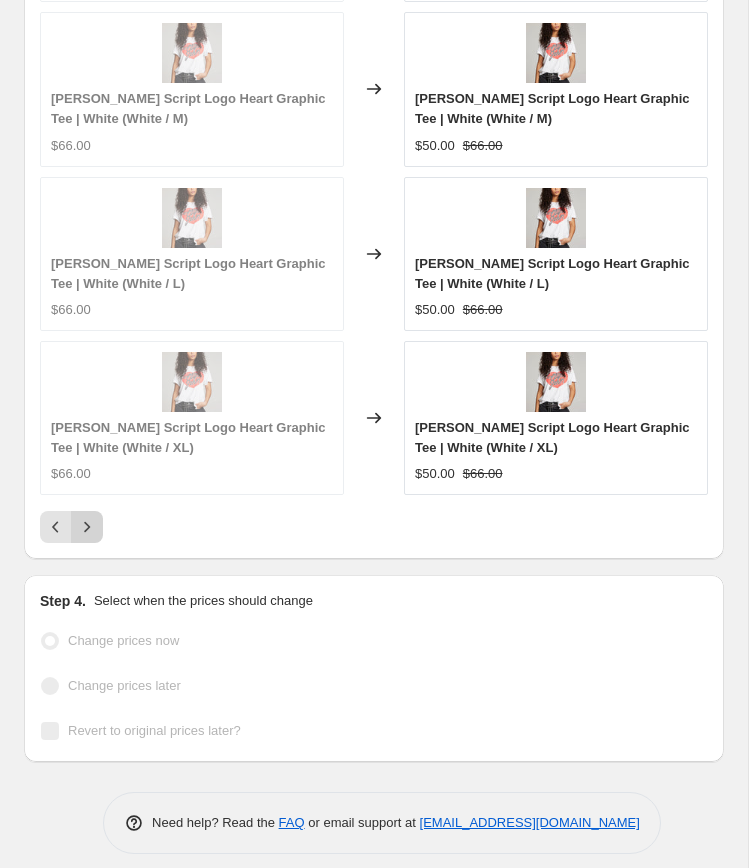 click 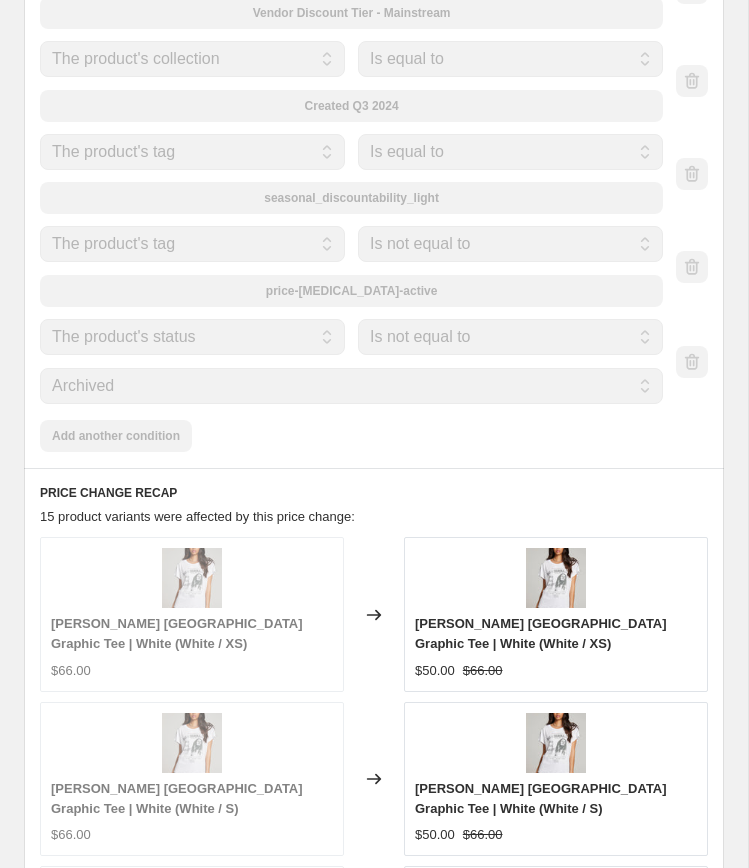 scroll, scrollTop: 0, scrollLeft: 0, axis: both 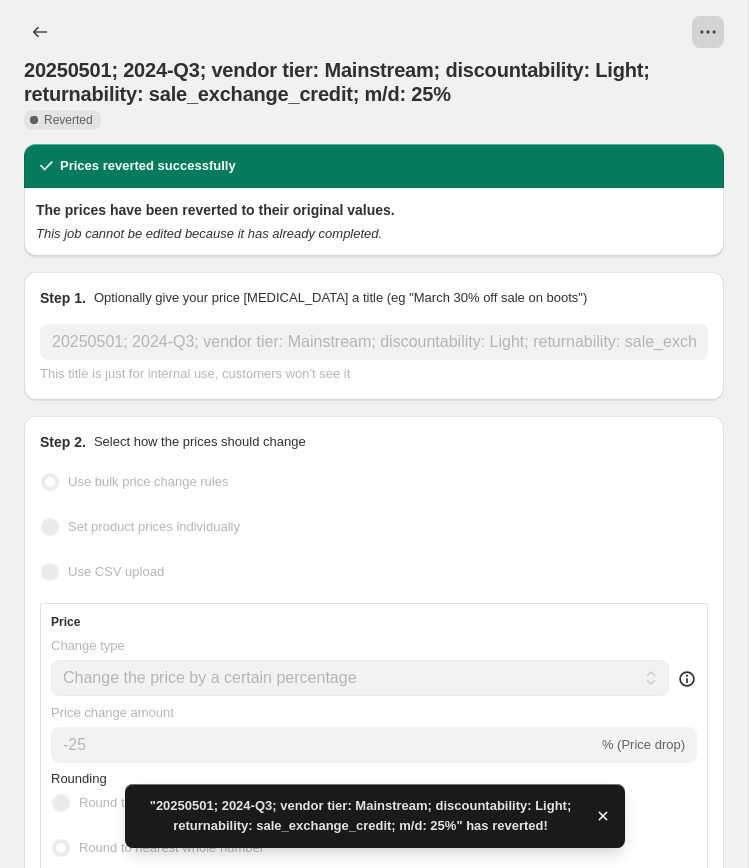 click 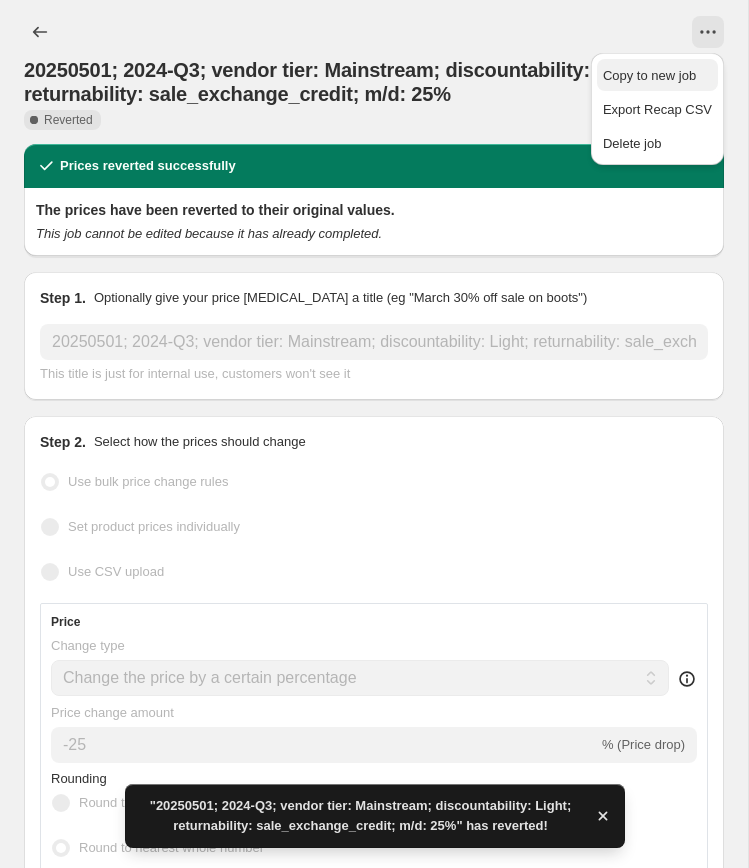 click on "Copy to new job" at bounding box center [649, 75] 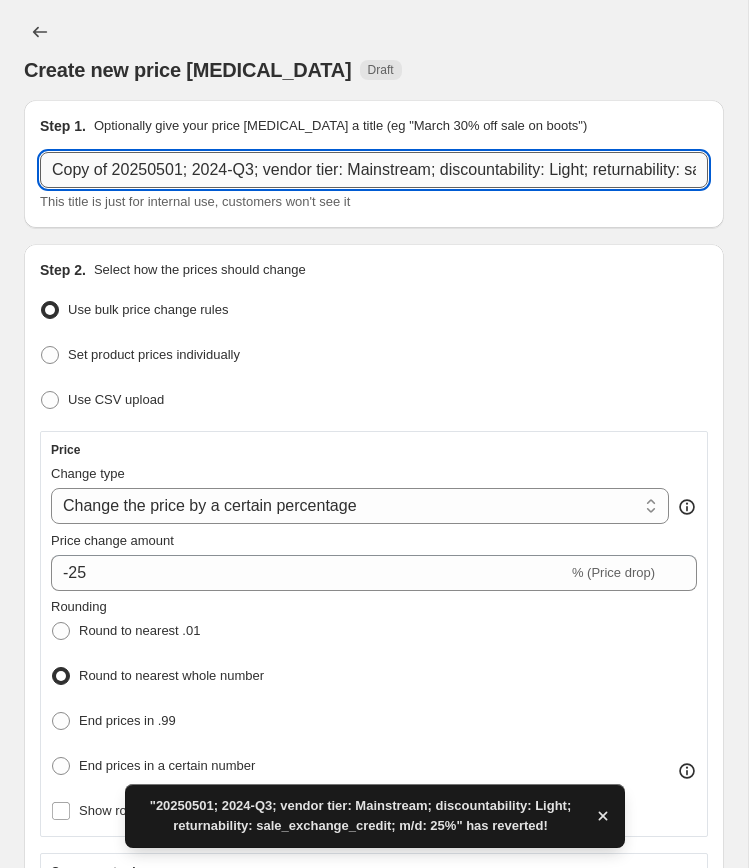 click on "Copy of 20250501; 2024-Q3; vendor tier: Mainstream; discountability: Light; returnability: sale_exchange_credit; m/d: 25%" at bounding box center [374, 170] 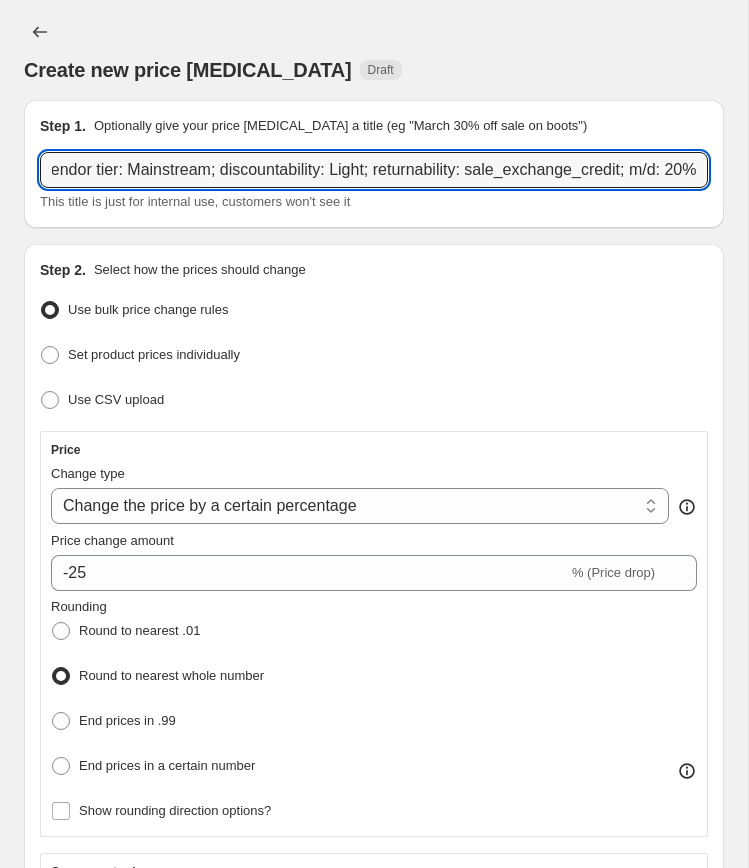 scroll, scrollTop: 0, scrollLeft: 0, axis: both 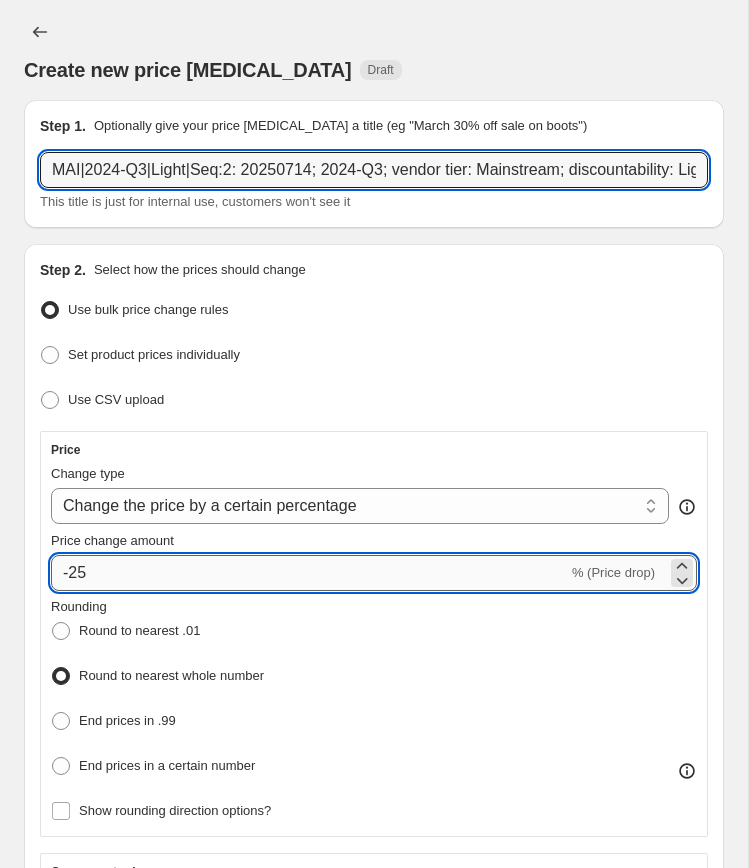 click on "-25" at bounding box center [309, 573] 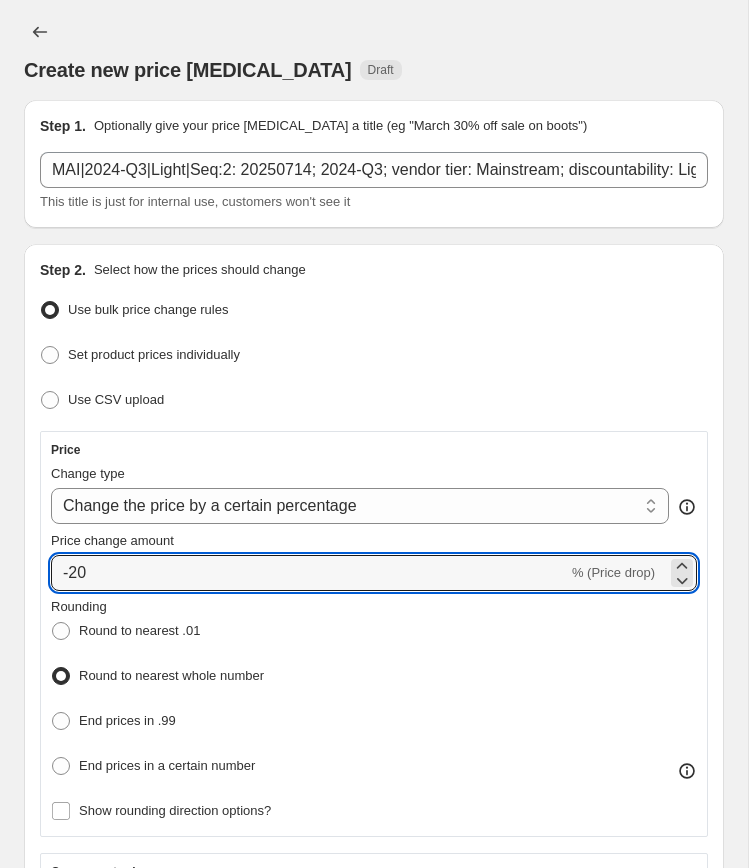 click on "Rounding Round to nearest .01 Round to nearest whole number End prices in .99 End prices in a certain number" at bounding box center (374, 689) 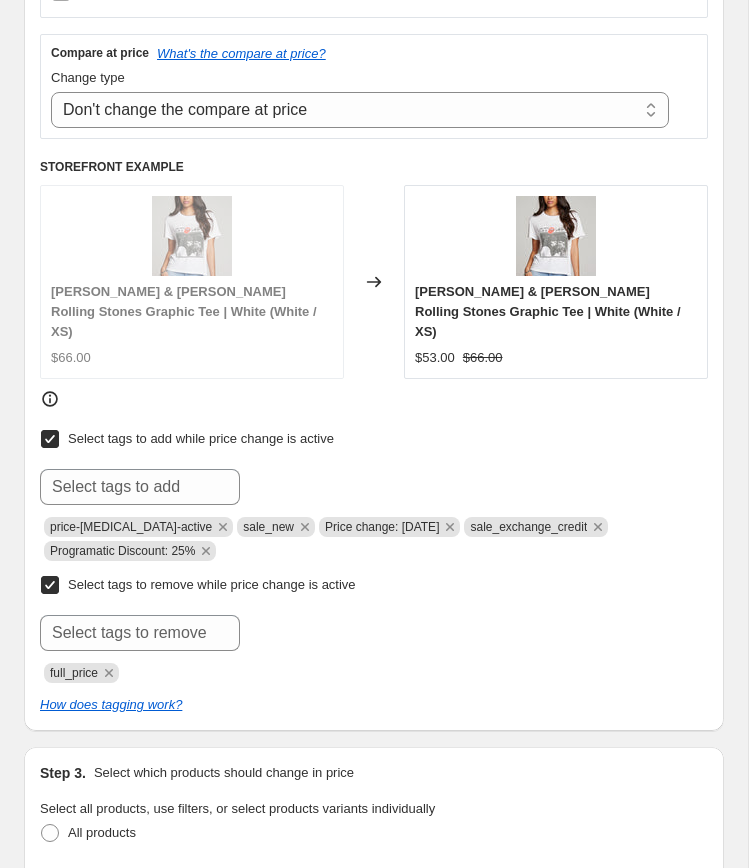 scroll, scrollTop: 825, scrollLeft: 0, axis: vertical 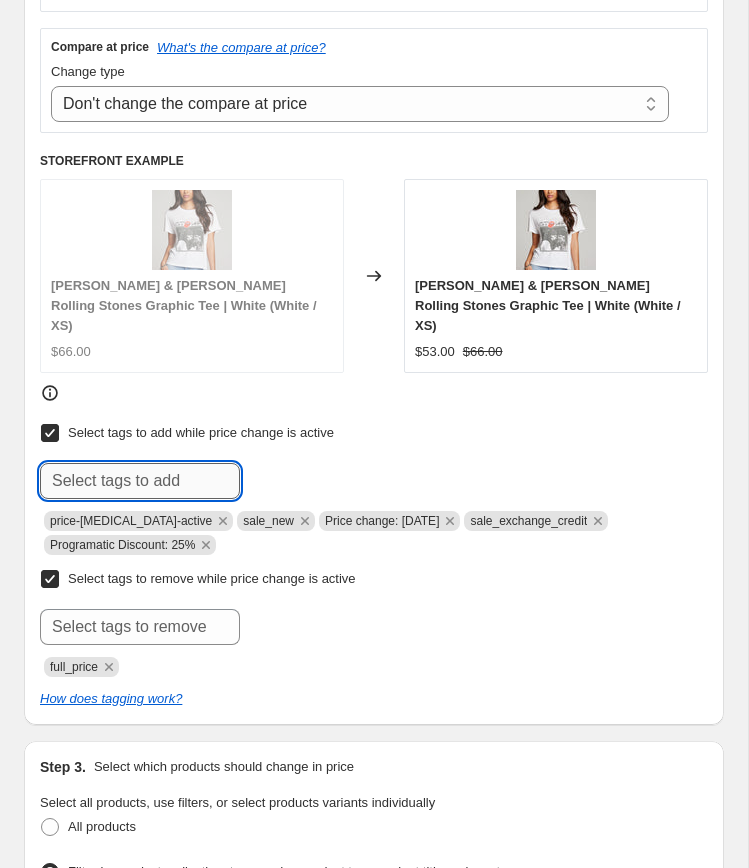 click at bounding box center [140, 481] 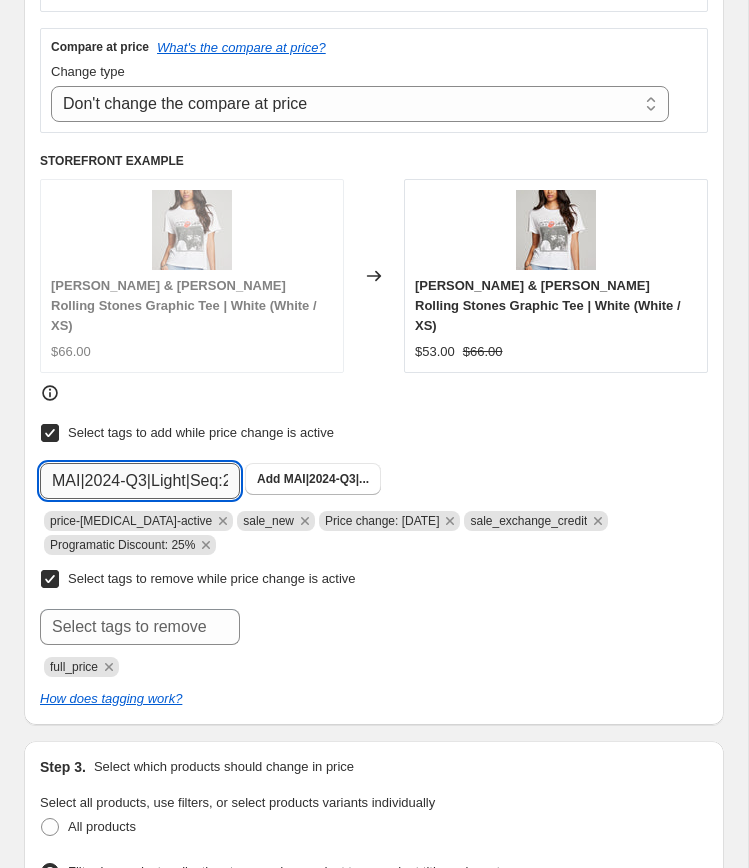 scroll, scrollTop: 0, scrollLeft: 11, axis: horizontal 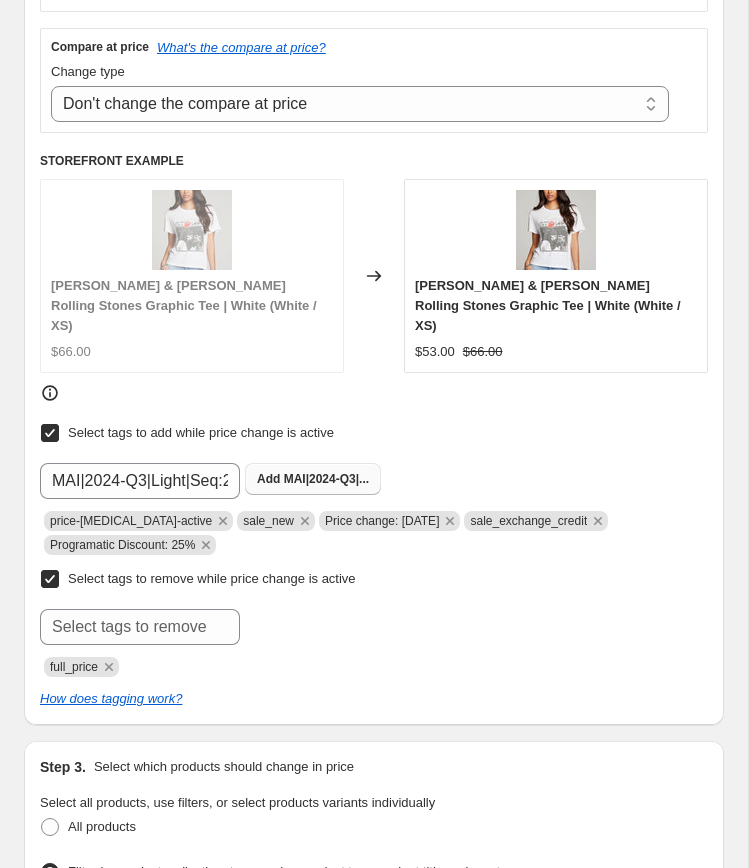 click on "Add   MAI|2024-Q3|..." at bounding box center (313, 479) 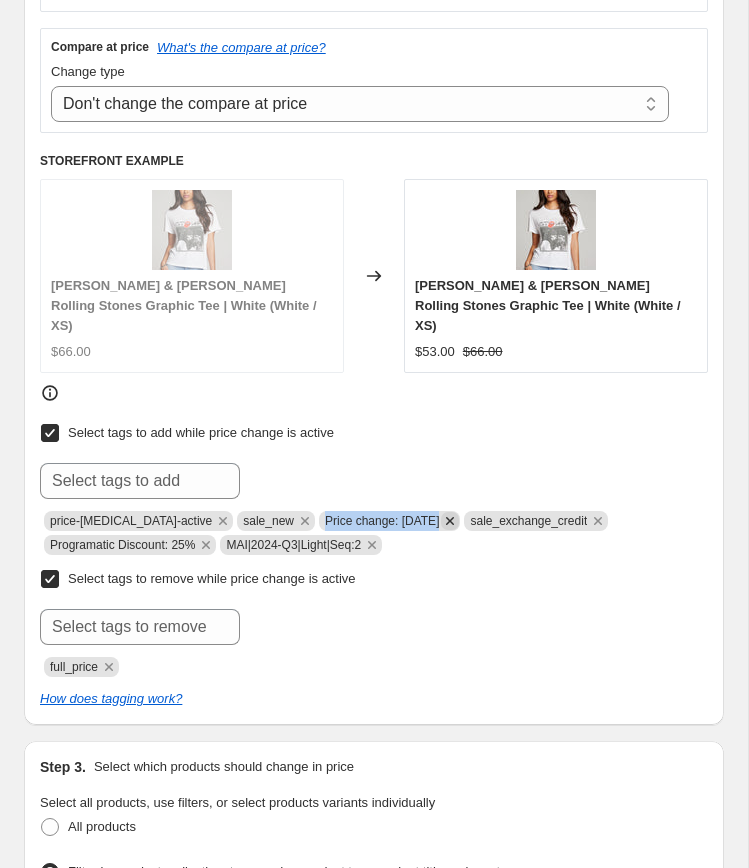 copy on "Price change: [DATE]" 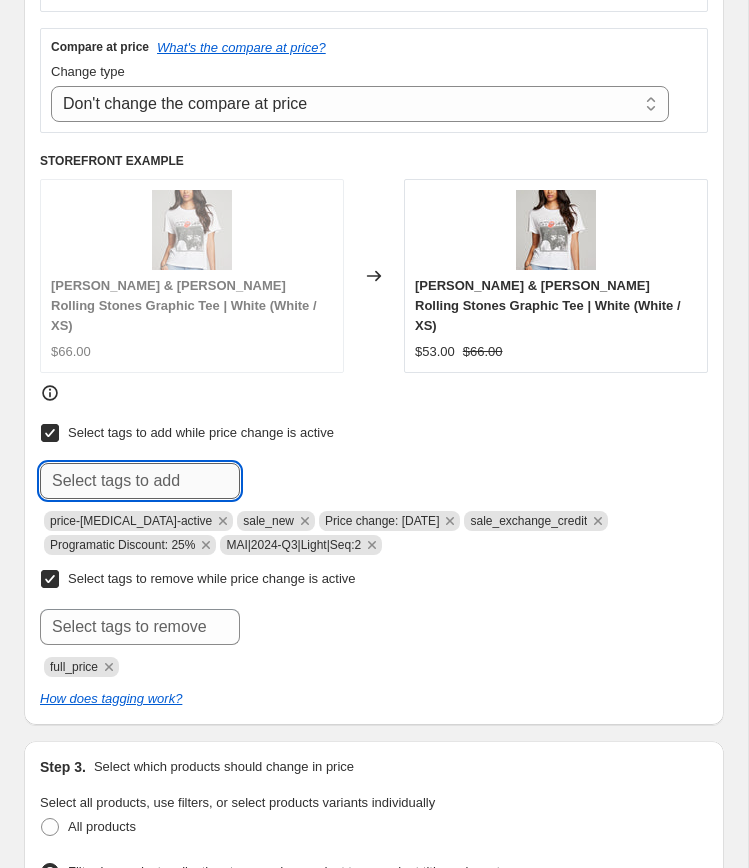 click at bounding box center (140, 481) 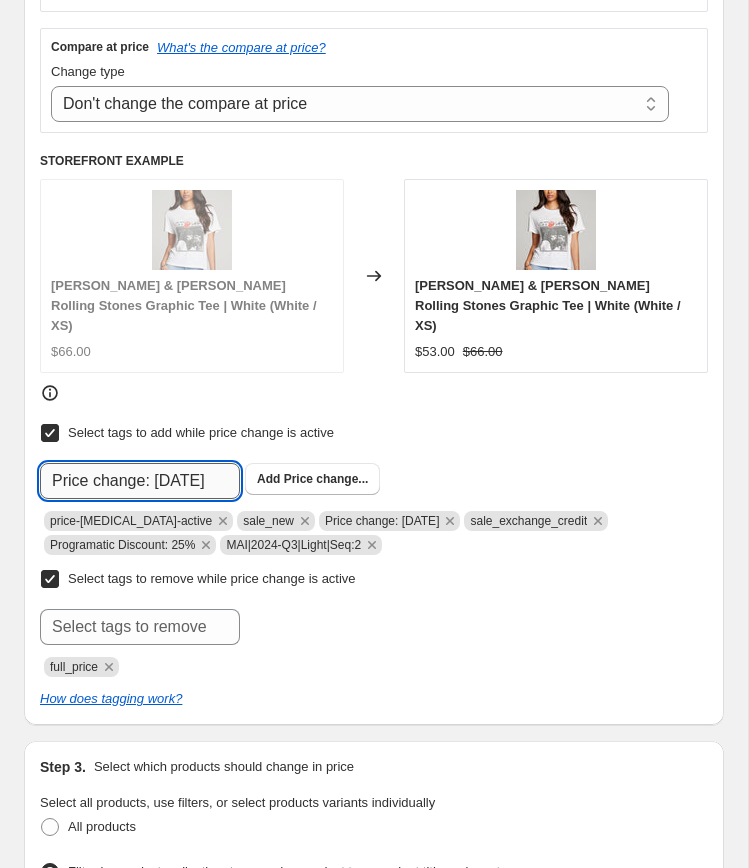 click on "Price change: [DATE]" at bounding box center [140, 481] 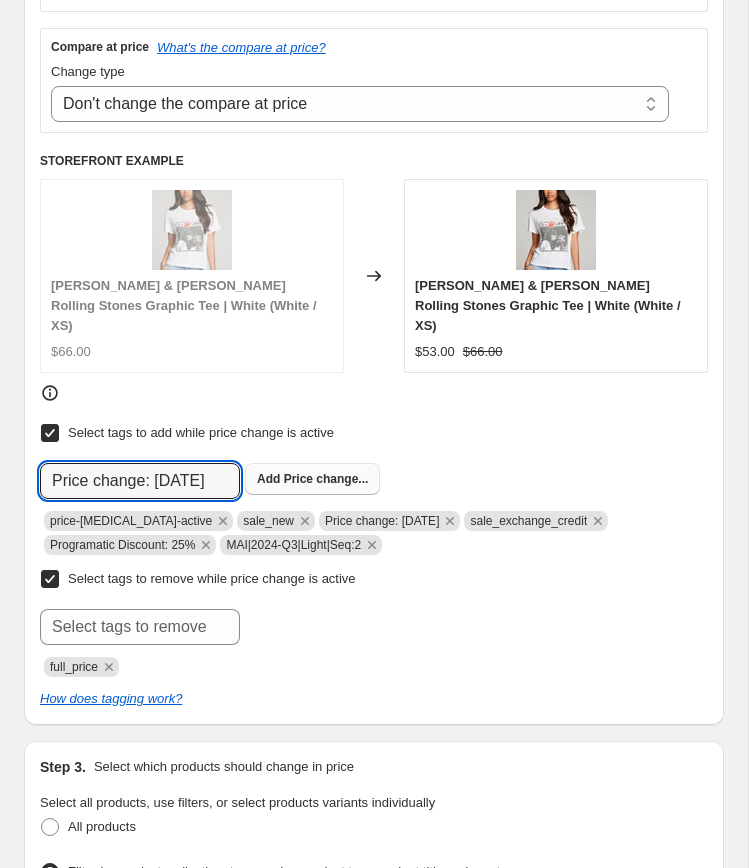 click on "Add" at bounding box center [268, 479] 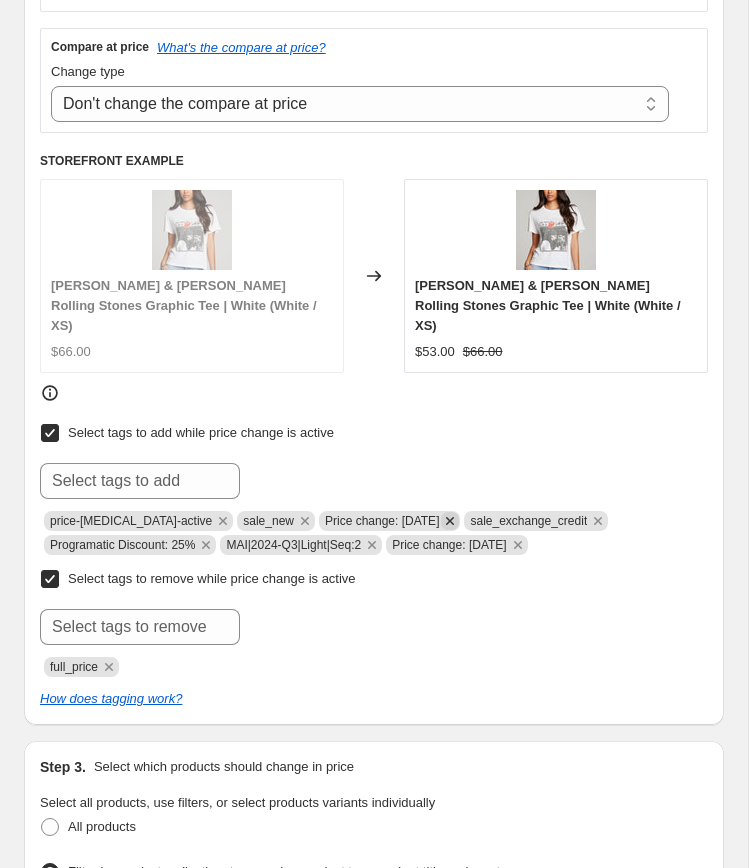 click 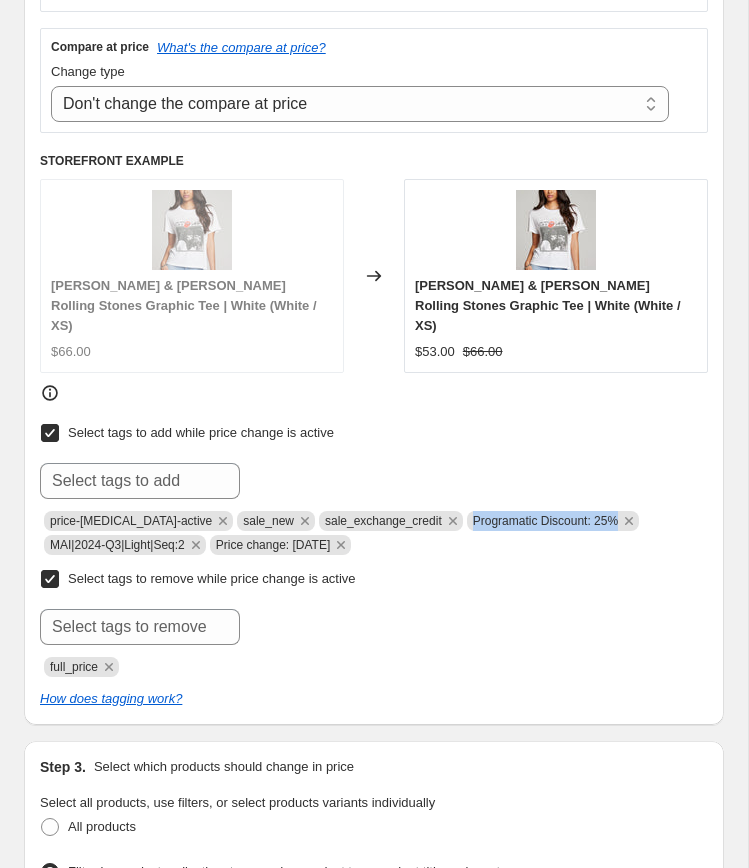 copy on "Programatic Discount: 25%" 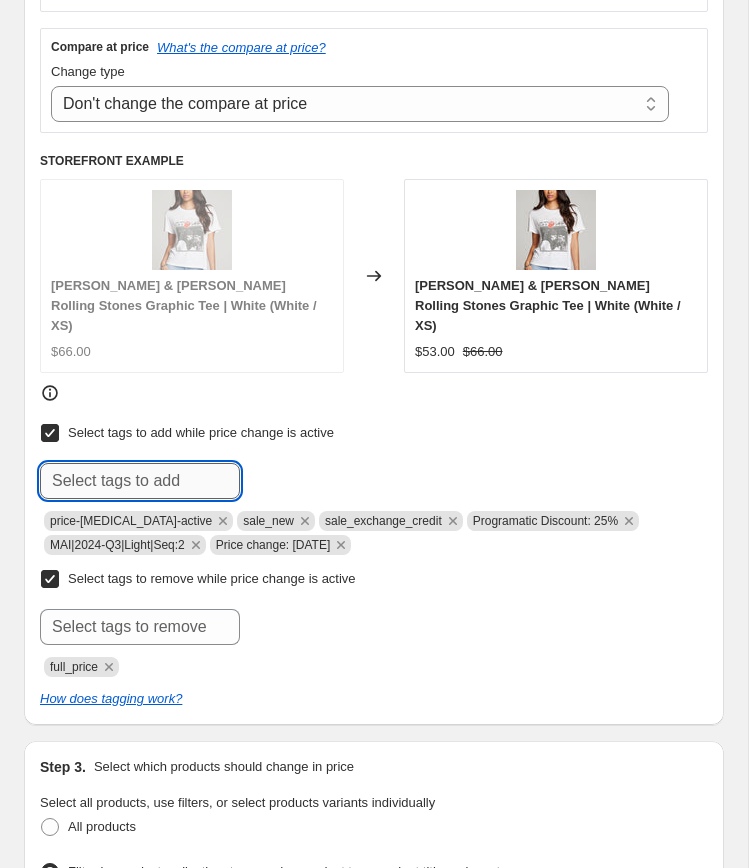 click at bounding box center [140, 481] 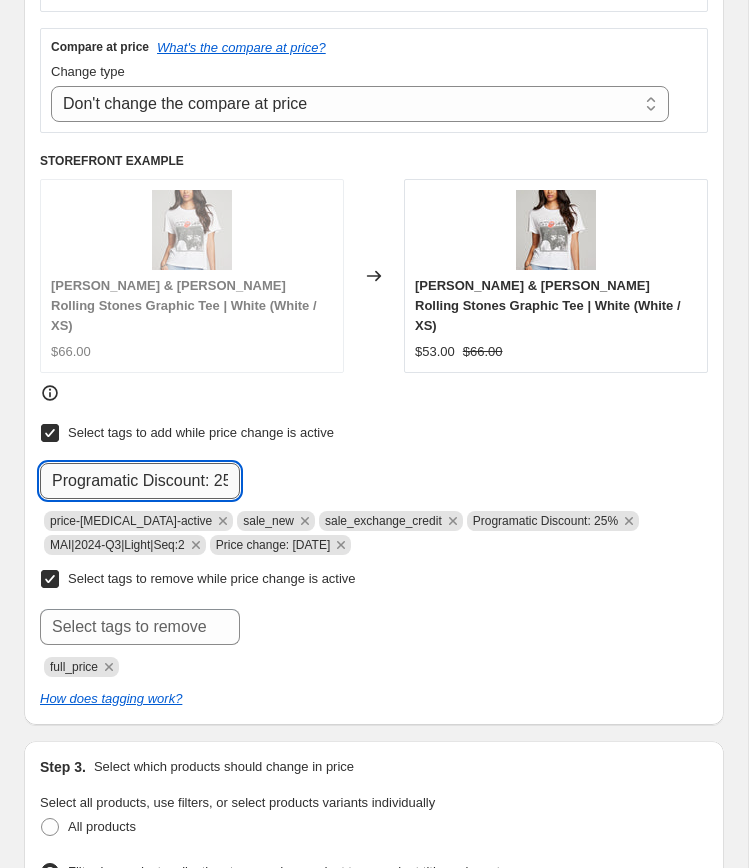 scroll, scrollTop: 0, scrollLeft: 25, axis: horizontal 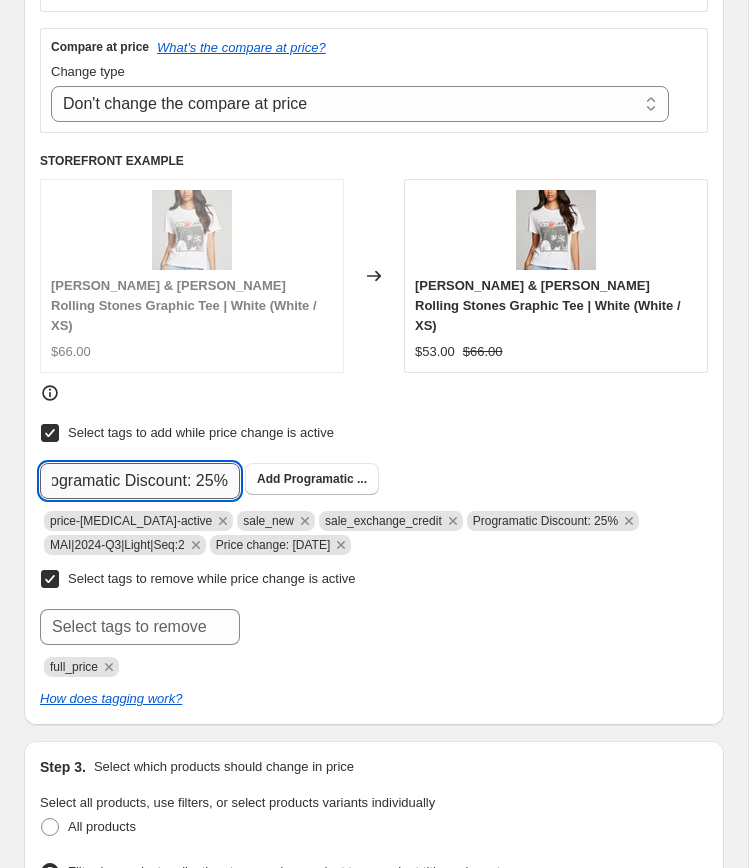 click on "Programatic Discount: 25%" at bounding box center [140, 481] 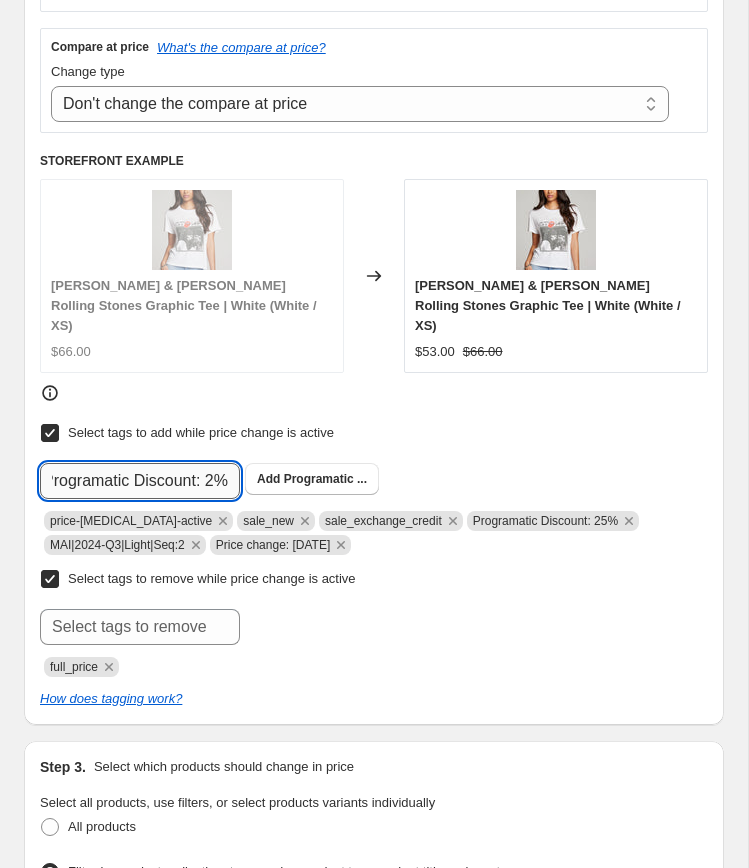 scroll, scrollTop: 0, scrollLeft: 15, axis: horizontal 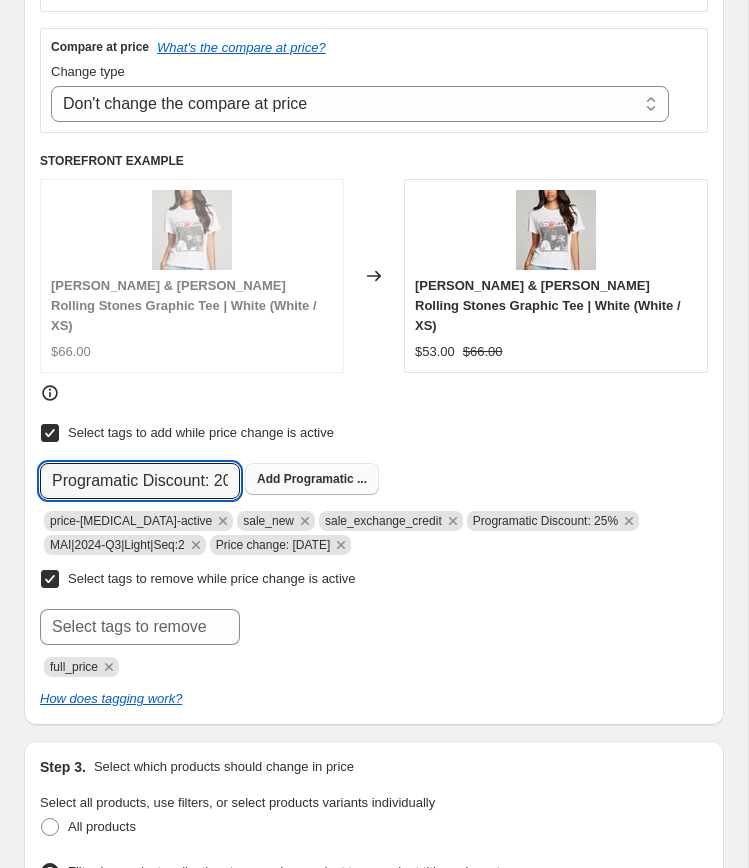 click on "Programatic ..." at bounding box center [325, 479] 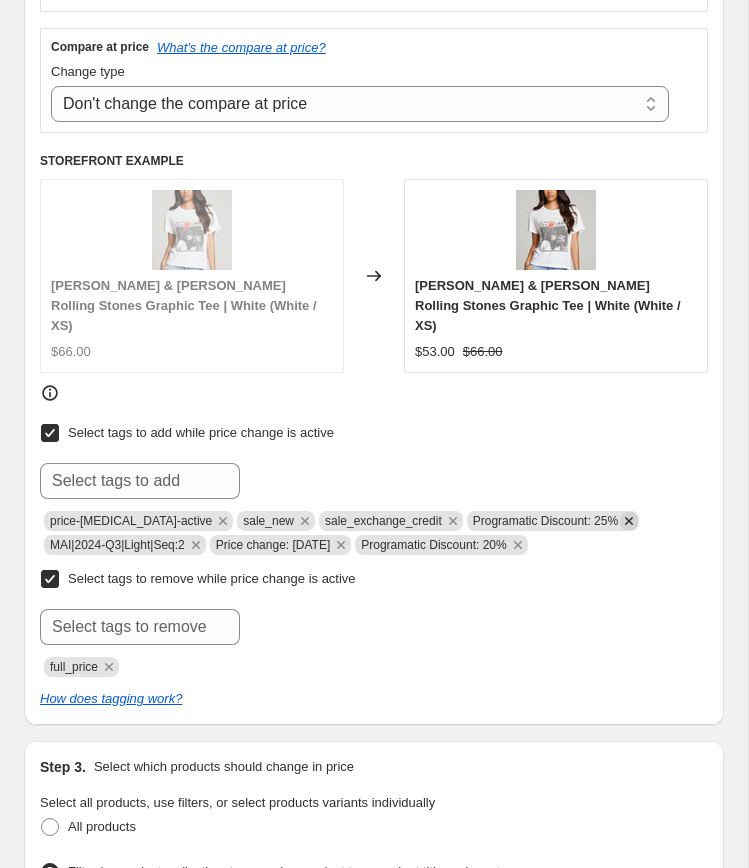 click 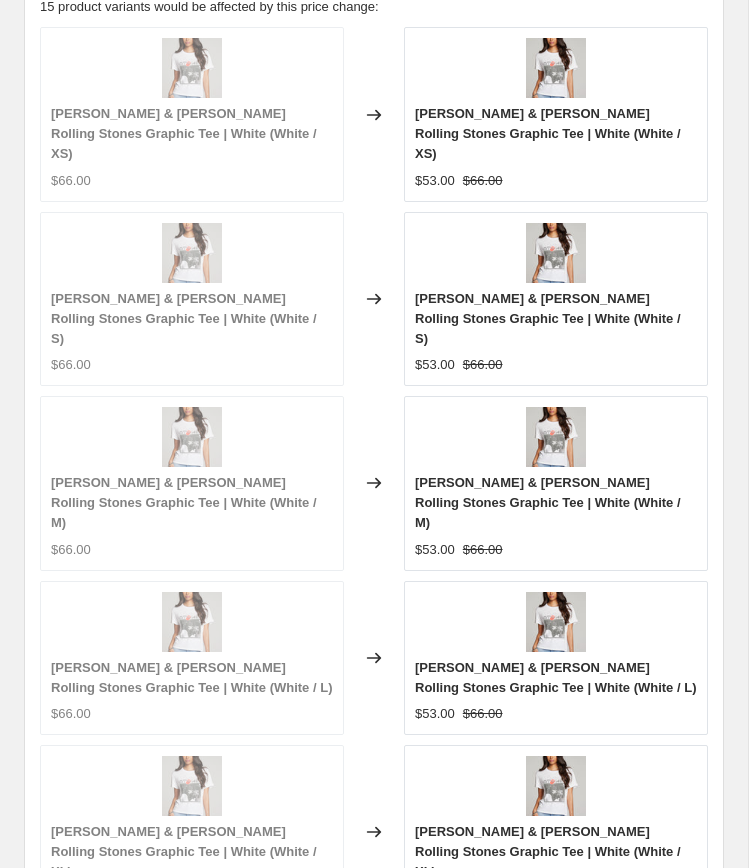 scroll, scrollTop: 2854, scrollLeft: 0, axis: vertical 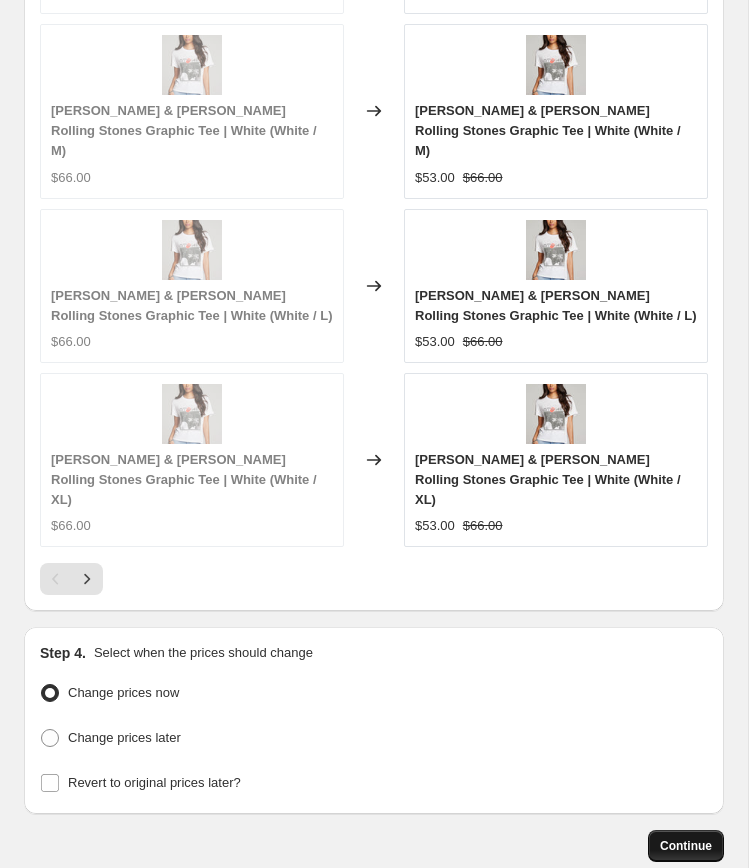 click on "Continue" at bounding box center (686, 846) 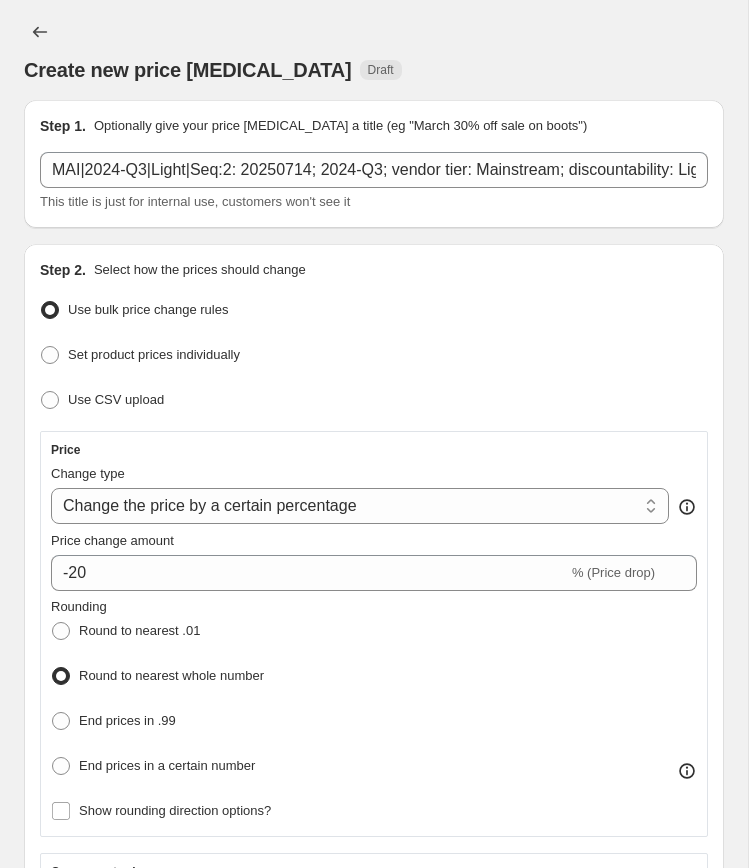 scroll, scrollTop: 2854, scrollLeft: 0, axis: vertical 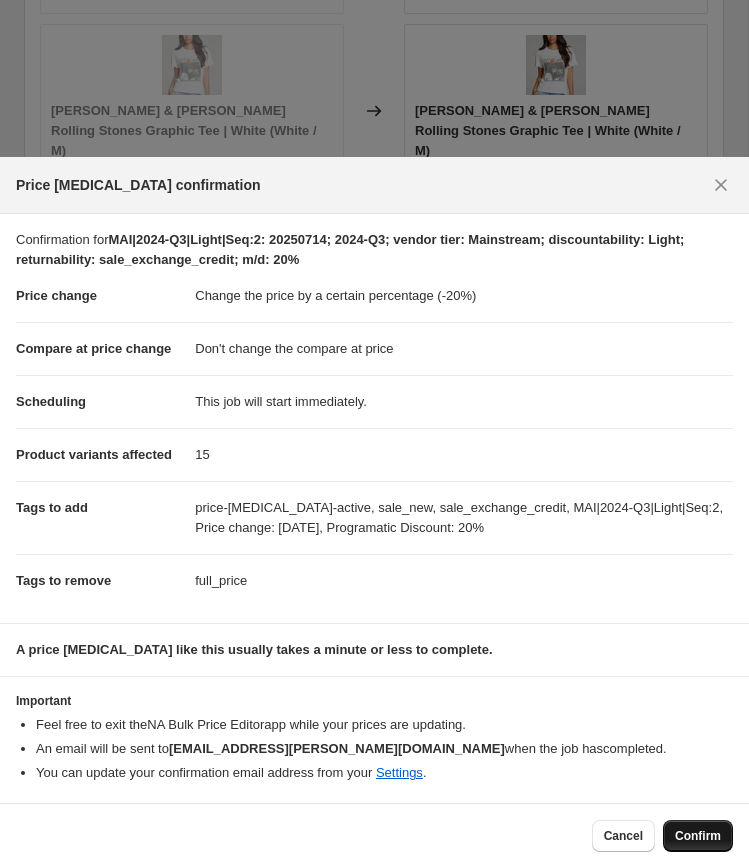 click on "Confirm" at bounding box center (698, 836) 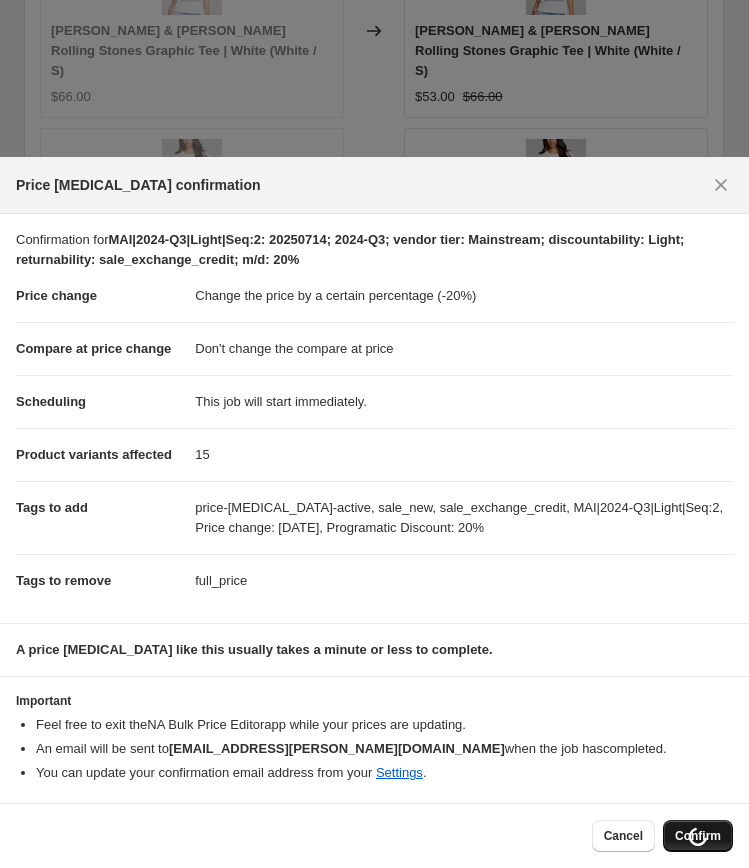 scroll, scrollTop: 2958, scrollLeft: 0, axis: vertical 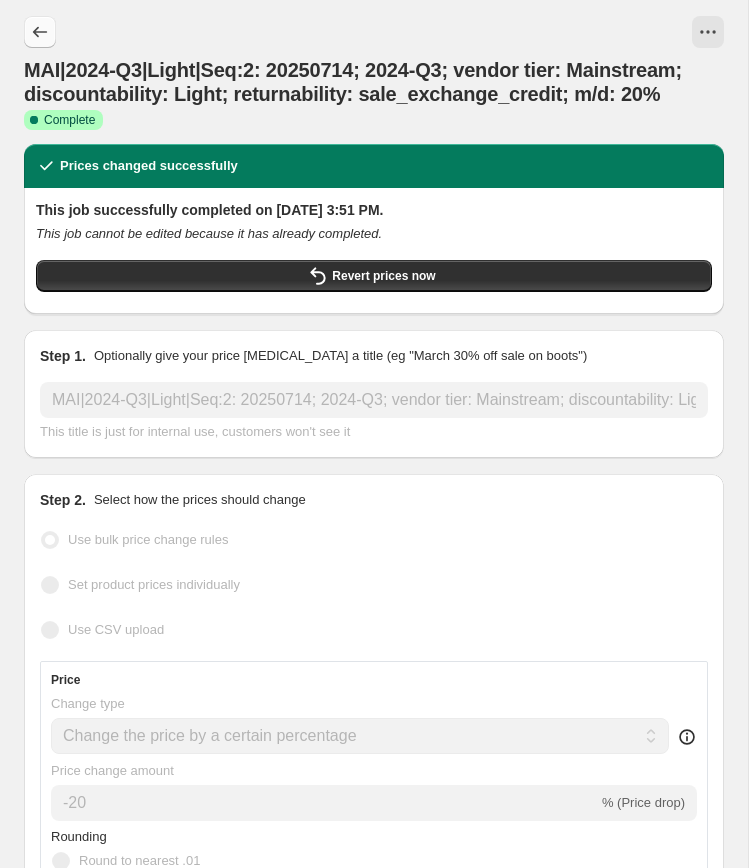 click 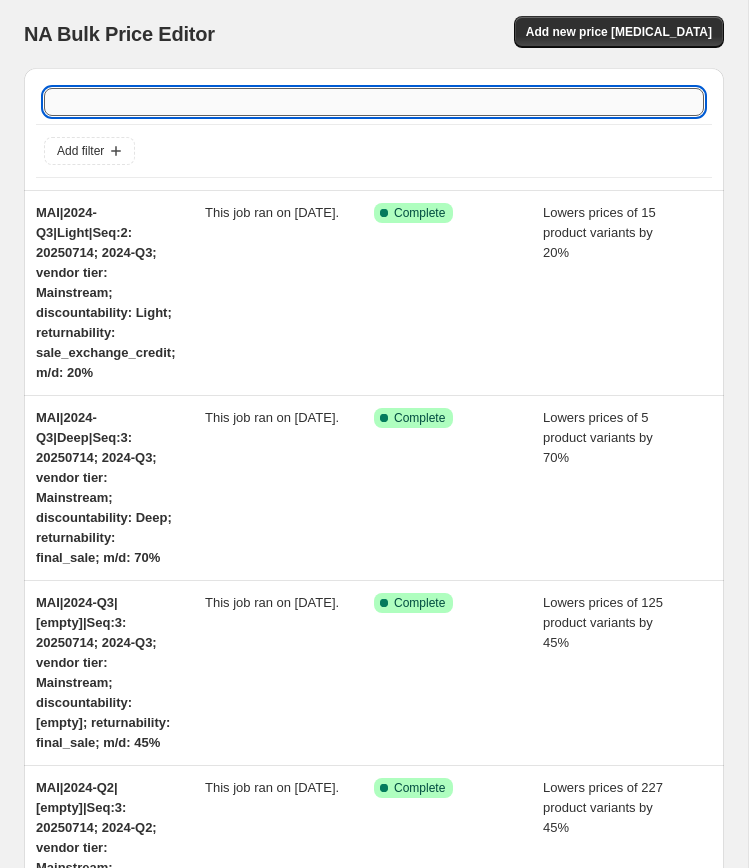 click at bounding box center [374, 102] 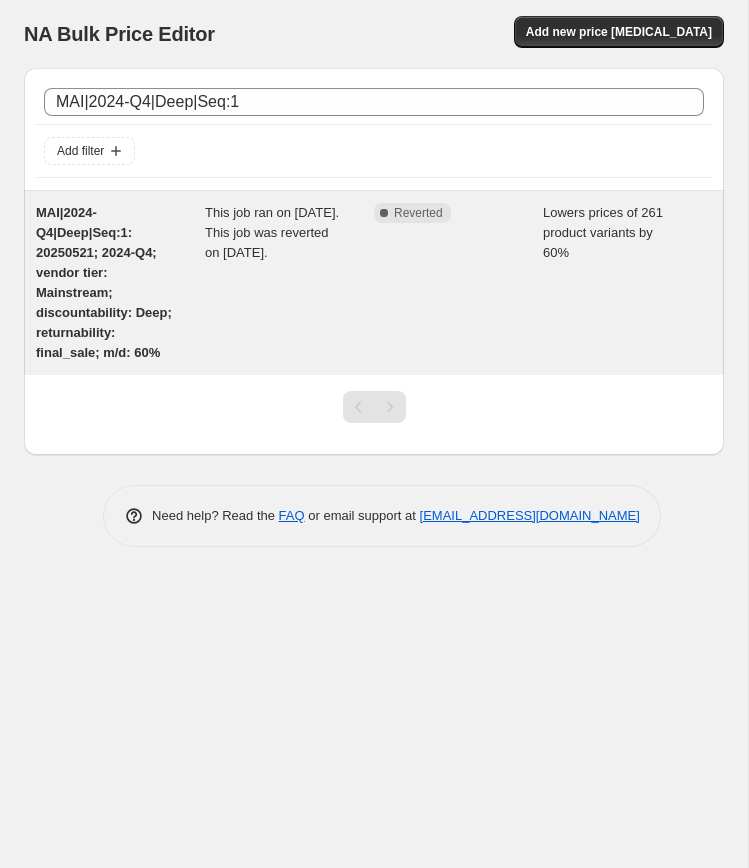 click on "MAI|2024-Q4|Deep|Seq:1: 20250521; 2024-Q4; vendor tier: Mainstream; discountability: Deep; returnability: final_sale; m/d: 60%" at bounding box center [104, 282] 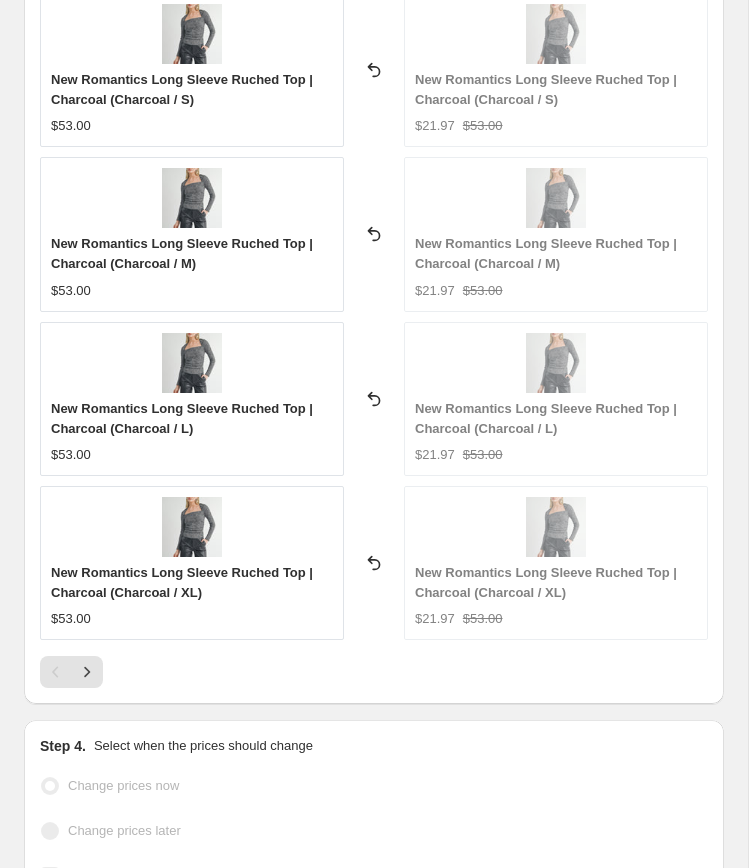 scroll, scrollTop: 3091, scrollLeft: 0, axis: vertical 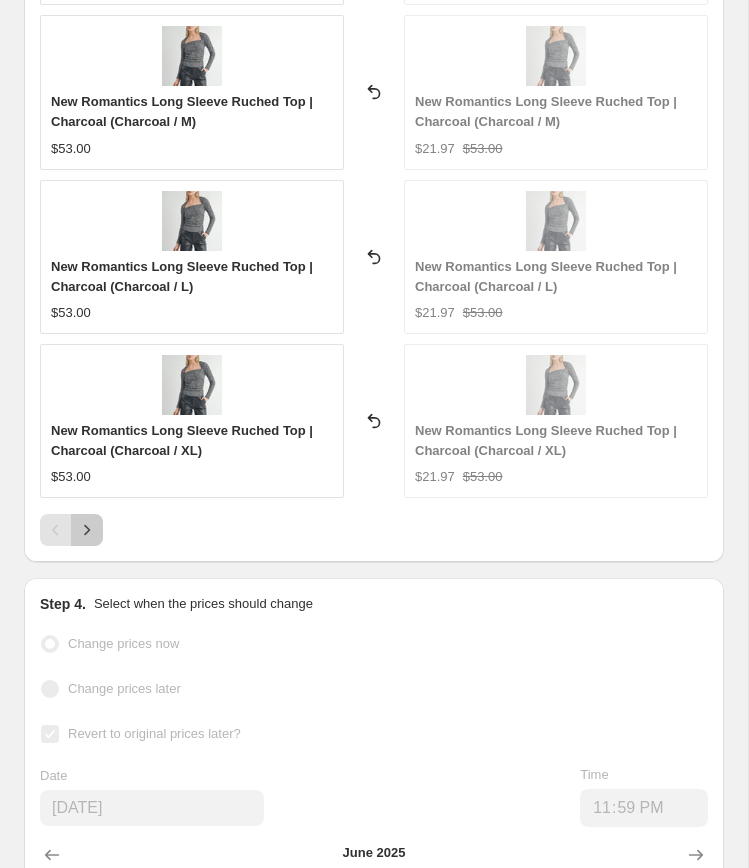 click 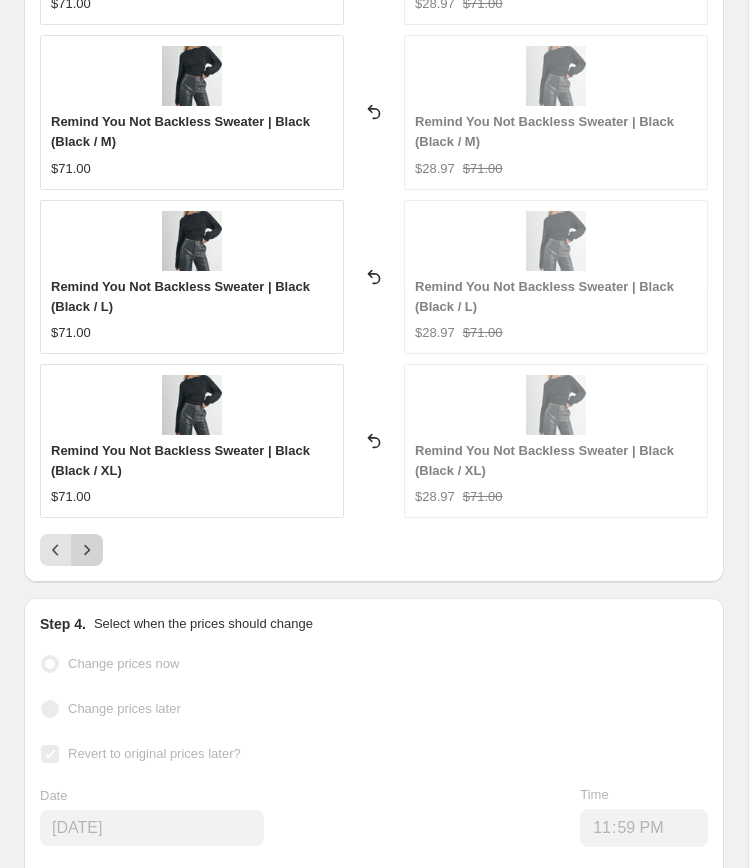 scroll, scrollTop: 3091, scrollLeft: 0, axis: vertical 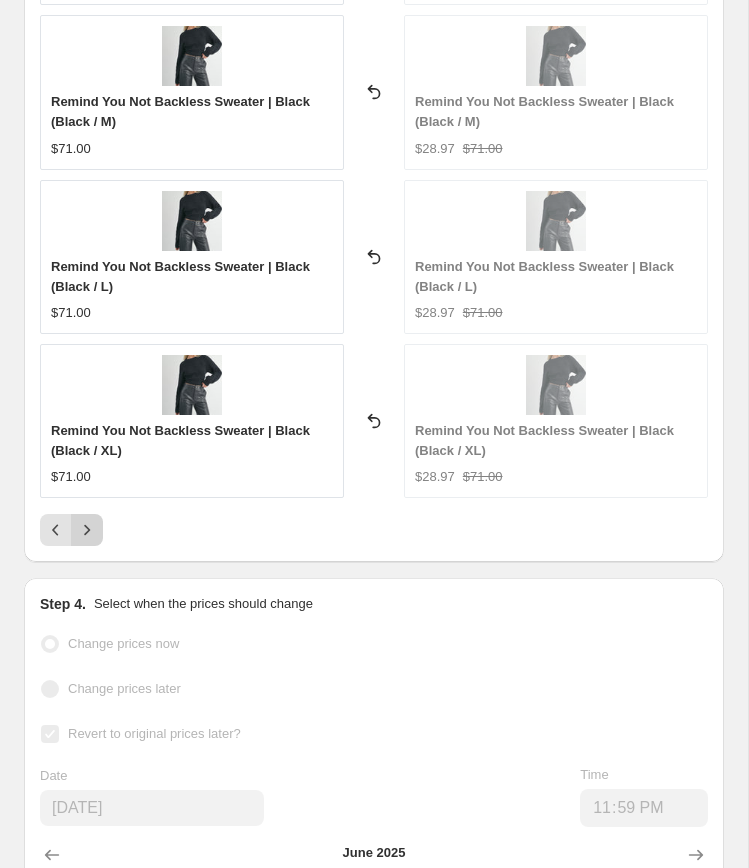 click 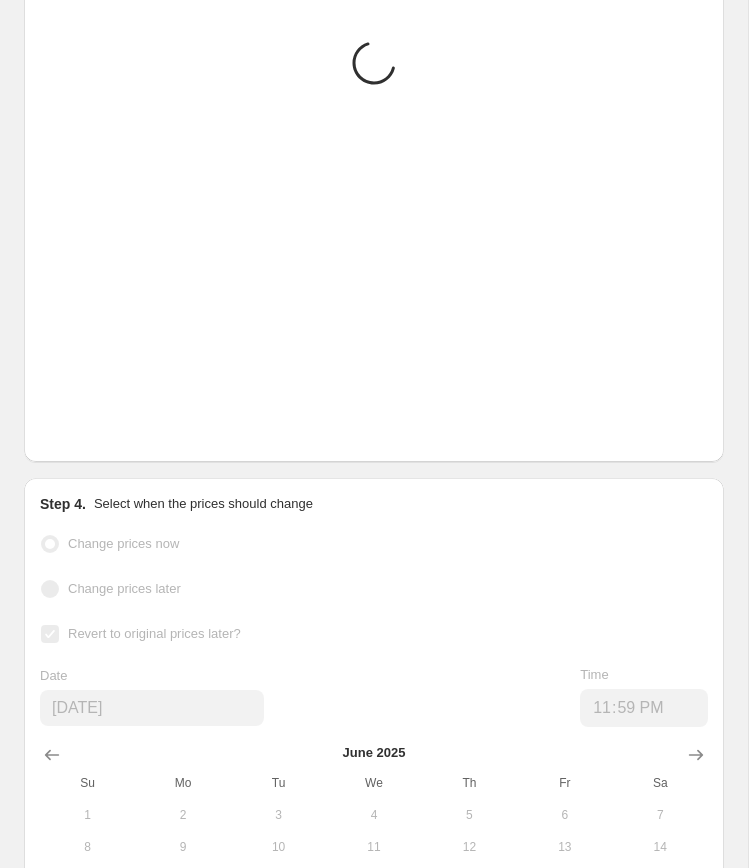 scroll, scrollTop: 3091, scrollLeft: 0, axis: vertical 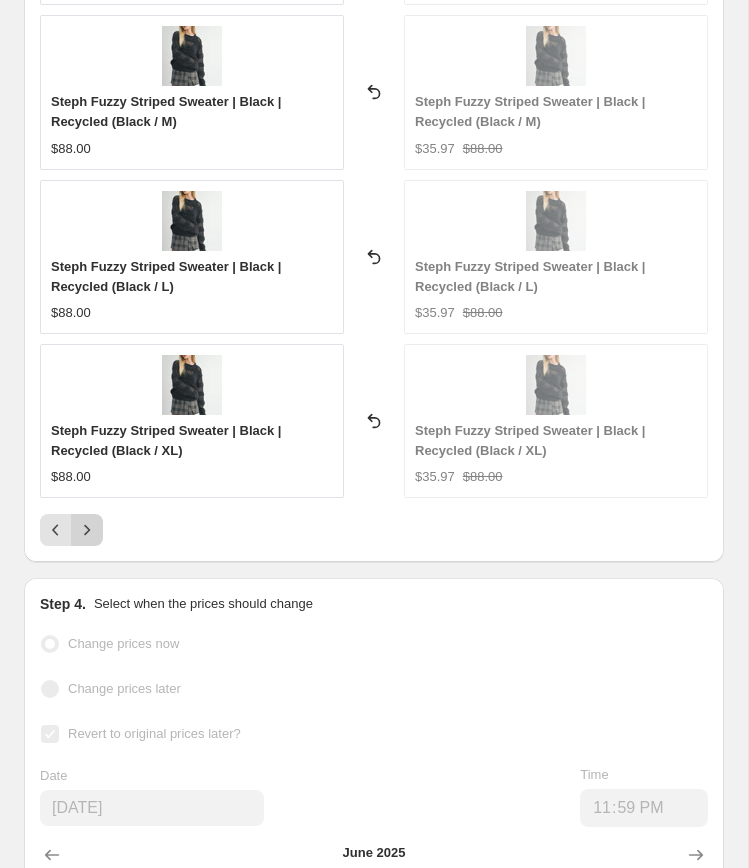 click 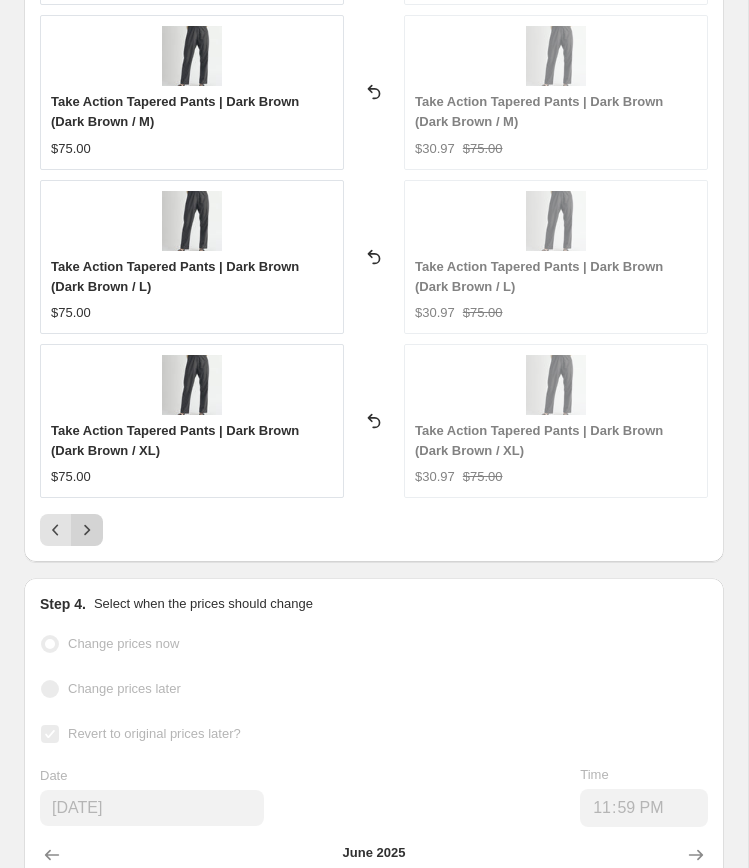 click 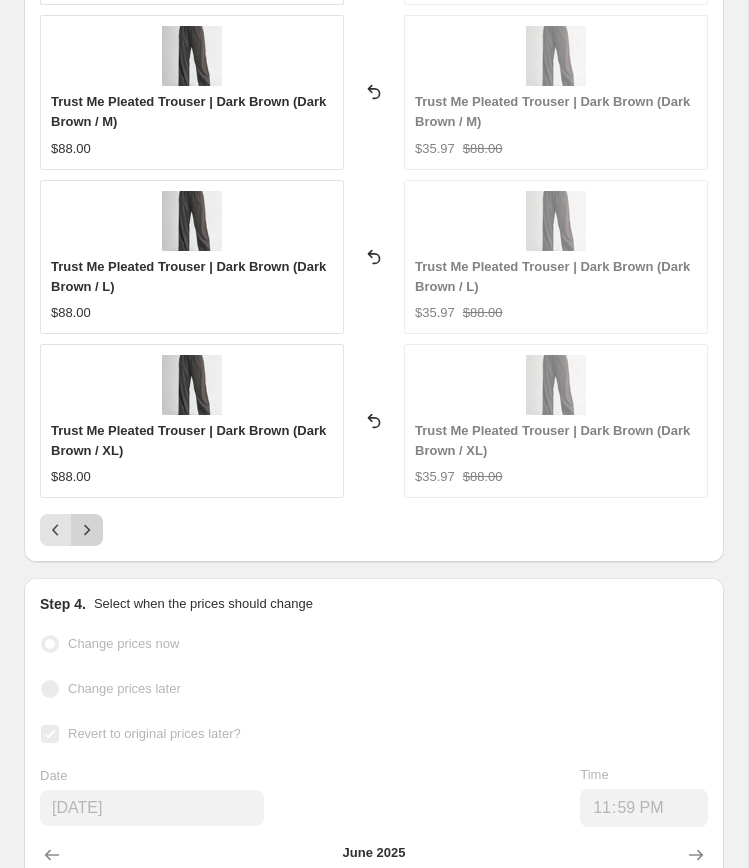 click 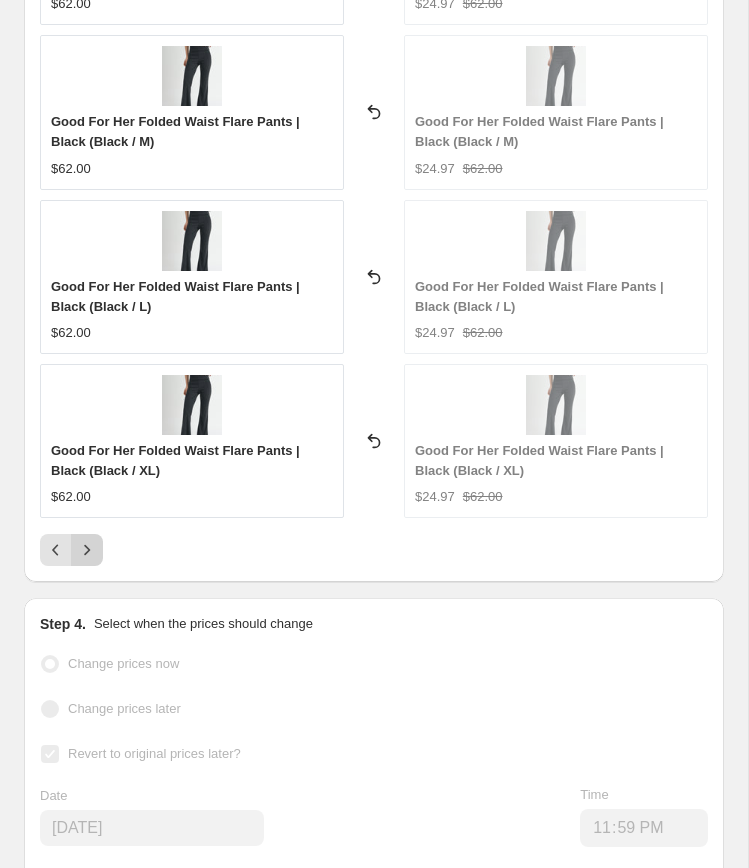 scroll, scrollTop: 3091, scrollLeft: 0, axis: vertical 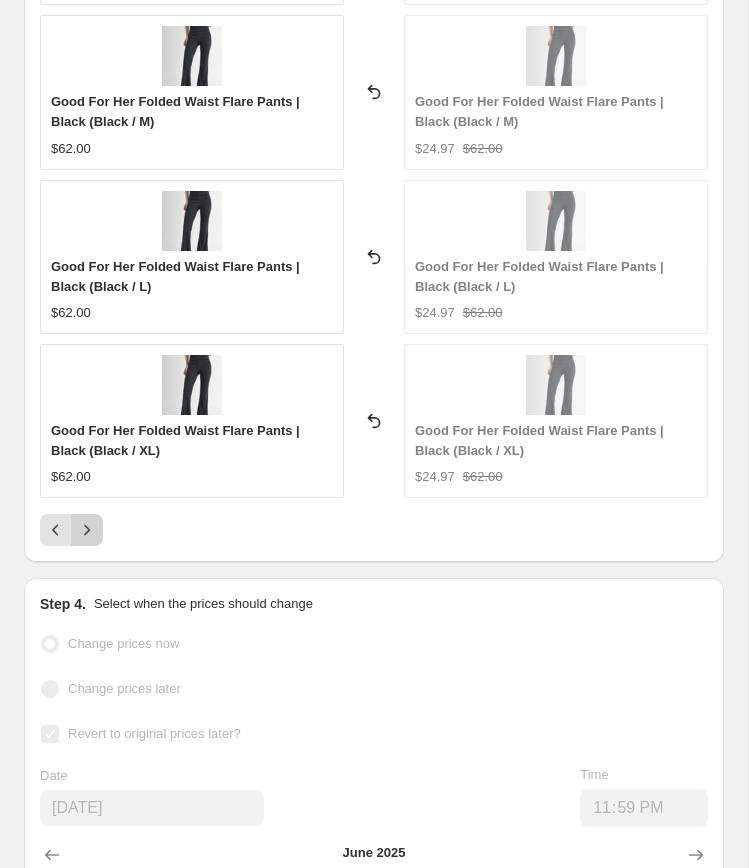 click 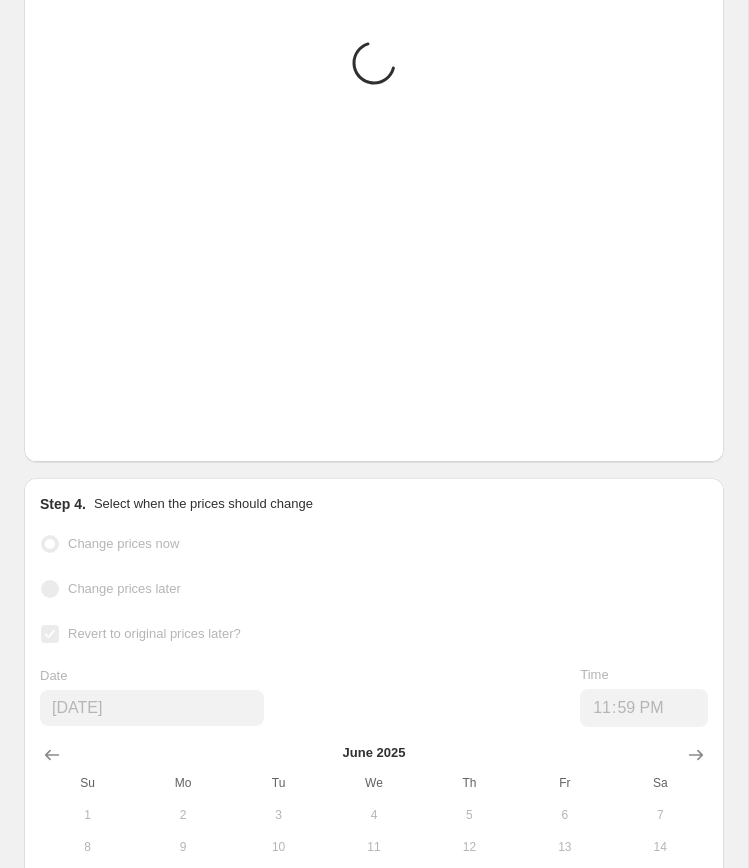 scroll, scrollTop: 3091, scrollLeft: 0, axis: vertical 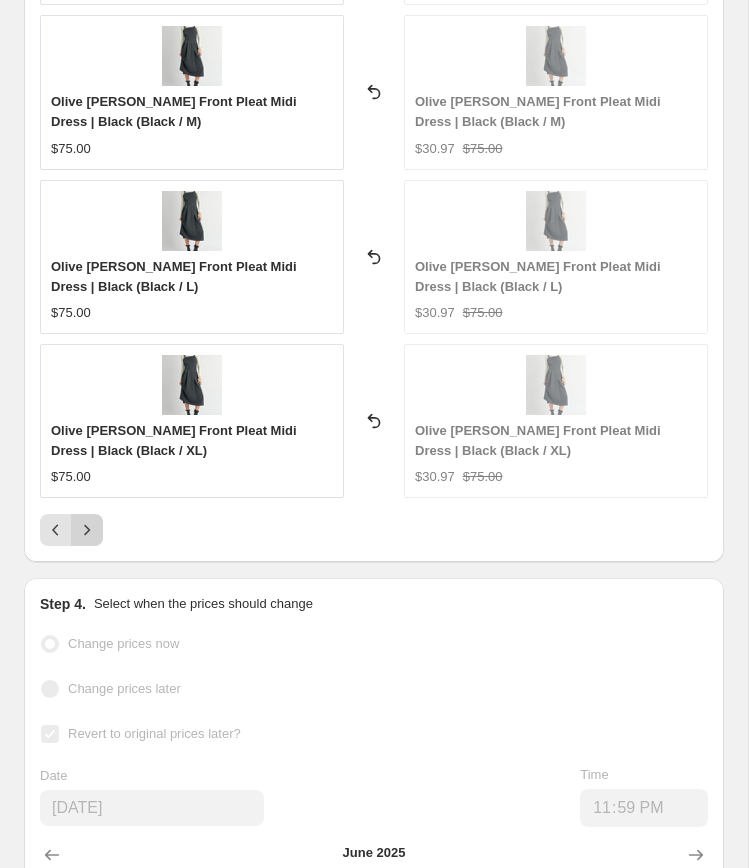 click 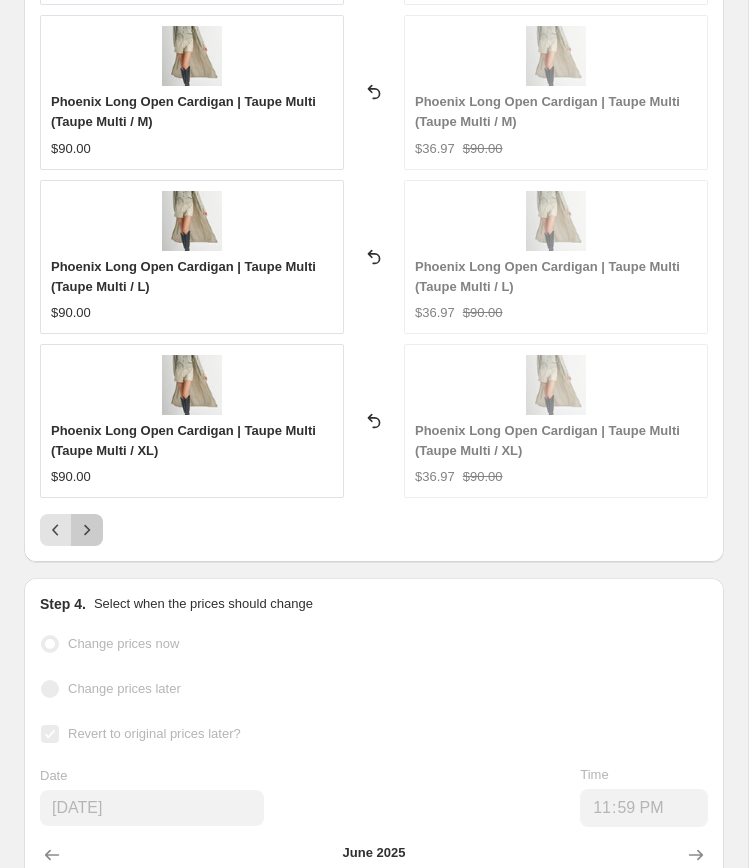 click 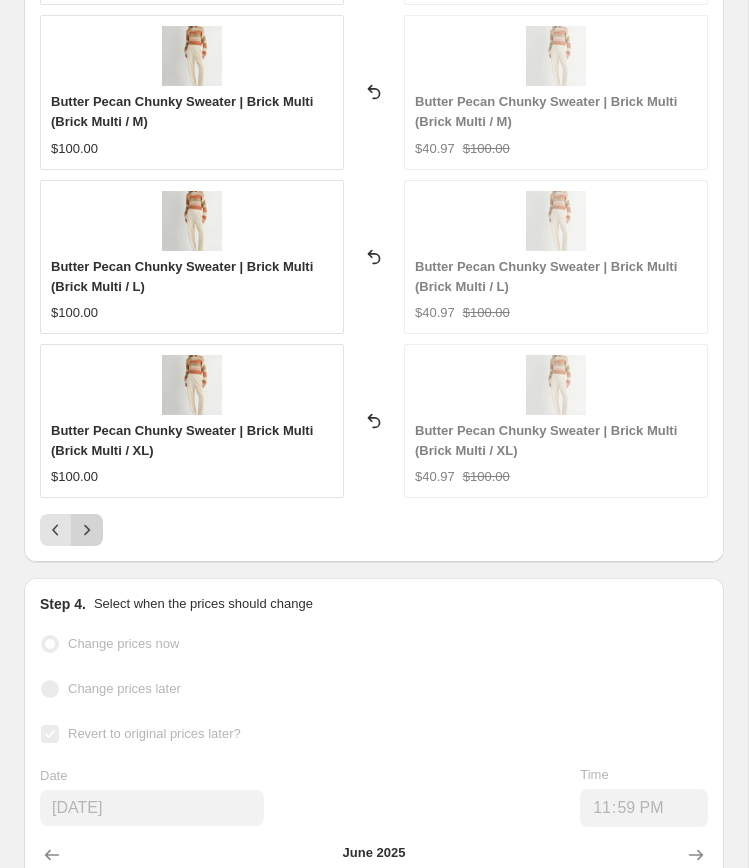 click 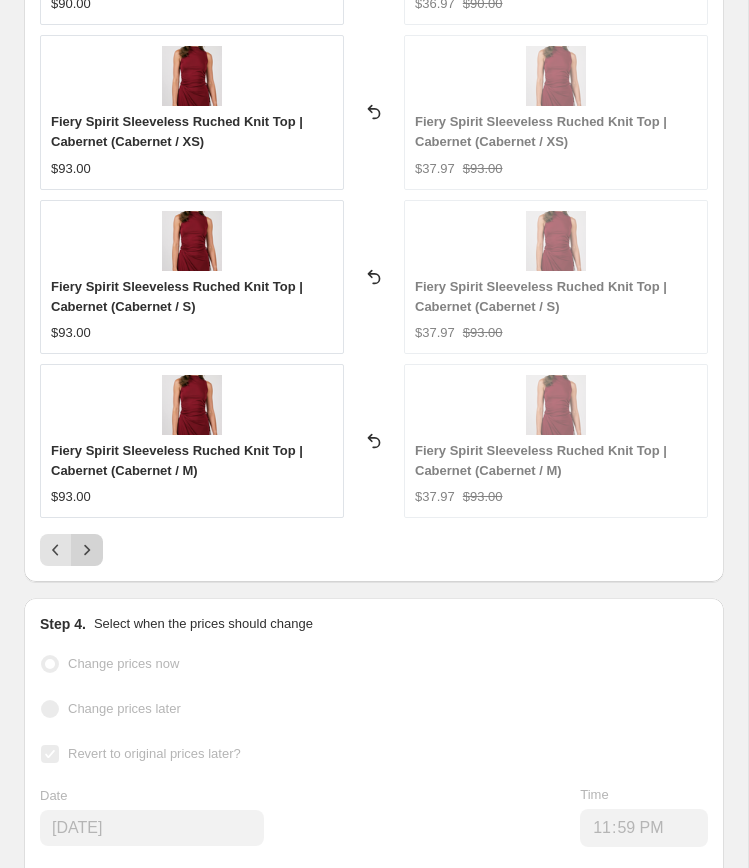click 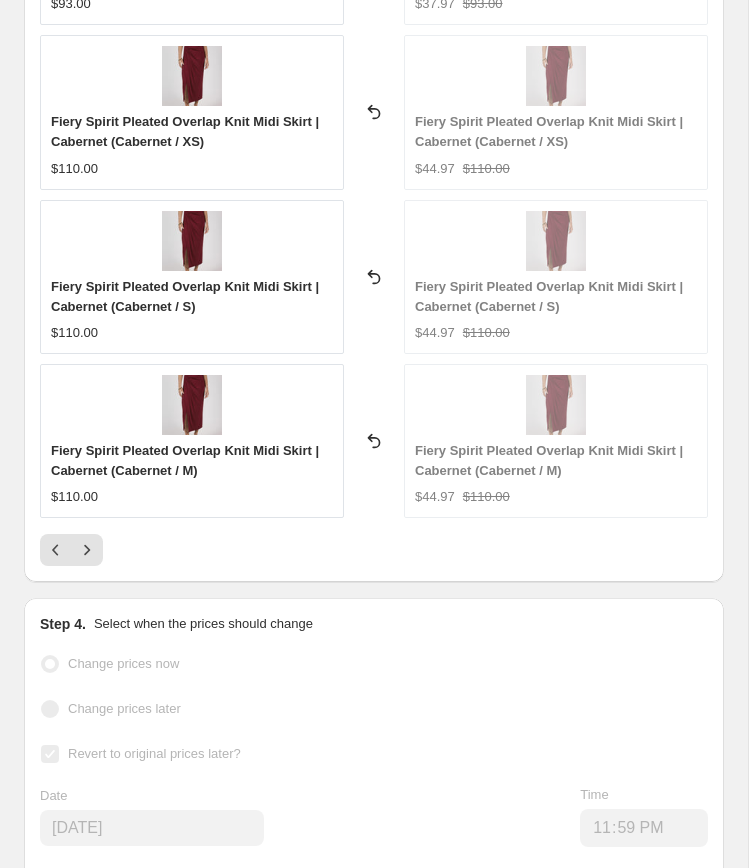 scroll, scrollTop: 3091, scrollLeft: 0, axis: vertical 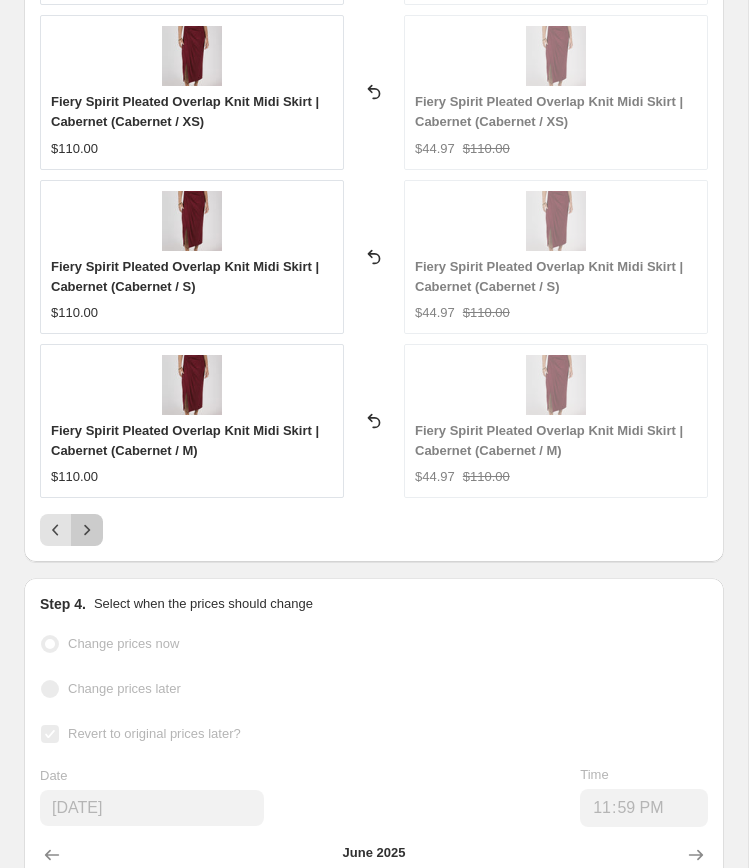 click 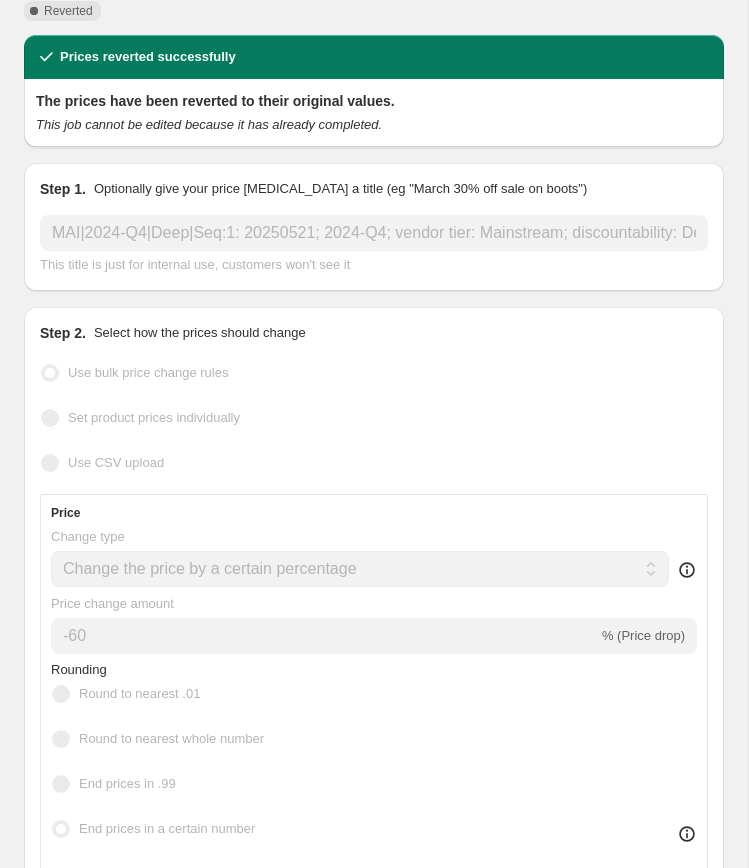 scroll, scrollTop: 0, scrollLeft: 0, axis: both 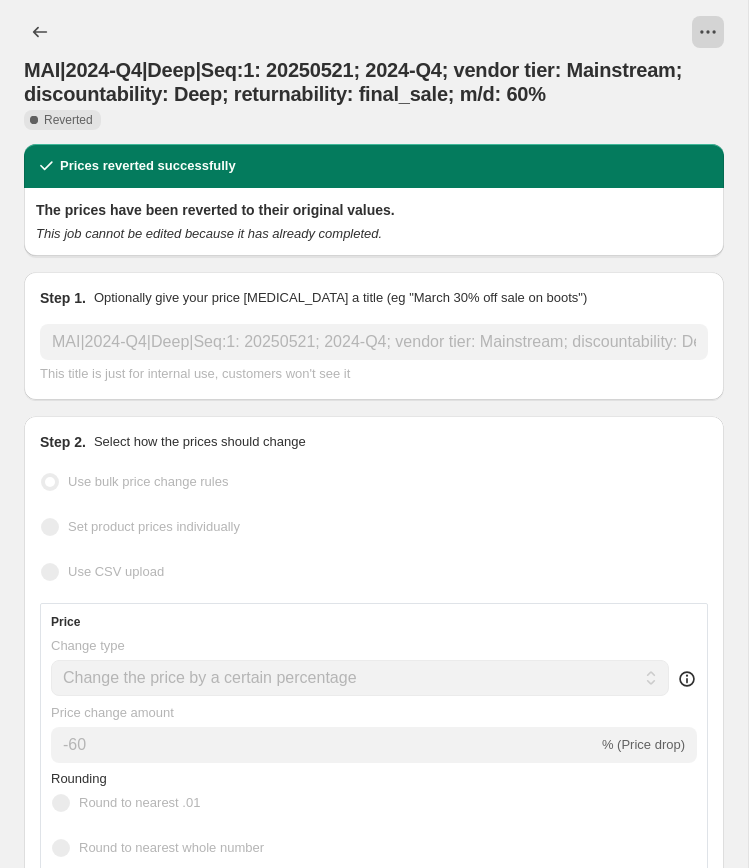 click 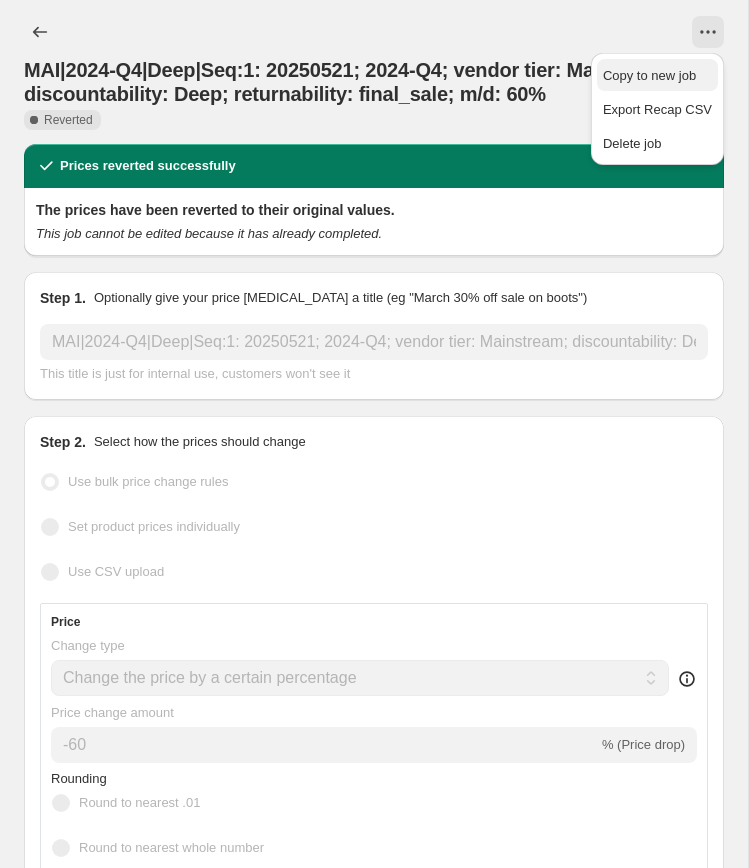 click on "Copy to new job" at bounding box center [649, 75] 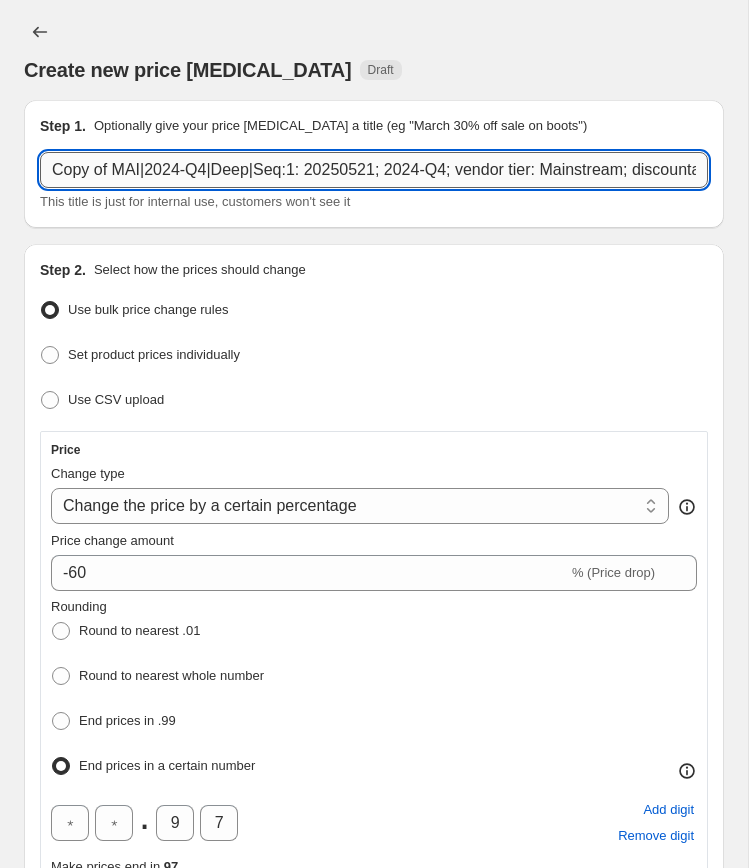 click on "Copy of MAI|2024-Q4|Deep|Seq:1: 20250521; 2024-Q4; vendor tier: Mainstream; discountability: Deep; returnability: final_sale; m/d: 60%" at bounding box center (374, 170) 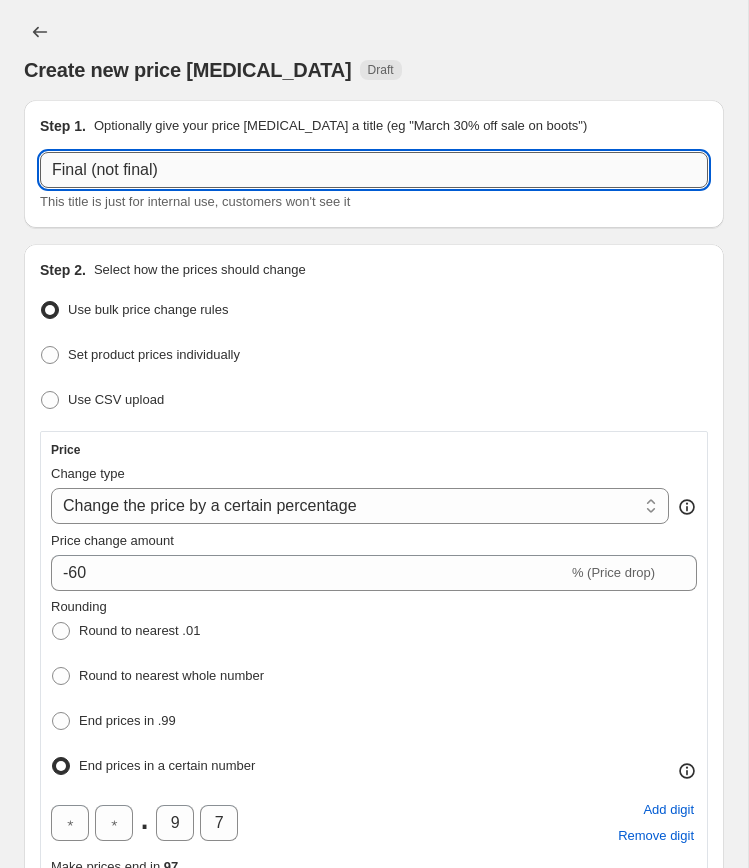click on "Final (not final)" at bounding box center (374, 170) 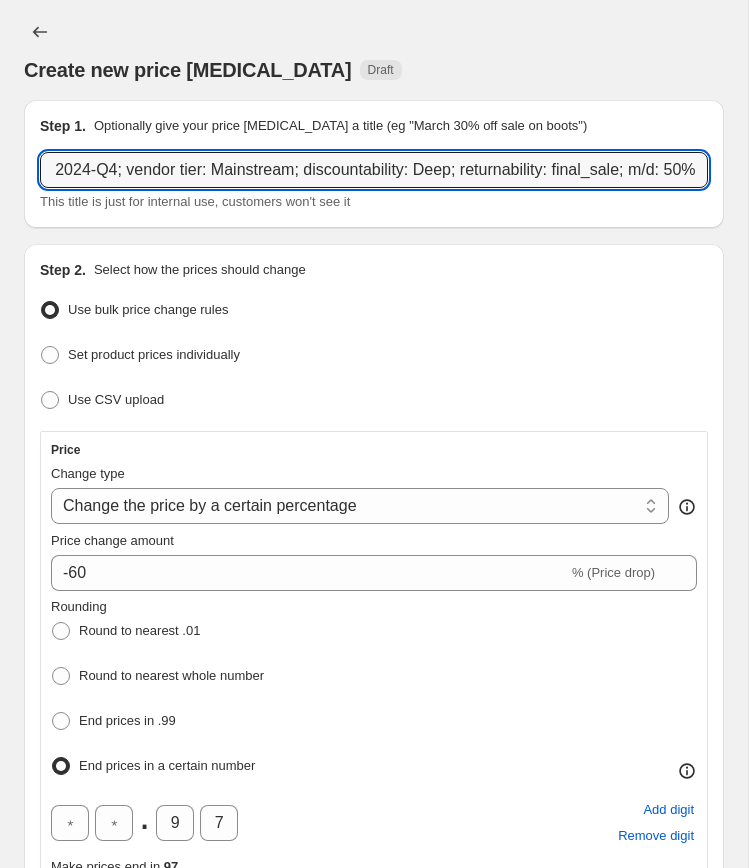 scroll, scrollTop: 0, scrollLeft: 0, axis: both 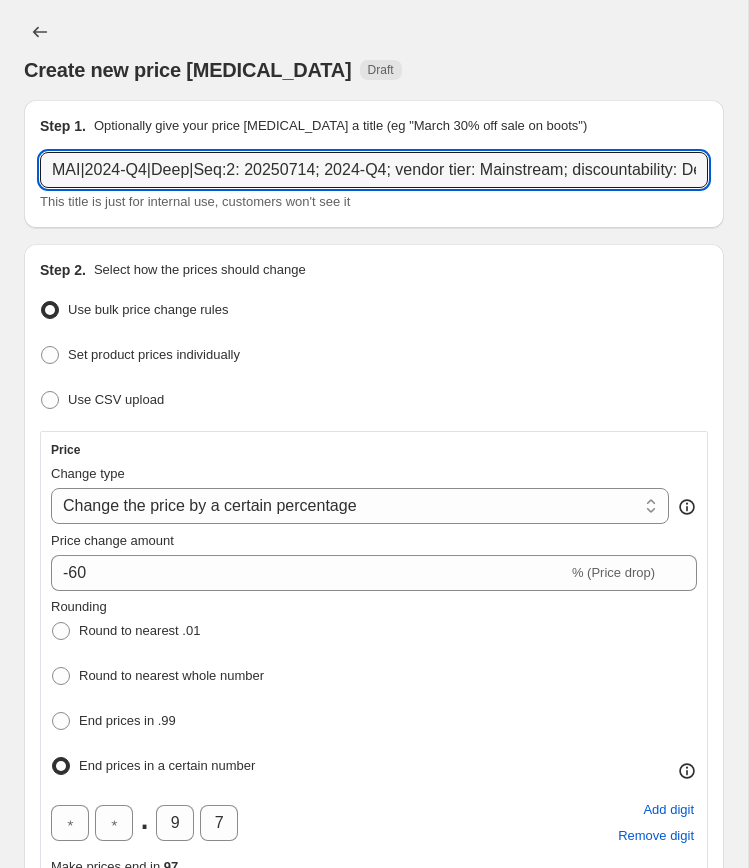 click on "Step 1. Optionally give your price [MEDICAL_DATA] a title (eg "March 30% off sale on boots") MAI|2024-Q4|Deep|Seq:2: 20250714; 2024-Q4; vendor tier: Mainstream; discountability: Deep; returnability: final_sale; m/d: 50% This title is just for internal use, customers won't see it Step 2. Select how the prices should change Use bulk price change rules Set product prices individually Use CSV upload Price Change type Change the price to a certain amount Change the price by a certain amount Change the price by a certain percentage Change the price to the current compare at price (price before sale) Change the price by a certain amount relative to the compare at price Change the price by a certain percentage relative to the compare at price Don't change the price Change the price by a certain percentage relative to the cost per item Change price to certain cost margin Change the price by a certain percentage Price change amount -60 % (Price drop) Rounding Round to nearest .01 Round to nearest whole number . 9 7 .97 " "" at bounding box center [366, 1908] 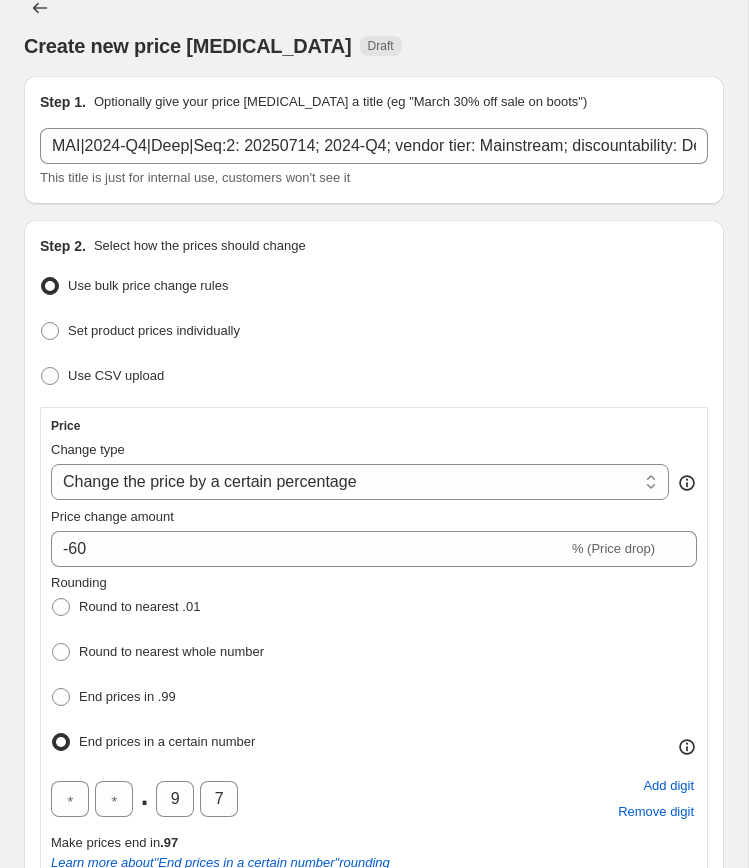 scroll, scrollTop: 25, scrollLeft: 0, axis: vertical 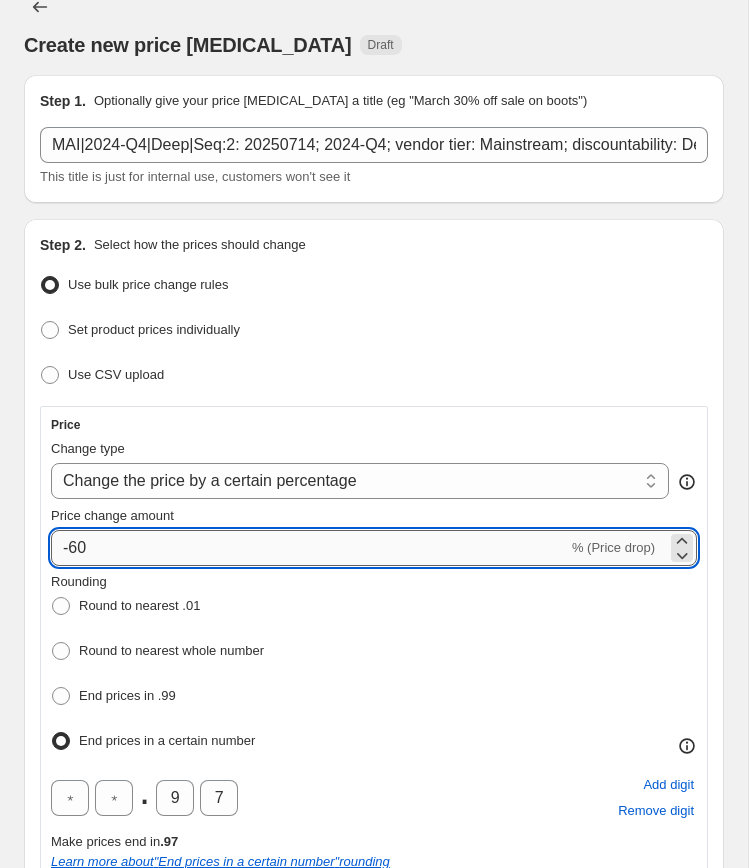 click on "-60" at bounding box center (309, 548) 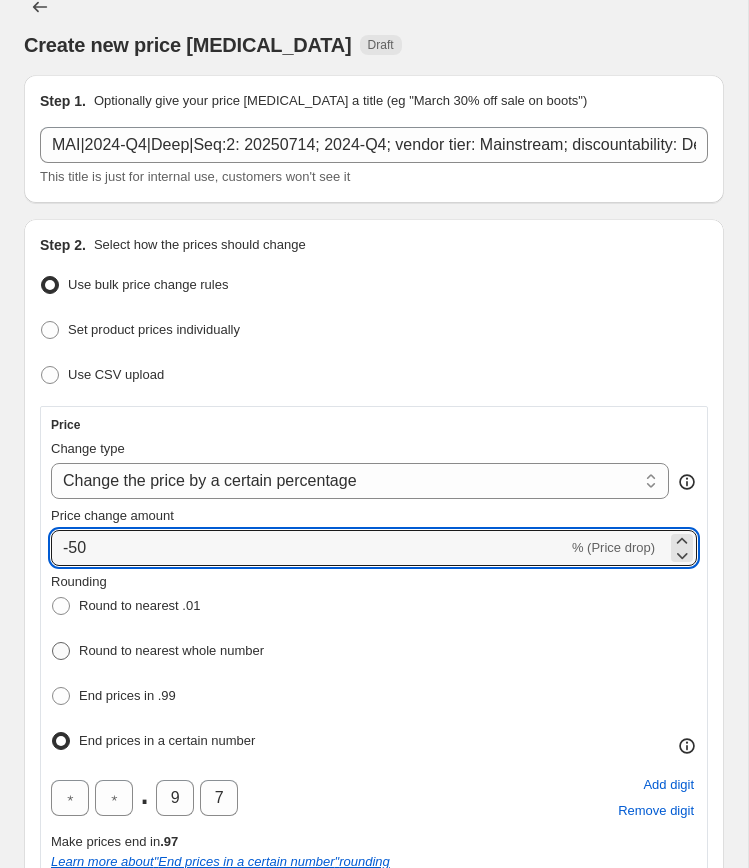 click on "Round to nearest whole number" at bounding box center [171, 650] 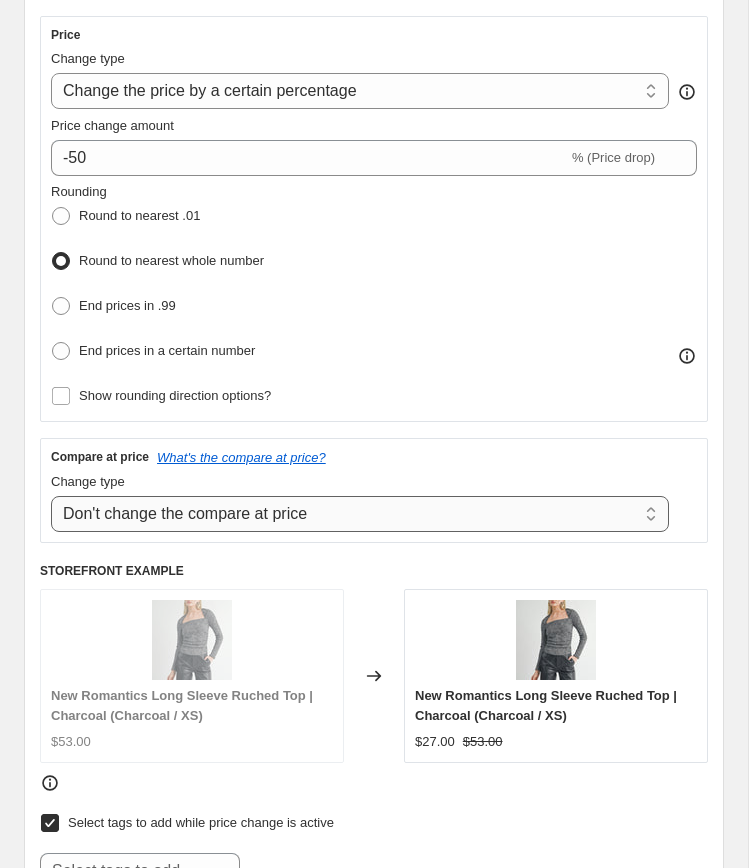 scroll, scrollTop: 427, scrollLeft: 0, axis: vertical 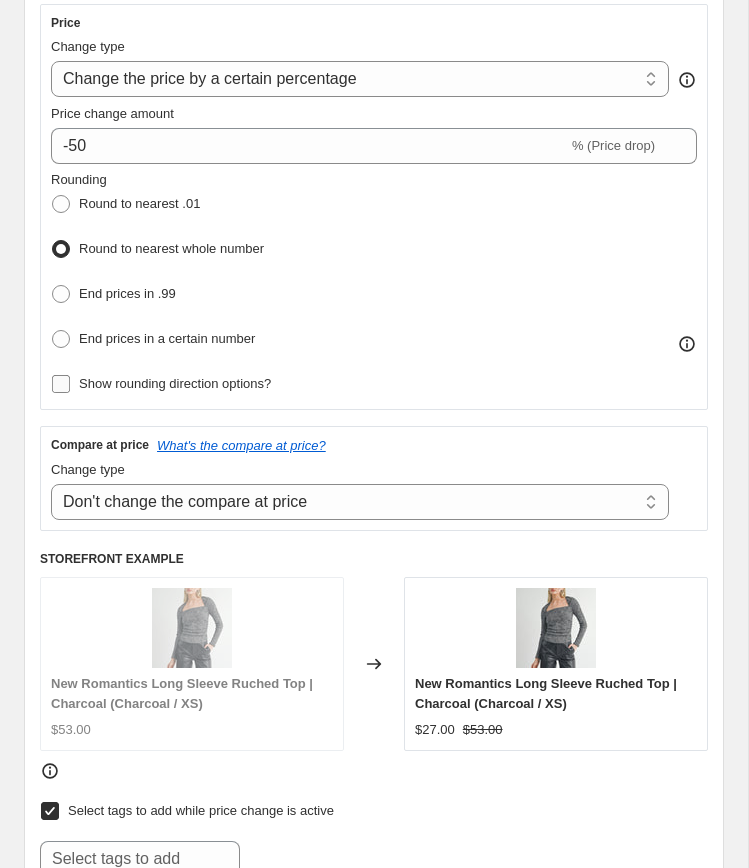click on "Show rounding direction options?" at bounding box center [161, 384] 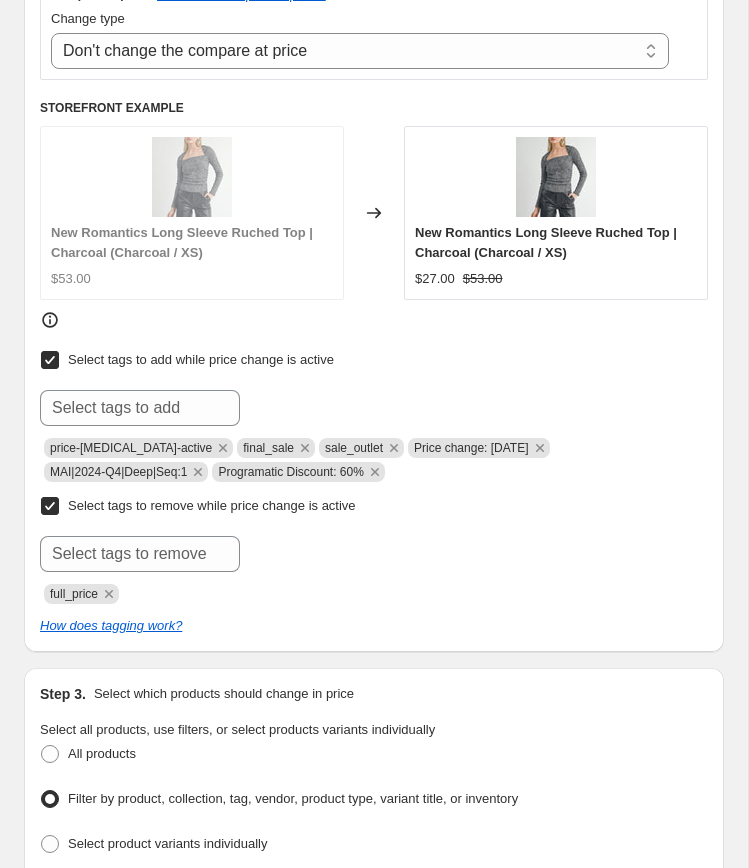 scroll, scrollTop: 1034, scrollLeft: 0, axis: vertical 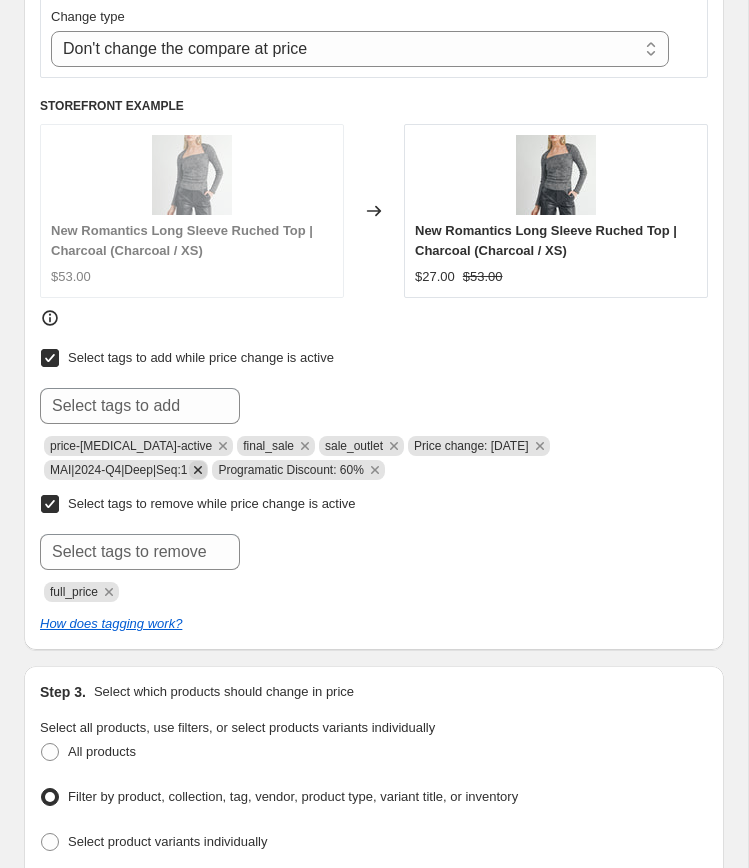 click 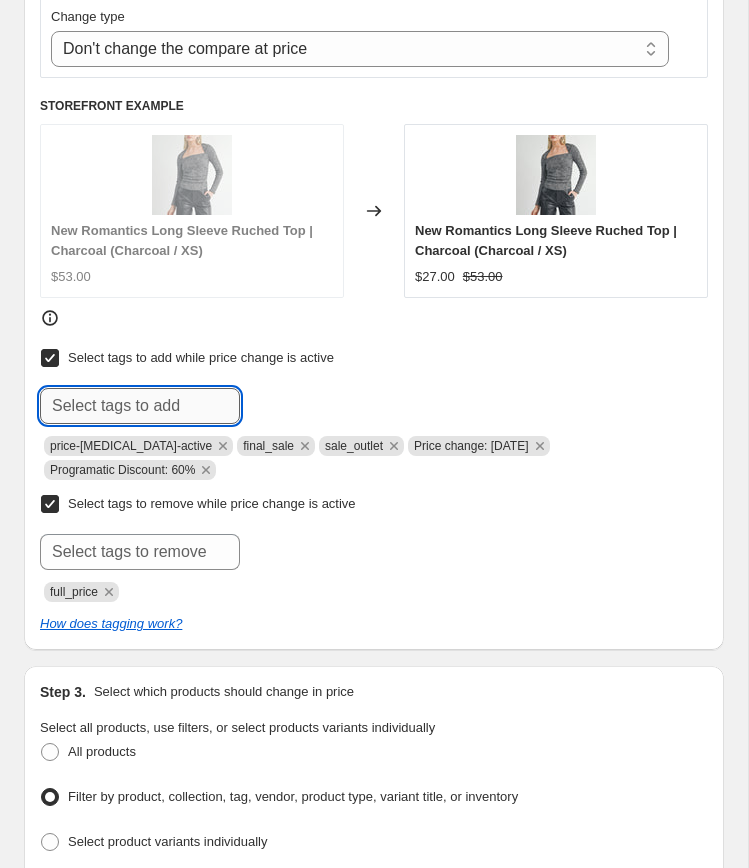 click at bounding box center (140, 406) 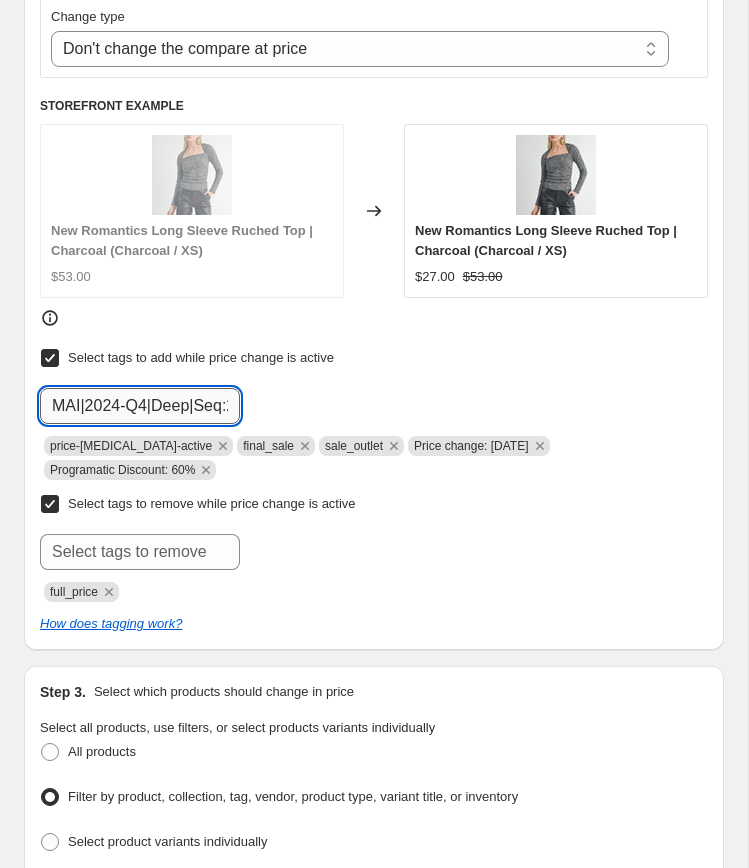 scroll, scrollTop: 0, scrollLeft: 13, axis: horizontal 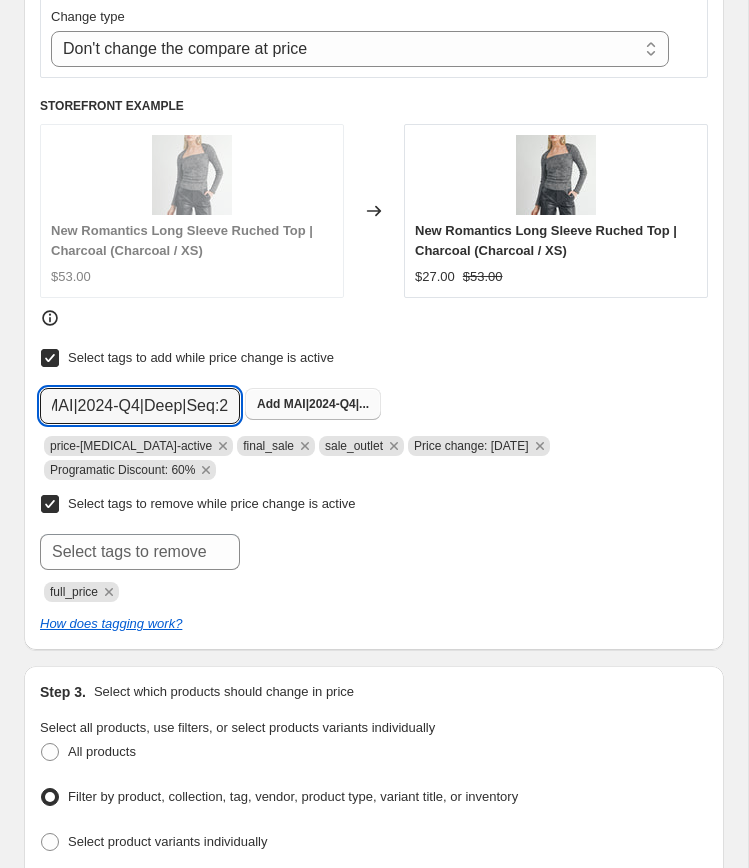 click on "MAI|2024-Q4|..." at bounding box center [326, 404] 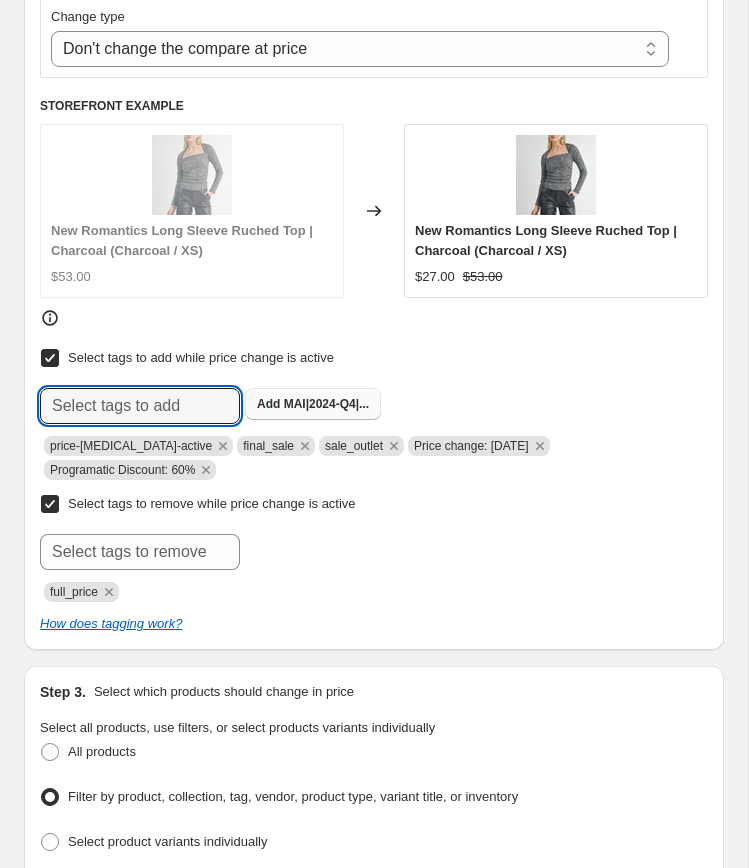 scroll, scrollTop: 0, scrollLeft: 0, axis: both 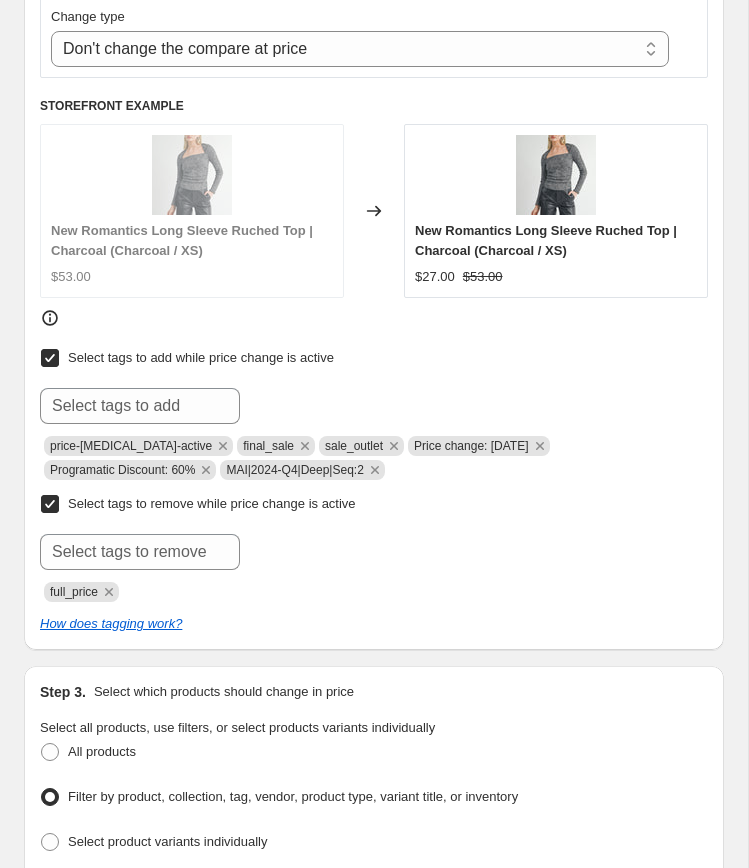 drag, startPoint x: 400, startPoint y: 434, endPoint x: 528, endPoint y: 441, distance: 128.19127 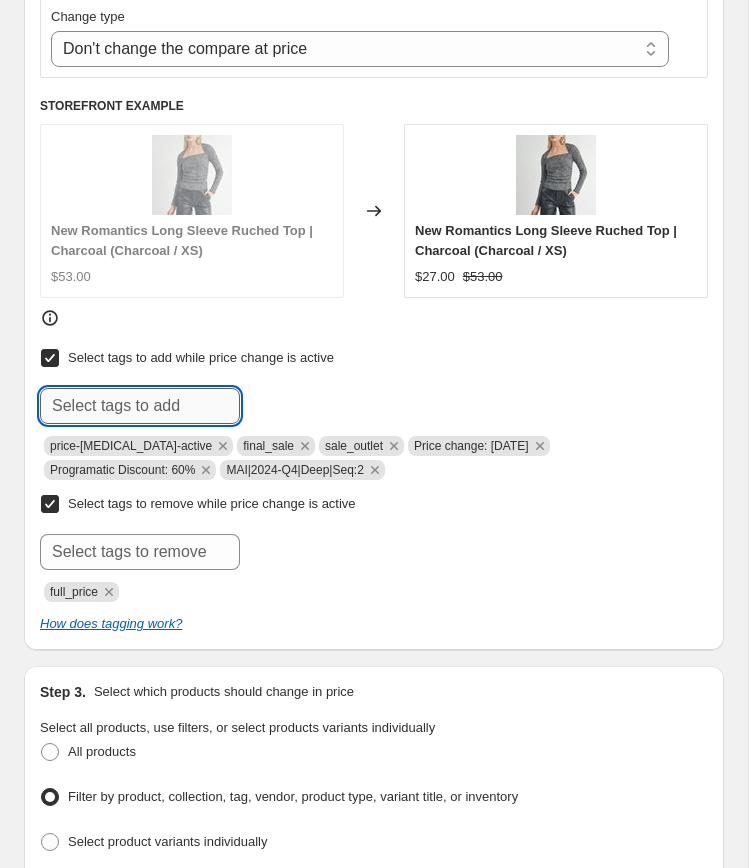 click at bounding box center [140, 406] 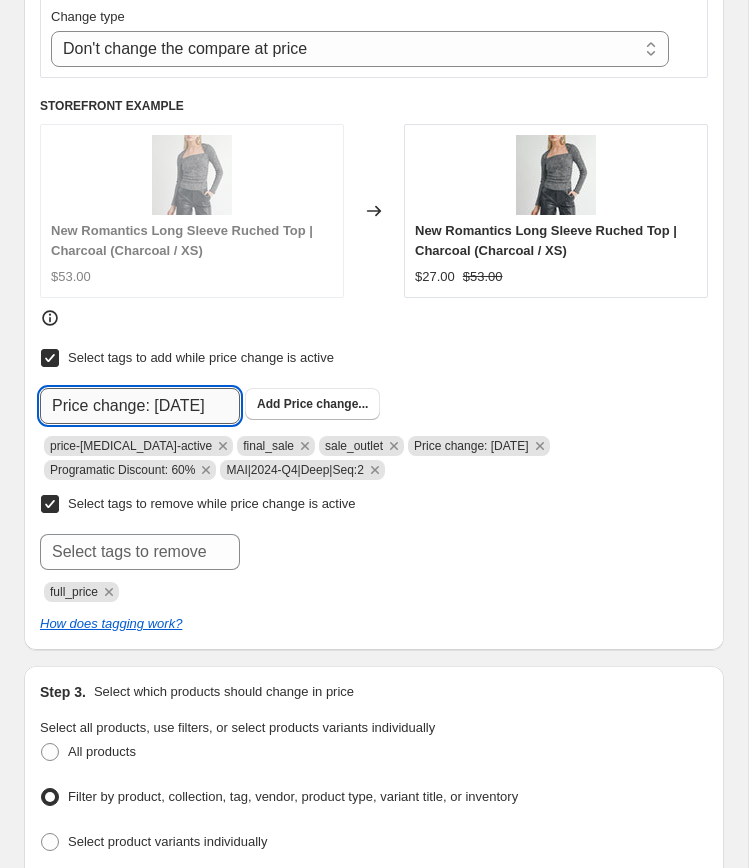 click on "Price change: [DATE]" at bounding box center [140, 406] 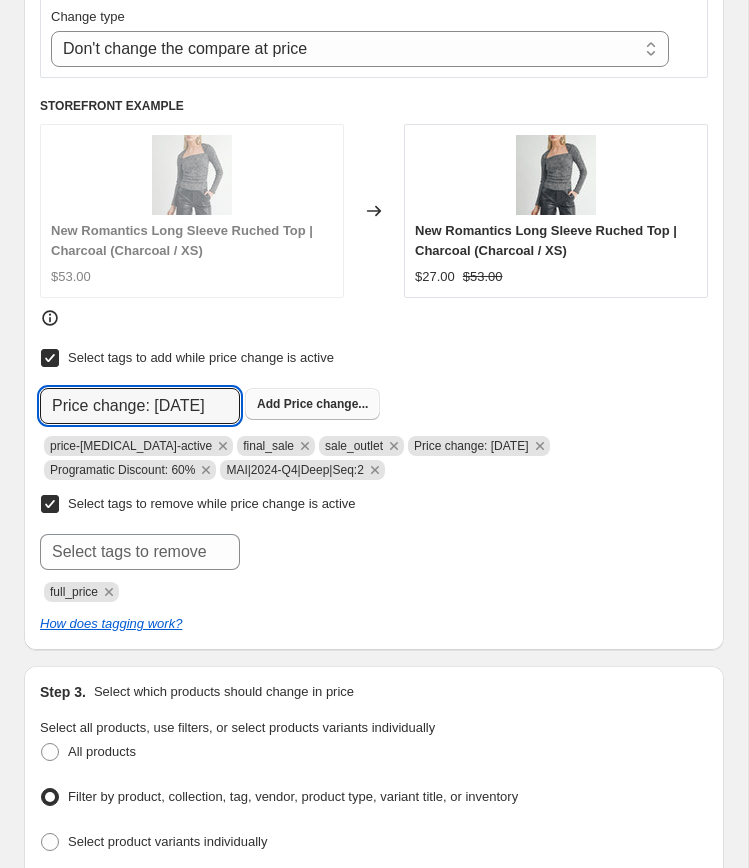 click on "Price change..." at bounding box center [326, 404] 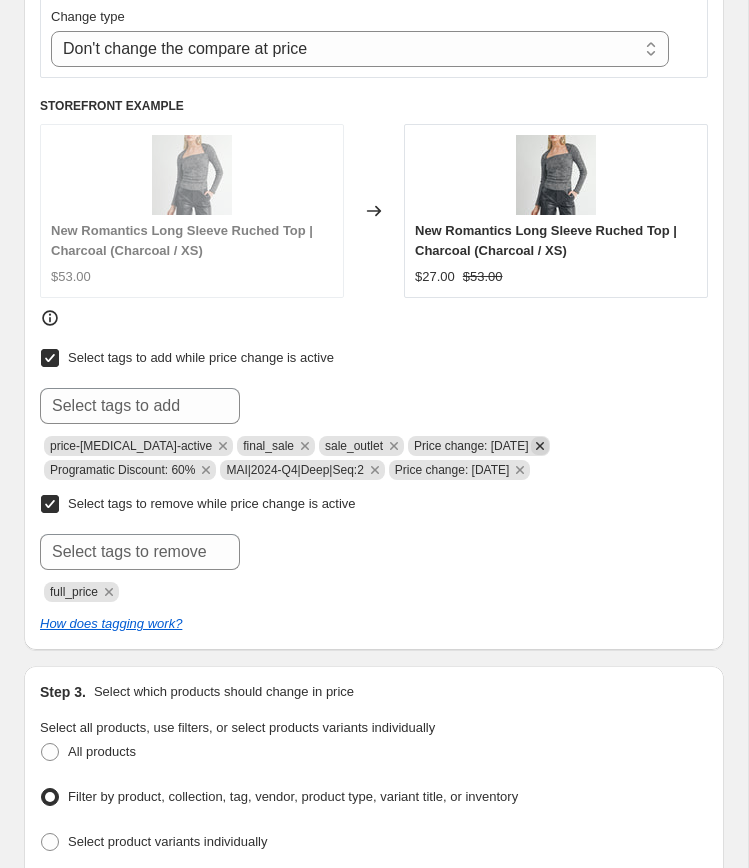 click 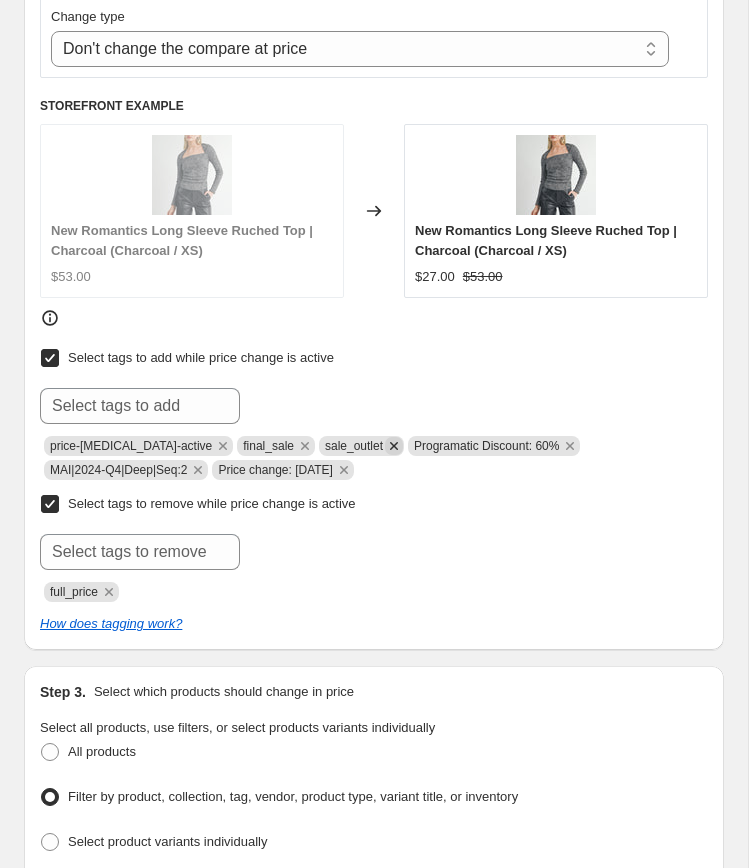 click 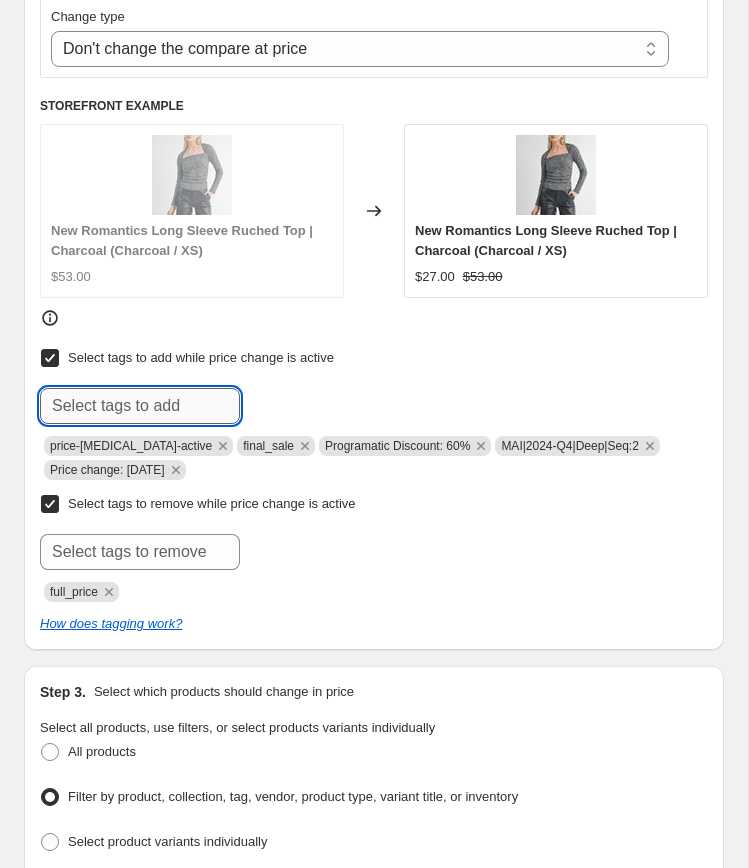 click at bounding box center [140, 406] 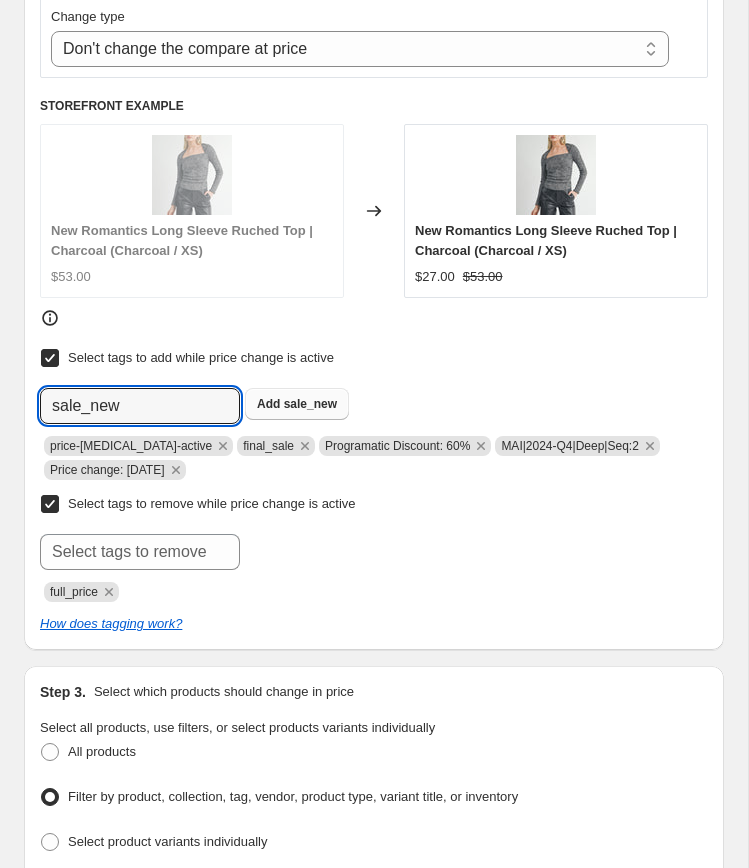 click on "sale_new" at bounding box center (310, 404) 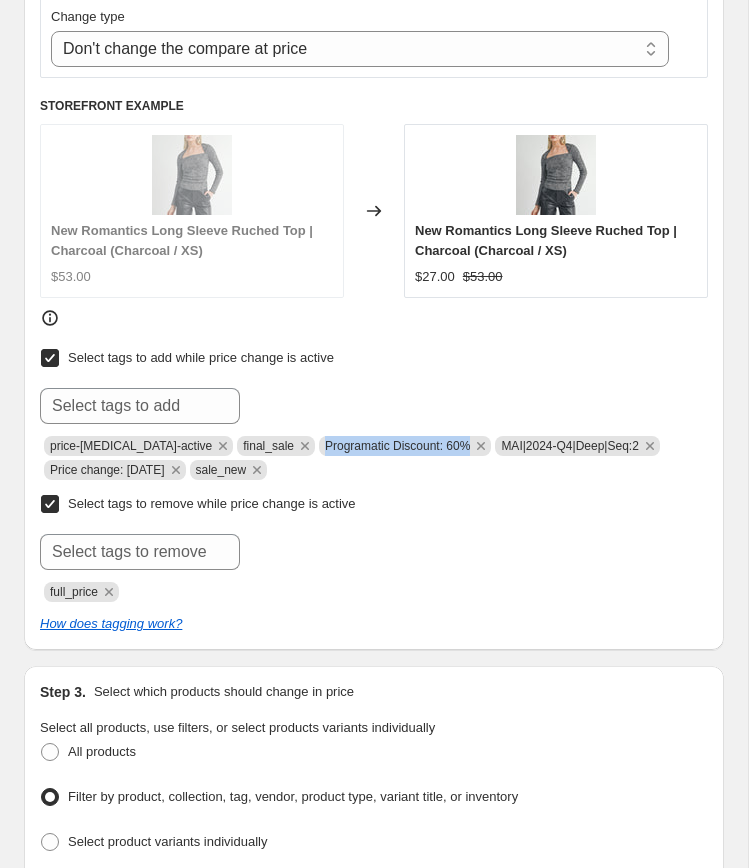 drag, startPoint x: 308, startPoint y: 433, endPoint x: 463, endPoint y: 439, distance: 155.11609 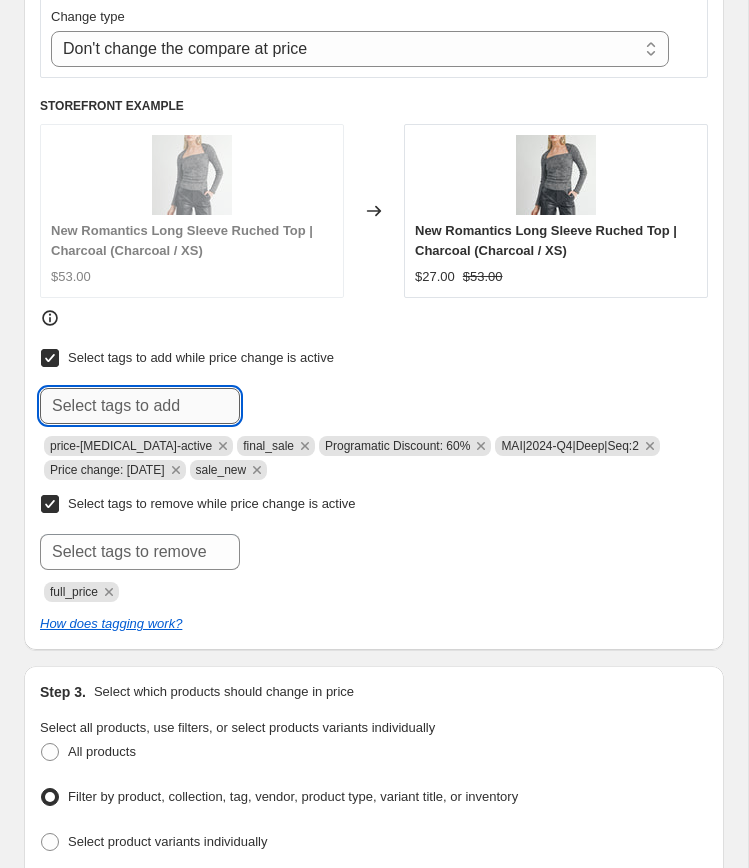 click at bounding box center (140, 406) 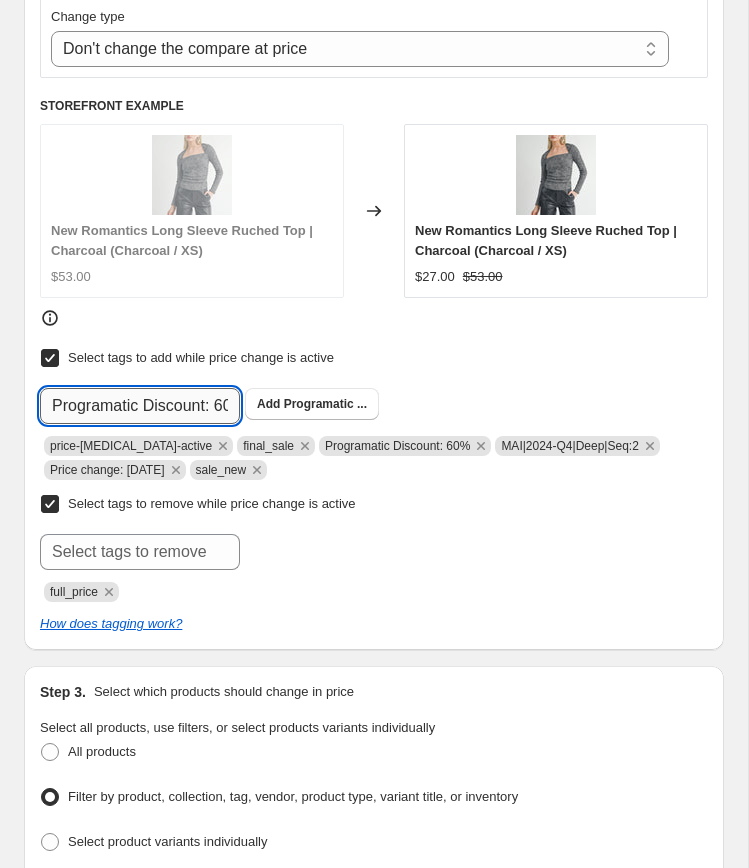 scroll, scrollTop: 0, scrollLeft: 26, axis: horizontal 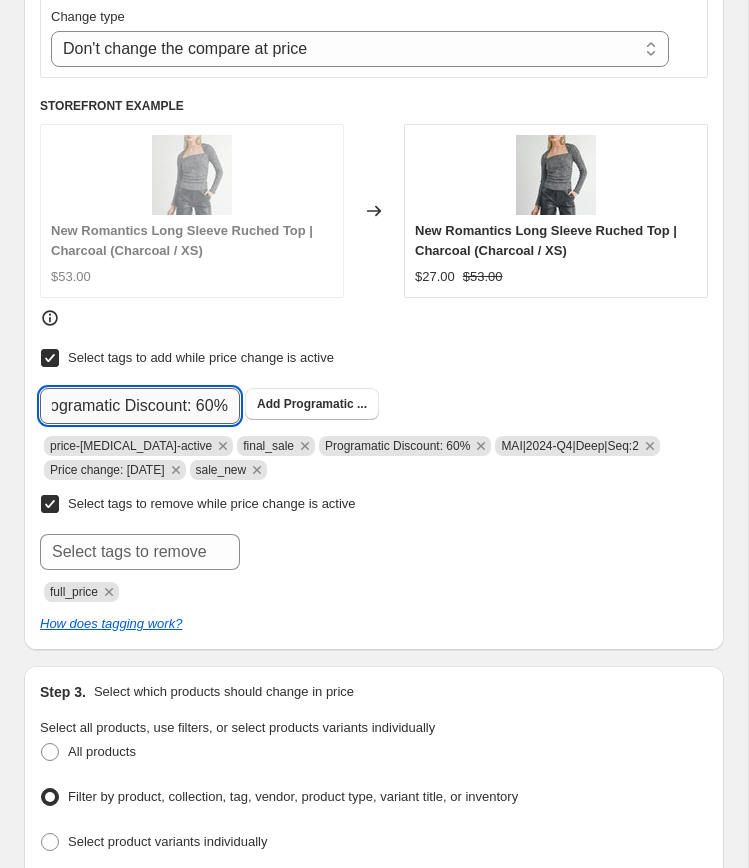 click on "Programatic Discount: 60%" at bounding box center (140, 406) 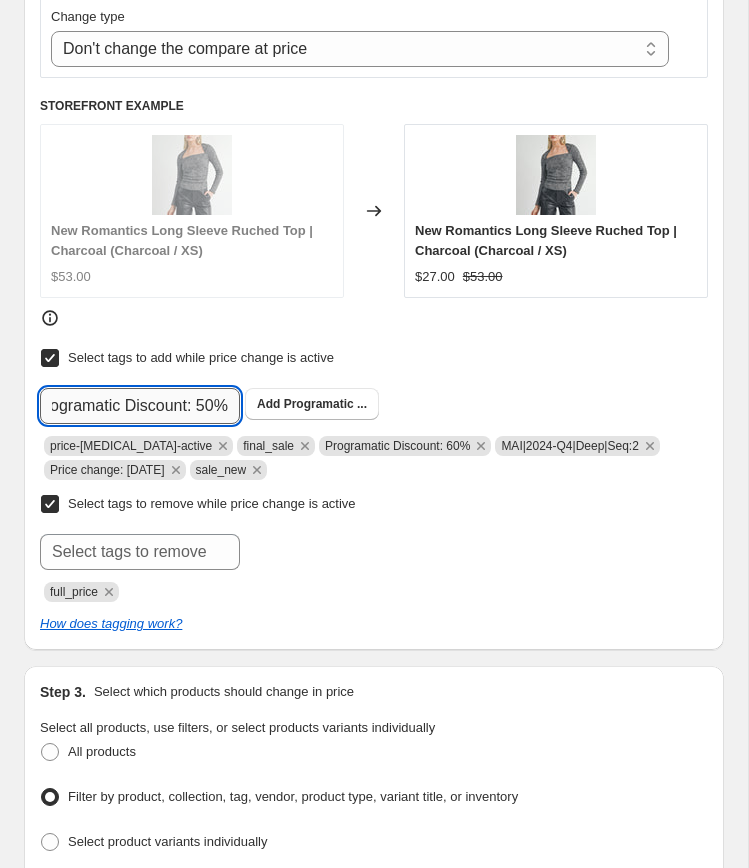 scroll, scrollTop: 0, scrollLeft: 16, axis: horizontal 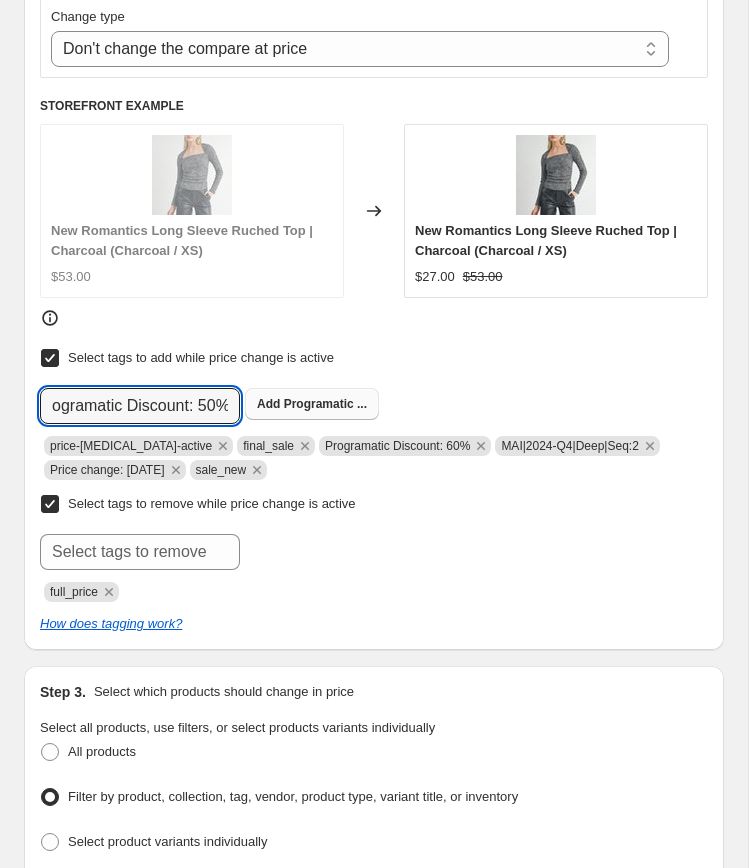 click on "Add" at bounding box center (268, 404) 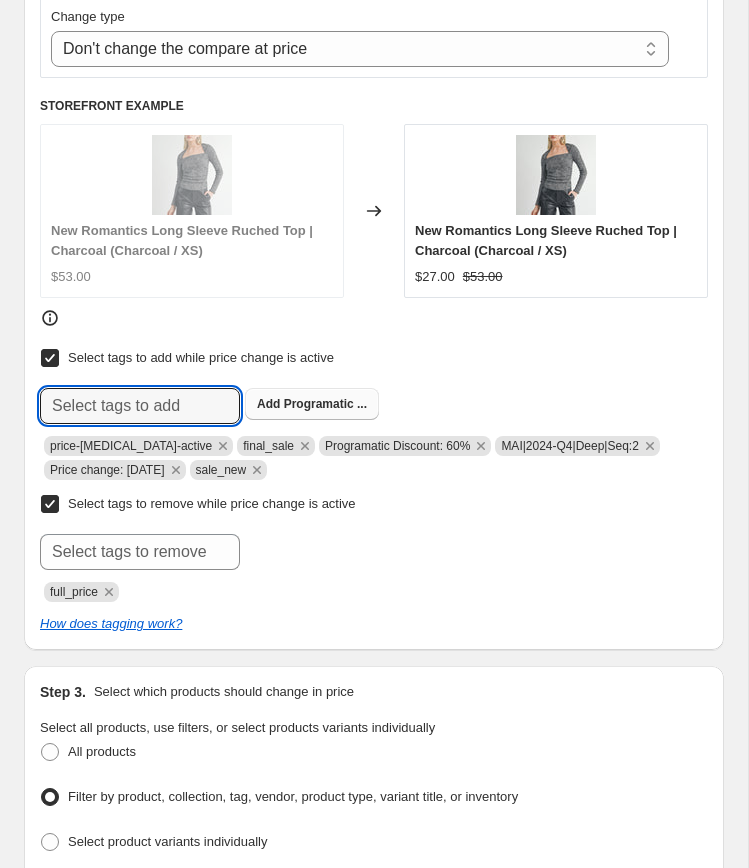scroll, scrollTop: 0, scrollLeft: 0, axis: both 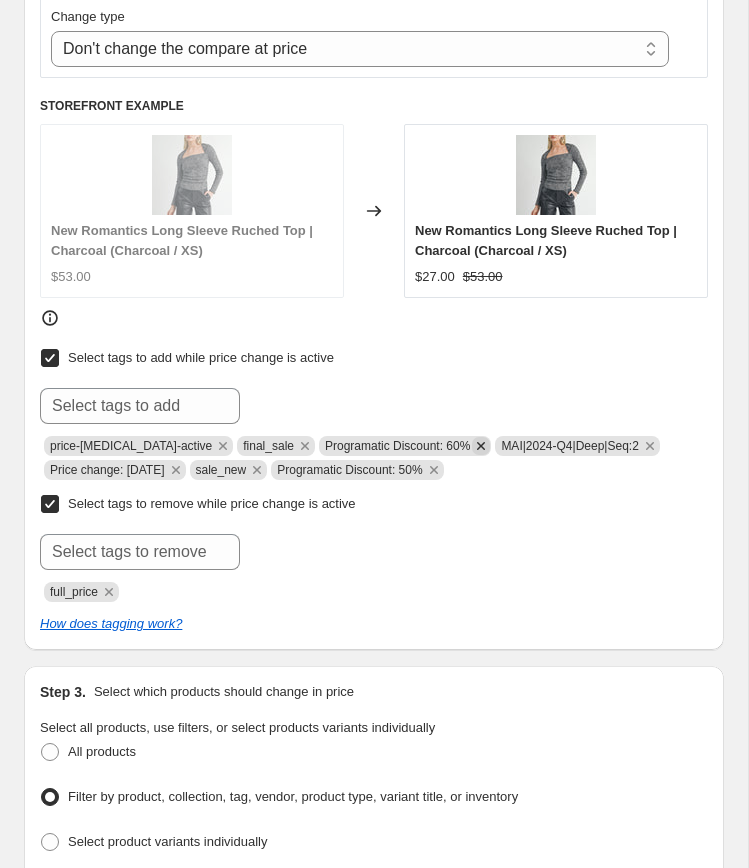 click 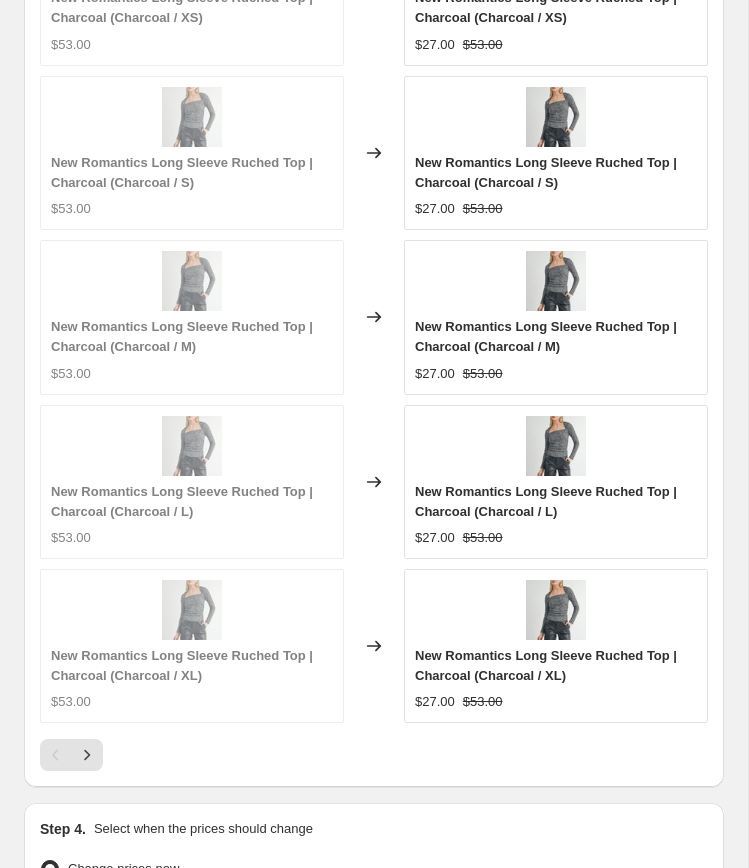 scroll, scrollTop: 3006, scrollLeft: 0, axis: vertical 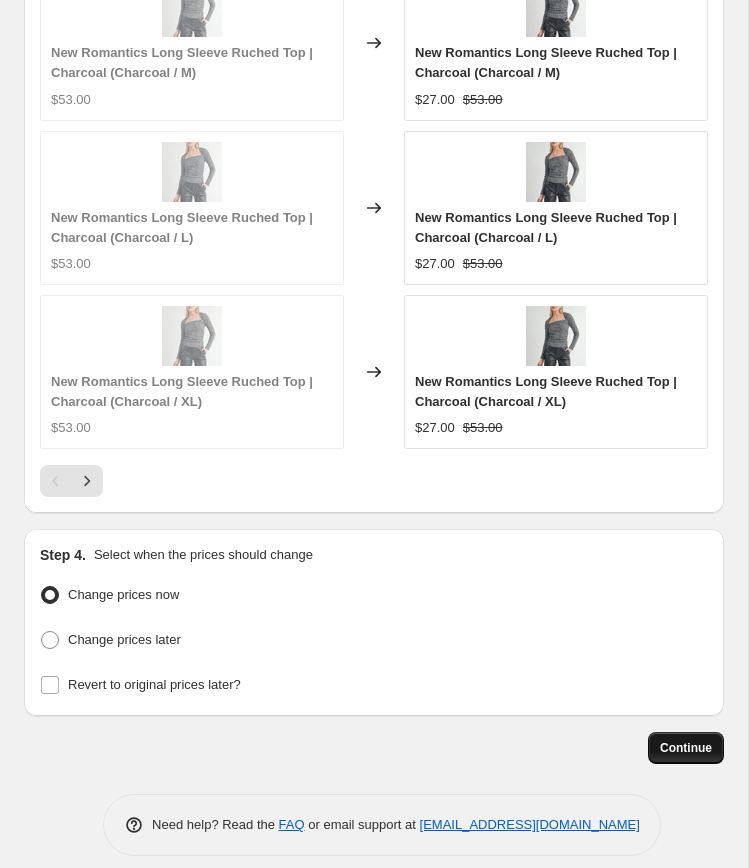 click on "Continue" at bounding box center (686, 748) 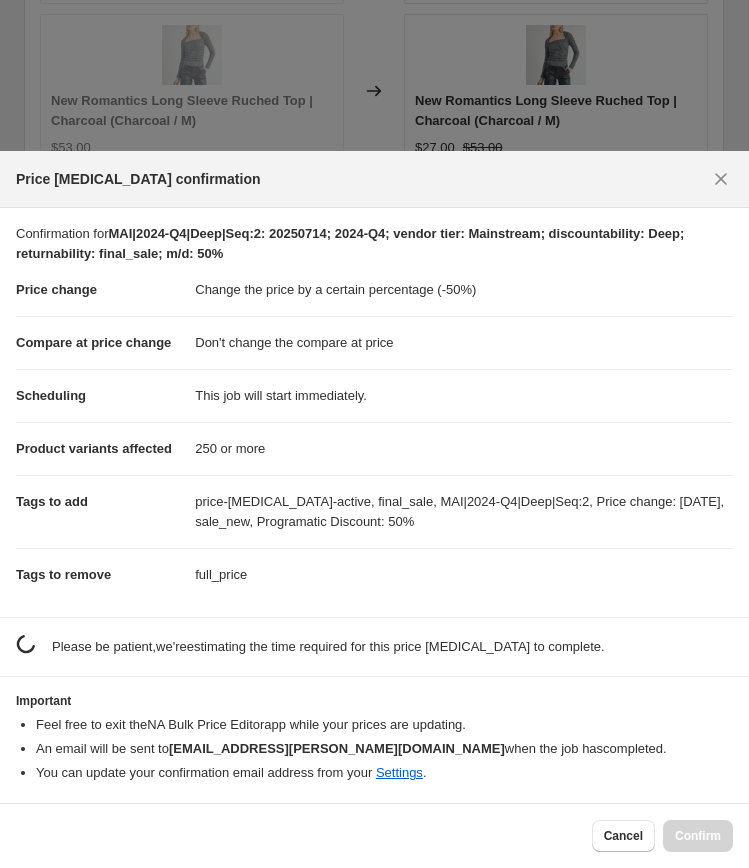 scroll, scrollTop: 0, scrollLeft: 0, axis: both 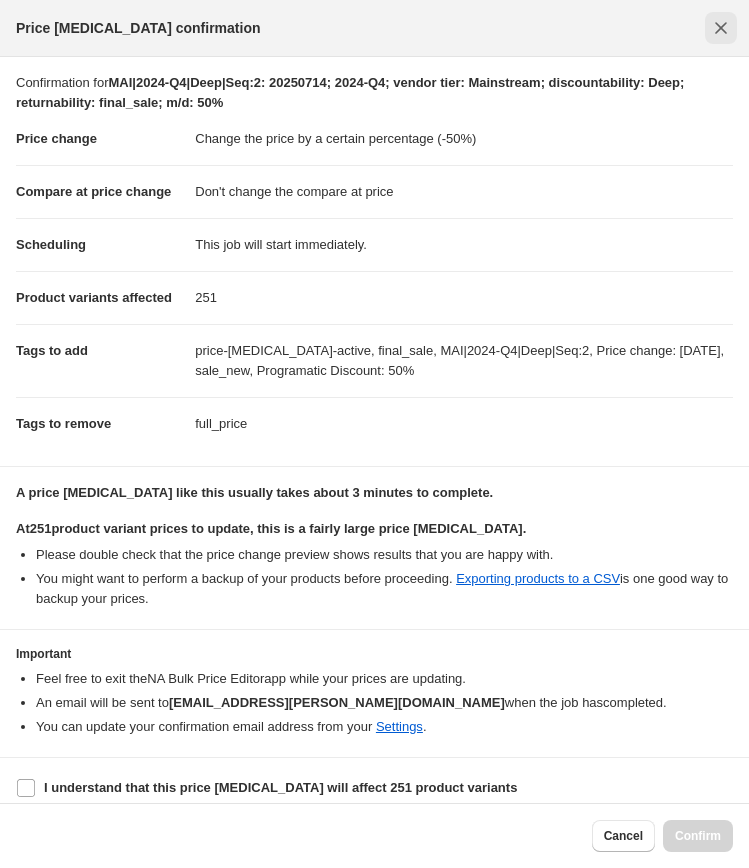 click 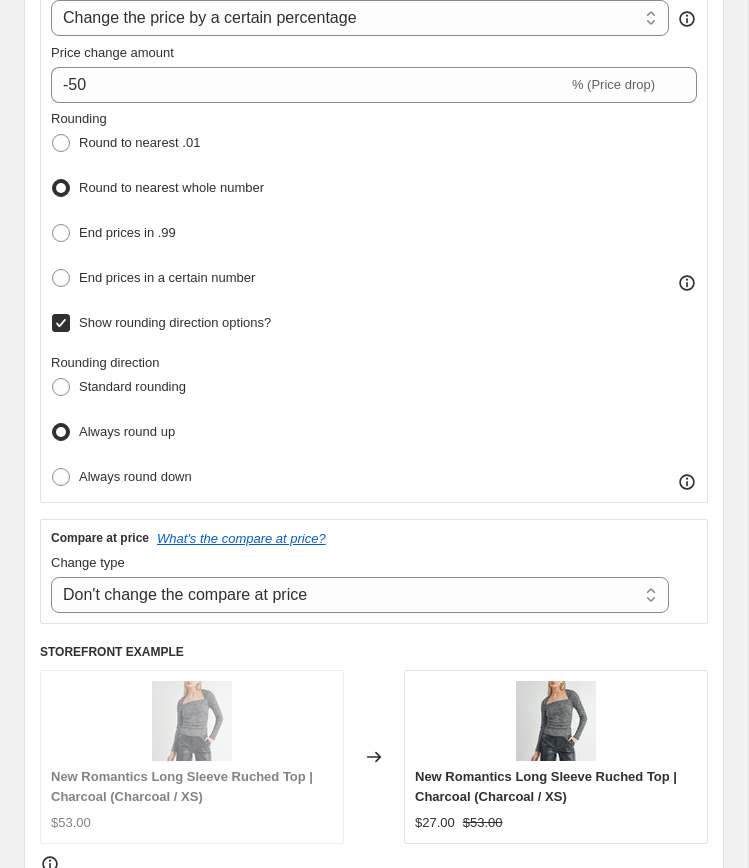 scroll, scrollTop: 0, scrollLeft: 0, axis: both 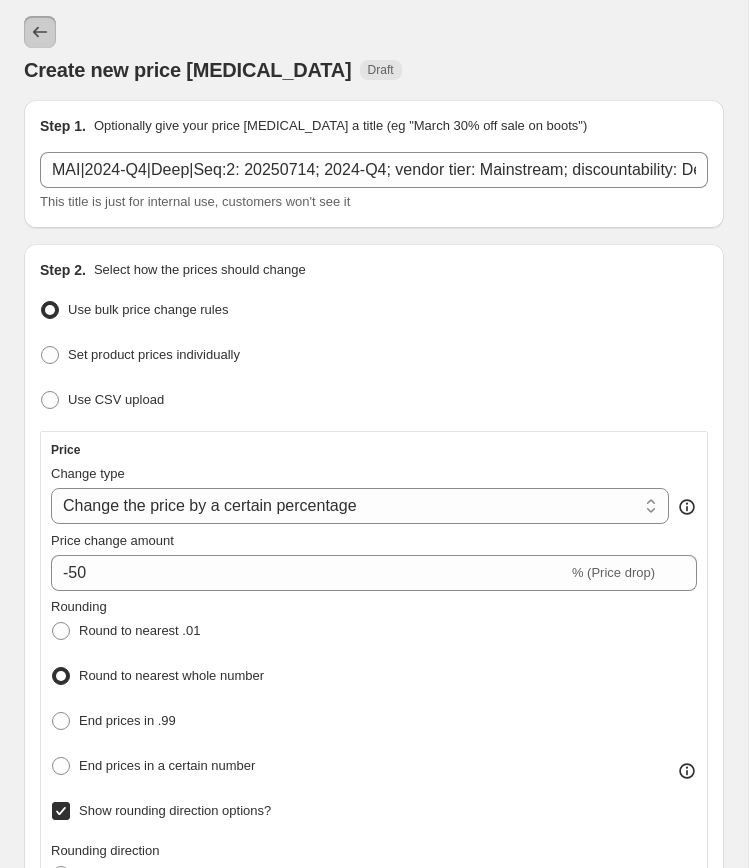 click 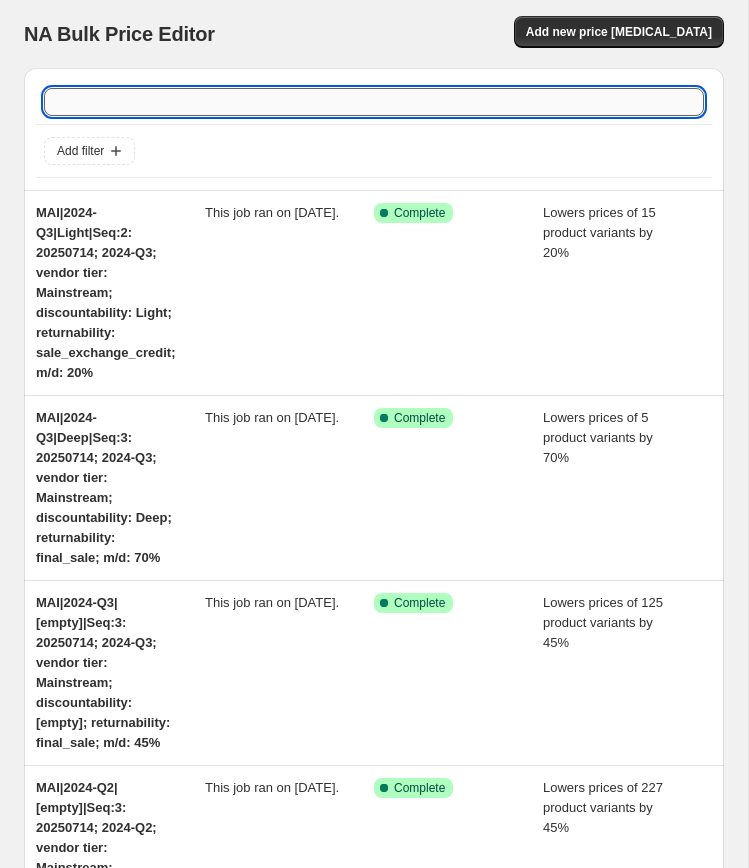 click at bounding box center (374, 102) 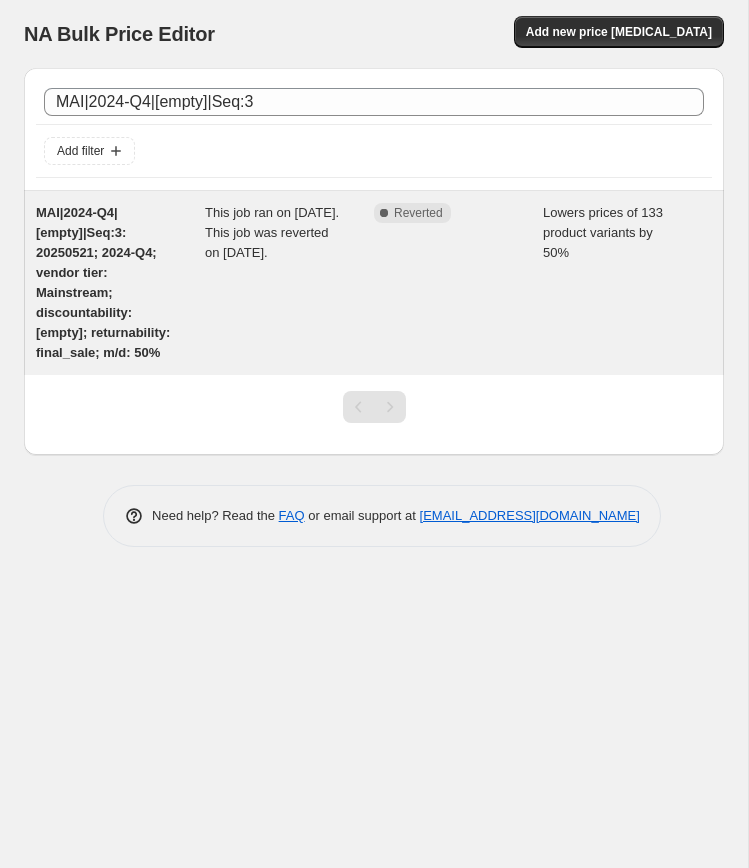click on "MAI|2024-Q4|[empty]|Seq:3: 20250521; 2024-Q4; vendor tier: Mainstream; discountability: [empty]; returnability: final_sale; m/d: 50%" at bounding box center [120, 283] 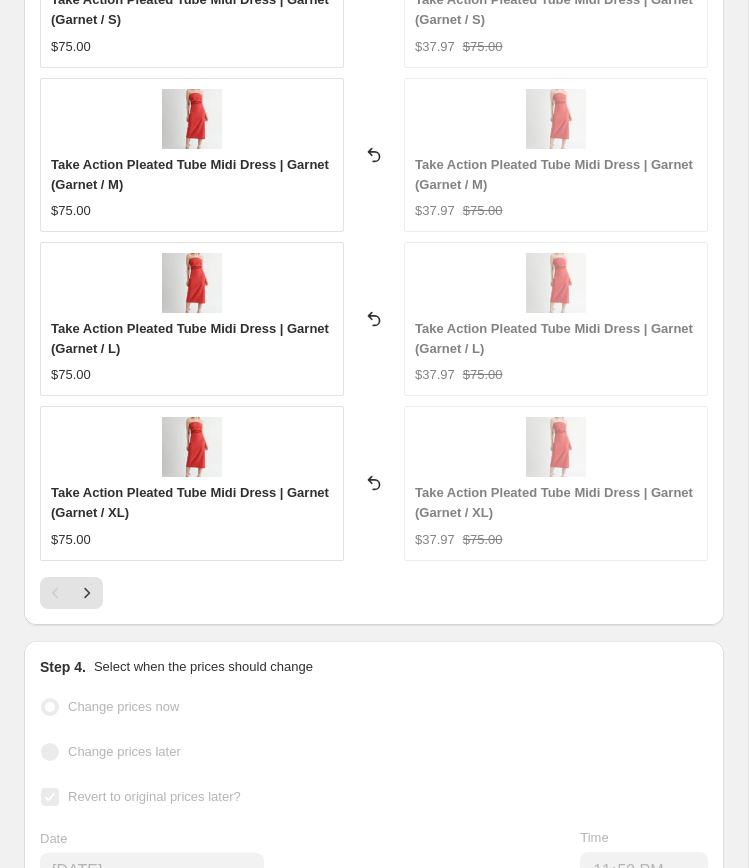 scroll, scrollTop: 3502, scrollLeft: 0, axis: vertical 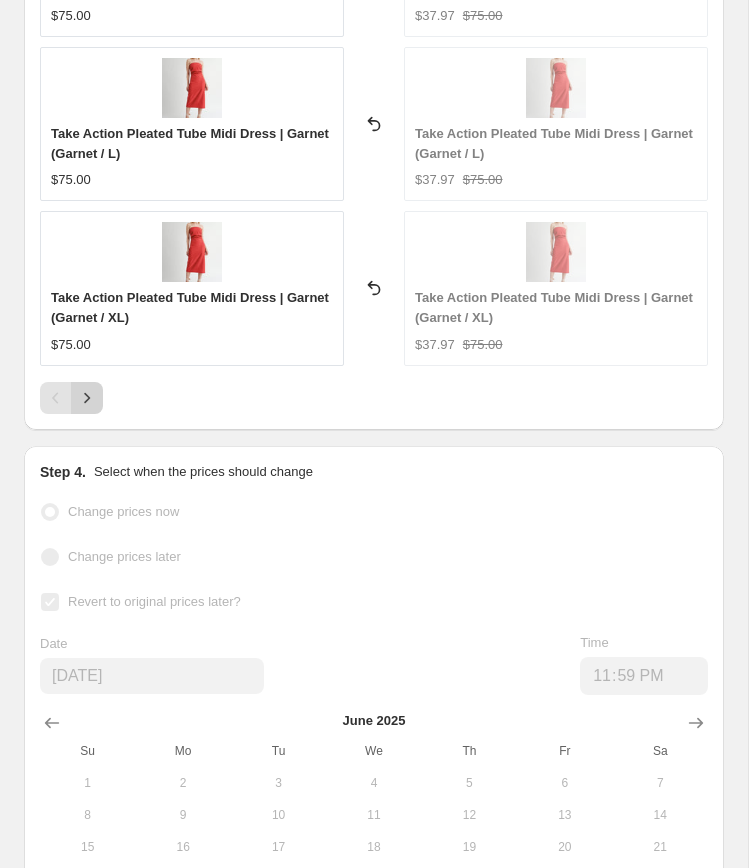 click 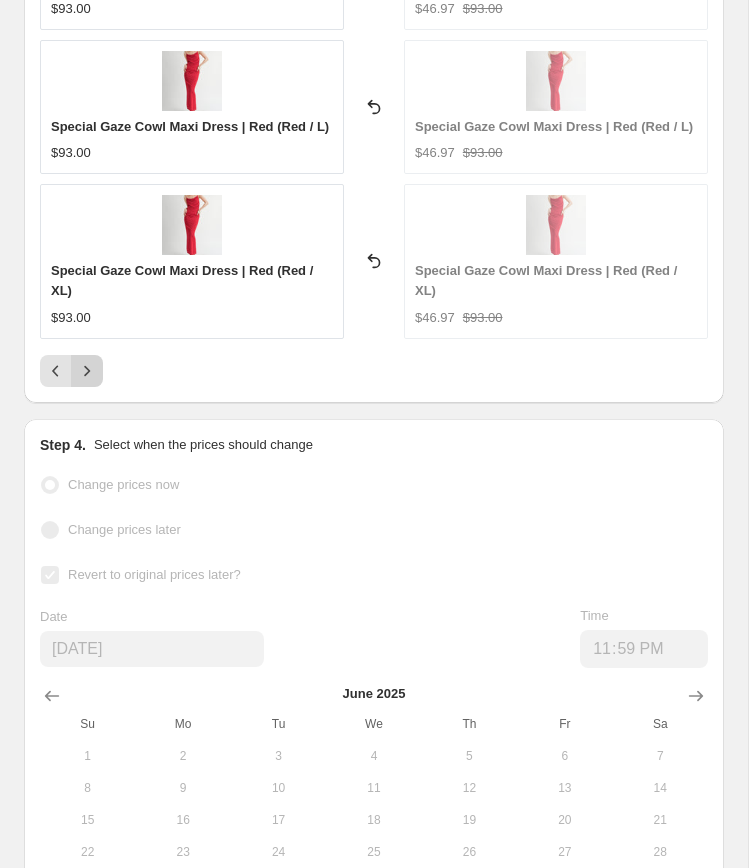 scroll, scrollTop: 3315, scrollLeft: 0, axis: vertical 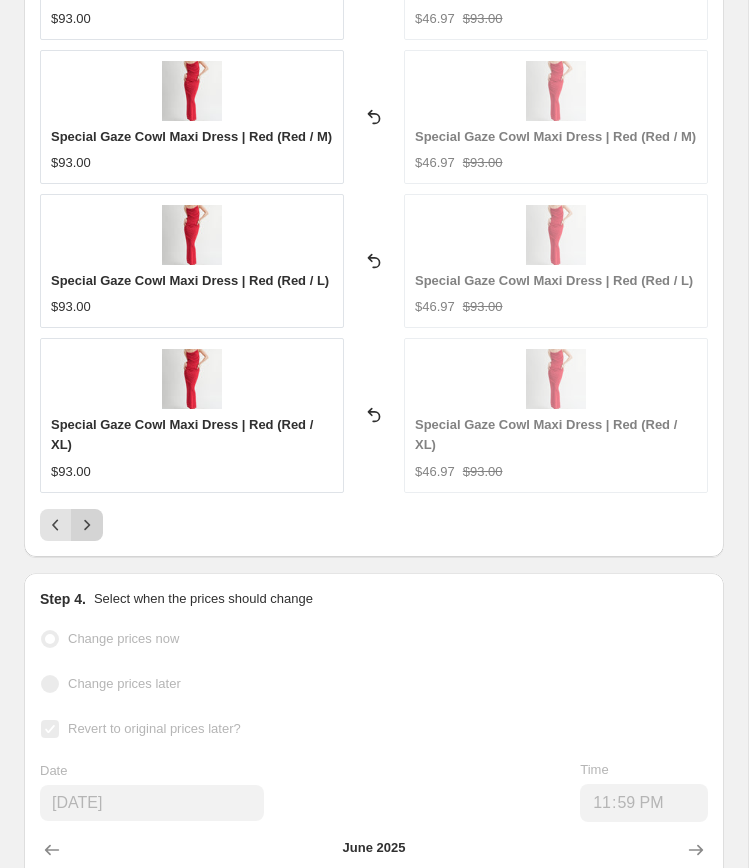 click 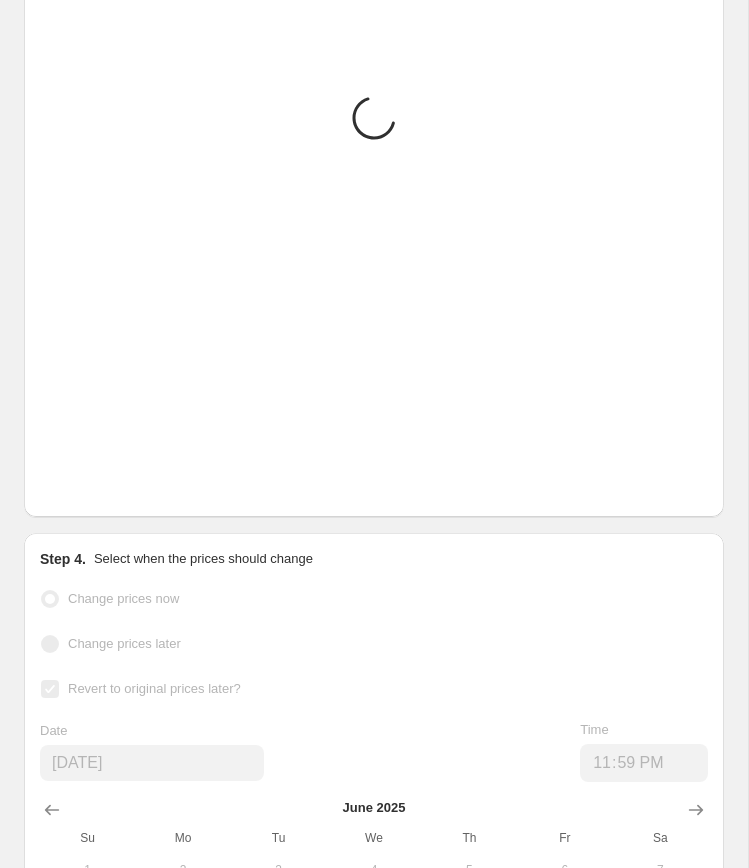 scroll, scrollTop: 3315, scrollLeft: 0, axis: vertical 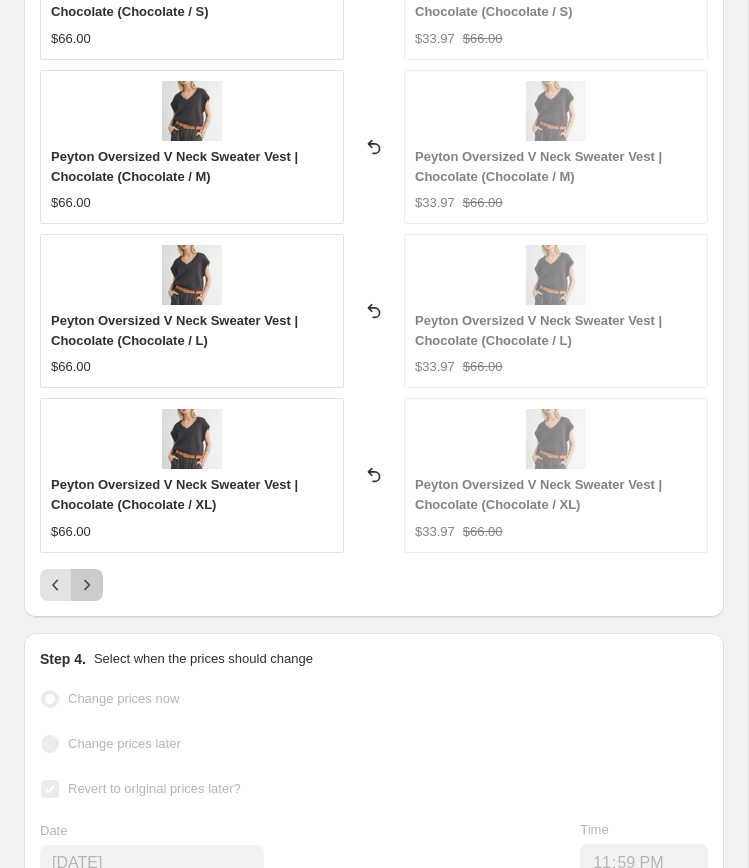 click 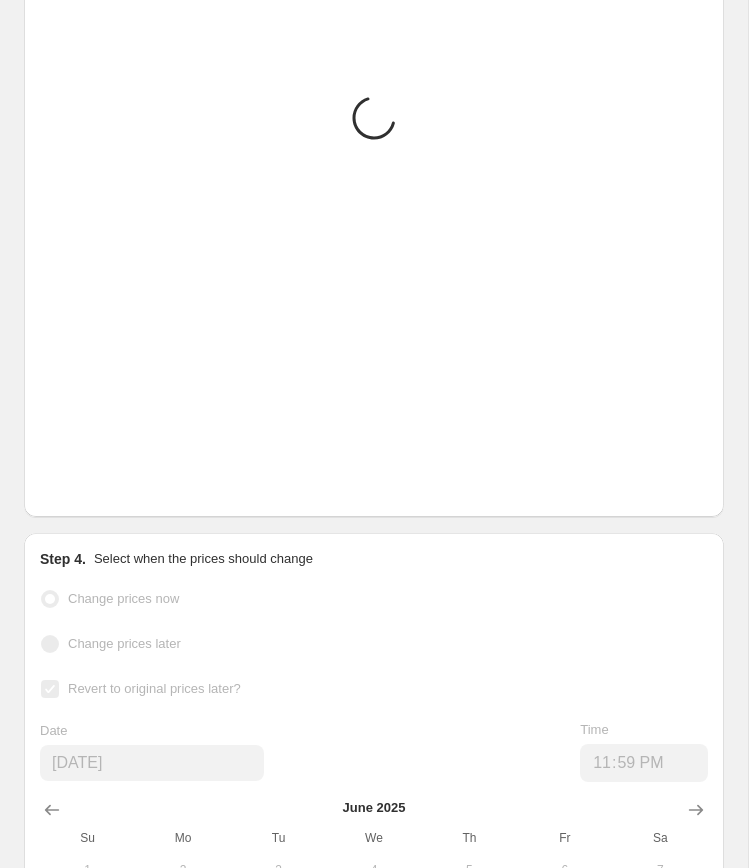 scroll, scrollTop: 3315, scrollLeft: 0, axis: vertical 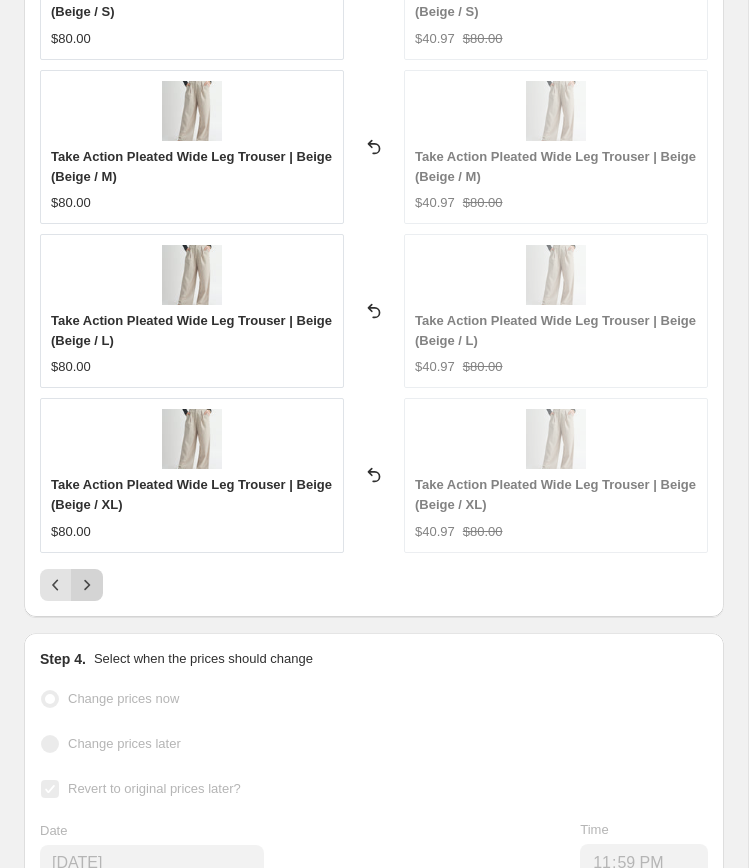 click 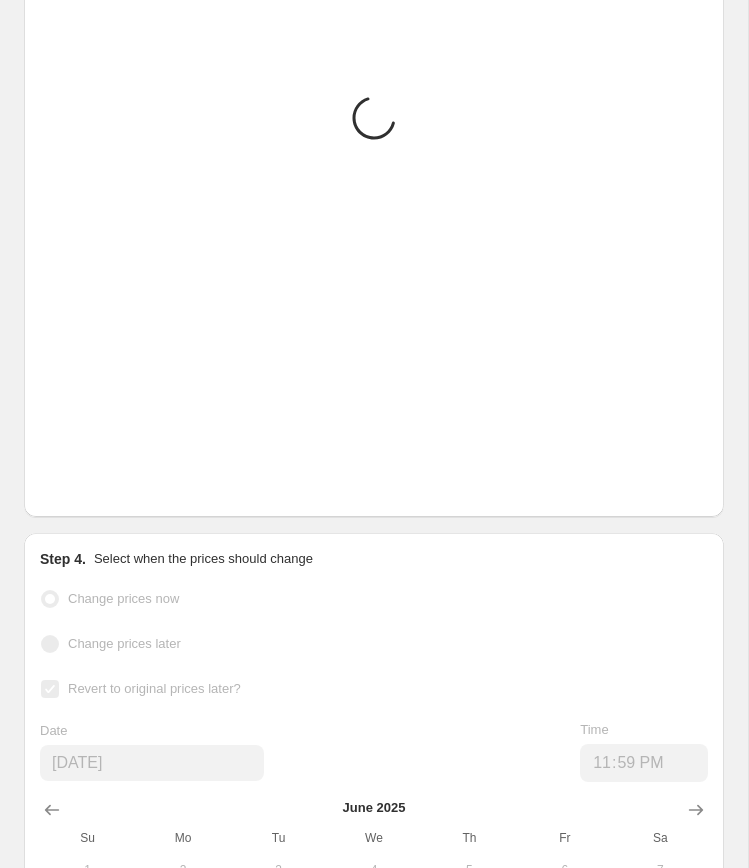 scroll, scrollTop: 3315, scrollLeft: 0, axis: vertical 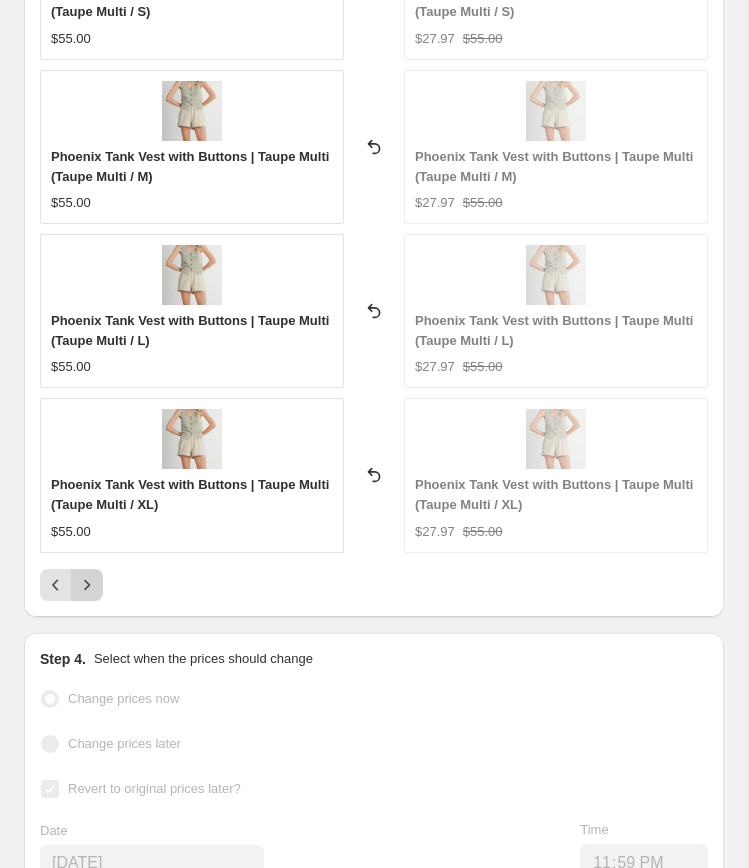 click 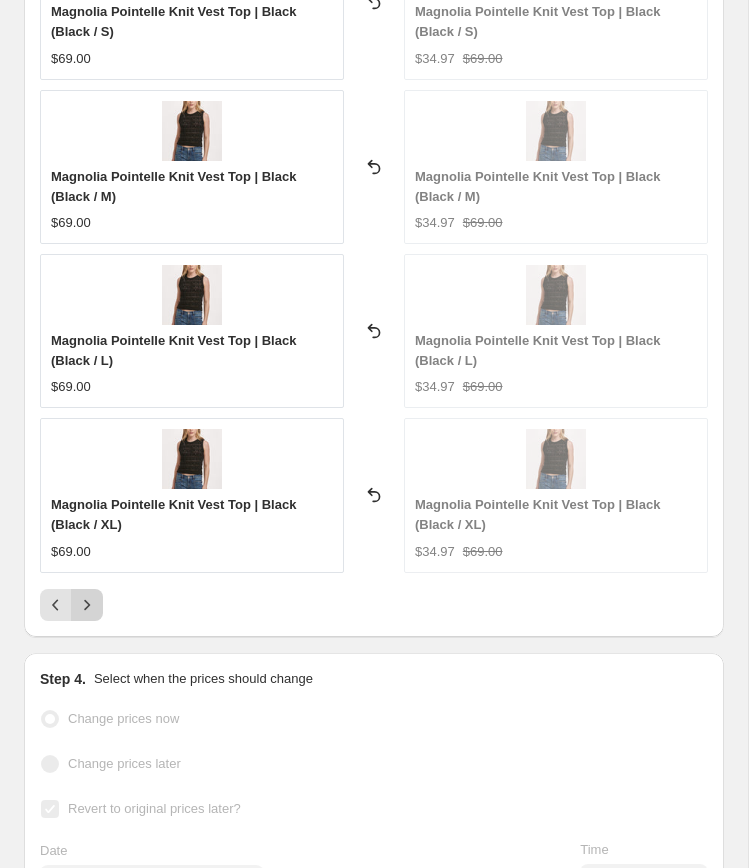 scroll, scrollTop: 3315, scrollLeft: 0, axis: vertical 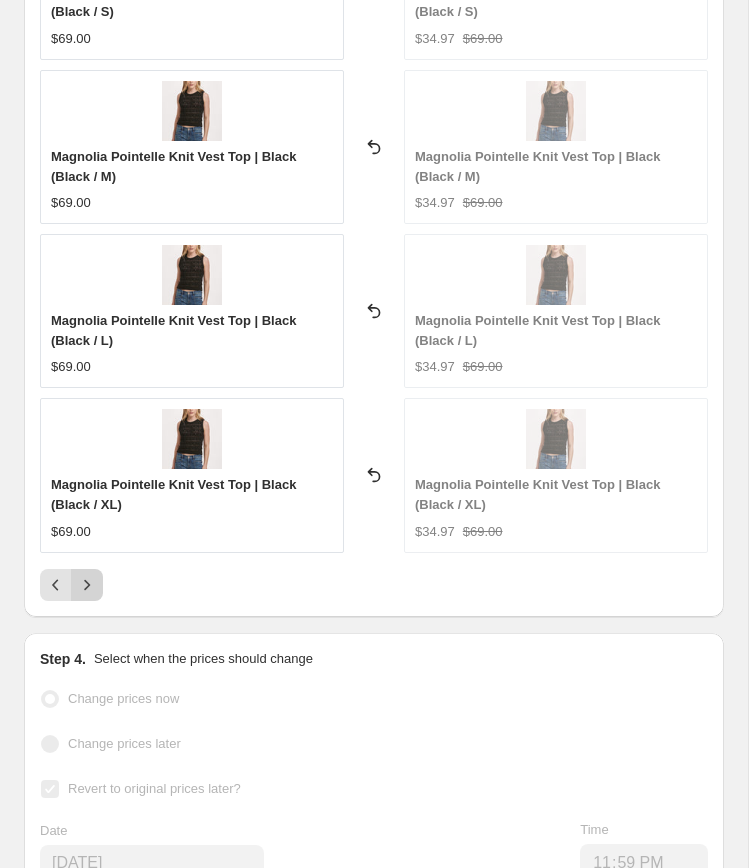 click 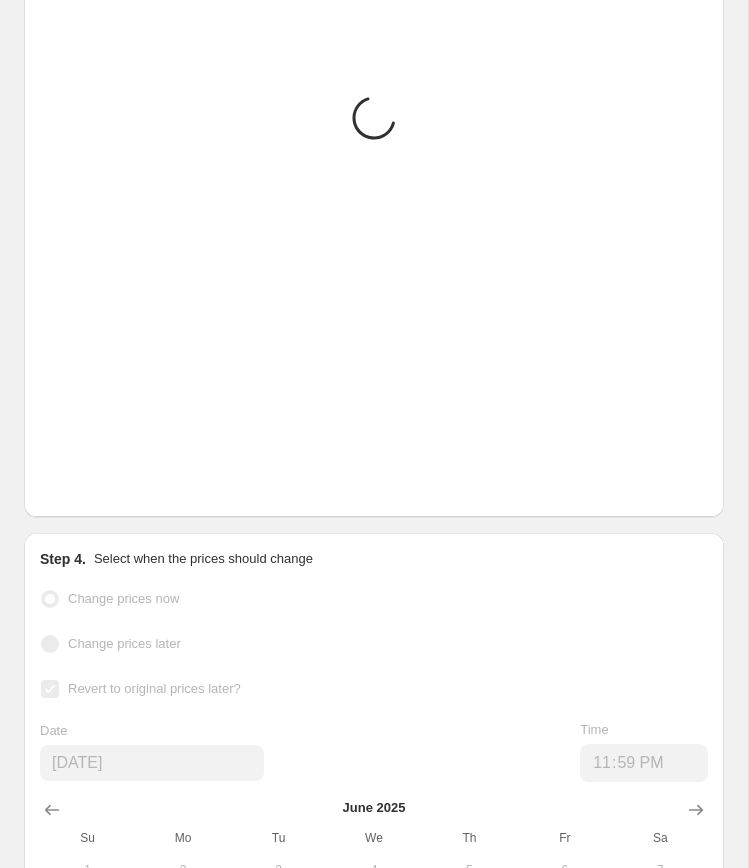 scroll, scrollTop: 3315, scrollLeft: 0, axis: vertical 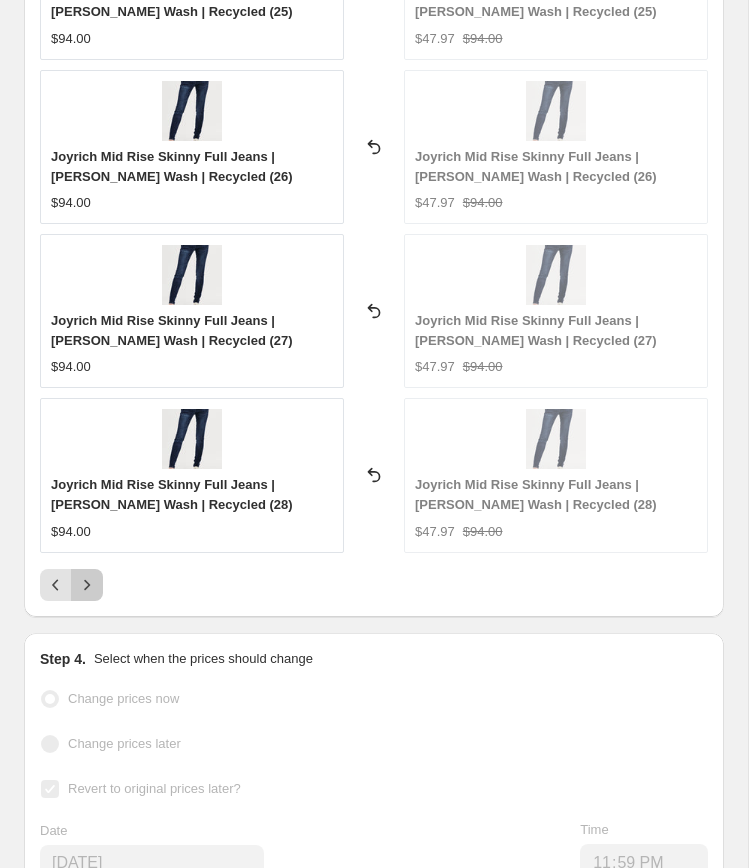 click 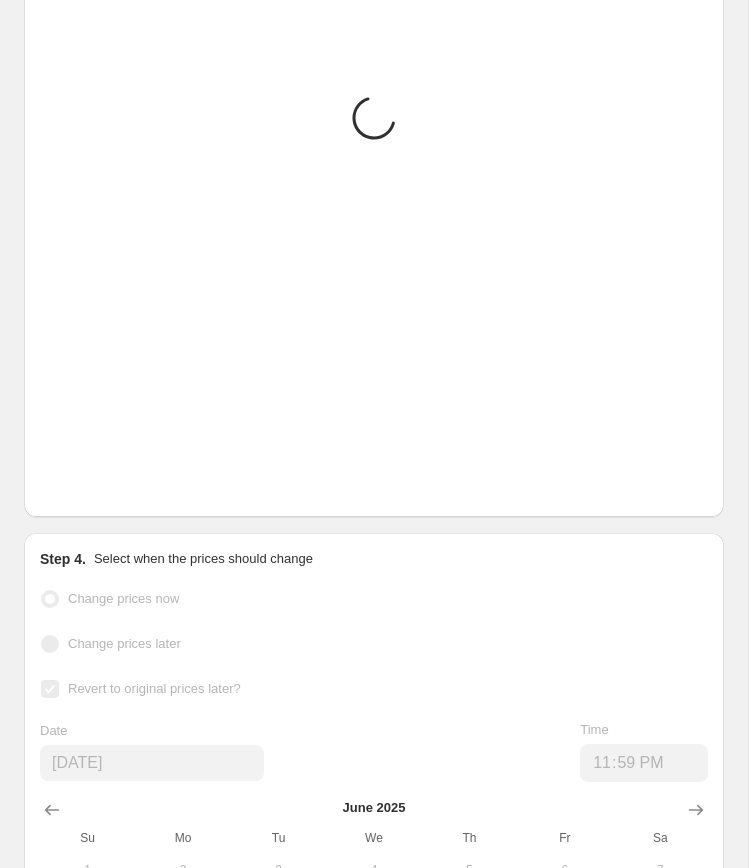 scroll, scrollTop: 3315, scrollLeft: 0, axis: vertical 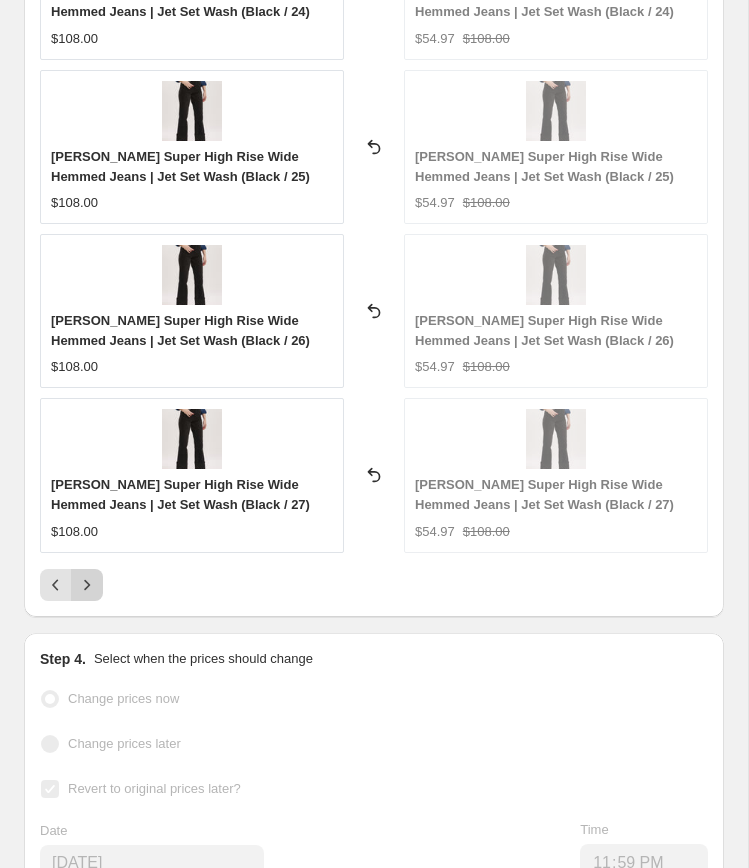click 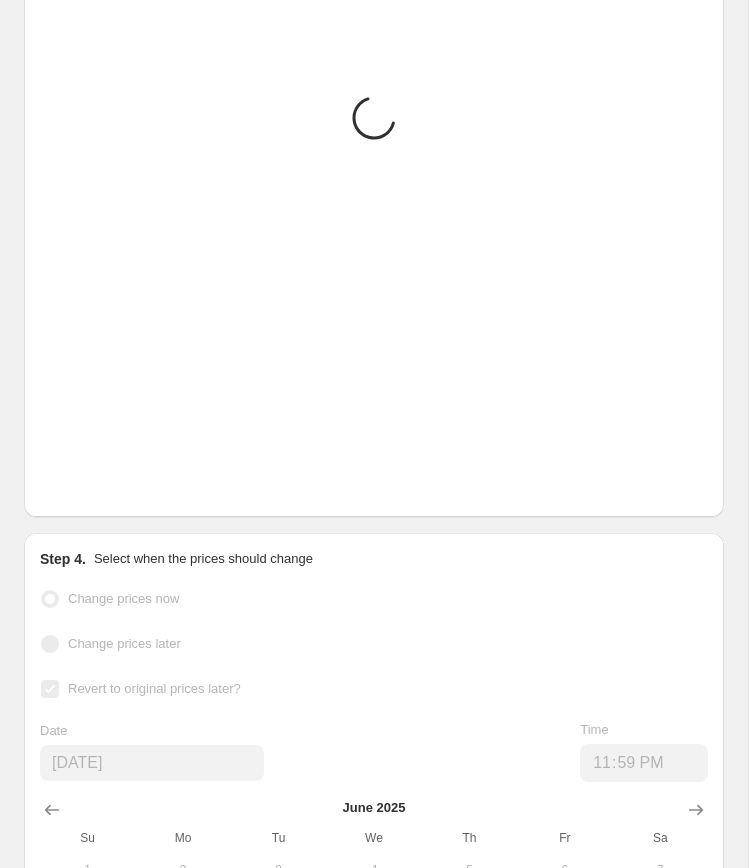 scroll, scrollTop: 3315, scrollLeft: 0, axis: vertical 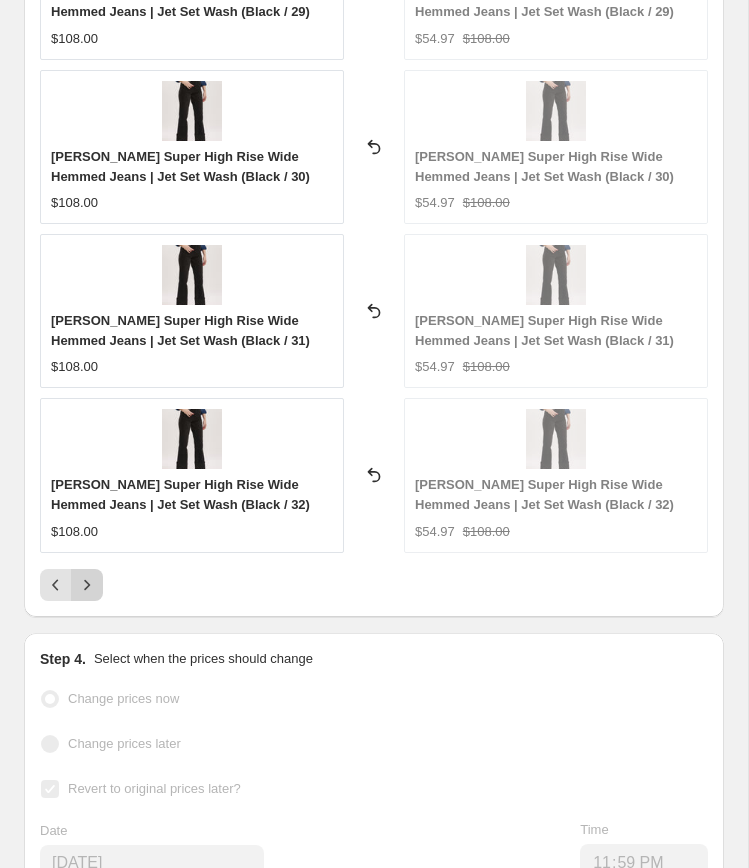 click 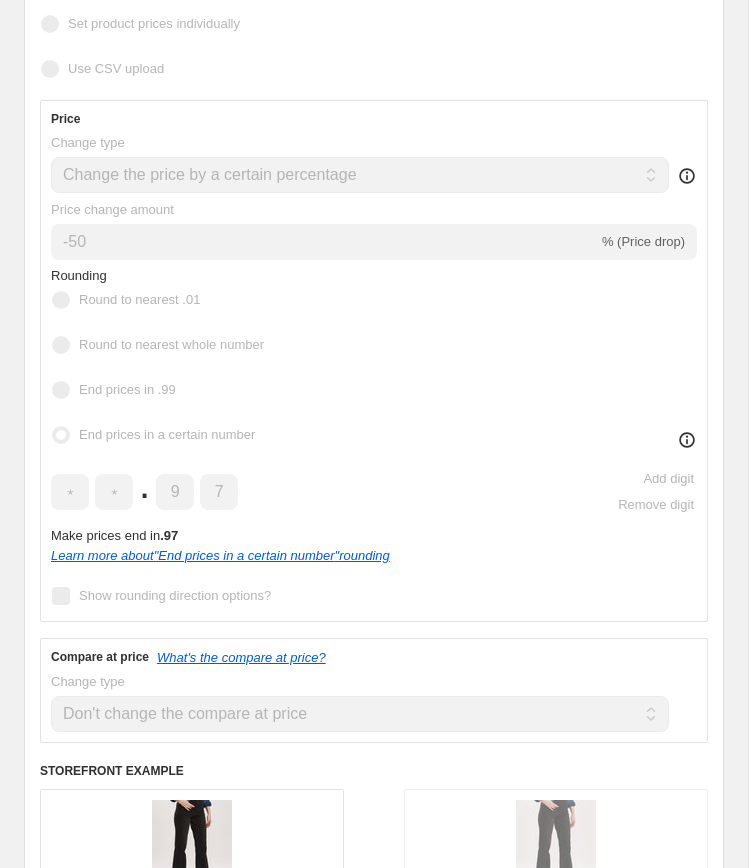 scroll, scrollTop: 0, scrollLeft: 0, axis: both 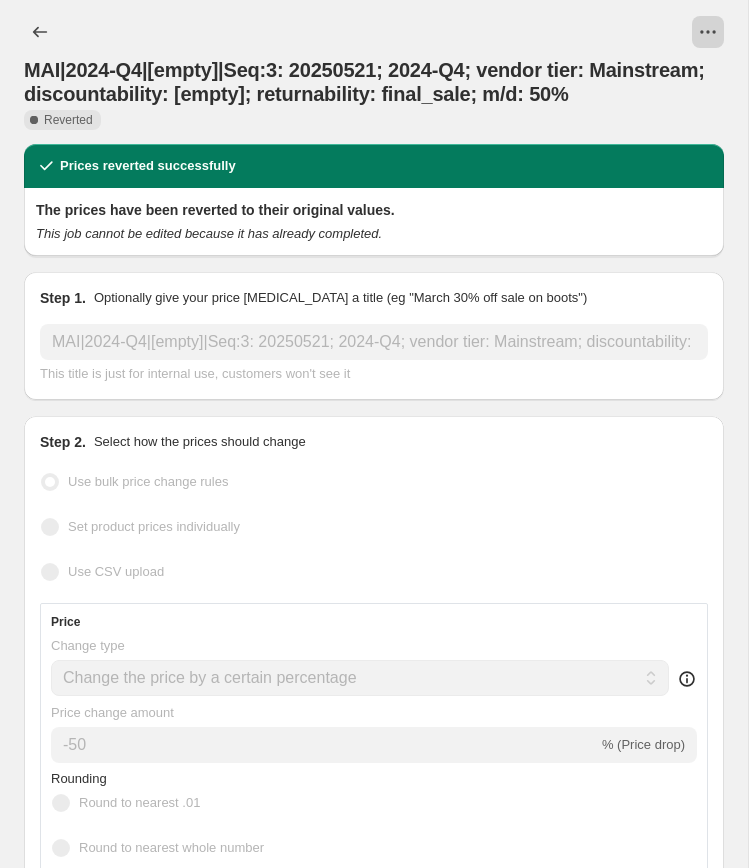 click 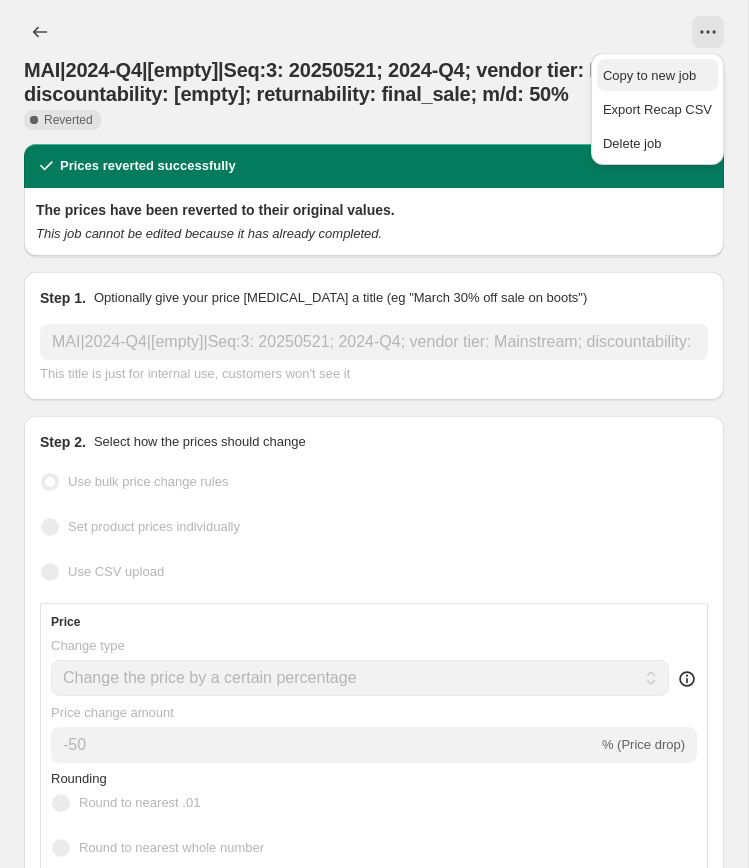 click on "Copy to new job" at bounding box center (649, 75) 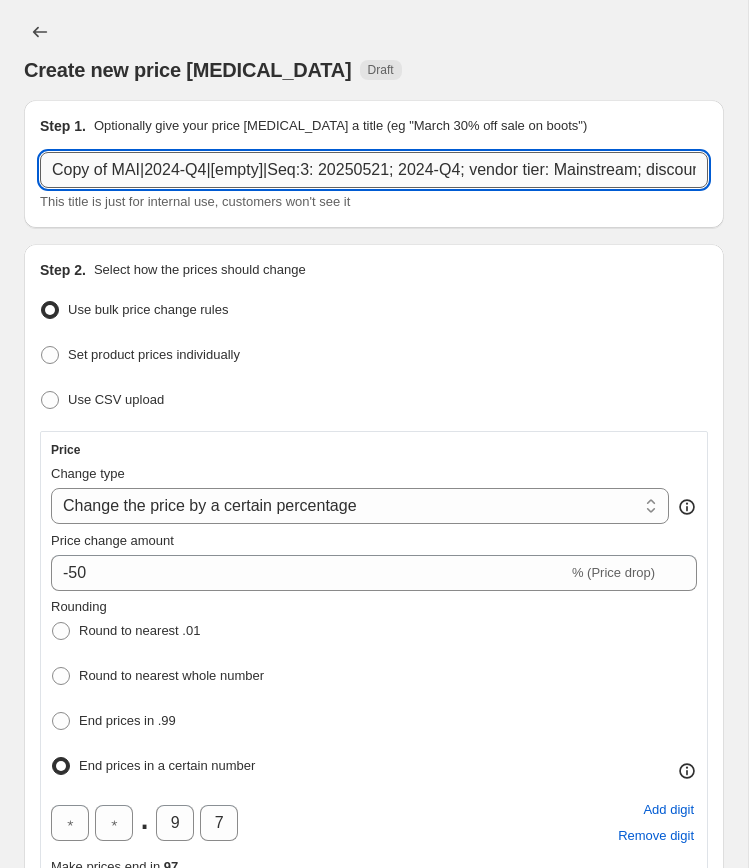 click on "Copy of MAI|2024-Q4|[empty]|Seq:3: 20250521; 2024-Q4; vendor tier: Mainstream; discountability: [empty]; returnability: final_sale; m/d: 50%" at bounding box center (374, 170) 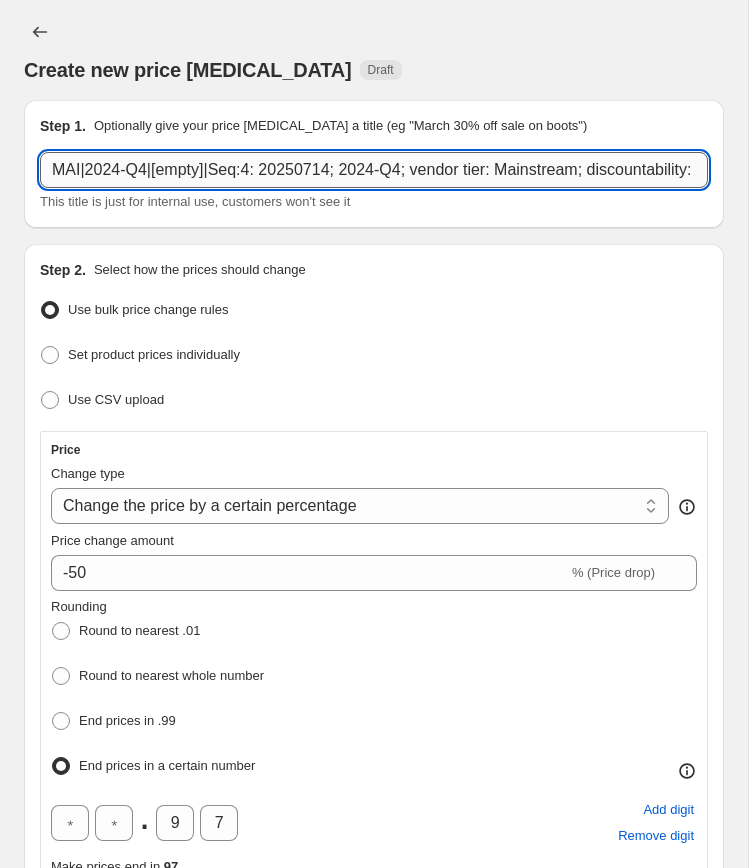 scroll, scrollTop: 0, scrollLeft: 345, axis: horizontal 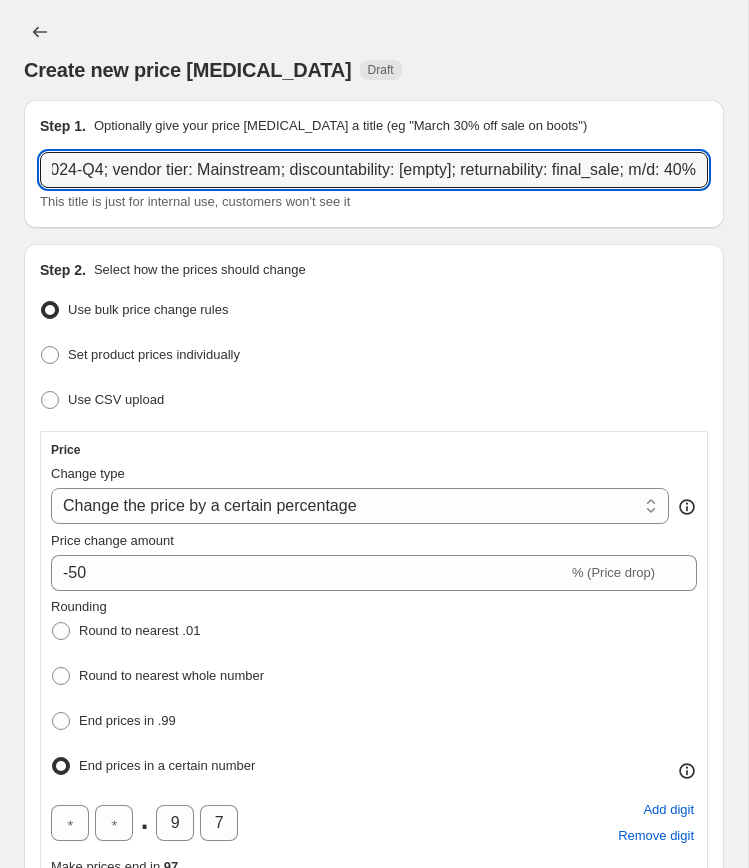 click on "Step 1. Optionally give your price [MEDICAL_DATA] a title (eg "March 30% off sale on boots") MAI|2024-Q4|[empty]|Seq:4: 20250714; 2024-Q4; vendor tier: Mainstream; discountability: [empty]; returnability: final_sale; m/d: 40% This title is just for internal use, customers won't see it Step 2. Select how the prices should change Use bulk price change rules Set product prices individually Use CSV upload Price Change type Change the price to a certain amount Change the price by a certain amount Change the price by a certain percentage Change the price to the current compare at price (price before sale) Change the price by a certain amount relative to the compare at price Change the price by a certain percentage relative to the compare at price Don't change the price Change the price by a certain percentage relative to the cost per item Change price to certain cost margin Change the price by a certain percentage Price change amount -50 % (Price drop) Rounding Round to nearest .01 Round to nearest whole number . 9 7 "" at bounding box center [366, 2047] 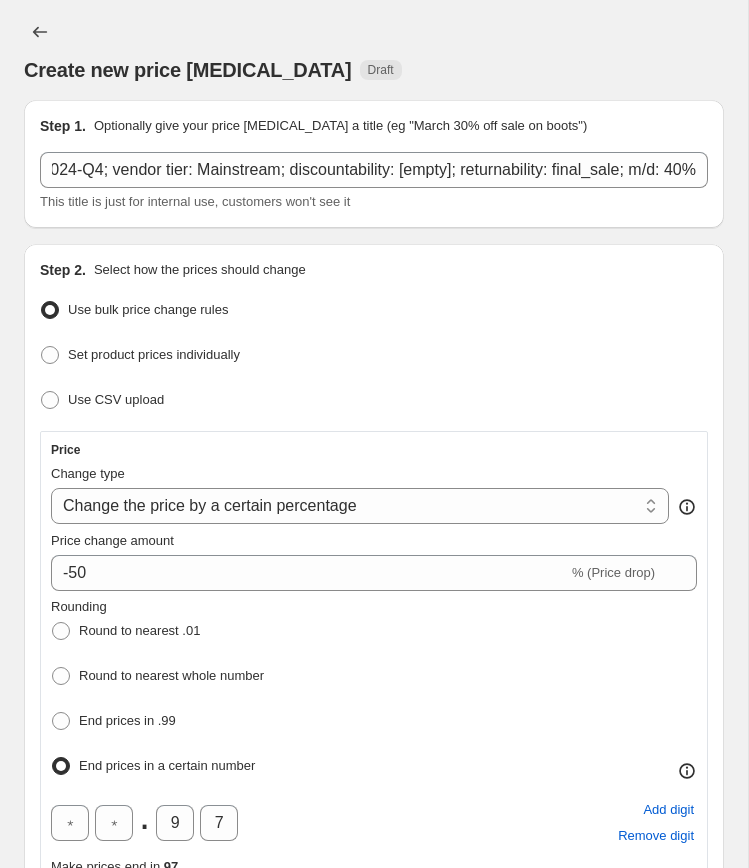scroll, scrollTop: 0, scrollLeft: 0, axis: both 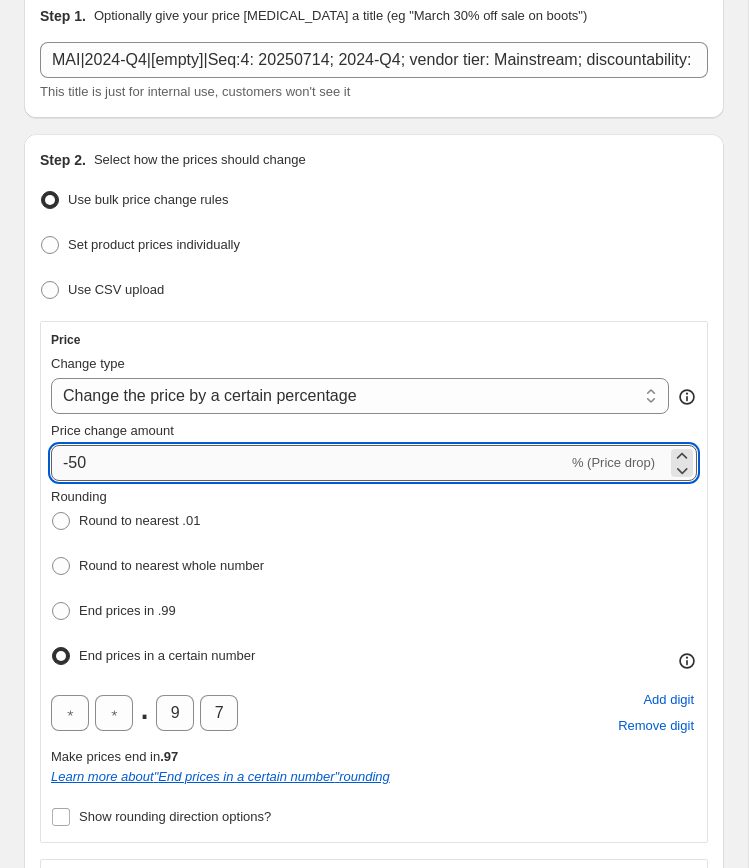 click on "-50" at bounding box center [309, 463] 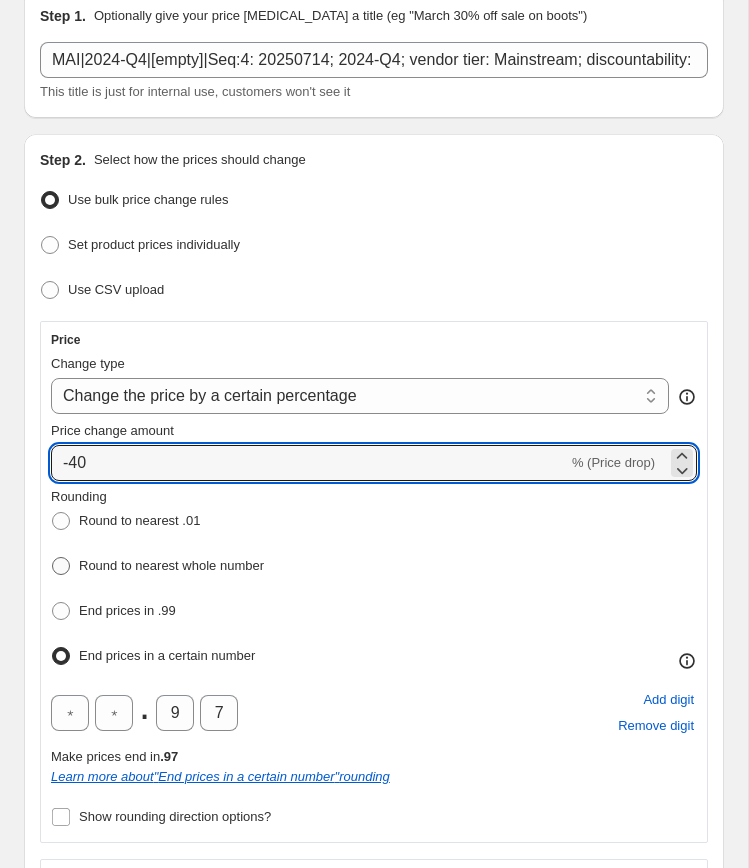 click on "Round to nearest whole number" at bounding box center [171, 565] 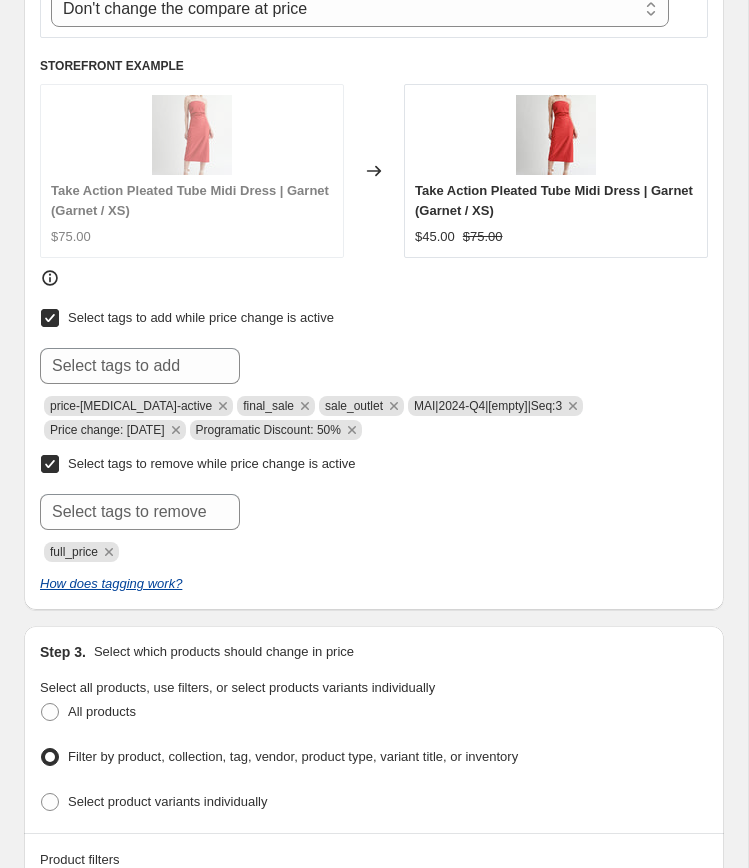 scroll, scrollTop: 946, scrollLeft: 0, axis: vertical 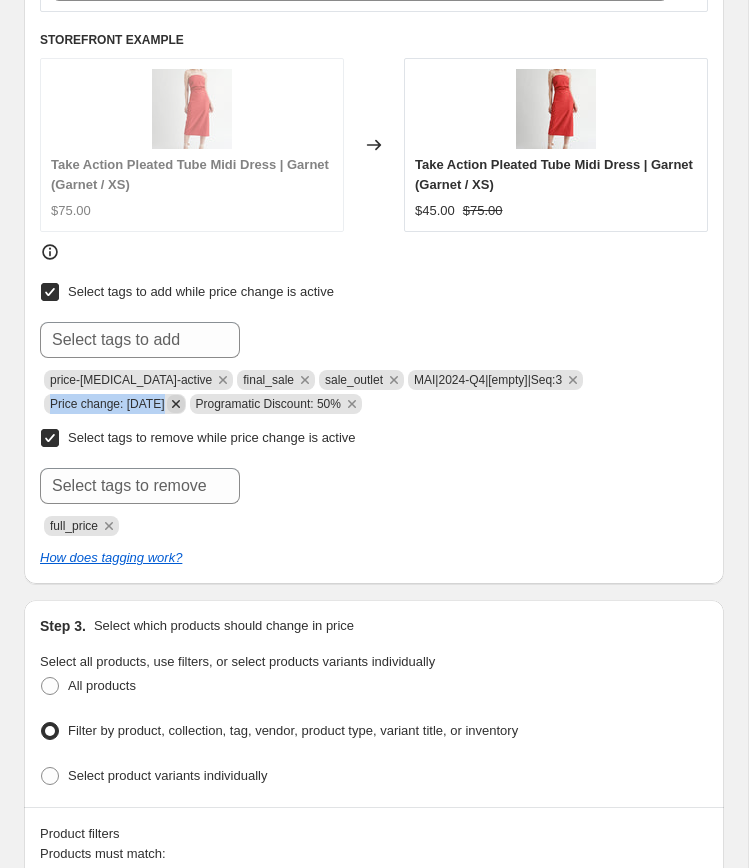 drag, startPoint x: 52, startPoint y: 393, endPoint x: 190, endPoint y: 402, distance: 138.29317 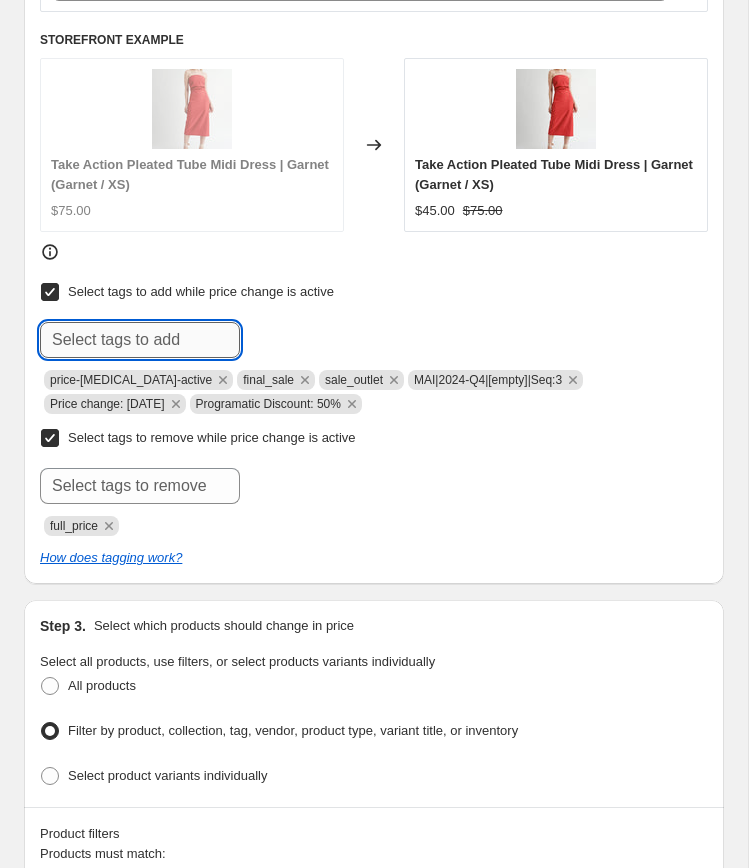 click at bounding box center (140, 340) 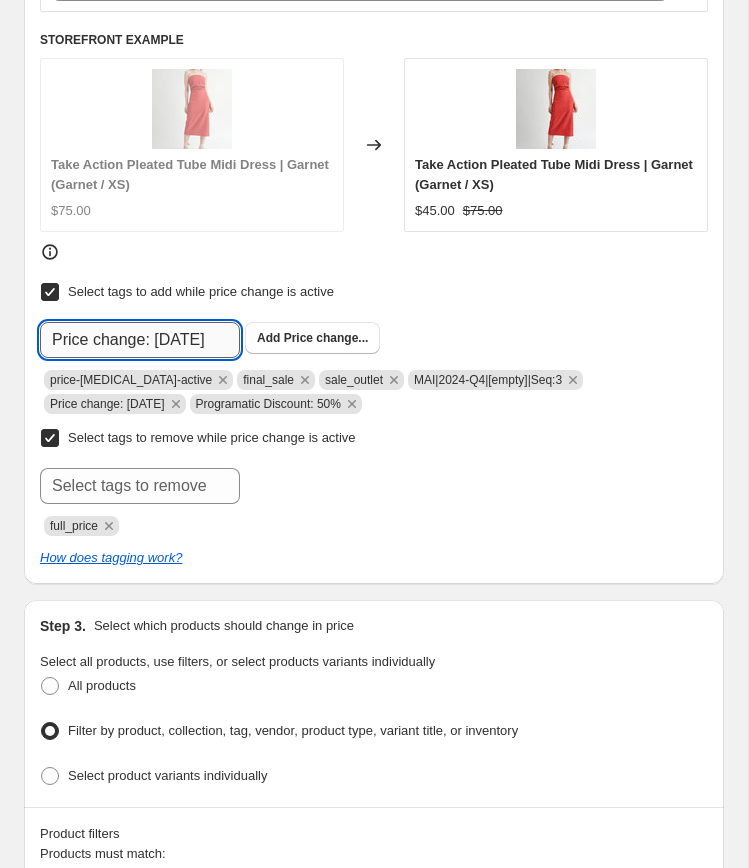 click on "Price change: [DATE]" at bounding box center [140, 340] 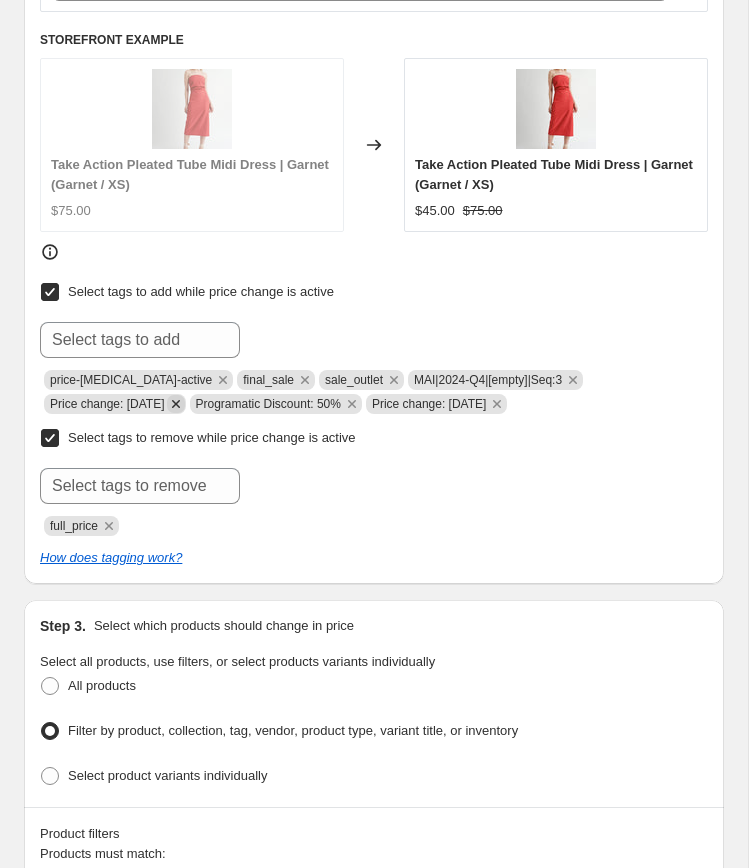 click 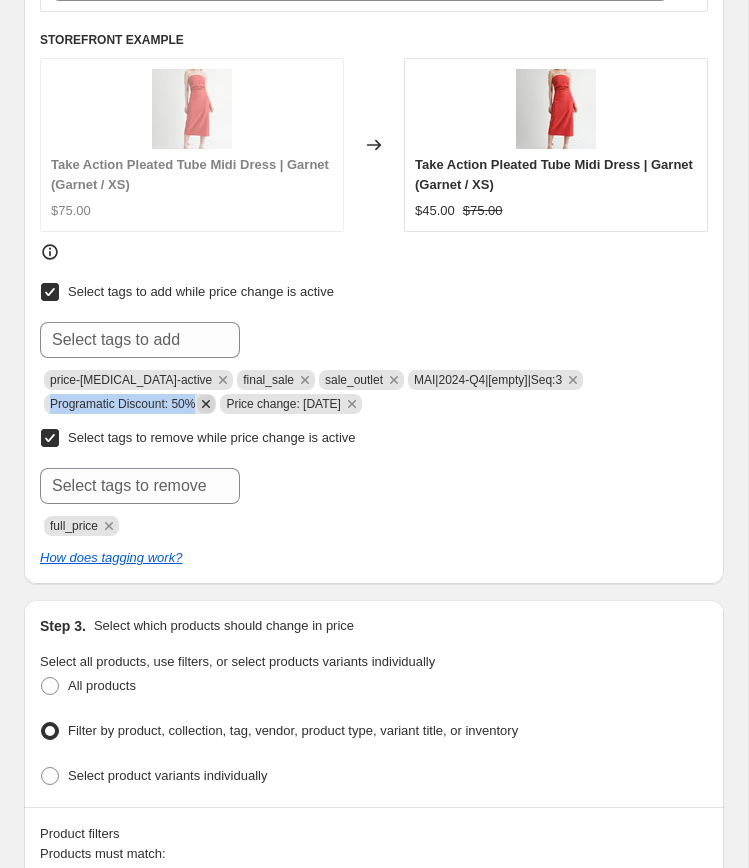 drag, startPoint x: 52, startPoint y: 397, endPoint x: 210, endPoint y: 397, distance: 158 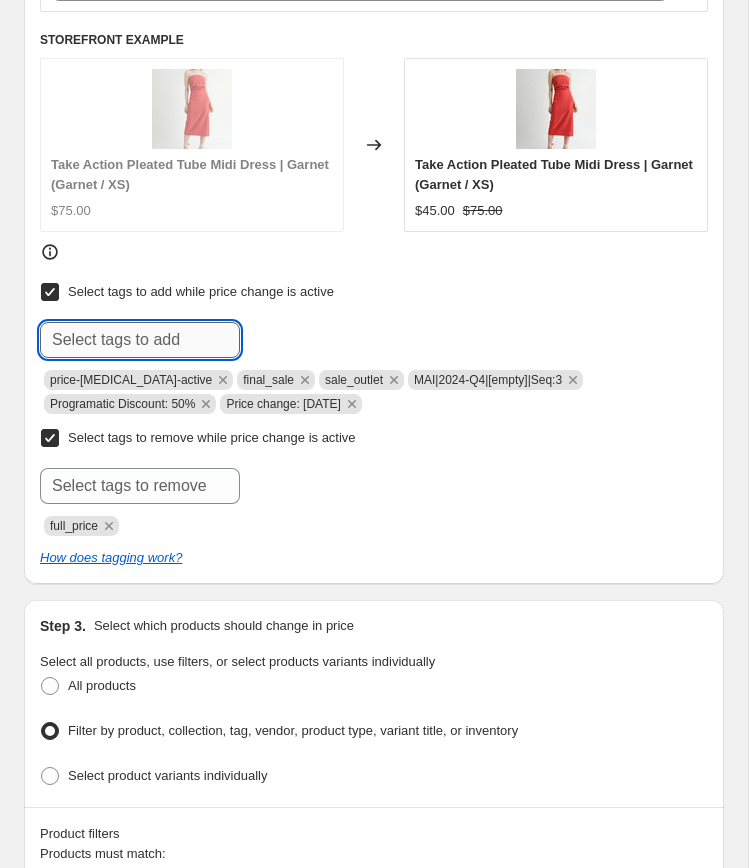 click at bounding box center (140, 340) 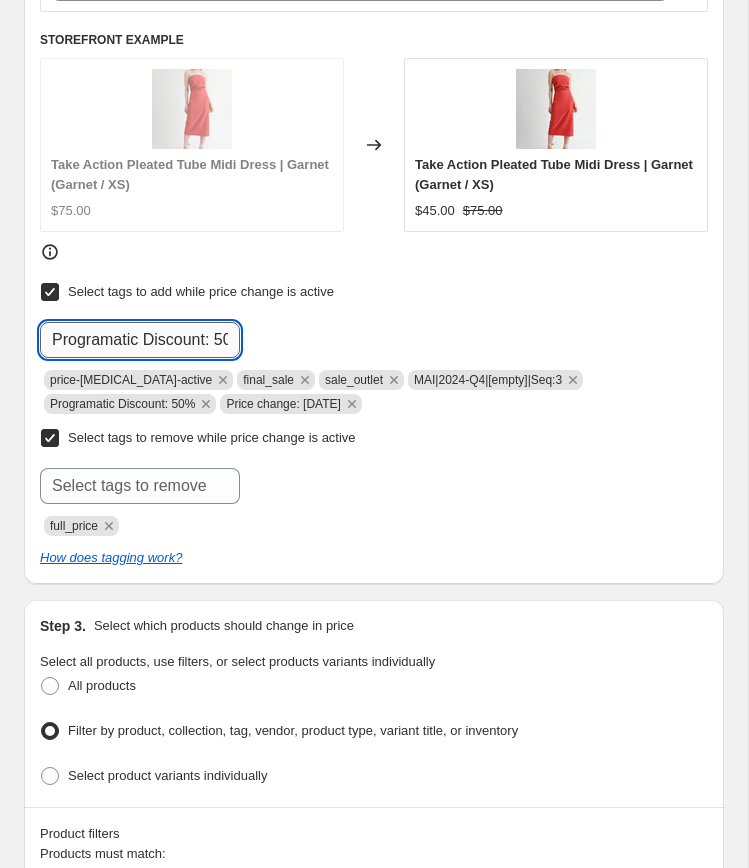 scroll, scrollTop: 0, scrollLeft: 25, axis: horizontal 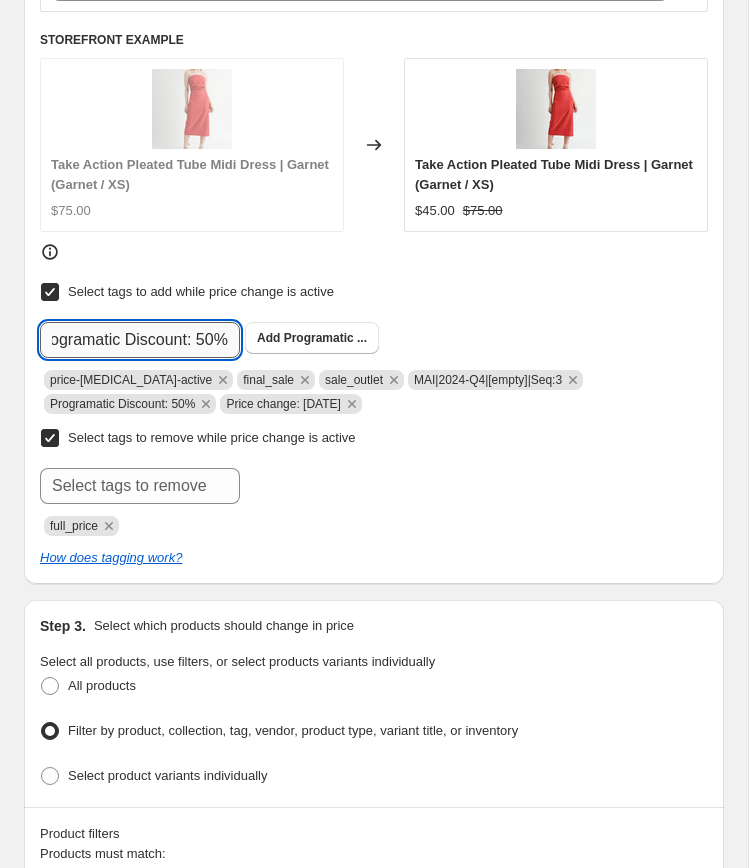 click on "Programatic Discount: 50%" at bounding box center [140, 340] 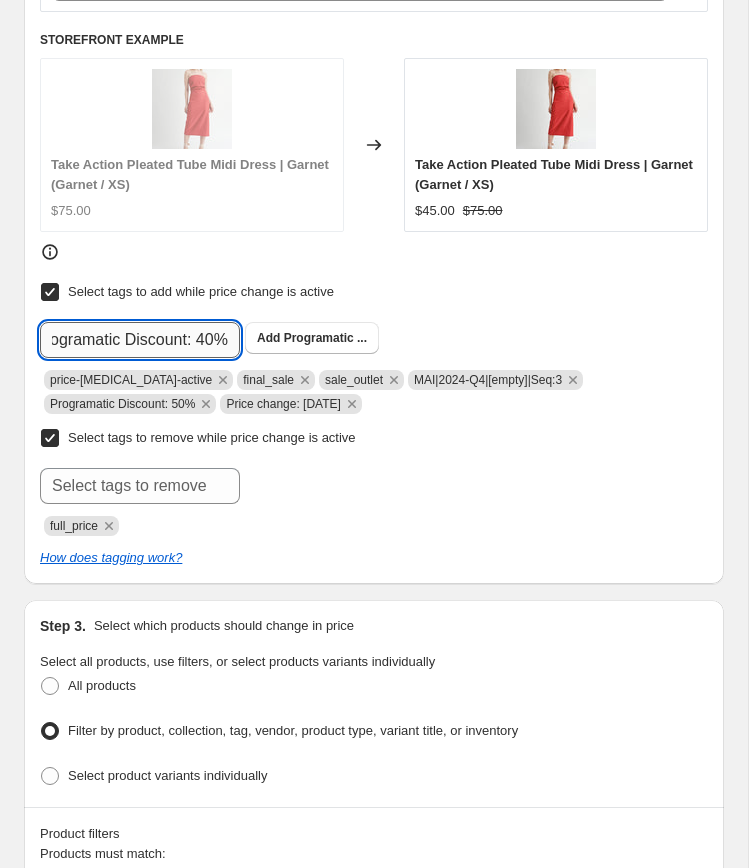 scroll, scrollTop: 0, scrollLeft: 16, axis: horizontal 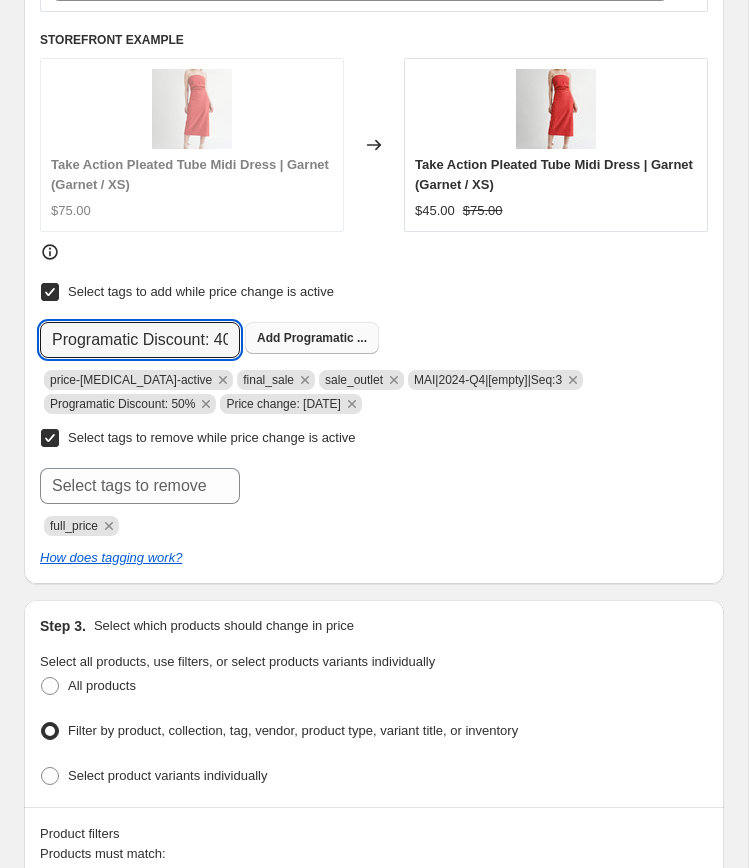 click on "Add" at bounding box center [268, 338] 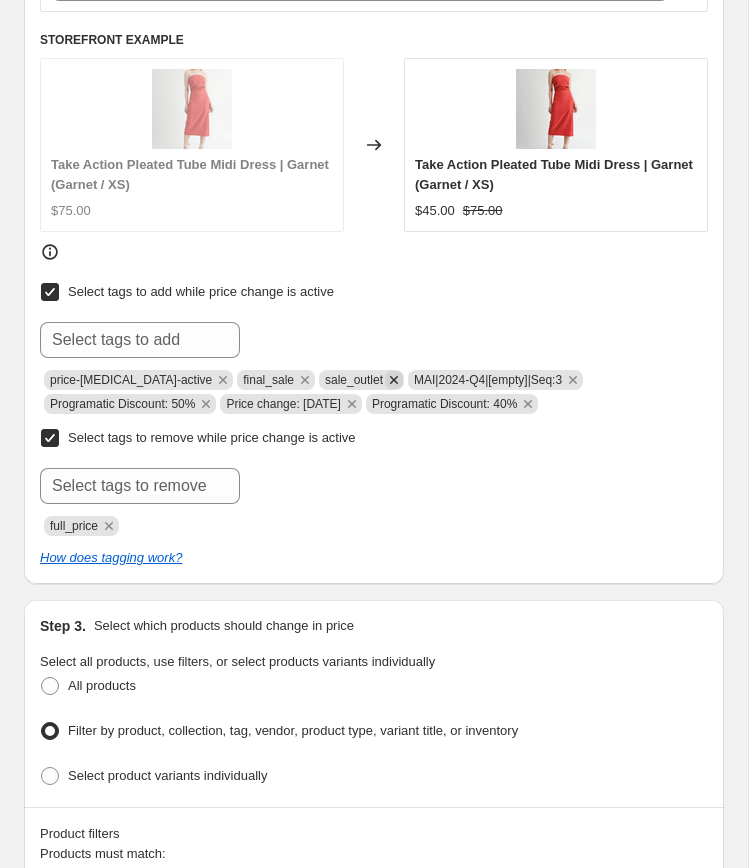 click 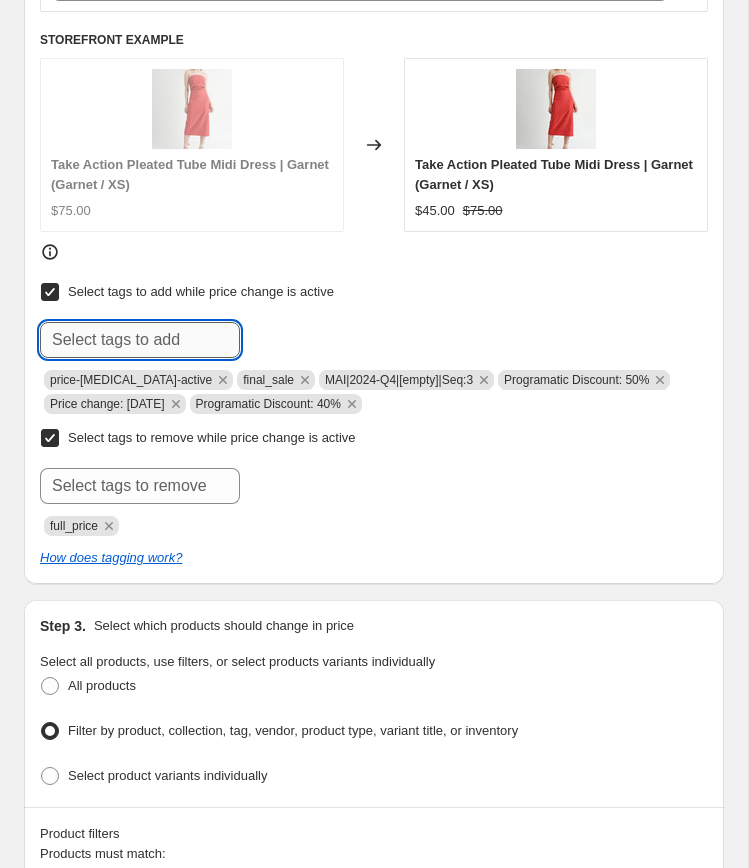 click at bounding box center [140, 340] 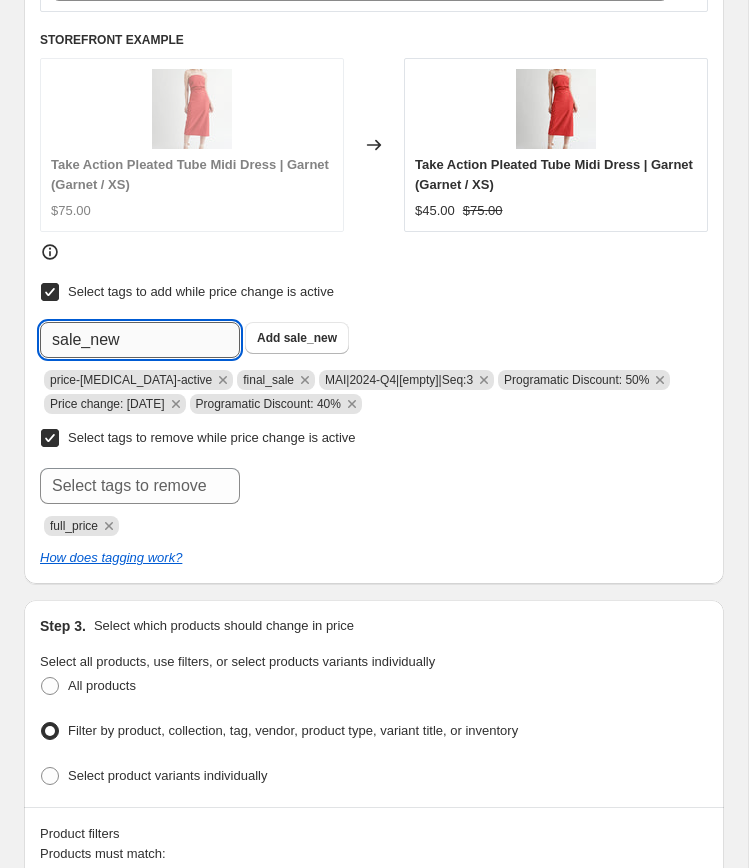 click on "Submit" at bounding box center (68, -692) 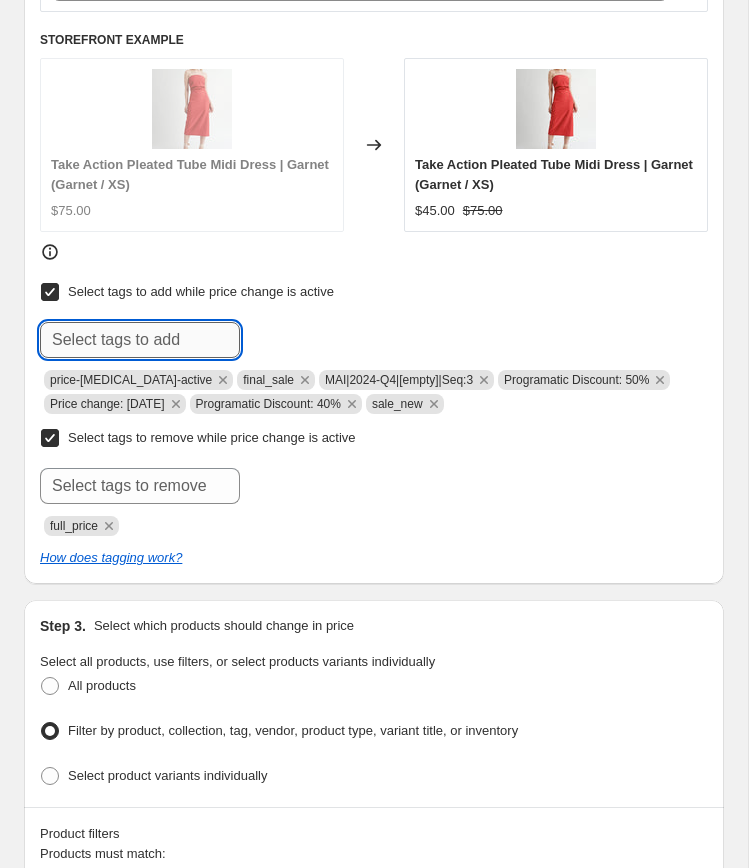 click at bounding box center [140, 340] 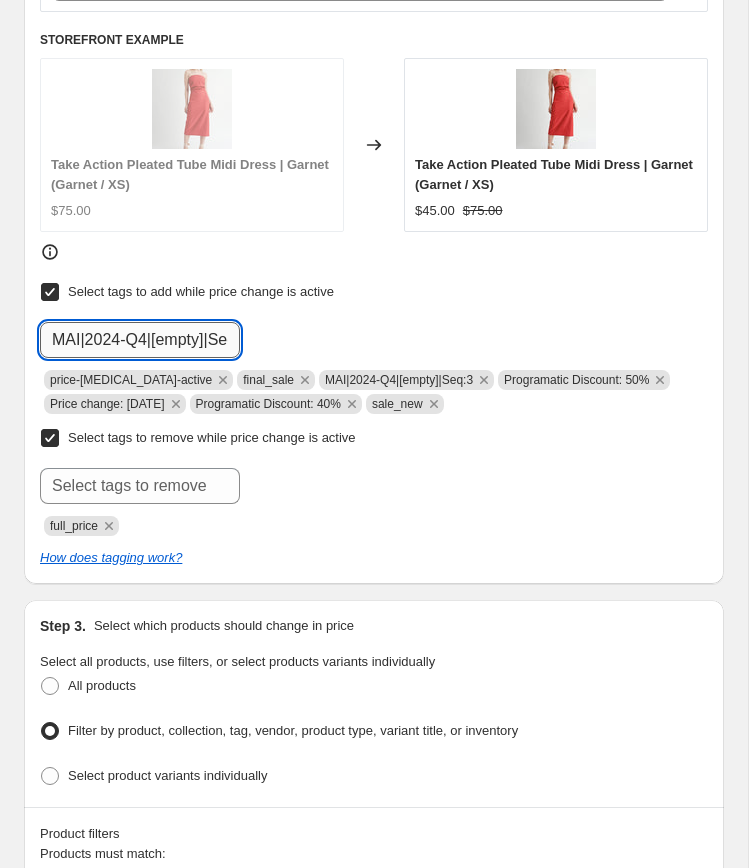 scroll, scrollTop: 0, scrollLeft: 33, axis: horizontal 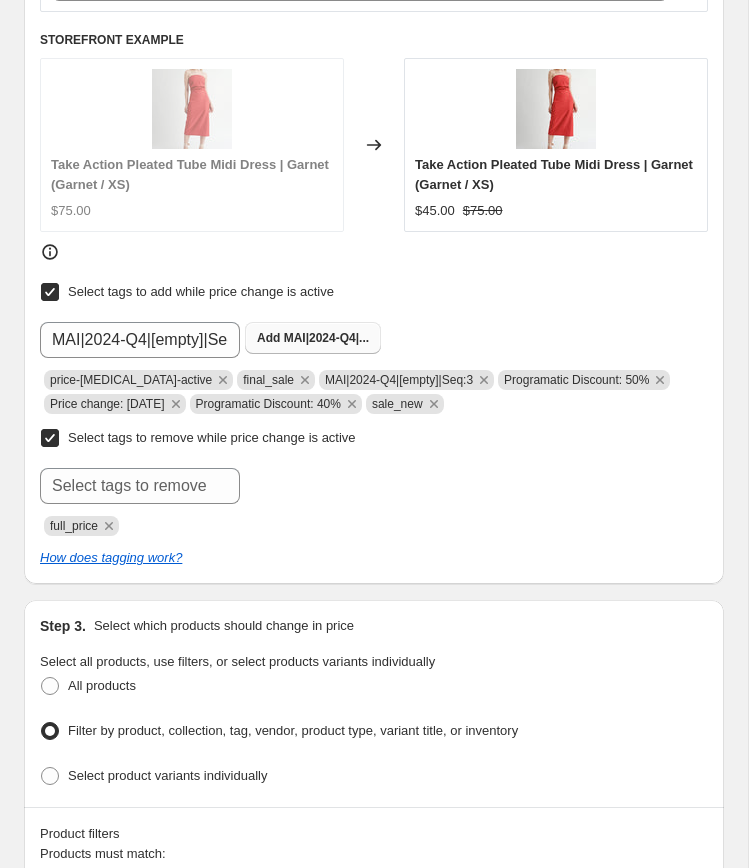 click on "Add   MAI|2024-Q4|..." at bounding box center [313, 338] 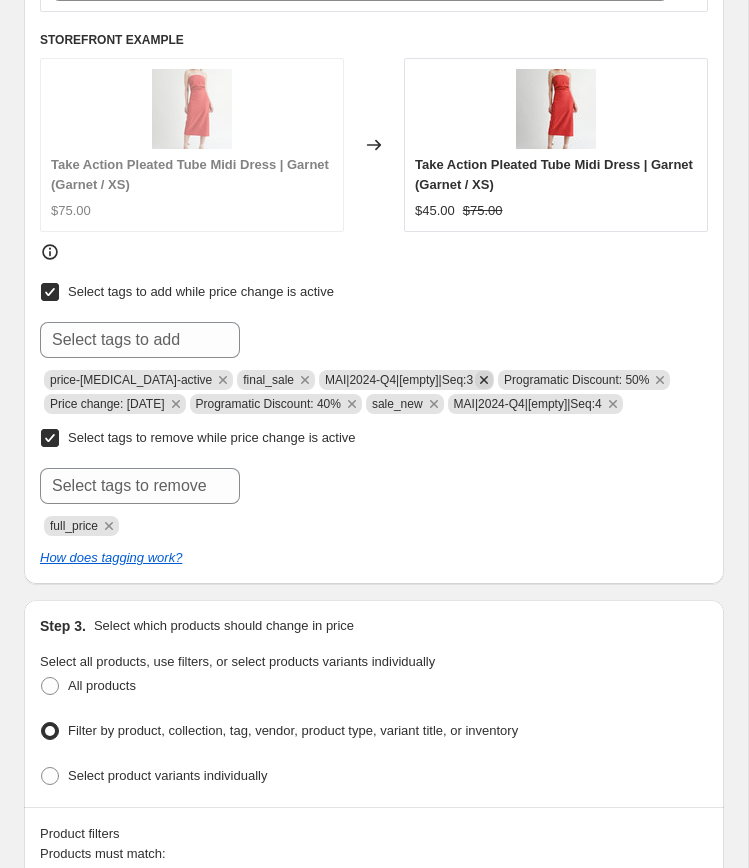 click 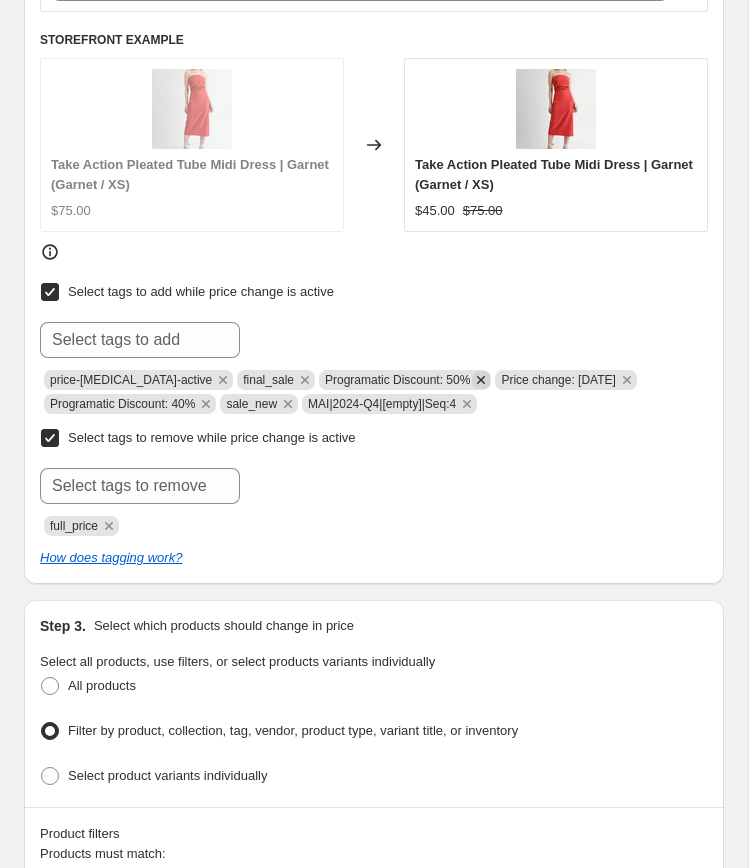 click 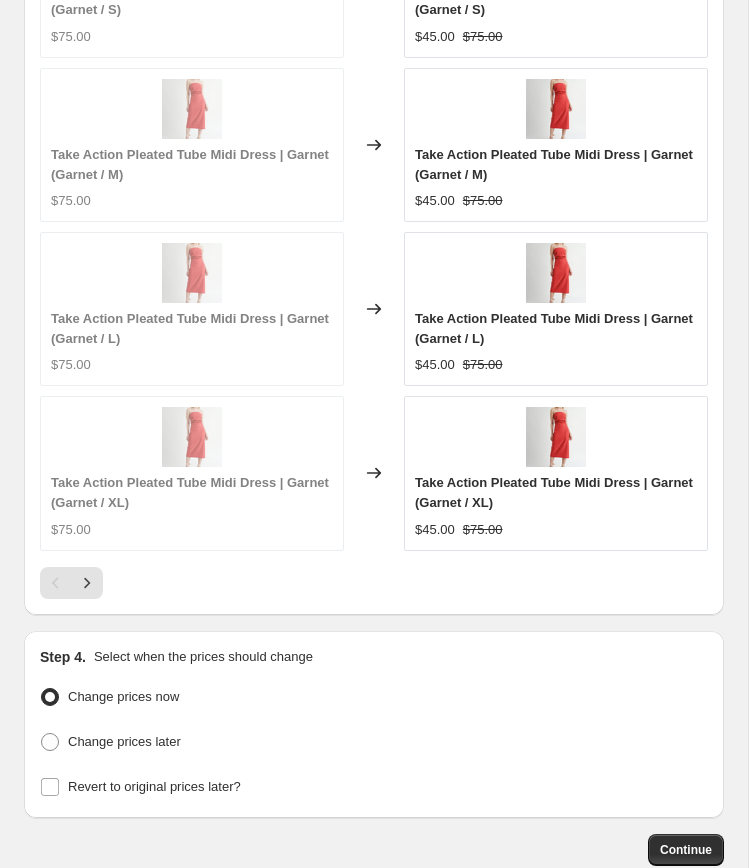 scroll, scrollTop: 3082, scrollLeft: 0, axis: vertical 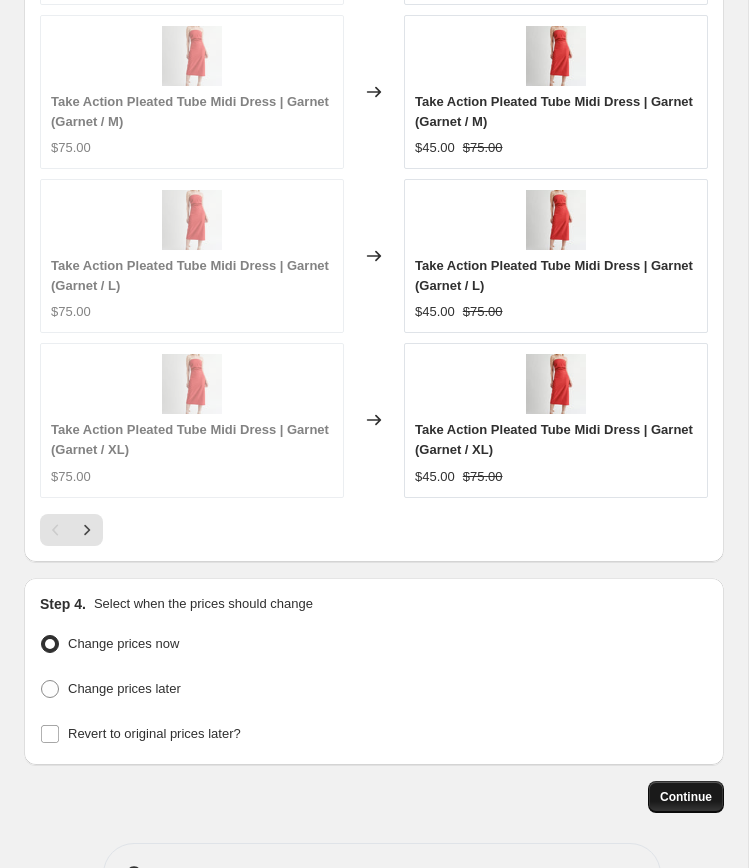 click on "Continue" at bounding box center [686, 797] 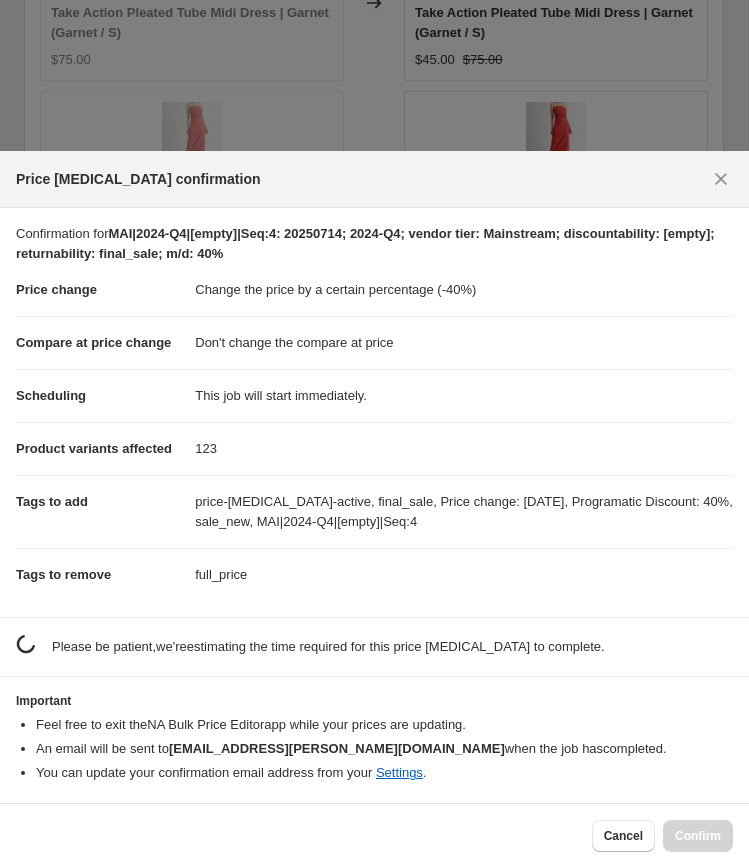 scroll, scrollTop: 0, scrollLeft: 0, axis: both 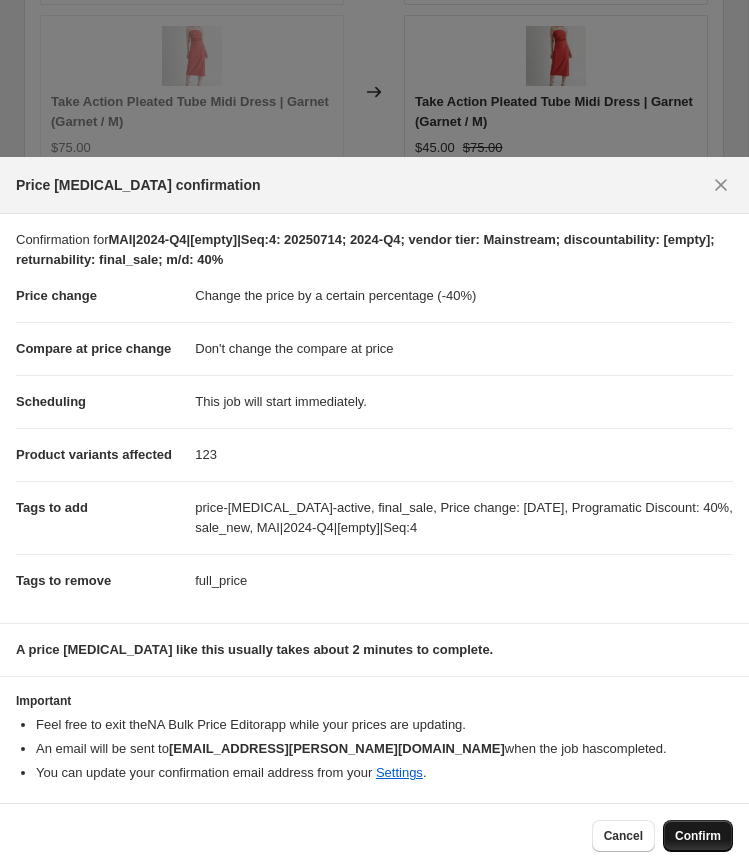 click on "Confirm" at bounding box center [698, 836] 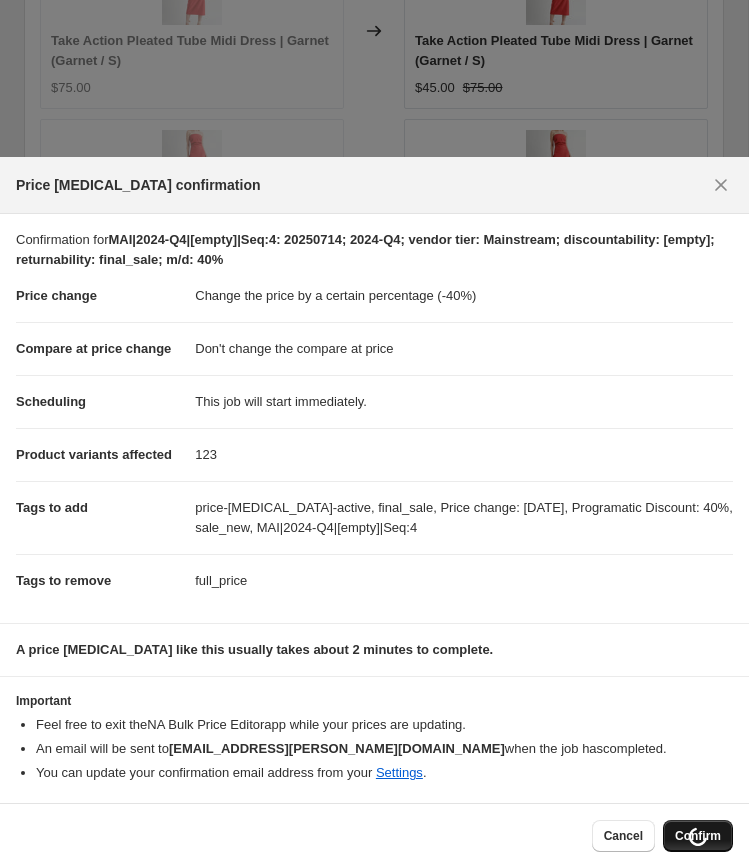 scroll, scrollTop: 3186, scrollLeft: 0, axis: vertical 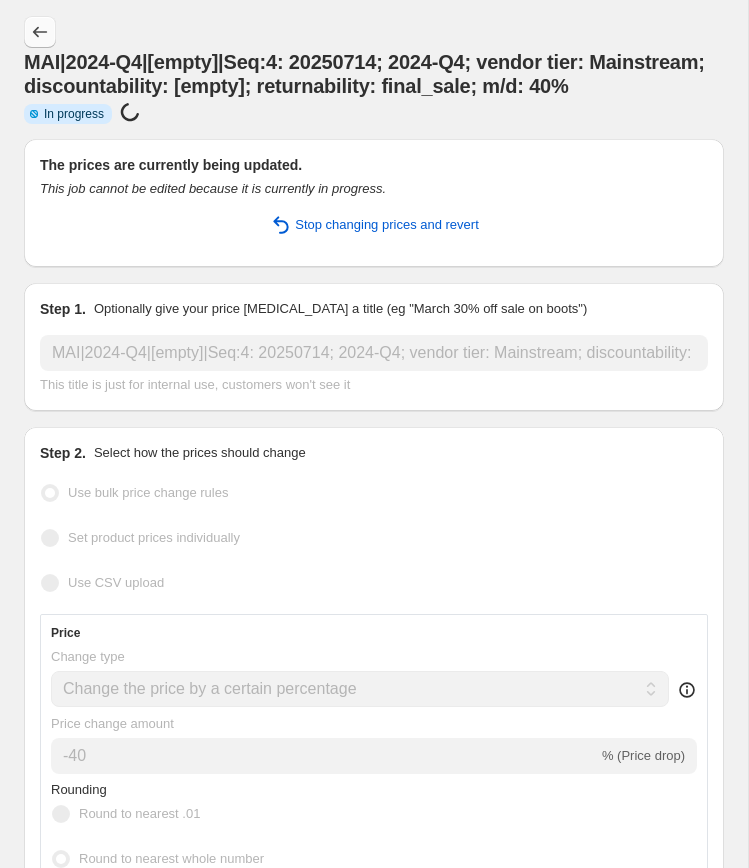 click 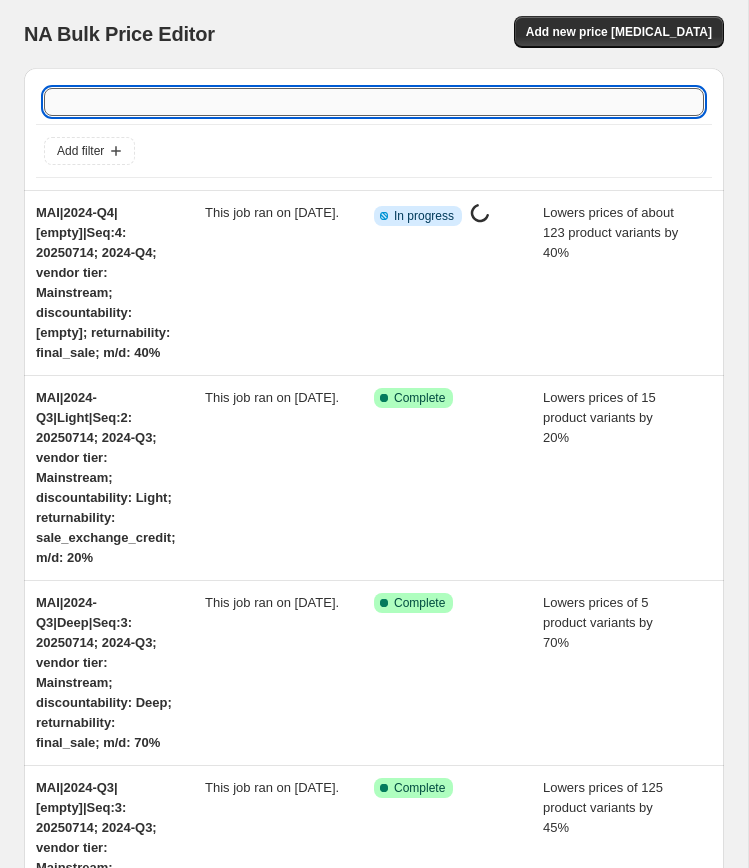 click at bounding box center [374, 102] 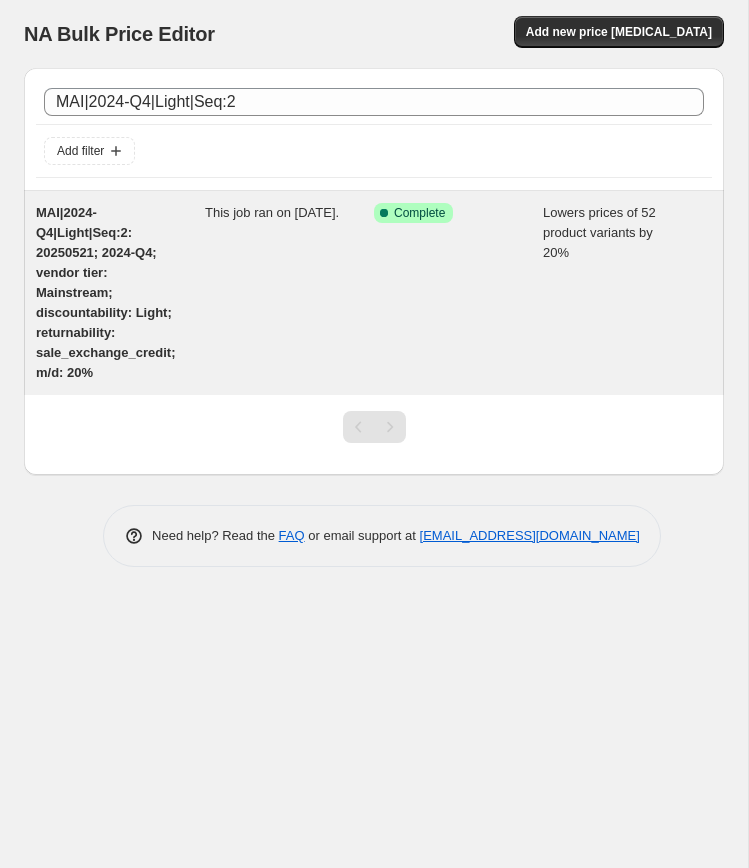 click on "MAI|2024-Q4|Light|Seq:2: 20250521; 2024-Q4; vendor tier: Mainstream; discountability: Light; returnability: sale_exchange_credit; m/d: 20%" at bounding box center (105, 292) 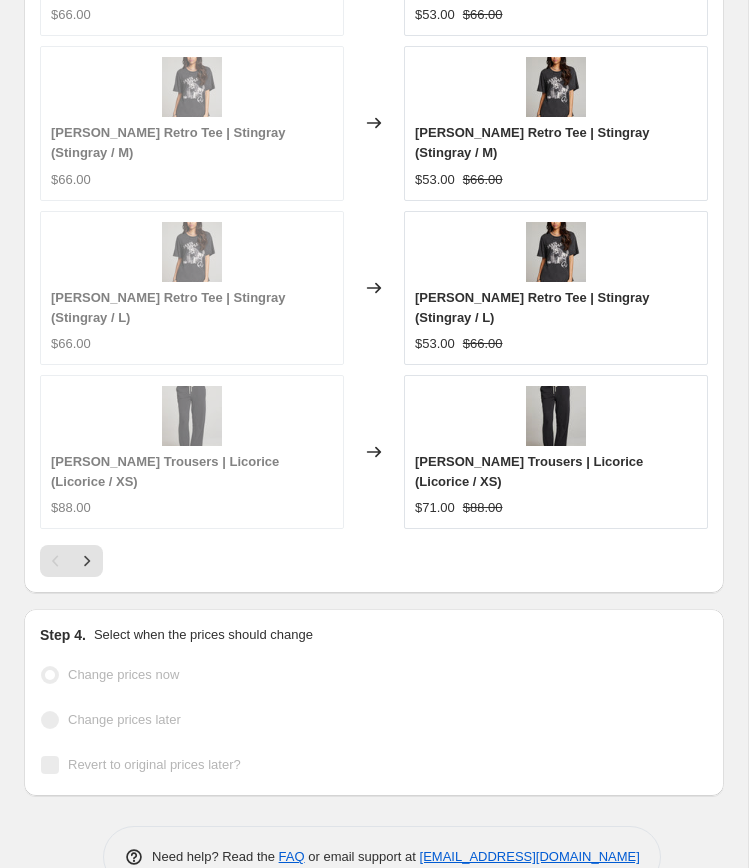 scroll, scrollTop: 3036, scrollLeft: 0, axis: vertical 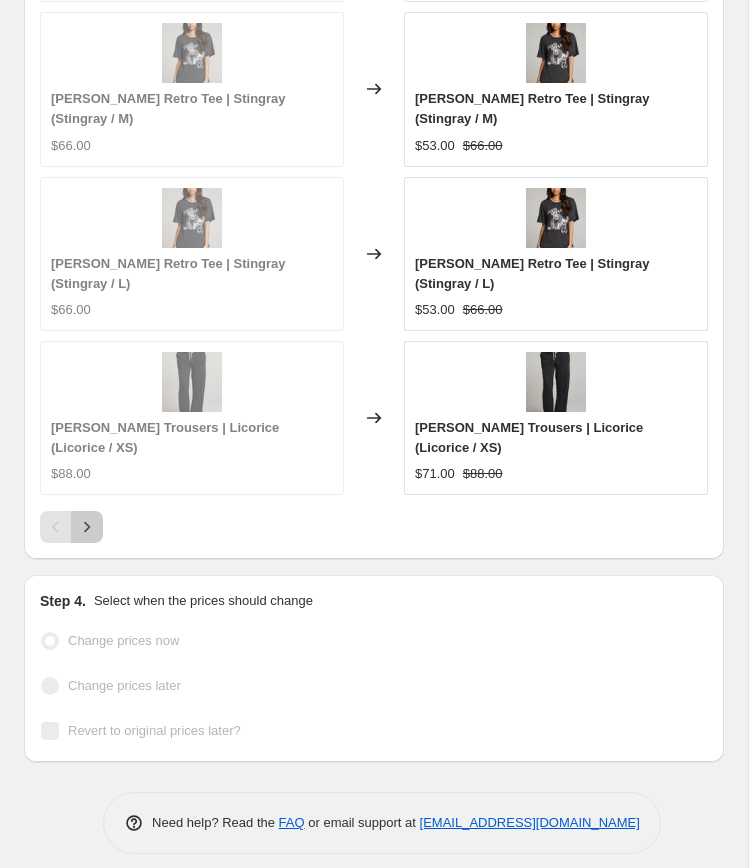 click 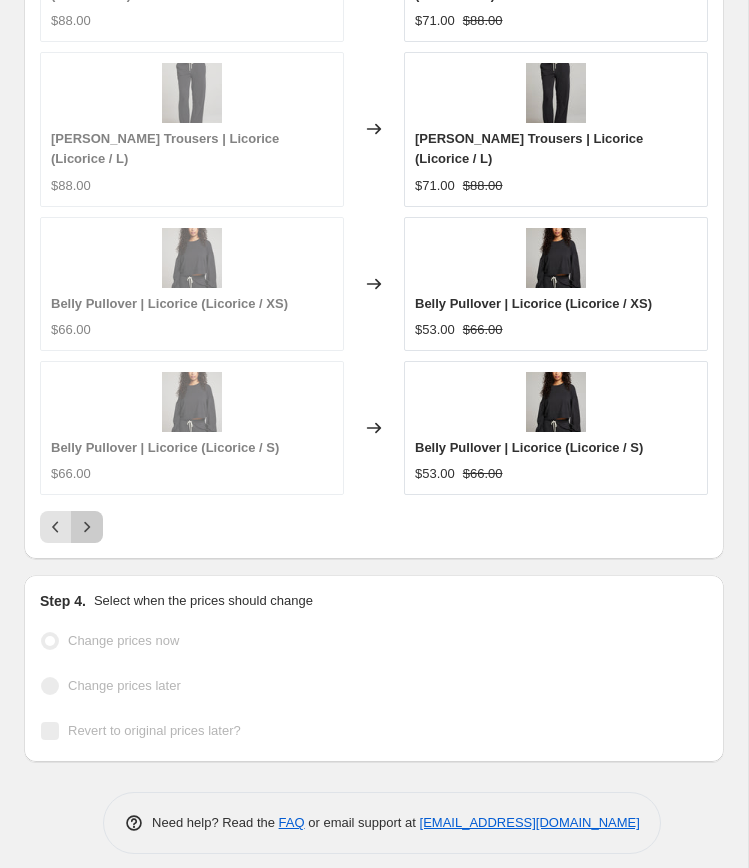 click 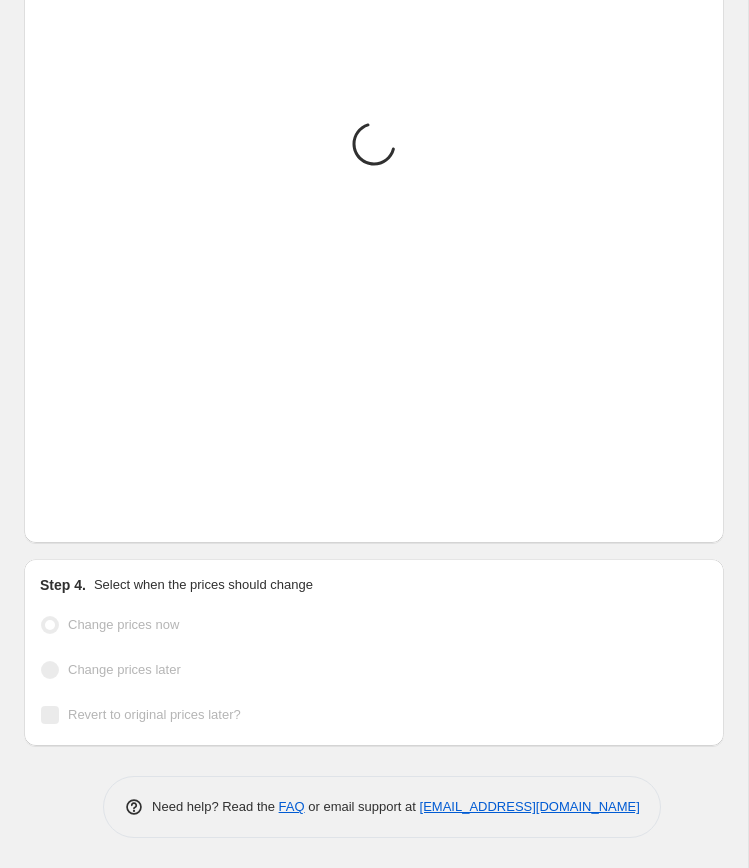 scroll, scrollTop: 2916, scrollLeft: 0, axis: vertical 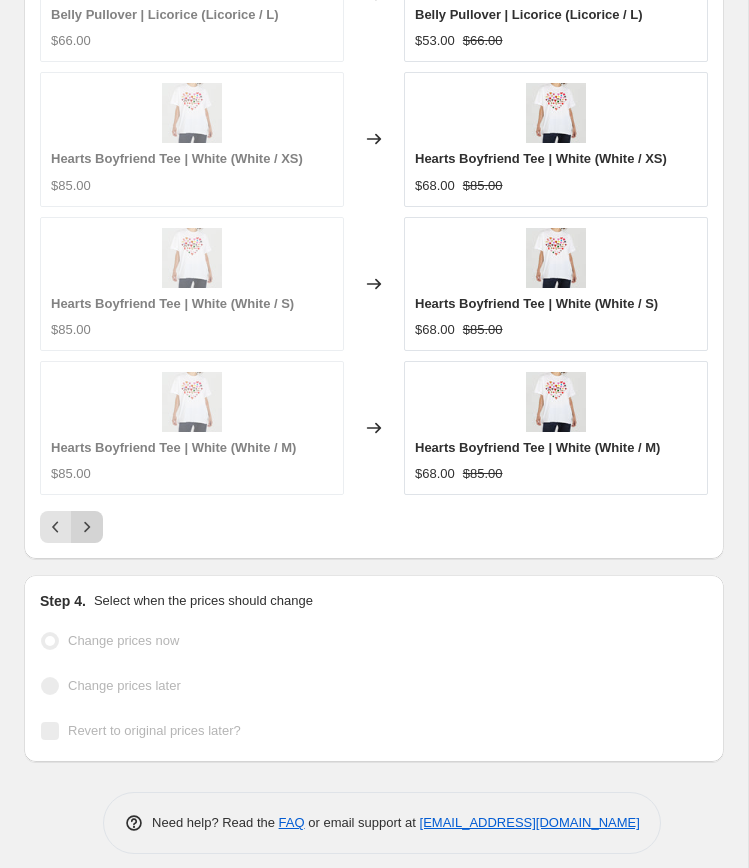 click 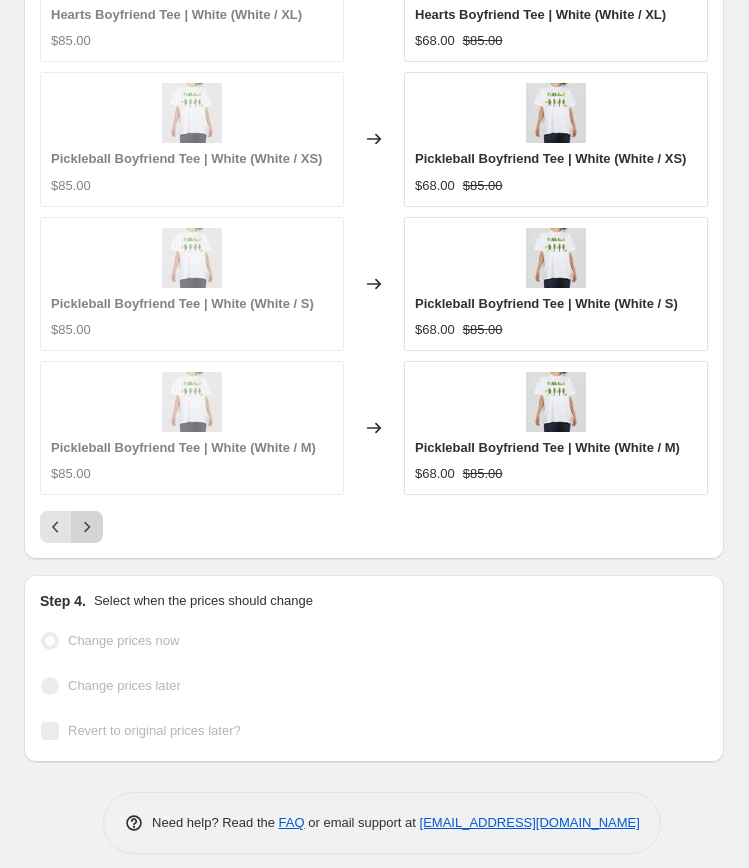 click 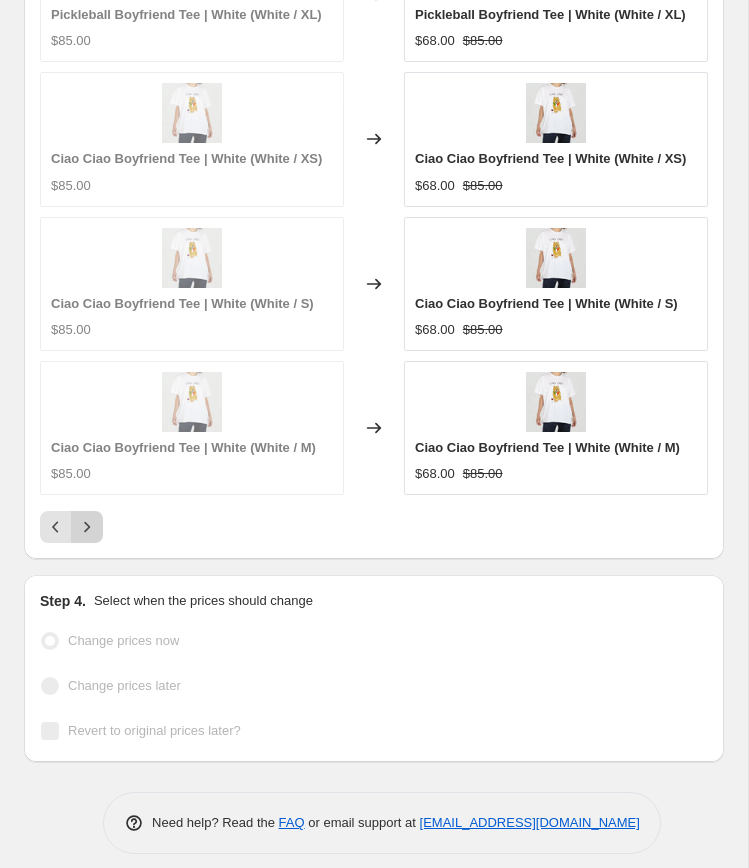 click 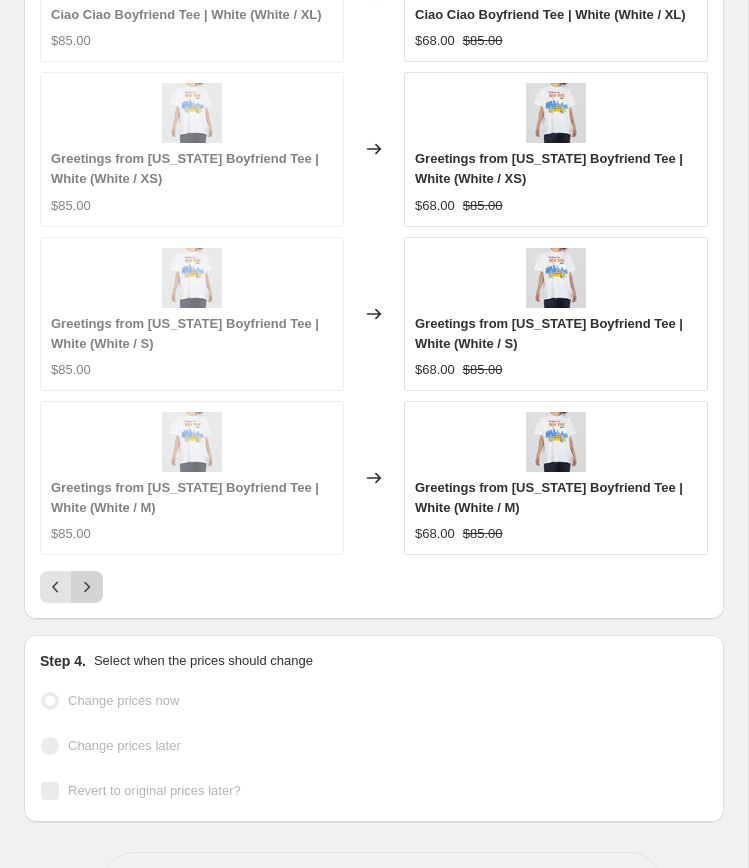 click 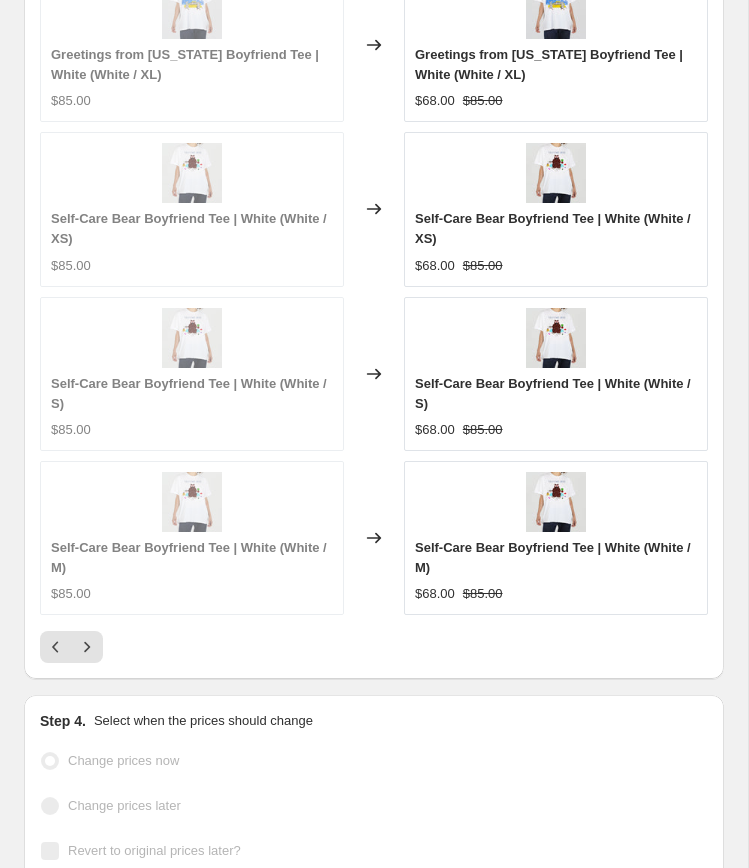 scroll, scrollTop: 2936, scrollLeft: 0, axis: vertical 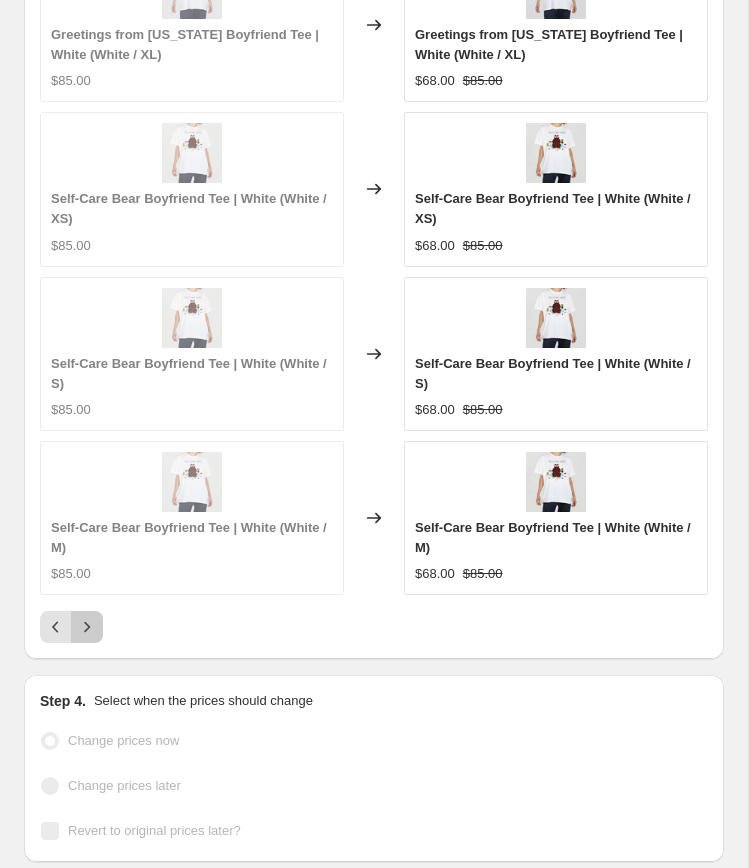 click 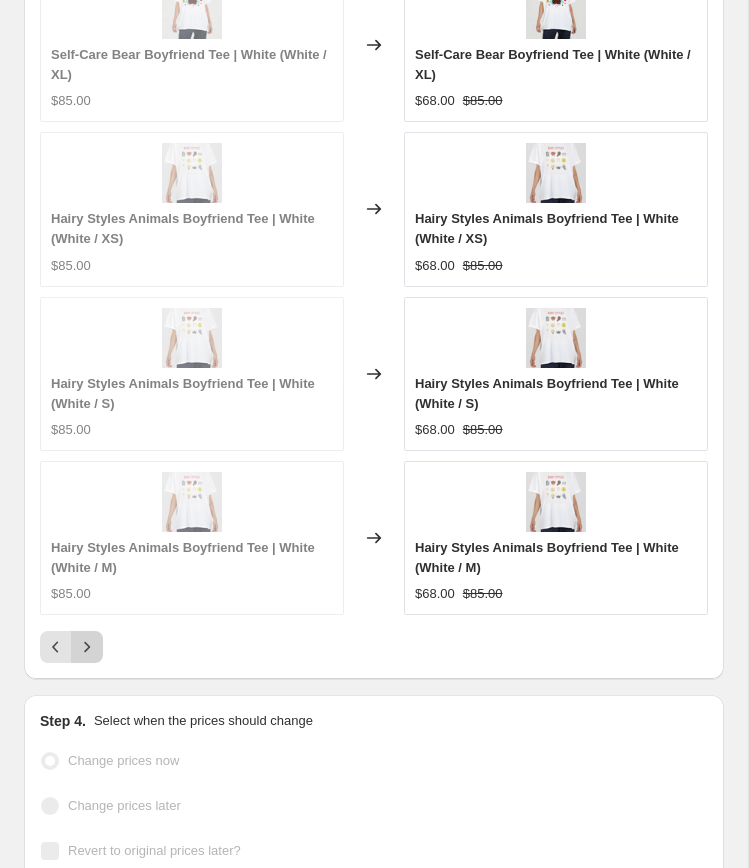 scroll, scrollTop: 2936, scrollLeft: 0, axis: vertical 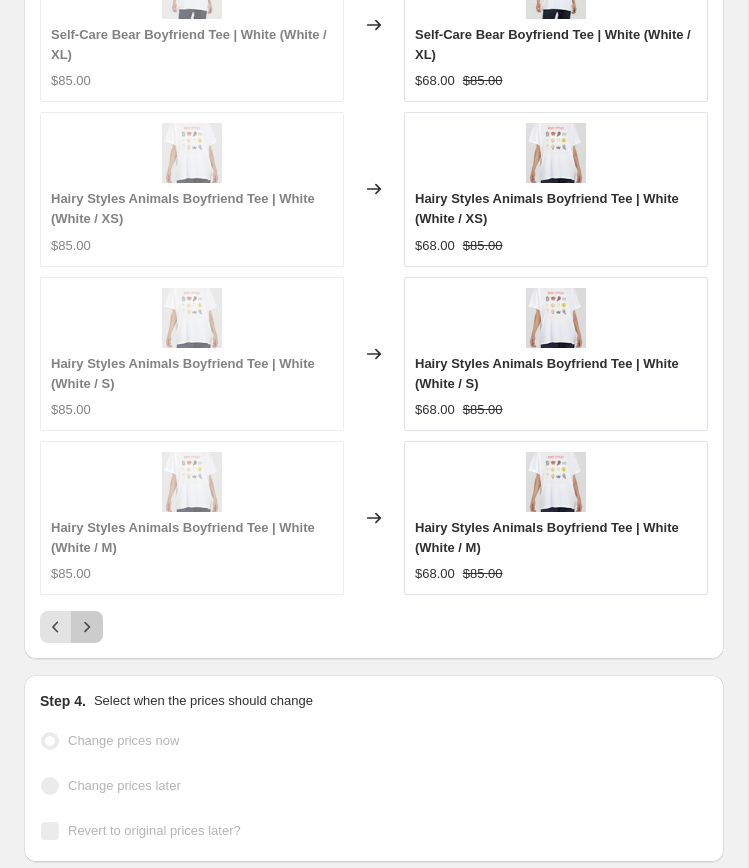 click 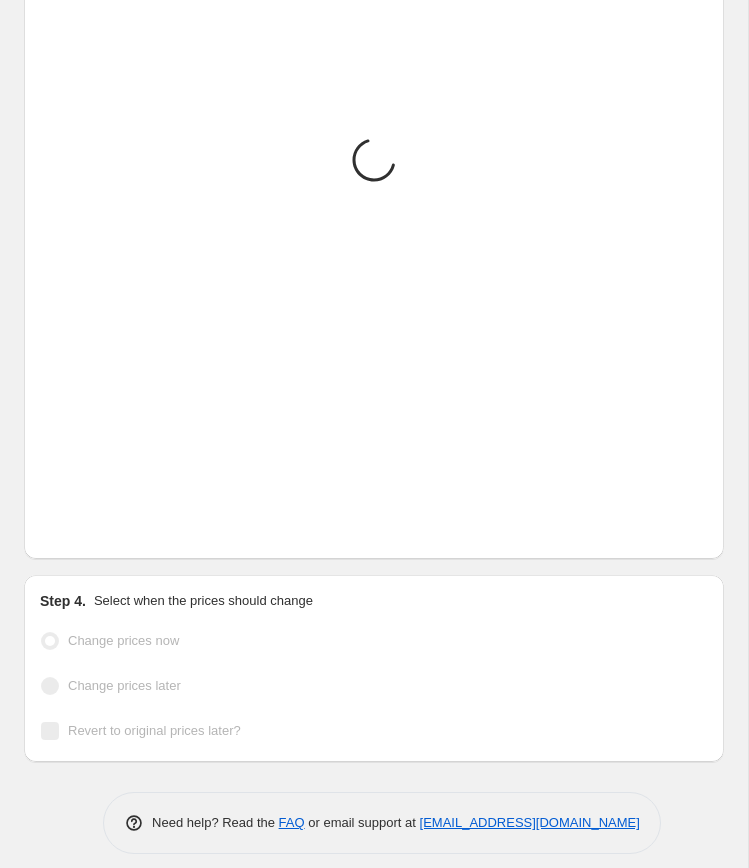 scroll, scrollTop: 2936, scrollLeft: 0, axis: vertical 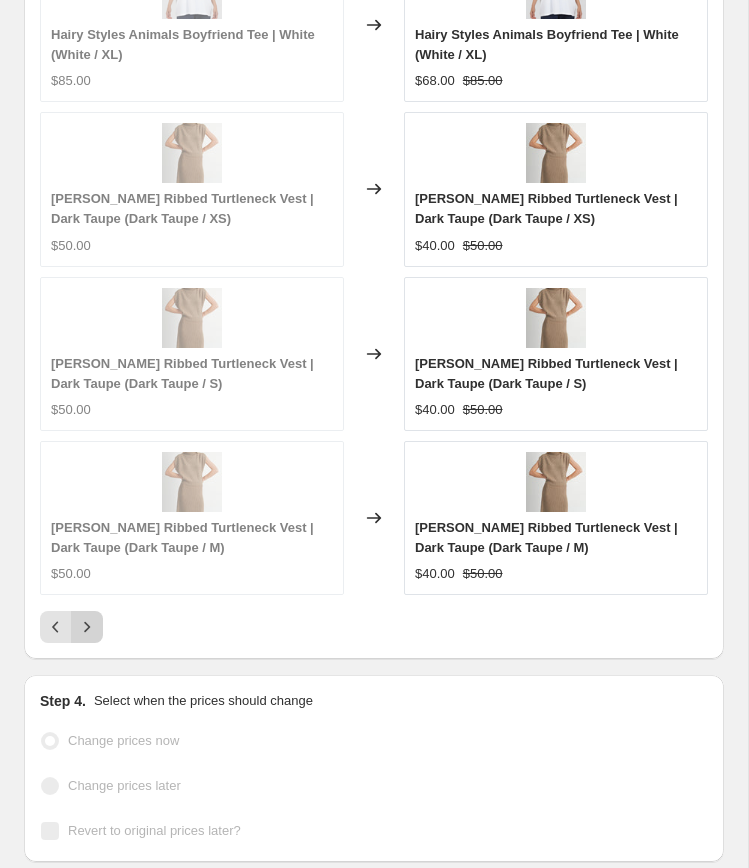 click 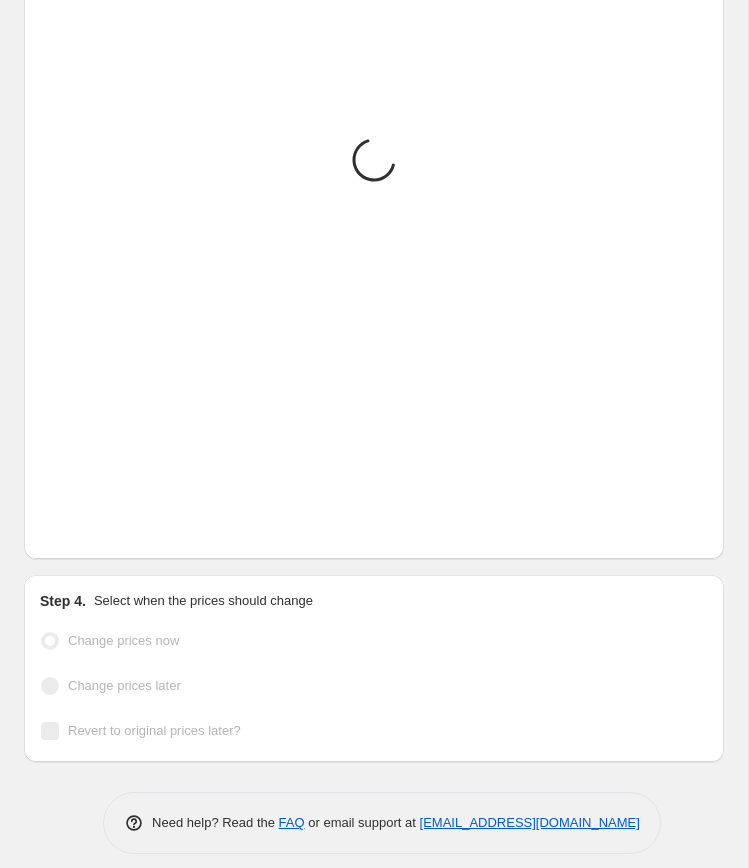 scroll, scrollTop: 2936, scrollLeft: 0, axis: vertical 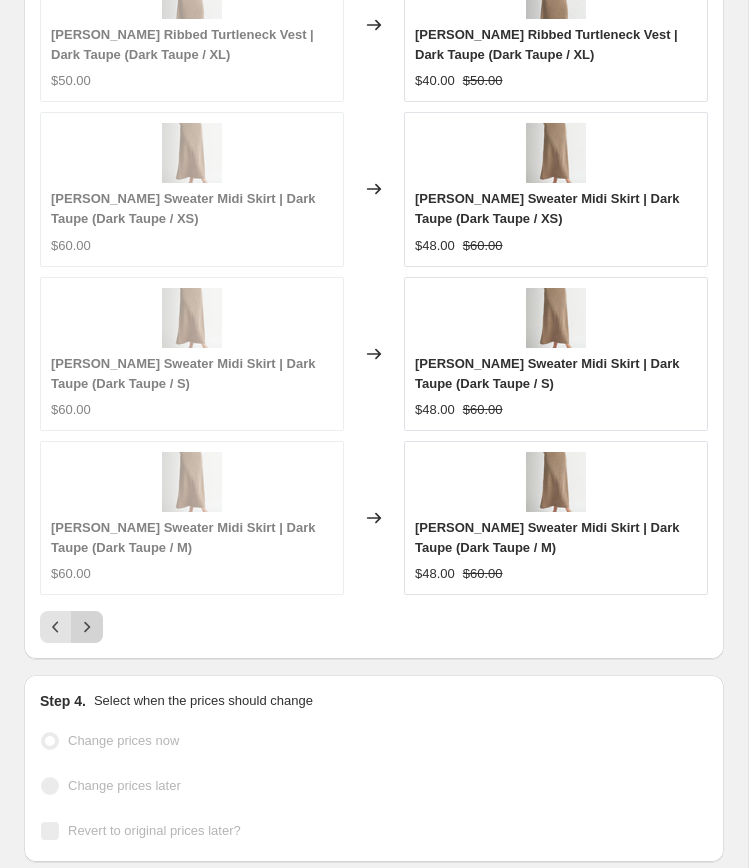 click 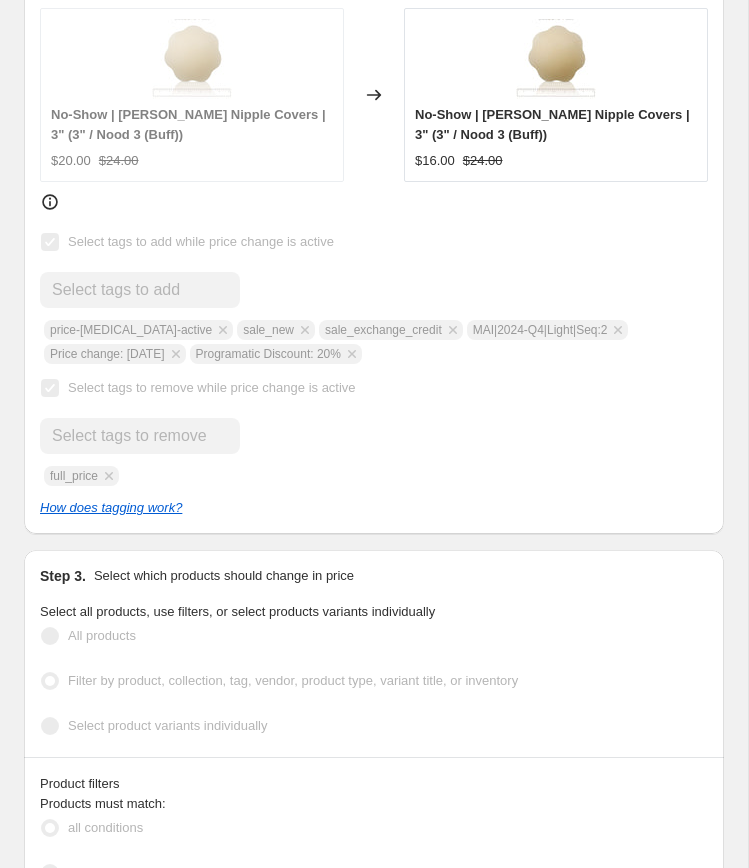 scroll, scrollTop: 0, scrollLeft: 0, axis: both 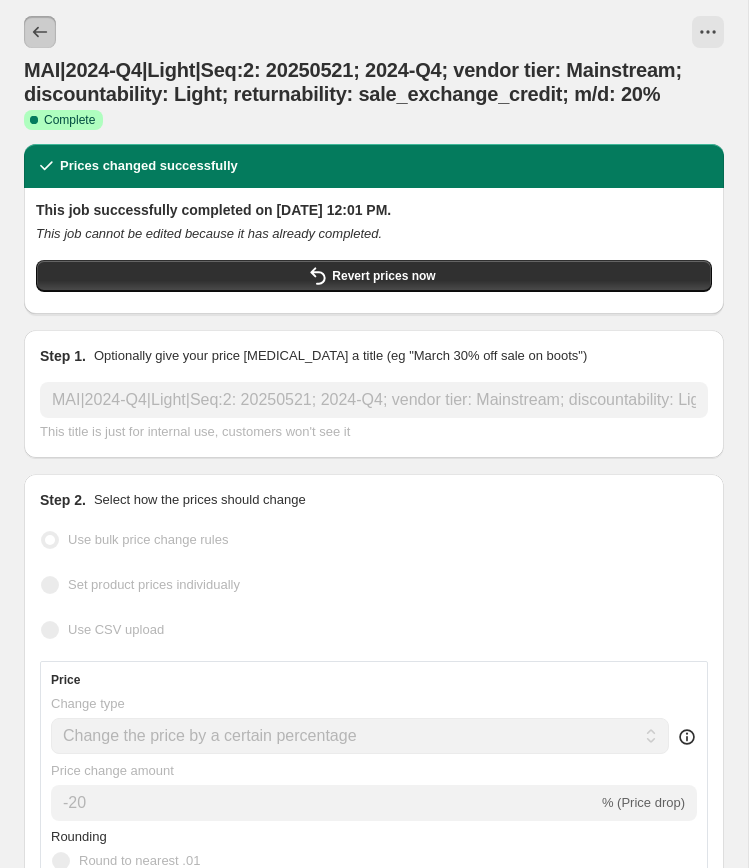 click 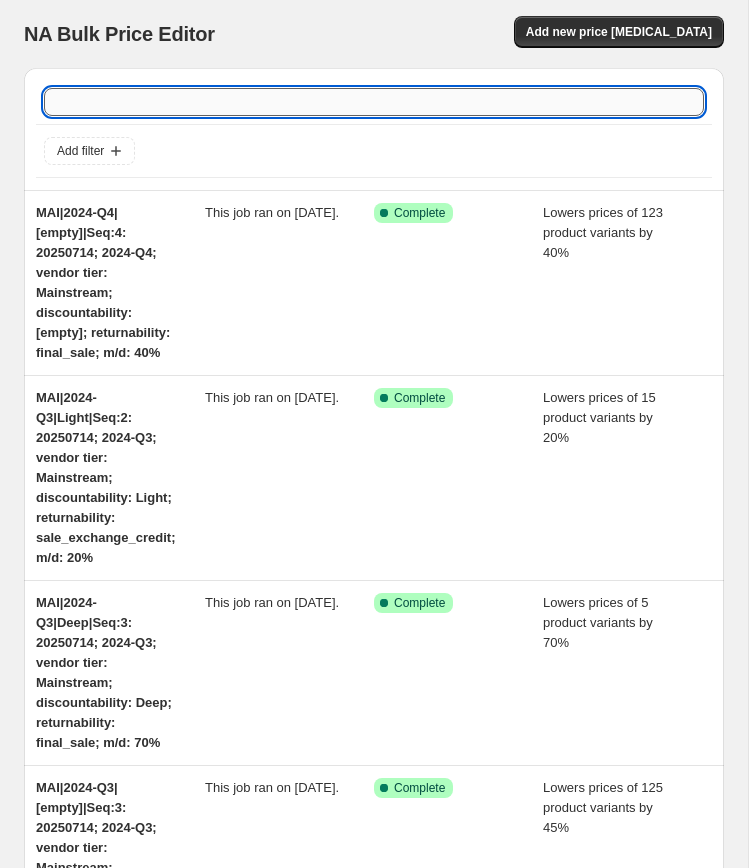 click at bounding box center (374, 102) 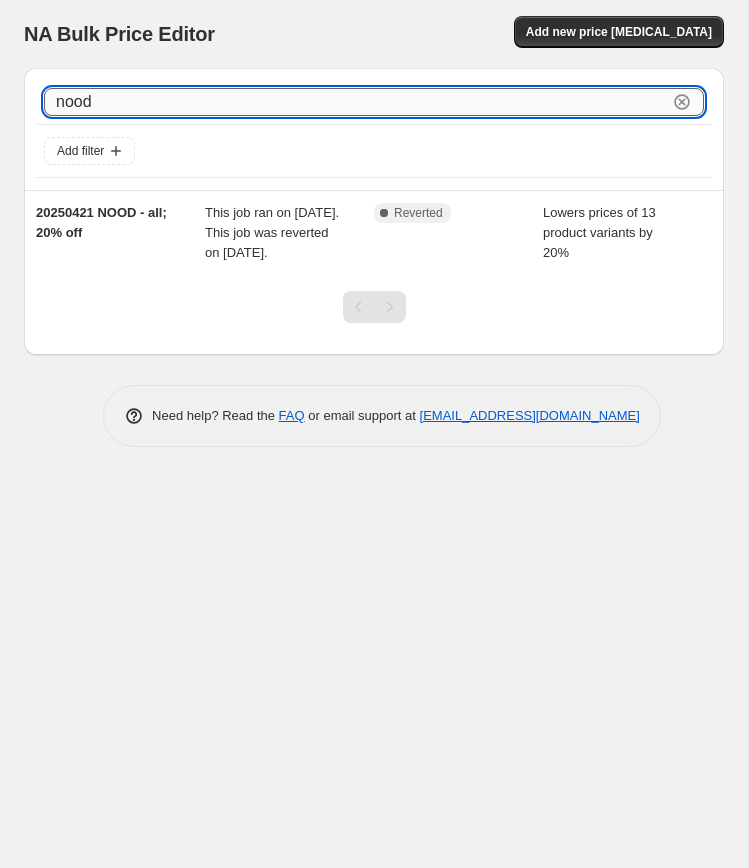 click on "nood" at bounding box center [356, 102] 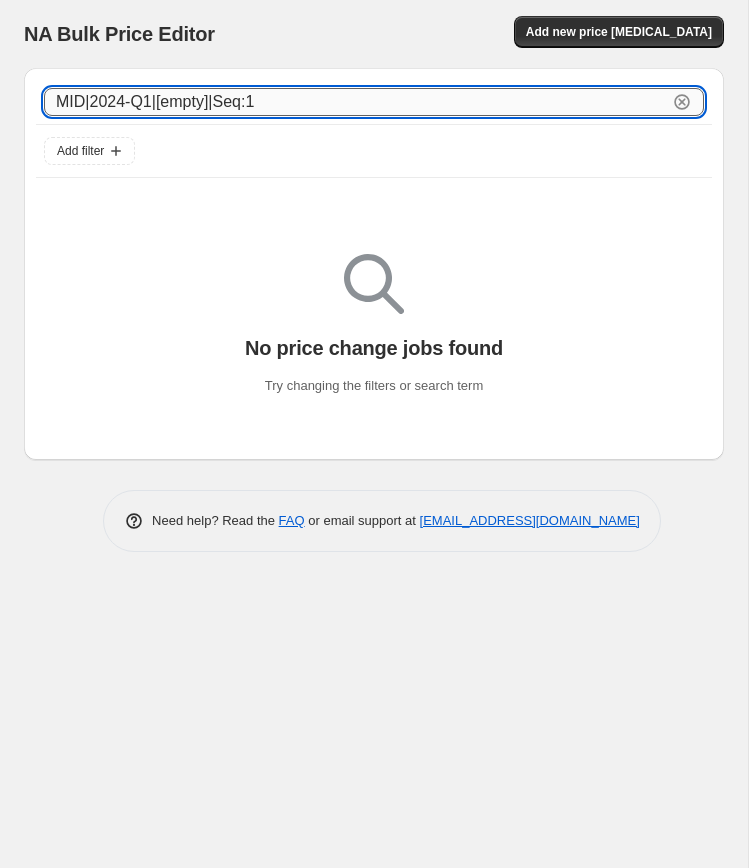 click on "MID|2024-Q1|[empty]|Seq:1" at bounding box center [356, 102] 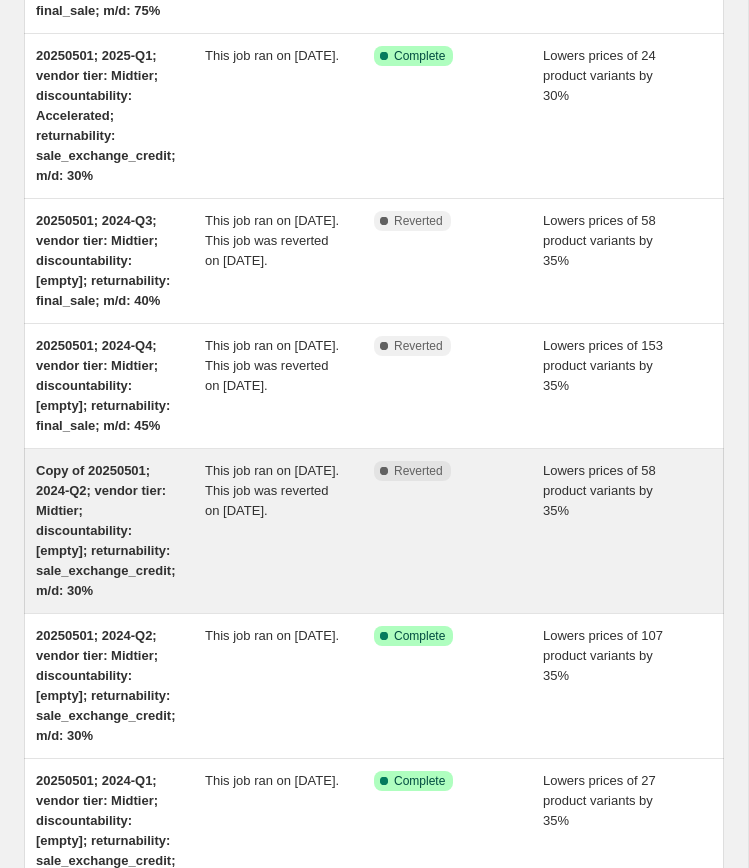 scroll, scrollTop: 0, scrollLeft: 0, axis: both 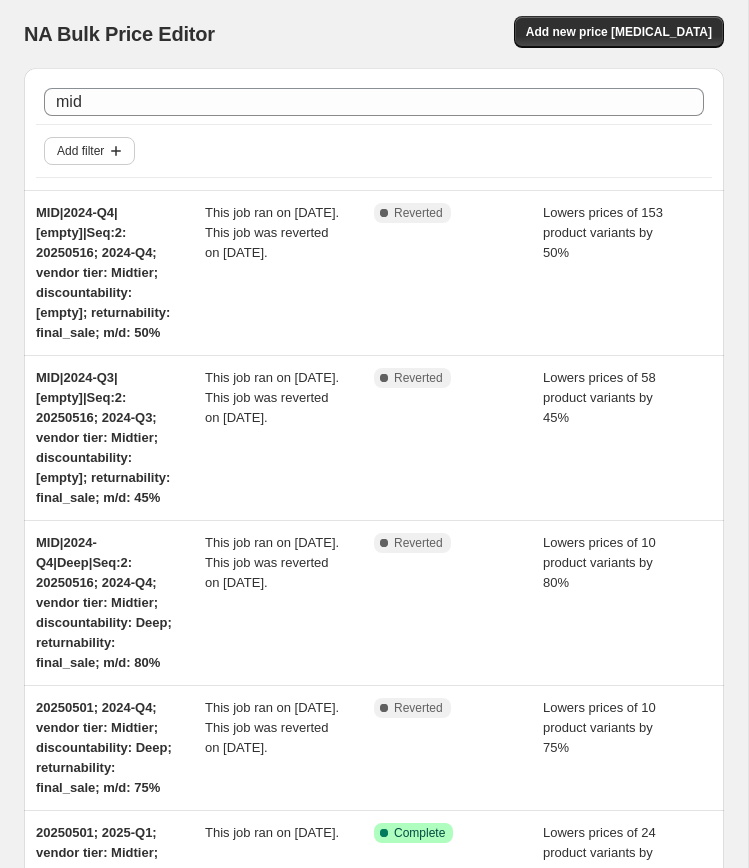 click on "Add filter" at bounding box center (80, 151) 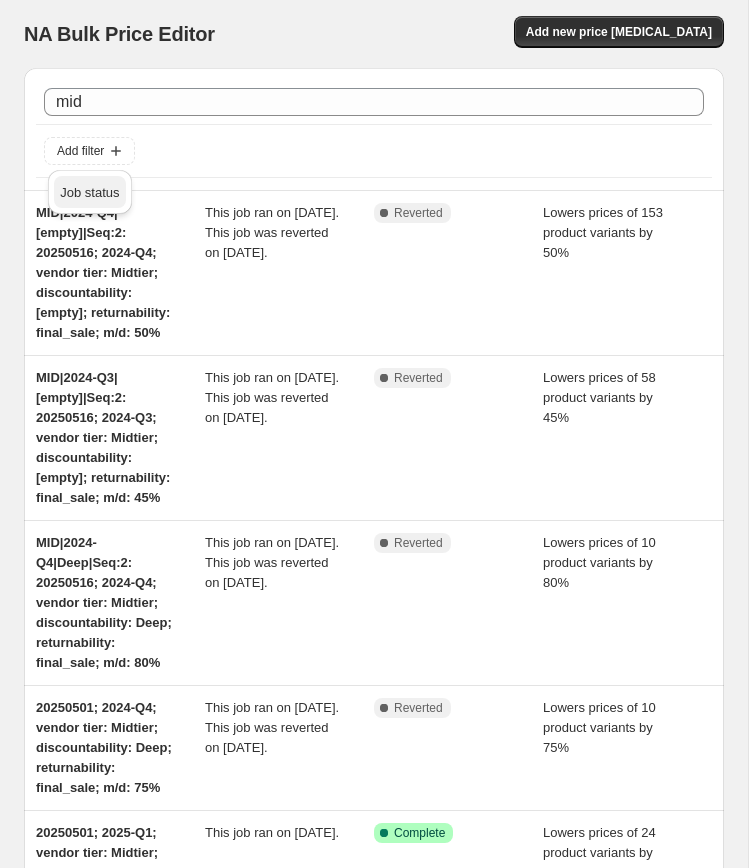 click on "Job status" at bounding box center (89, 192) 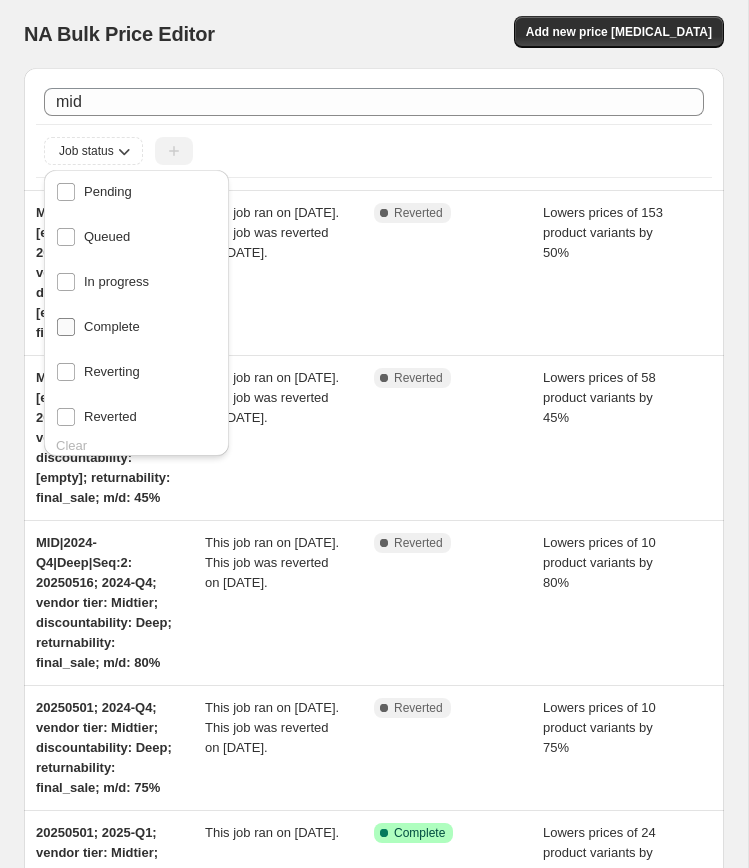 click on "Complete" at bounding box center (112, 326) 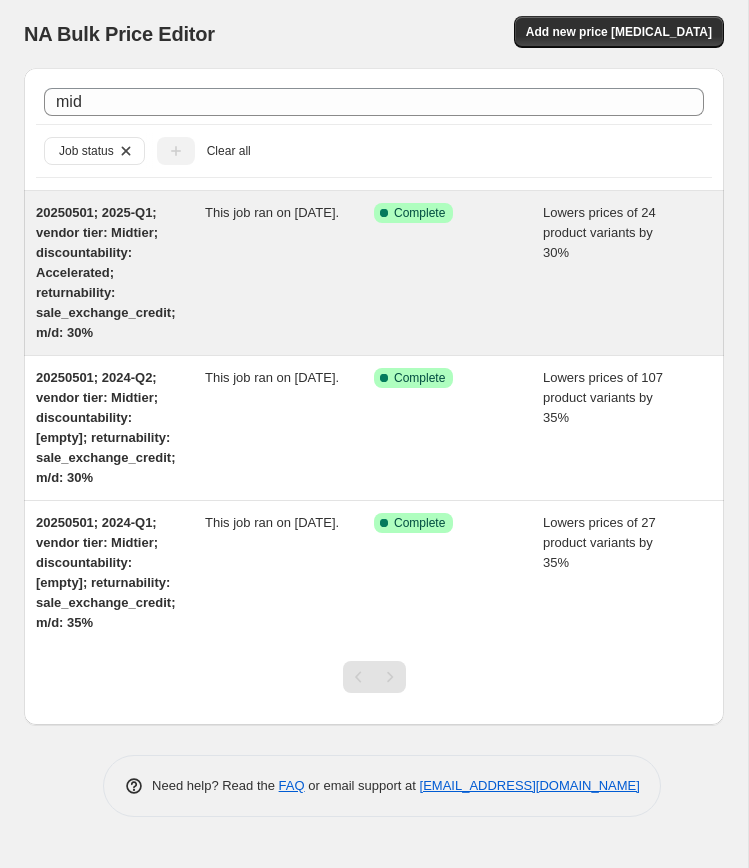 click on "20250501; 2025-Q1; vendor tier: Midtier; discountability: Accelerated; returnability: sale_exchange_credit; m/d: 30%" at bounding box center (105, 272) 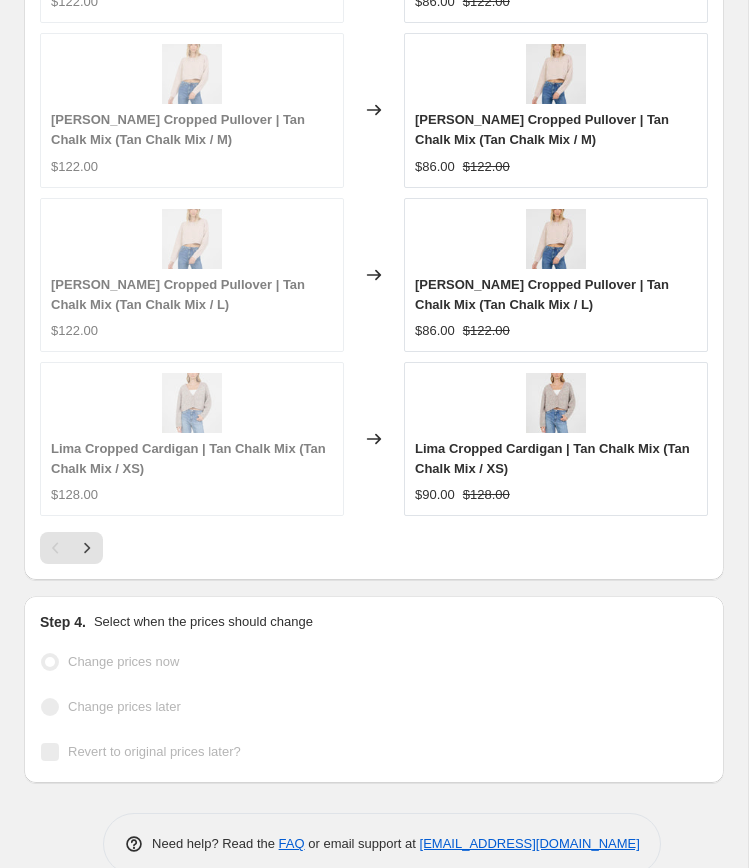 scroll, scrollTop: 3036, scrollLeft: 0, axis: vertical 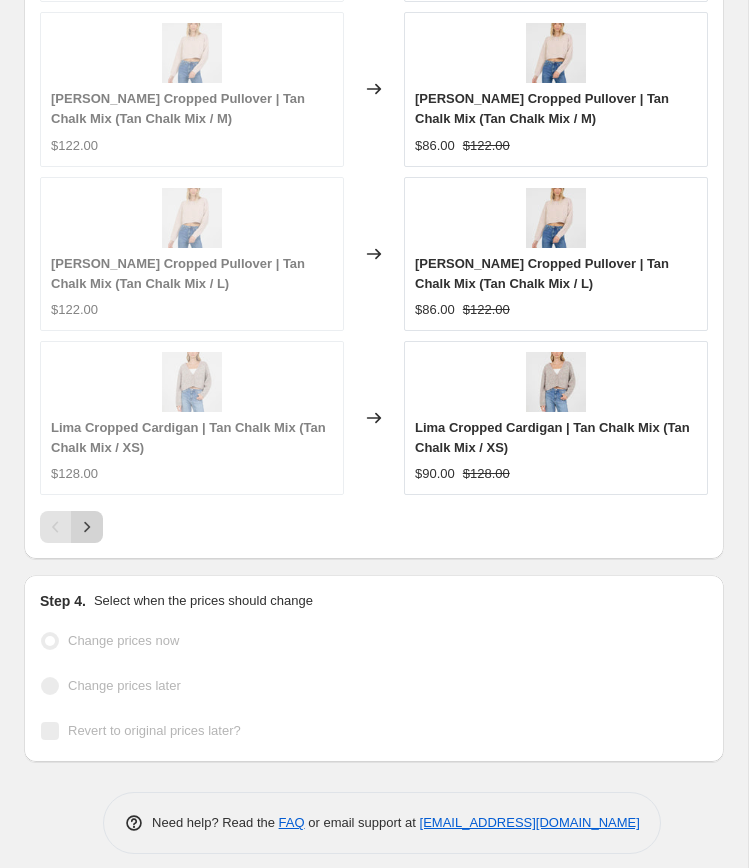 click 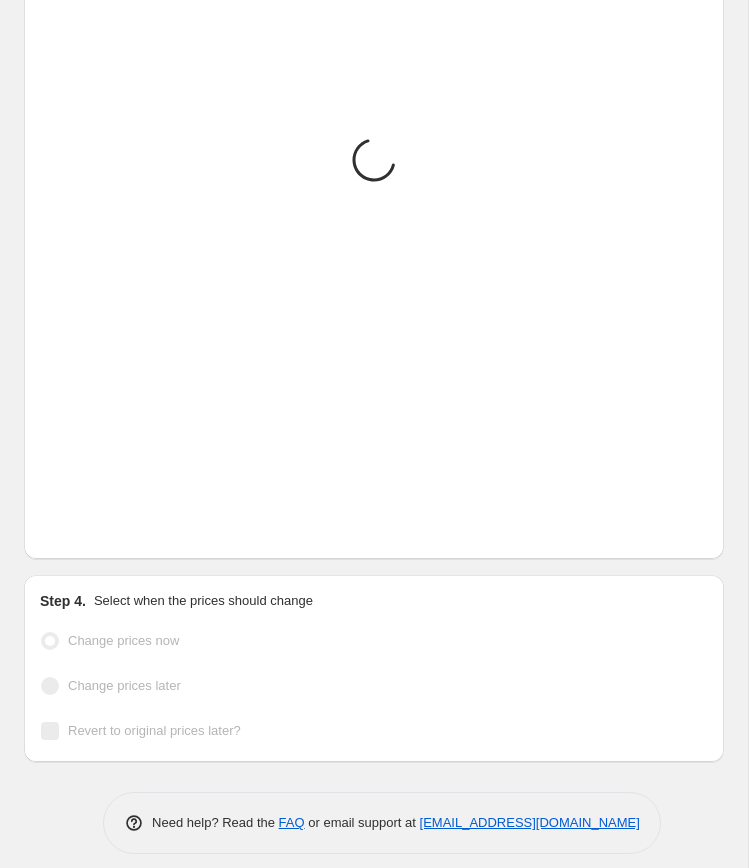 scroll, scrollTop: 2996, scrollLeft: 0, axis: vertical 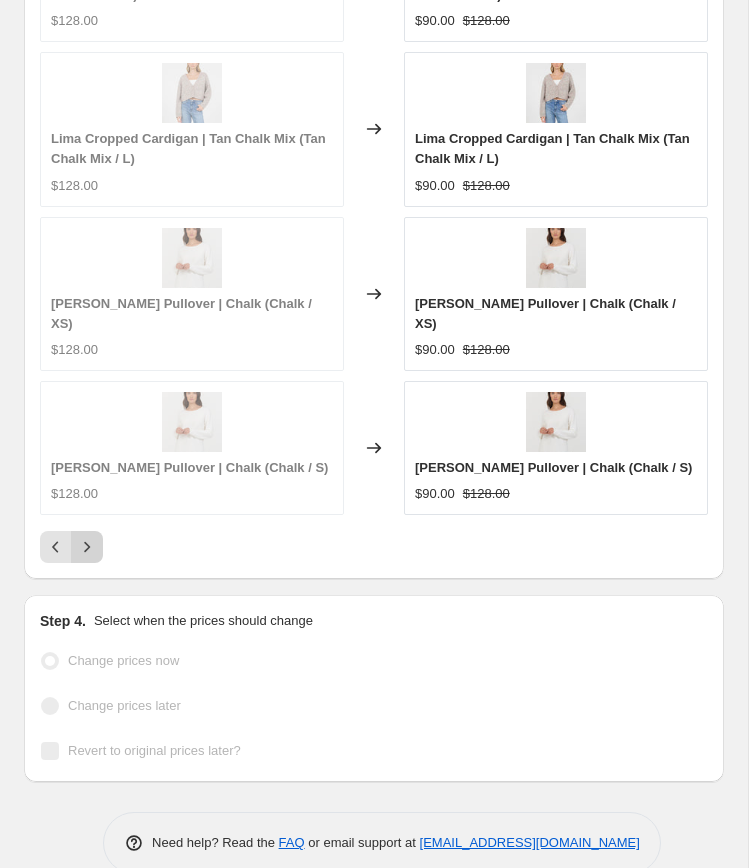 click 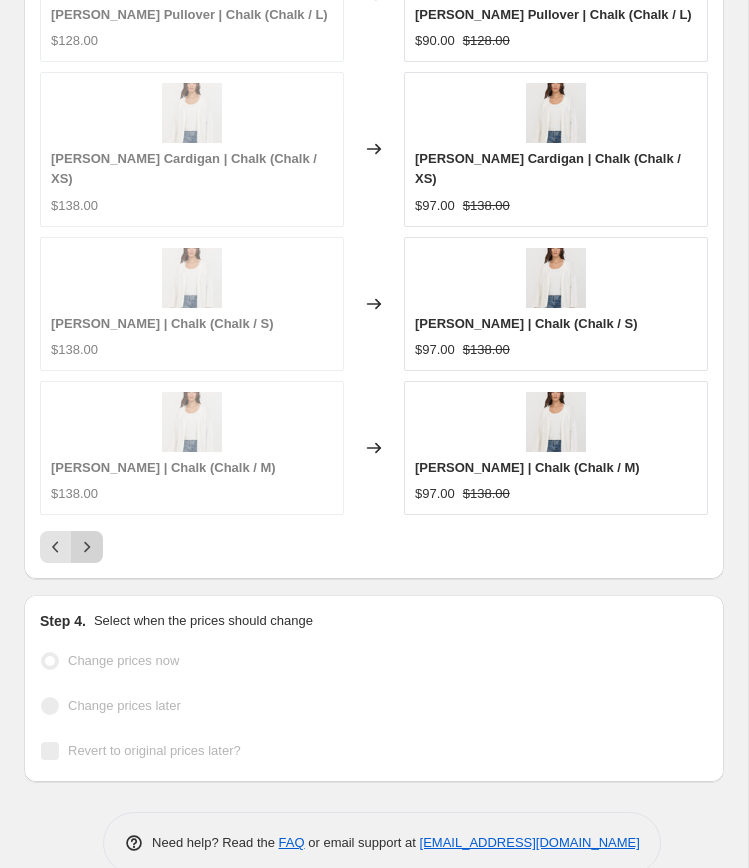 click 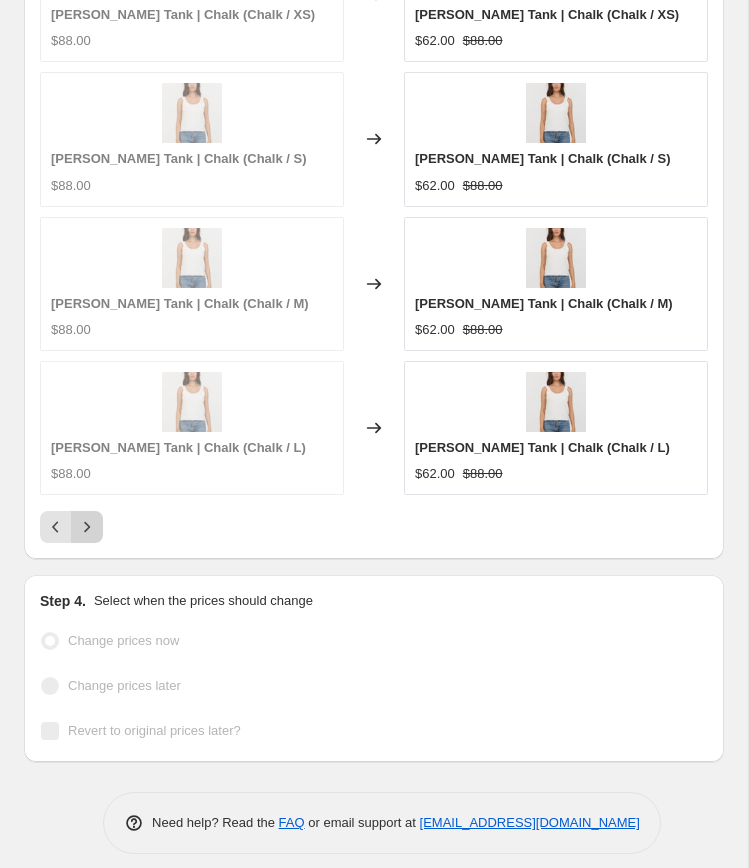 click 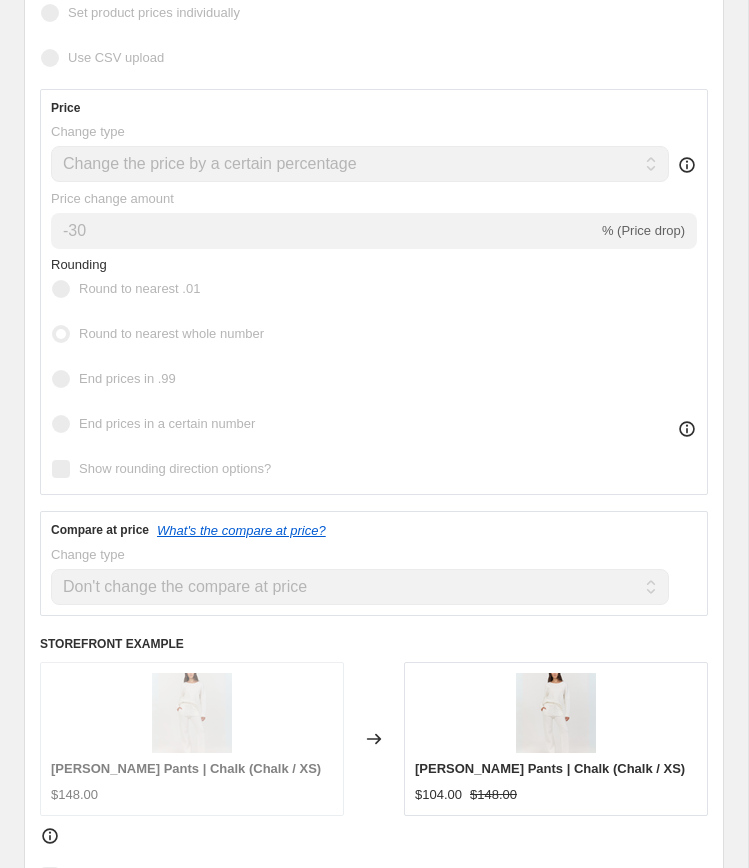 scroll, scrollTop: 0, scrollLeft: 0, axis: both 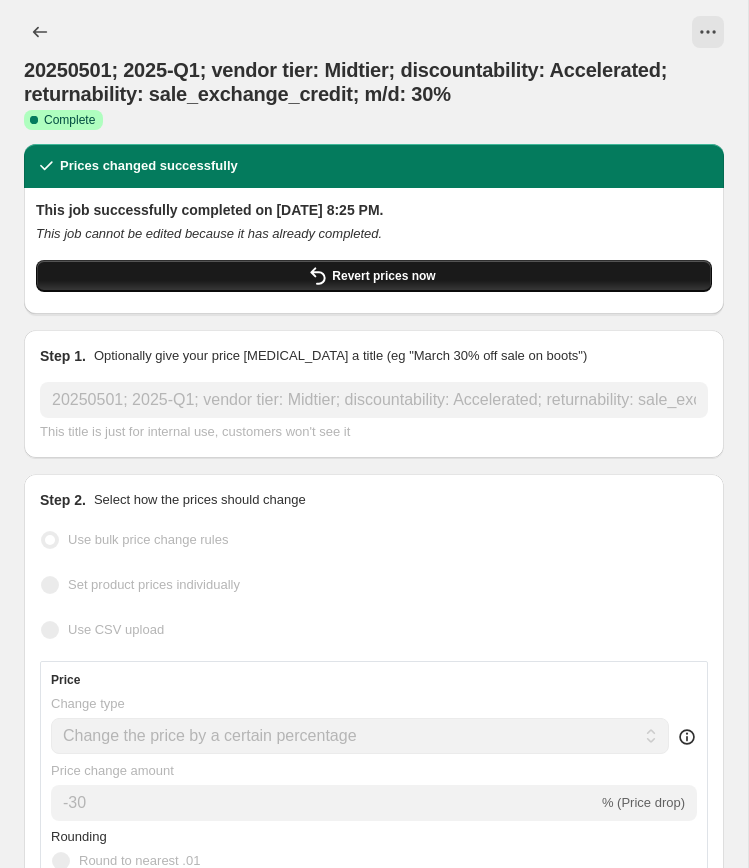 click on "Revert prices now" at bounding box center (374, 276) 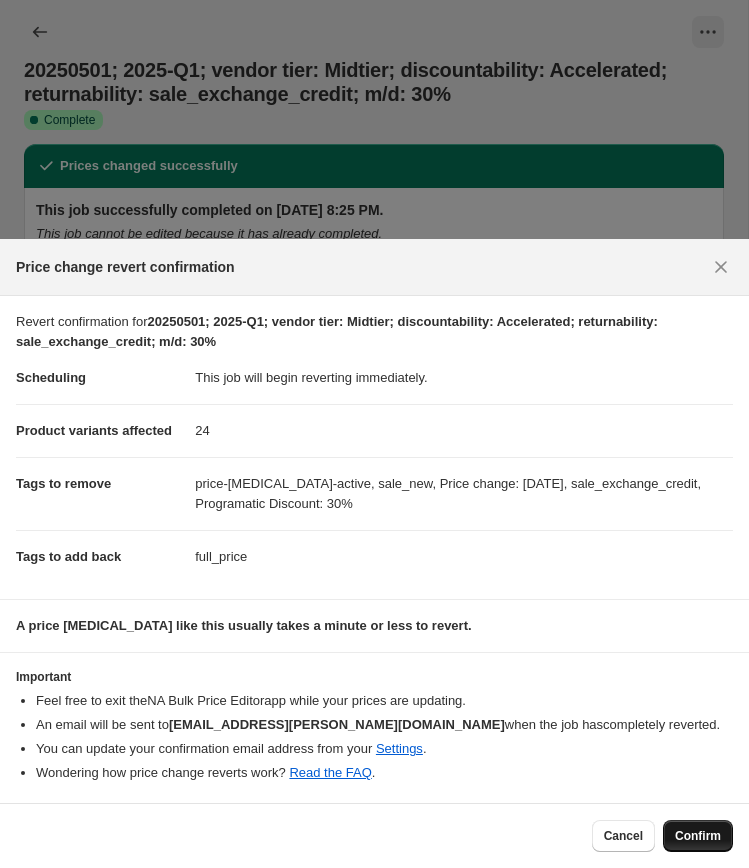 click on "Confirm" at bounding box center (698, 836) 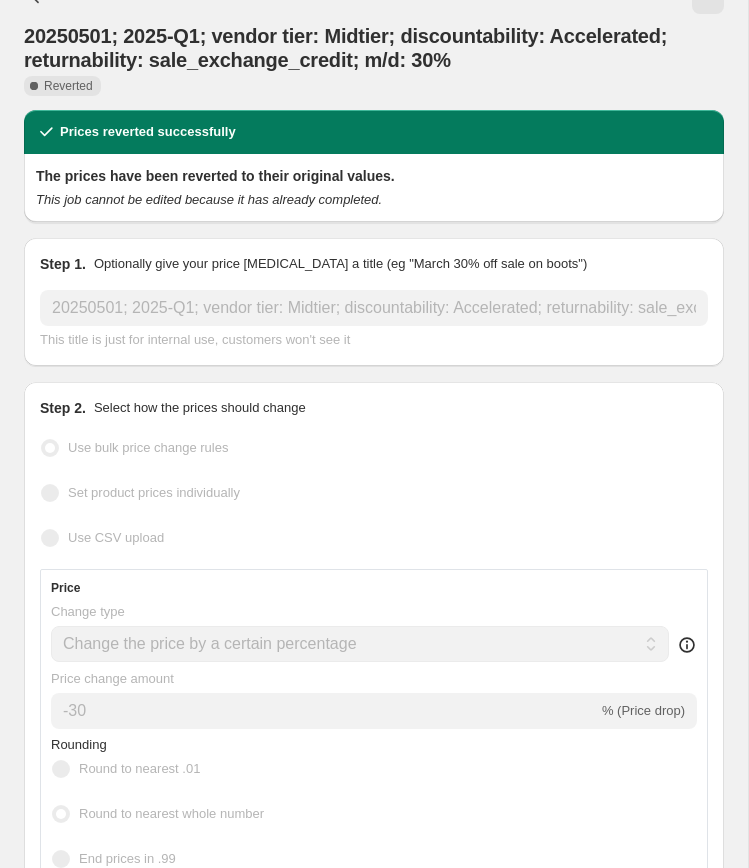 scroll, scrollTop: 0, scrollLeft: 0, axis: both 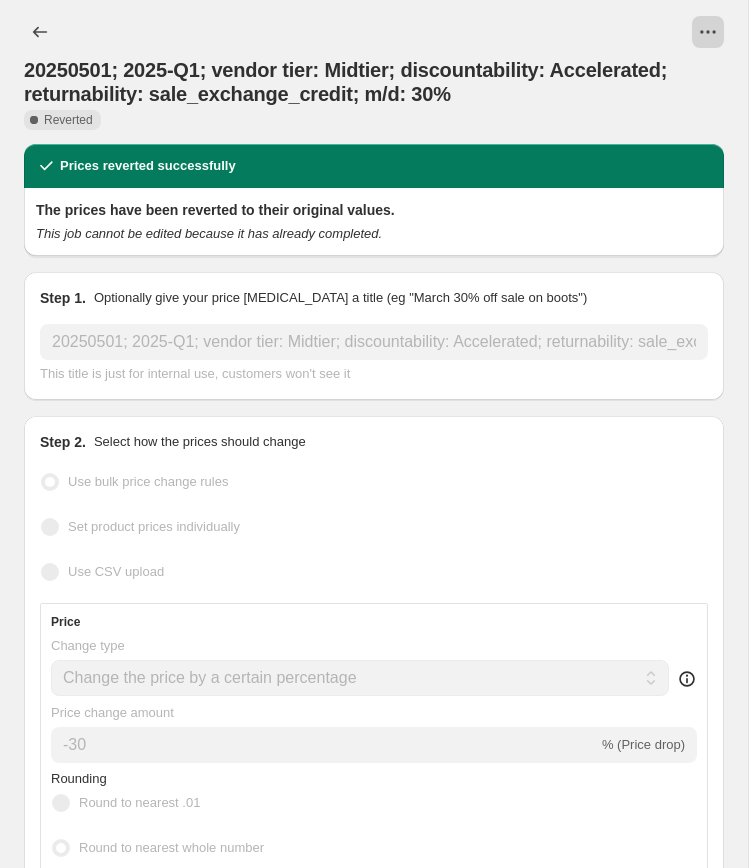 click 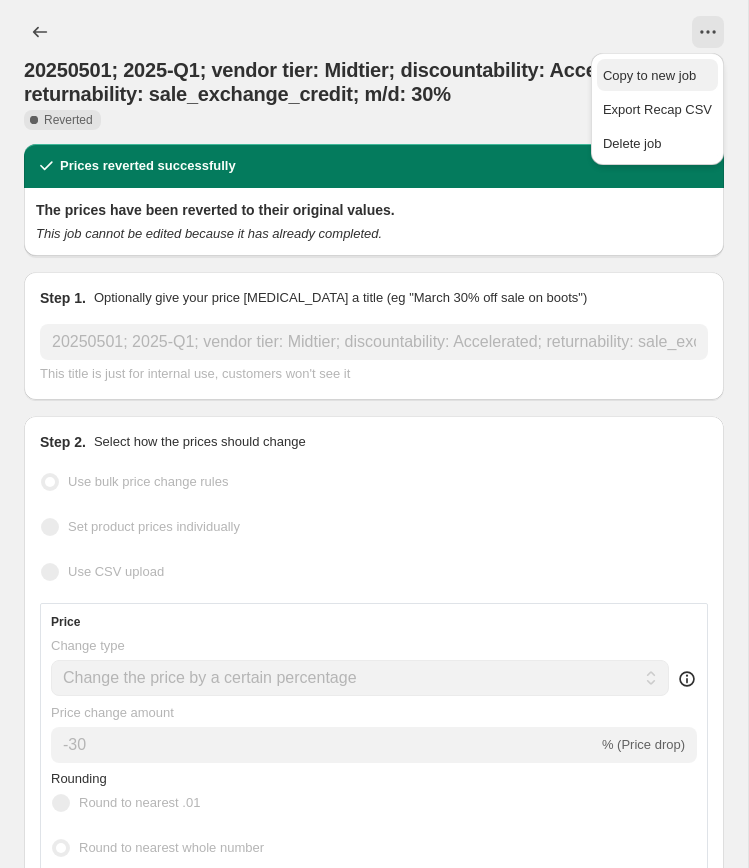 click on "Copy to new job" at bounding box center [649, 75] 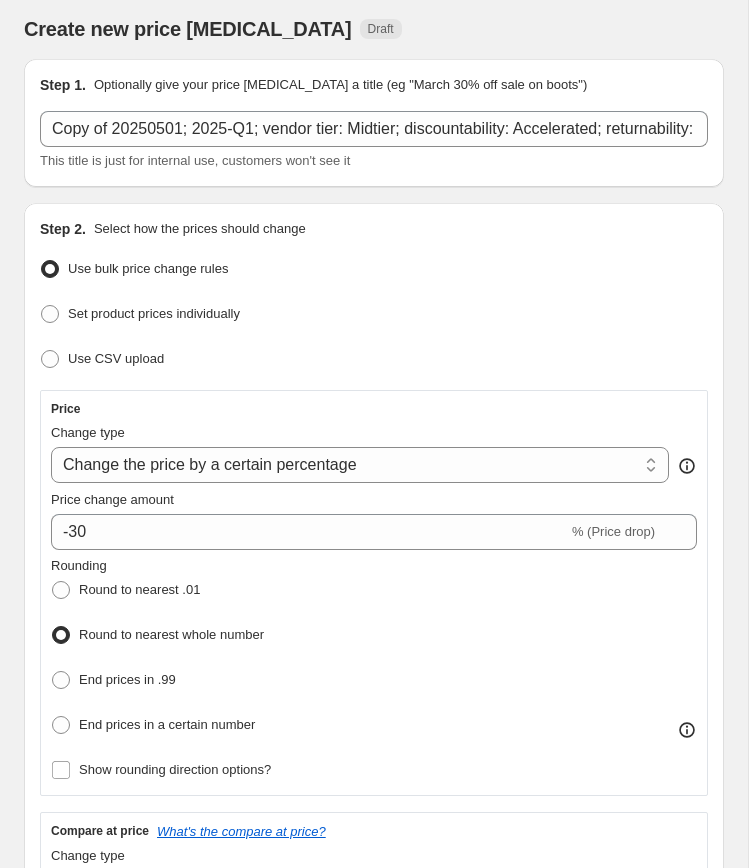 scroll, scrollTop: 43, scrollLeft: 0, axis: vertical 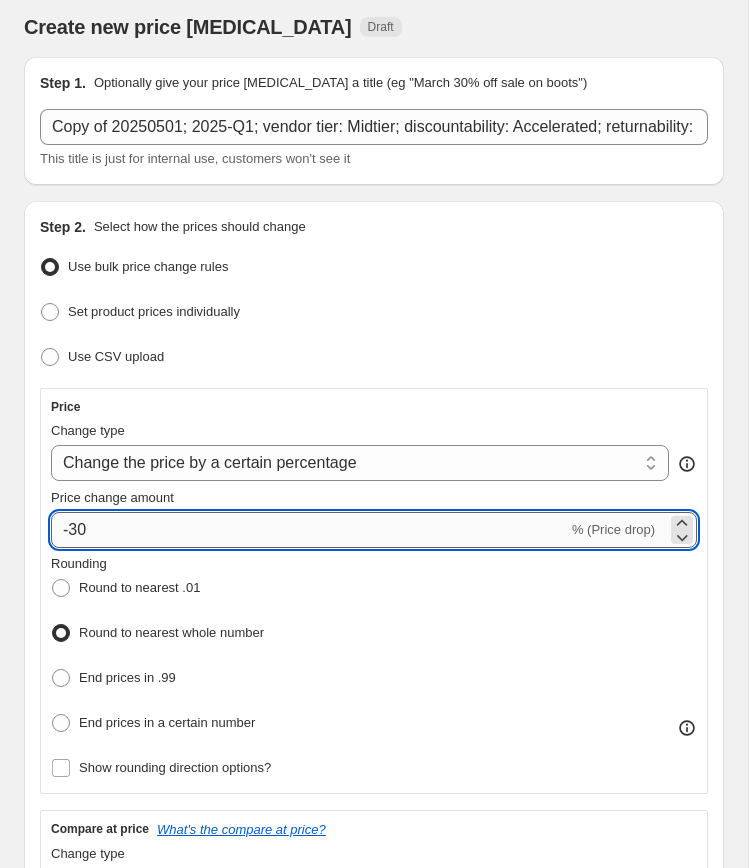 click on "-30" at bounding box center [309, 530] 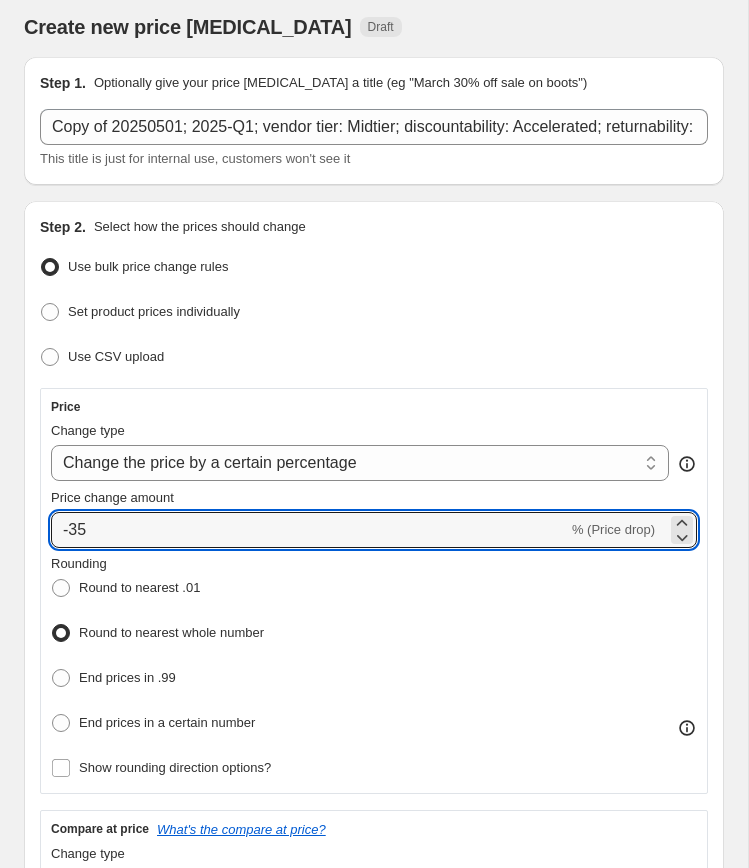 click on "Rounding Round to nearest .01 Round to nearest whole number End prices in .99 End prices in a certain number" at bounding box center [374, 646] 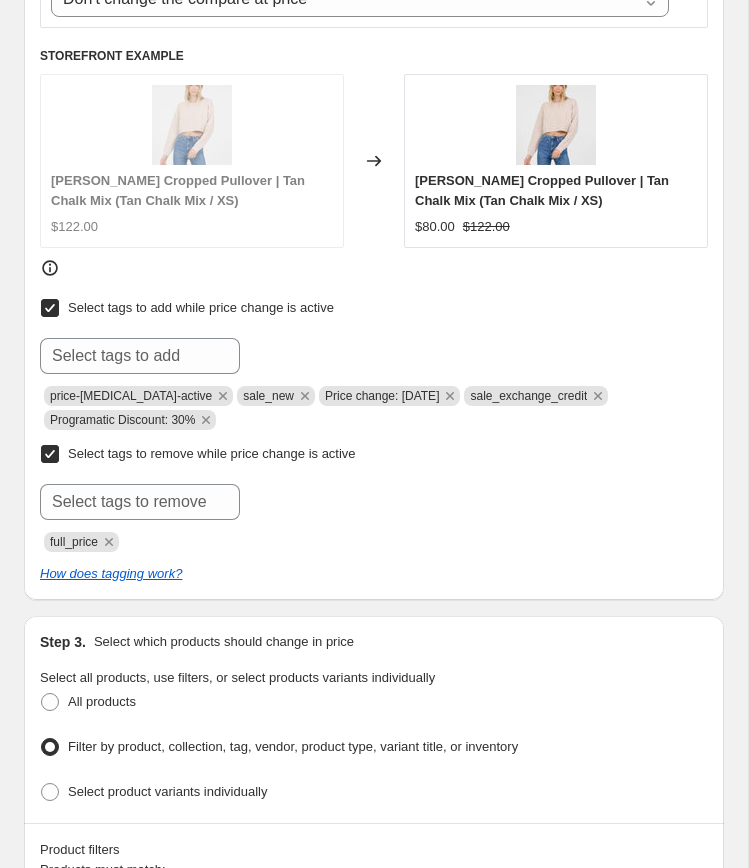 scroll, scrollTop: 990, scrollLeft: 0, axis: vertical 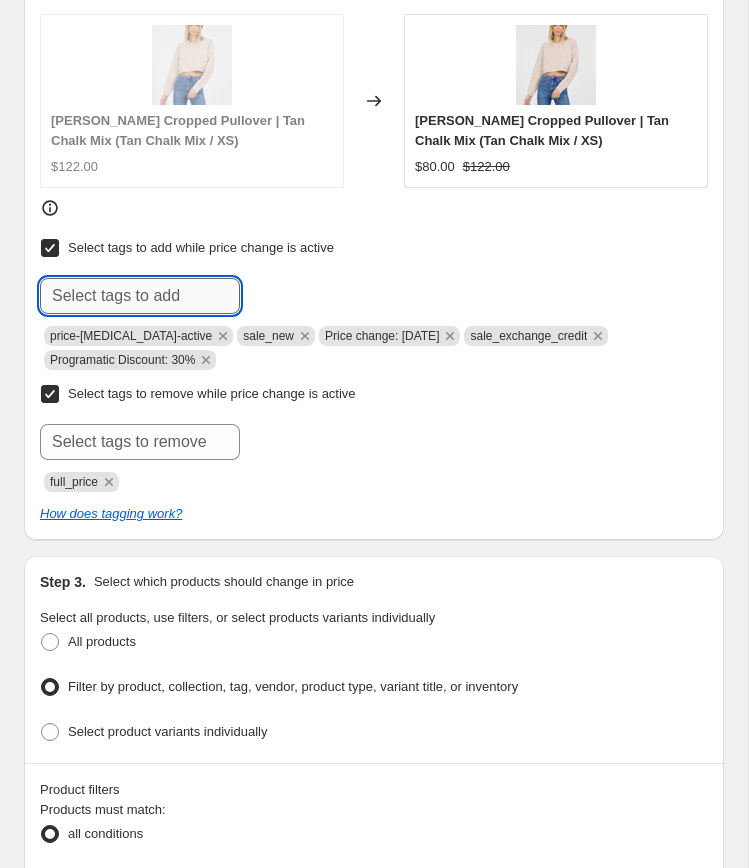 click at bounding box center [140, 296] 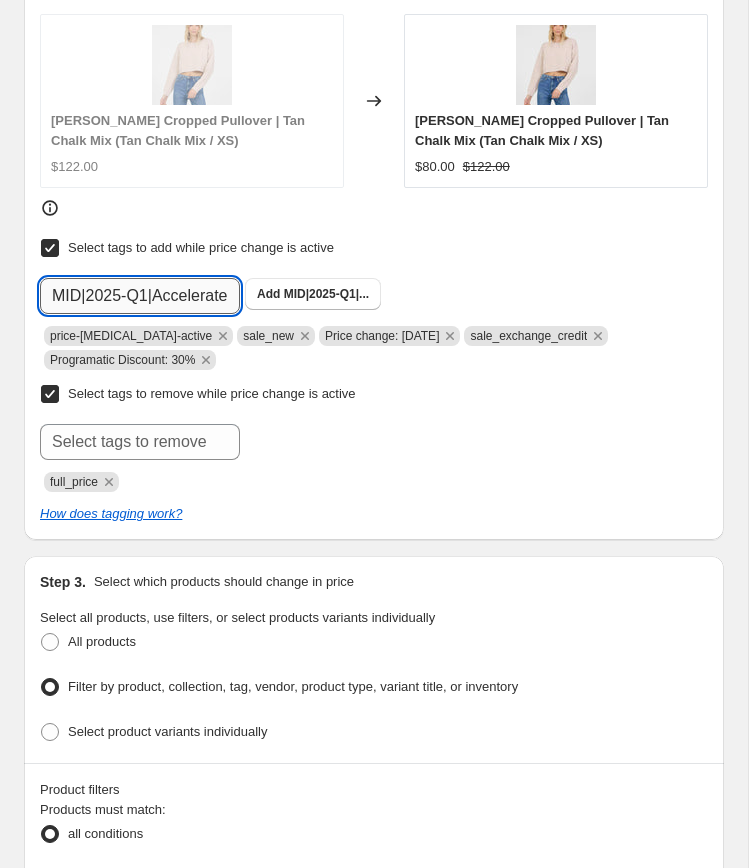 scroll, scrollTop: 0, scrollLeft: 60, axis: horizontal 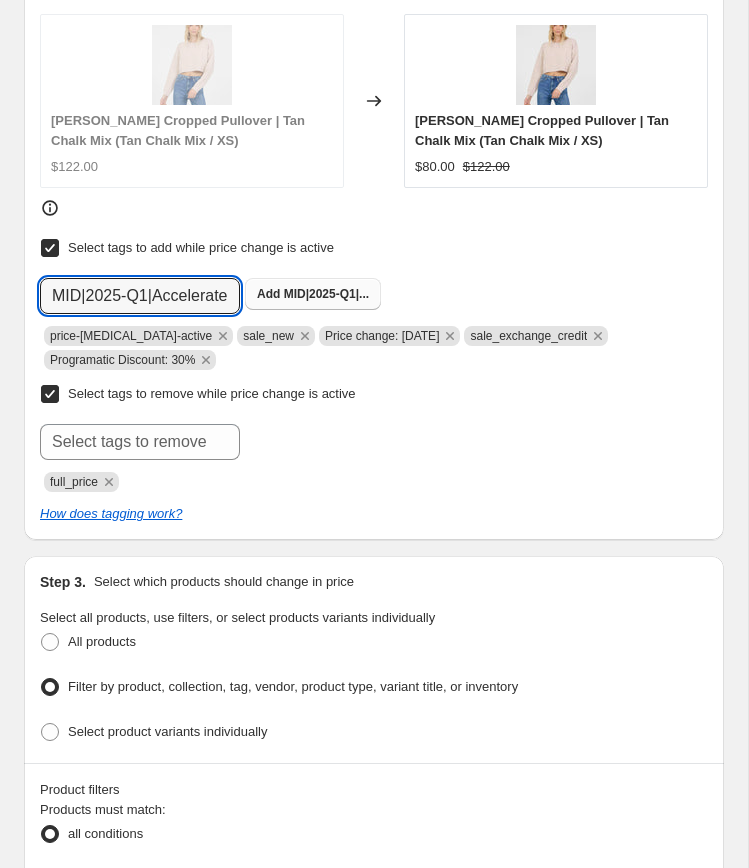 click on "MID|2025-Q1|..." at bounding box center (326, 294) 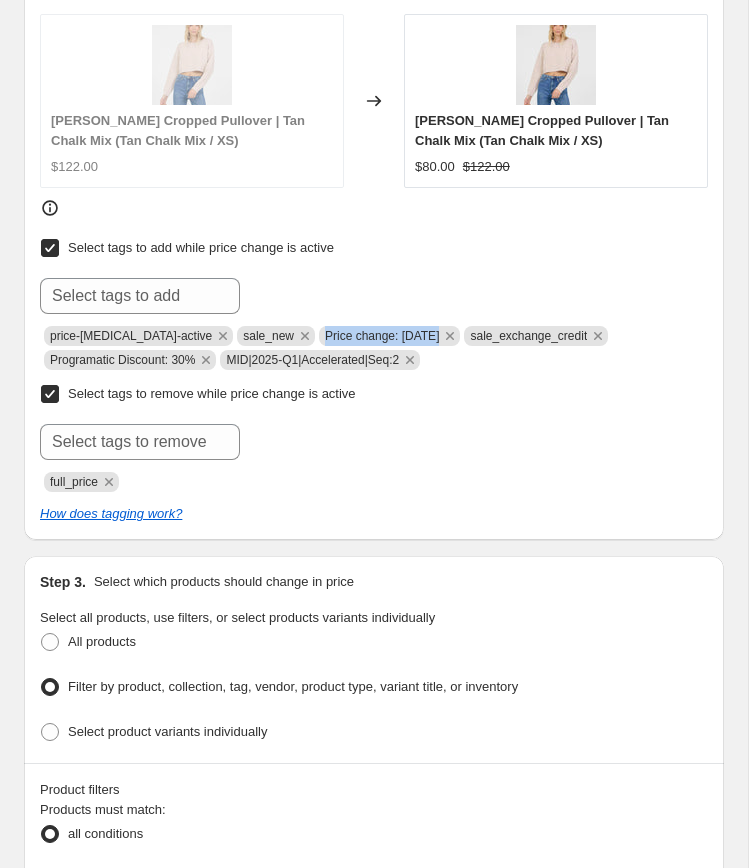 drag, startPoint x: 423, startPoint y: 331, endPoint x: 302, endPoint y: 322, distance: 121.33425 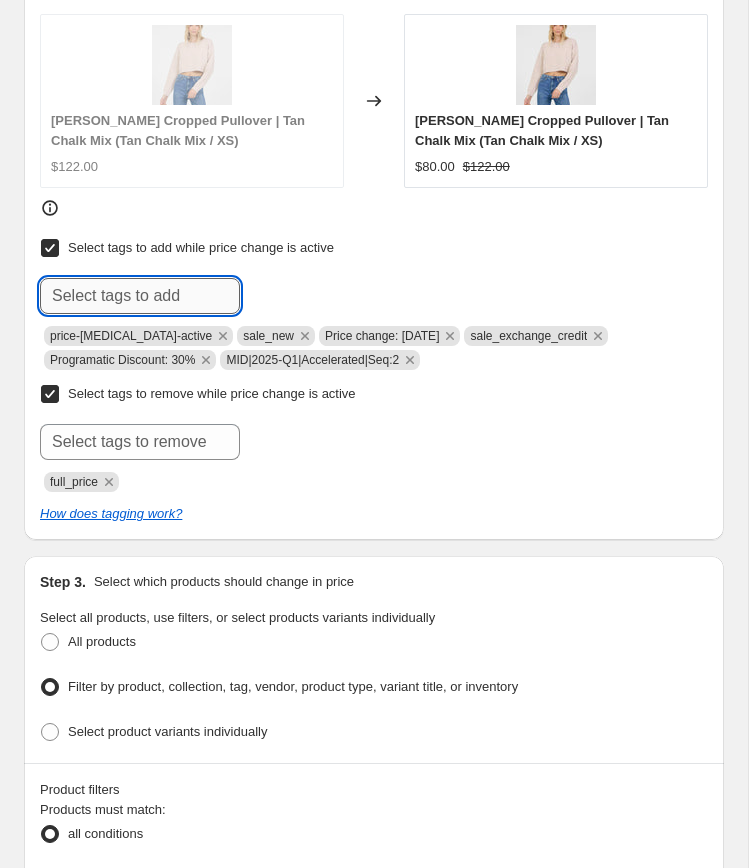 click at bounding box center [140, 296] 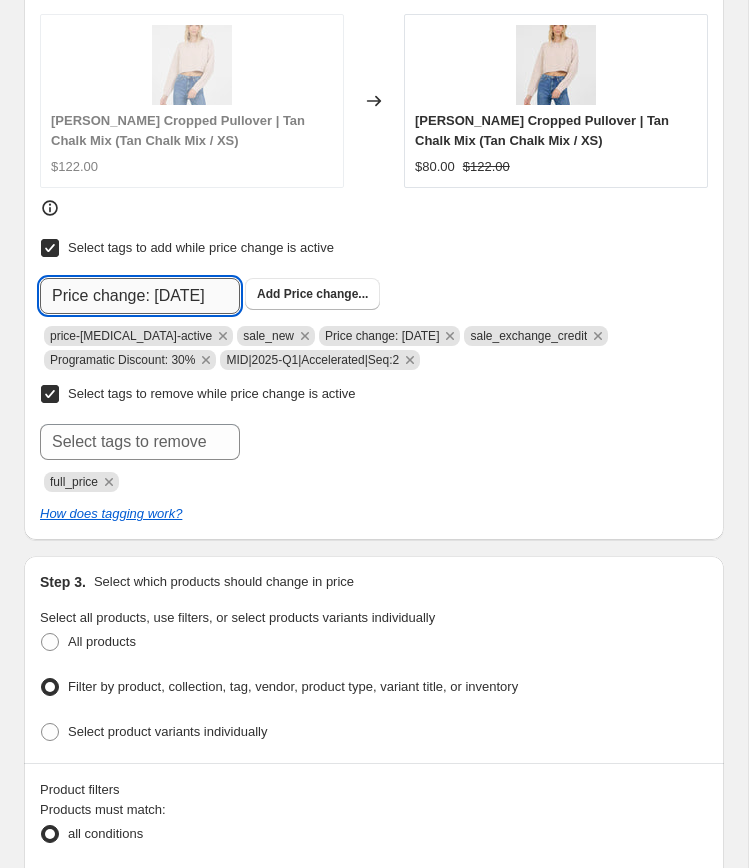 click on "Price change: [DATE]" at bounding box center [140, 296] 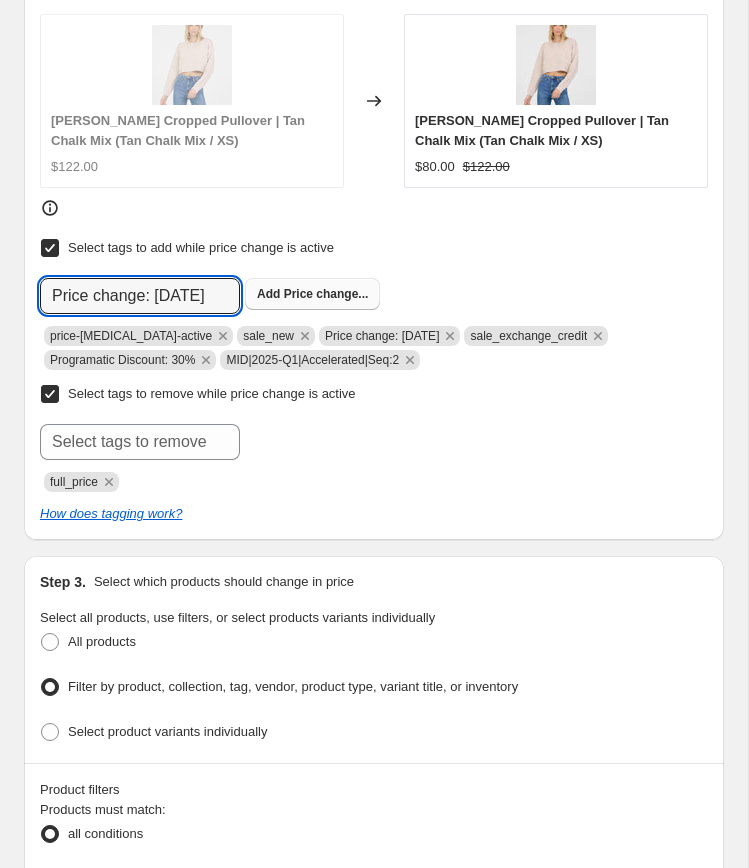 click on "Price change..." at bounding box center (326, 294) 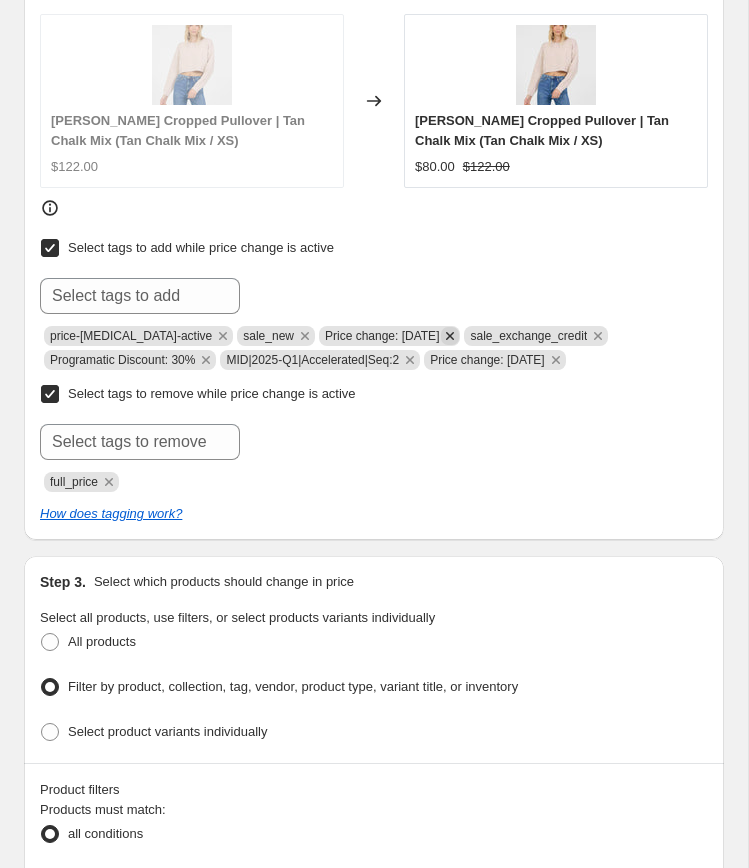 click 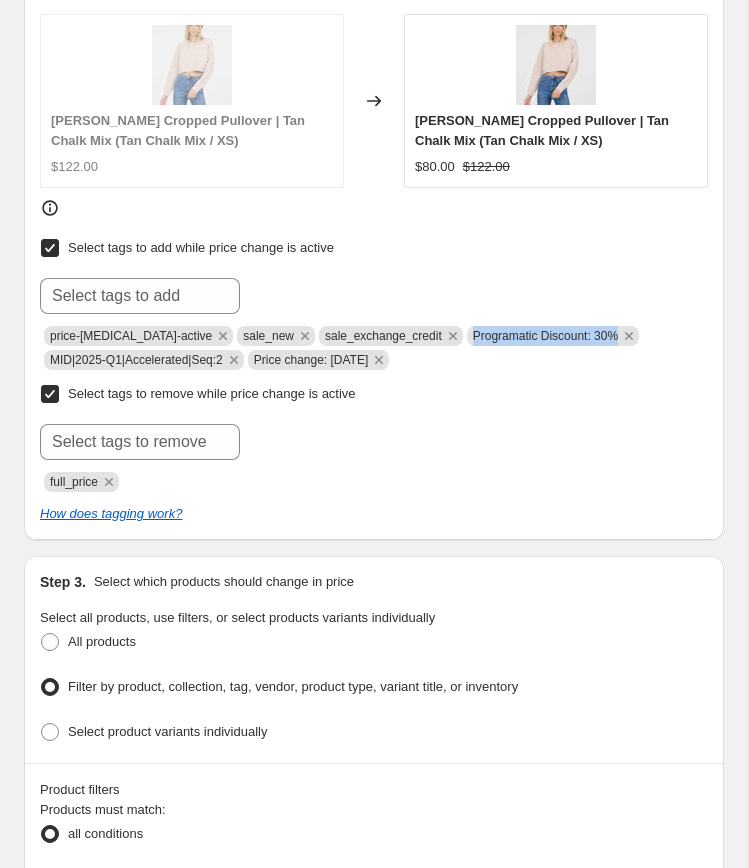 drag, startPoint x: 463, startPoint y: 326, endPoint x: 638, endPoint y: 323, distance: 175.02571 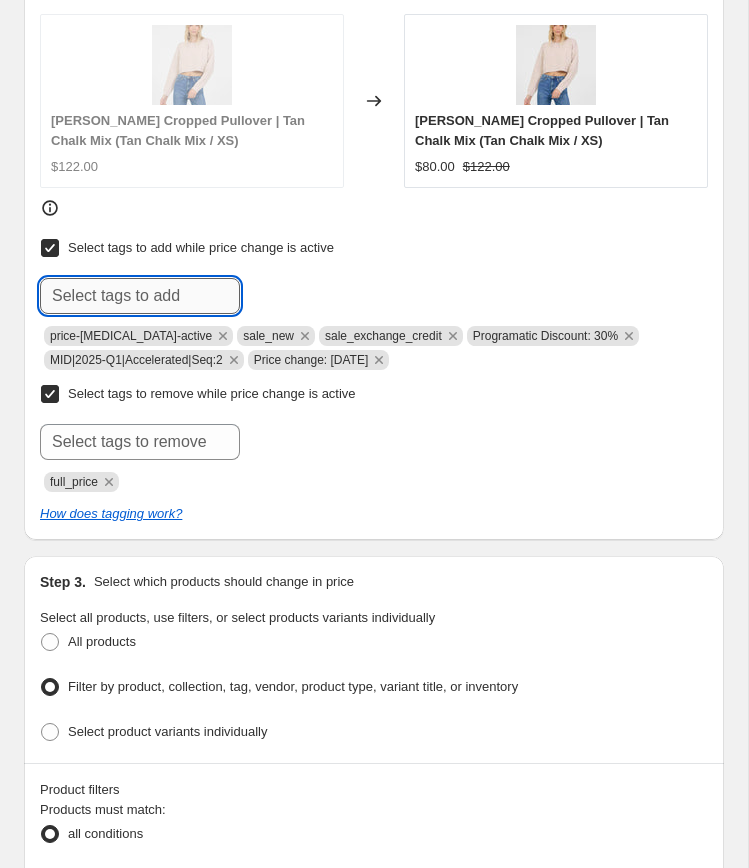 click at bounding box center [140, 296] 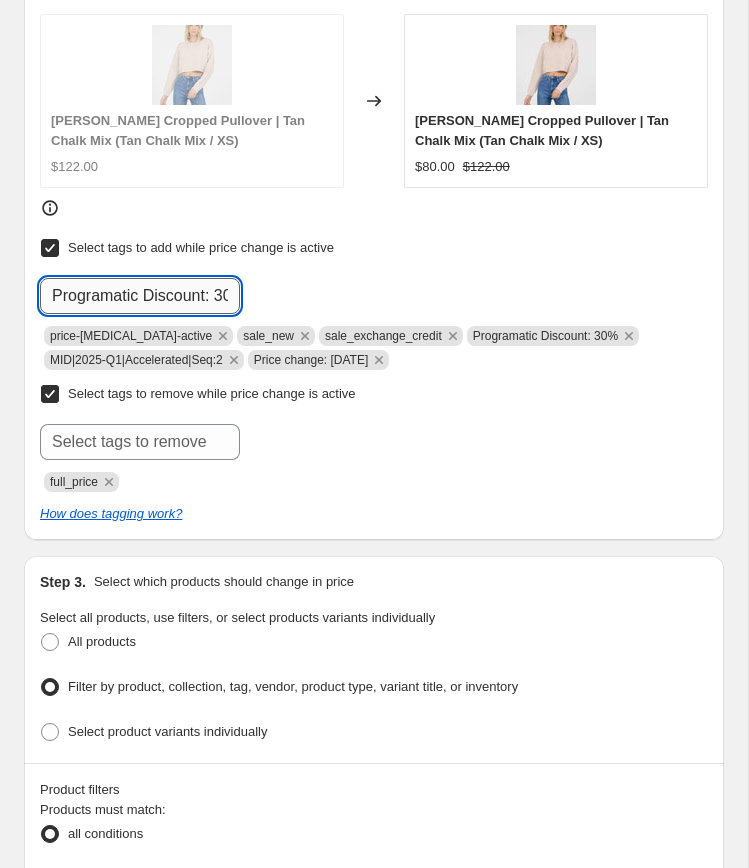 scroll, scrollTop: 0, scrollLeft: 25, axis: horizontal 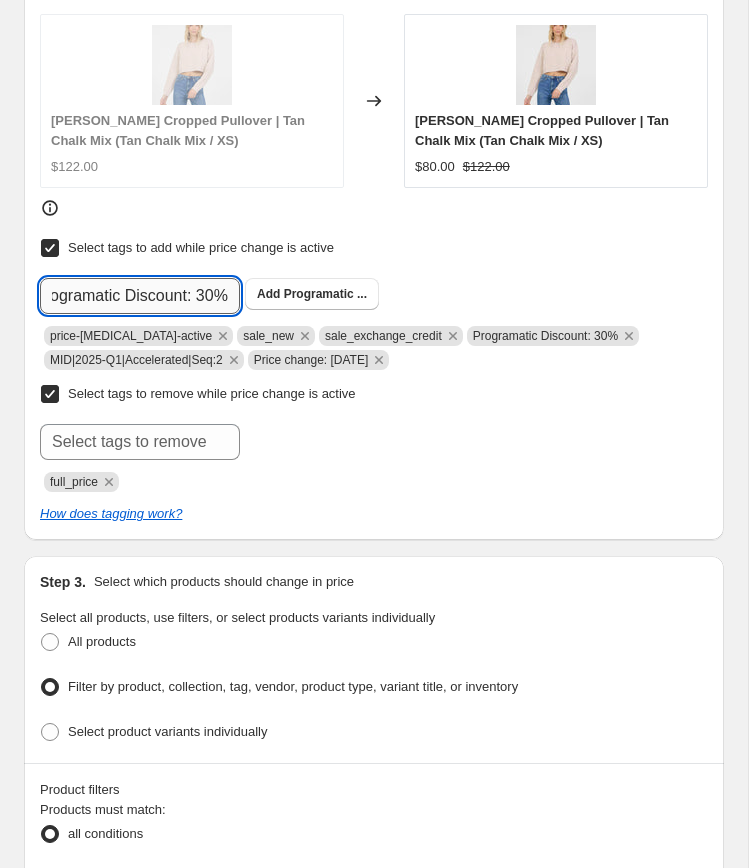 click on "Programatic Discount: 30%" at bounding box center (140, 296) 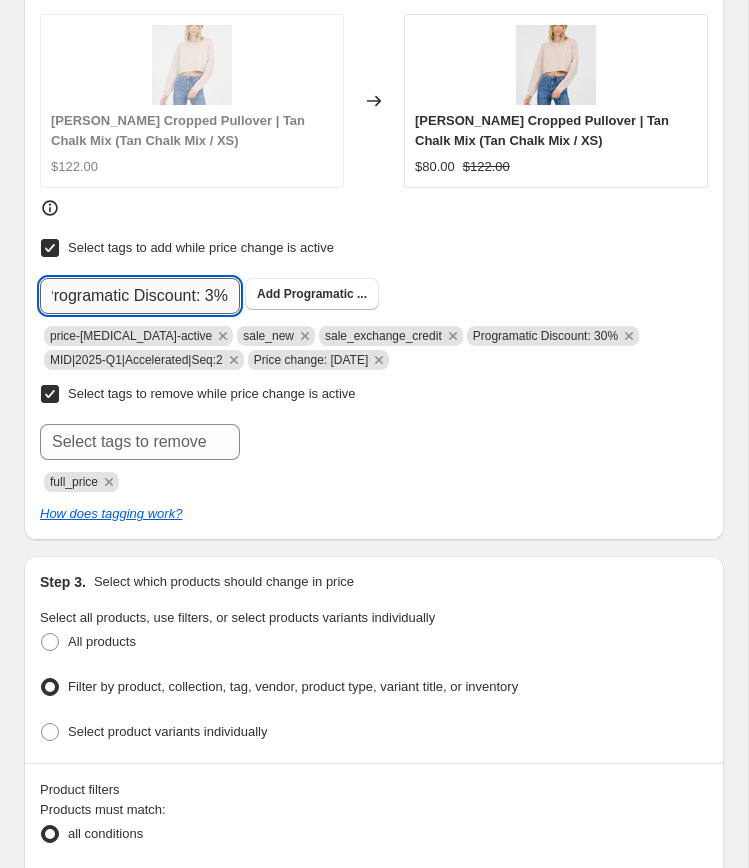 scroll, scrollTop: 0, scrollLeft: 16, axis: horizontal 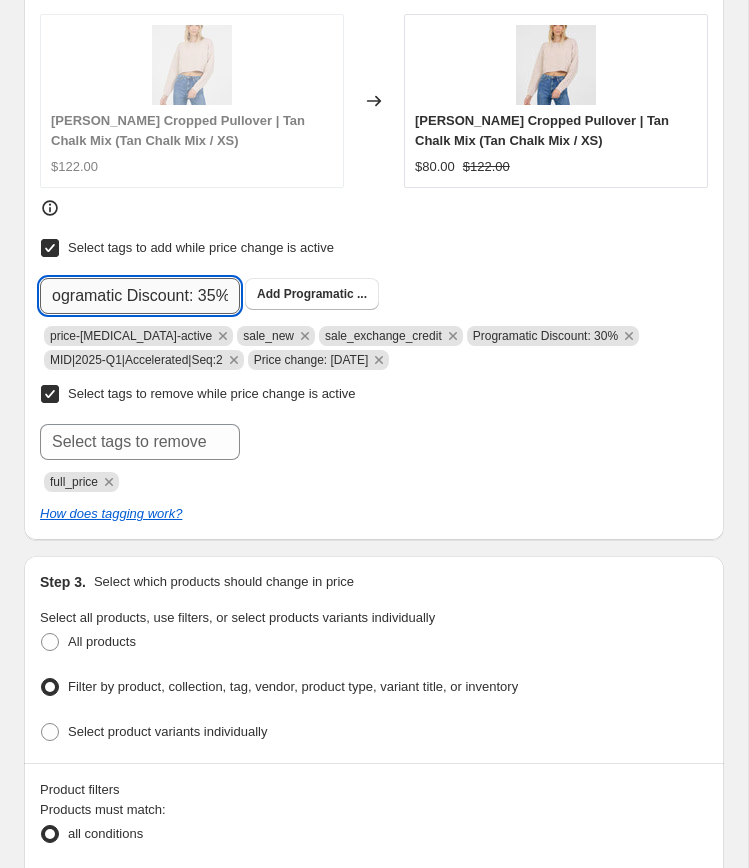click on "Submit" at bounding box center (68, -736) 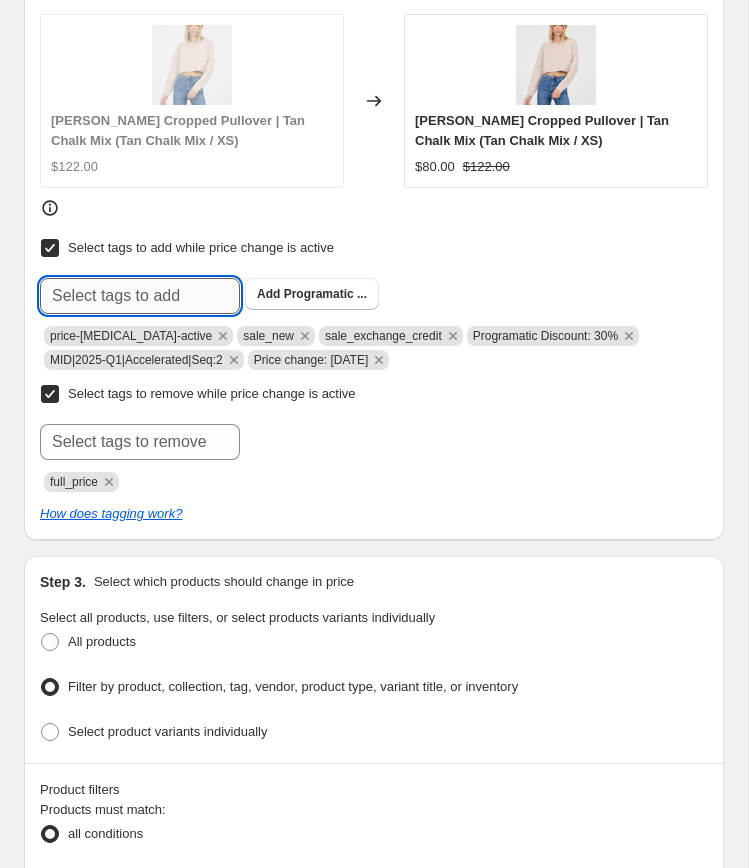 scroll, scrollTop: 0, scrollLeft: 0, axis: both 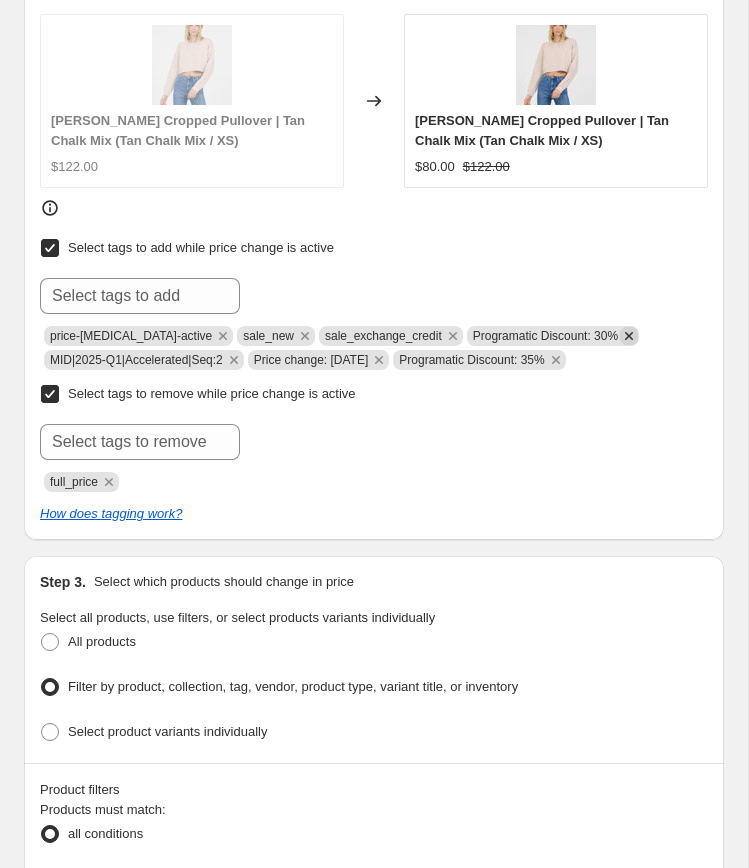 click 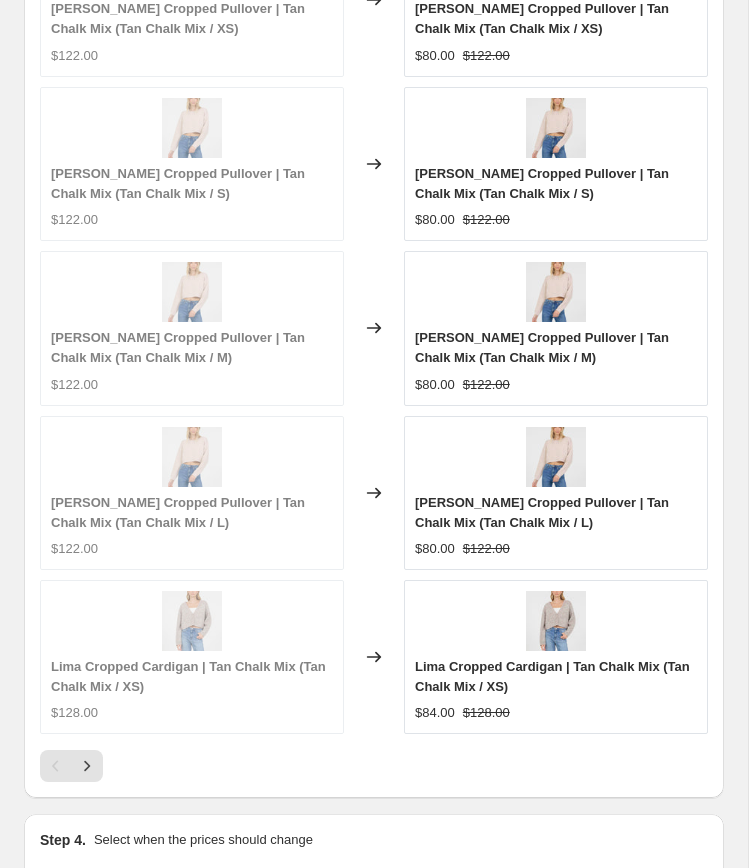 scroll, scrollTop: 2854, scrollLeft: 0, axis: vertical 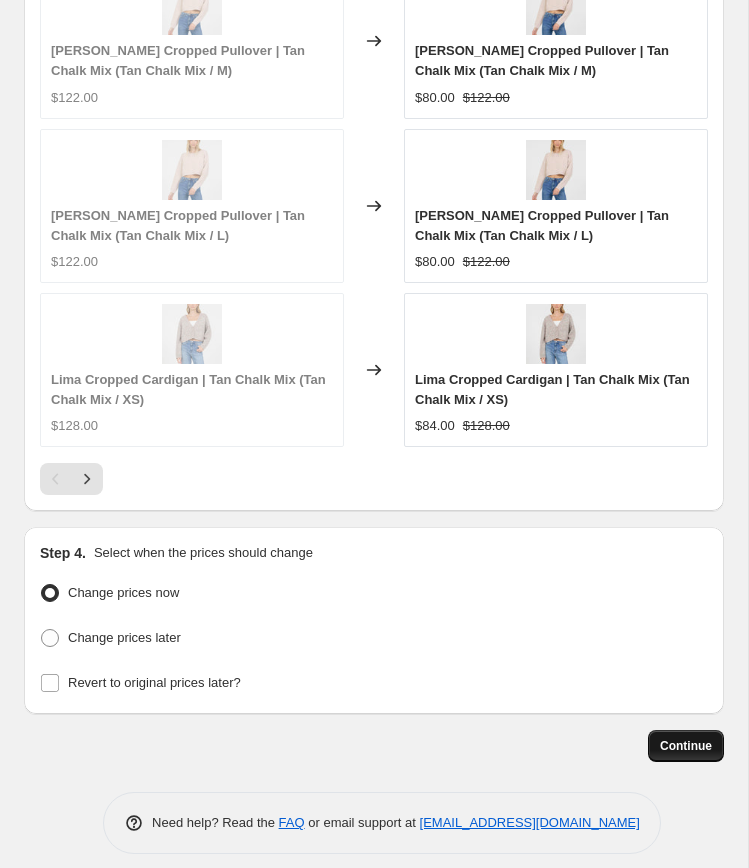 click on "Continue" at bounding box center [686, 746] 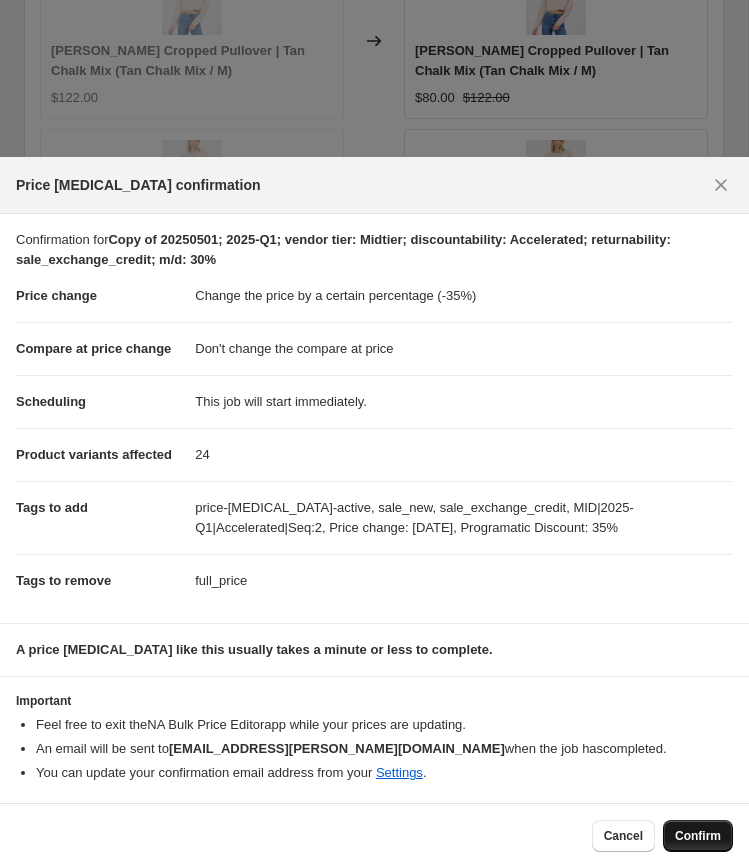 click on "Confirm" at bounding box center (698, 836) 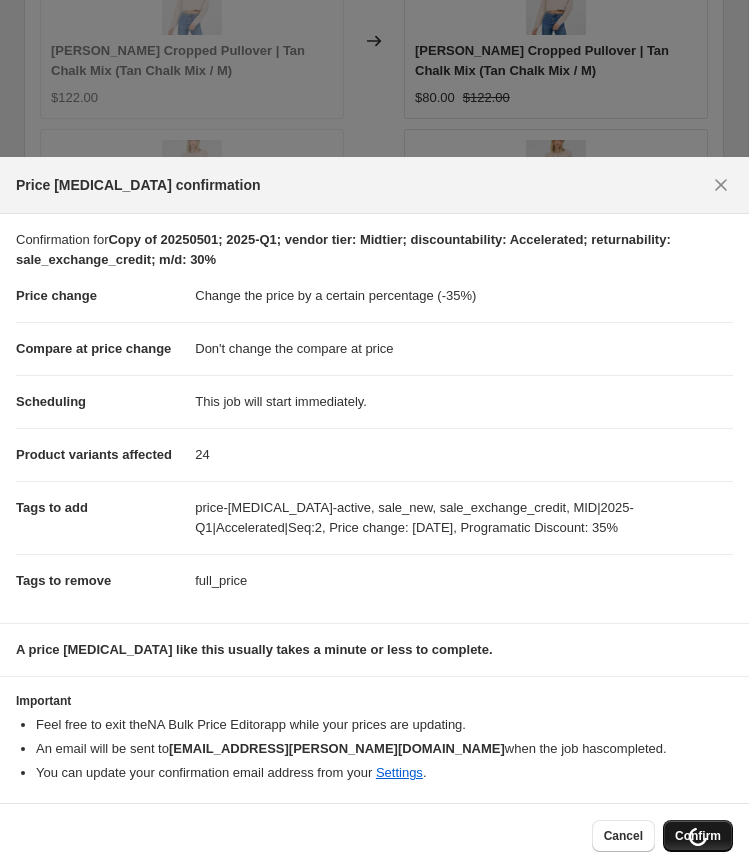 scroll, scrollTop: 2958, scrollLeft: 0, axis: vertical 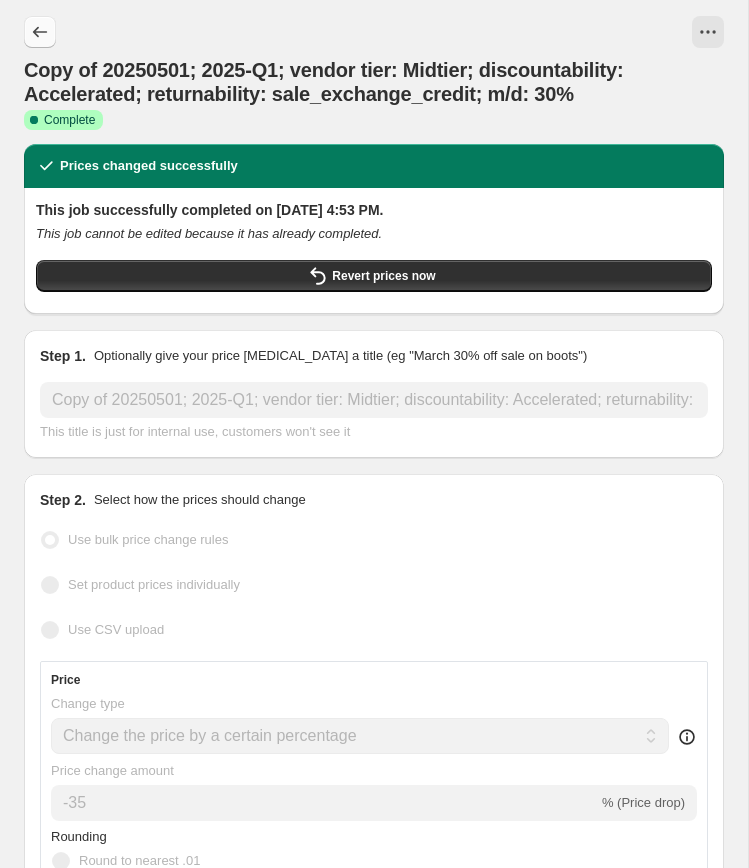 click 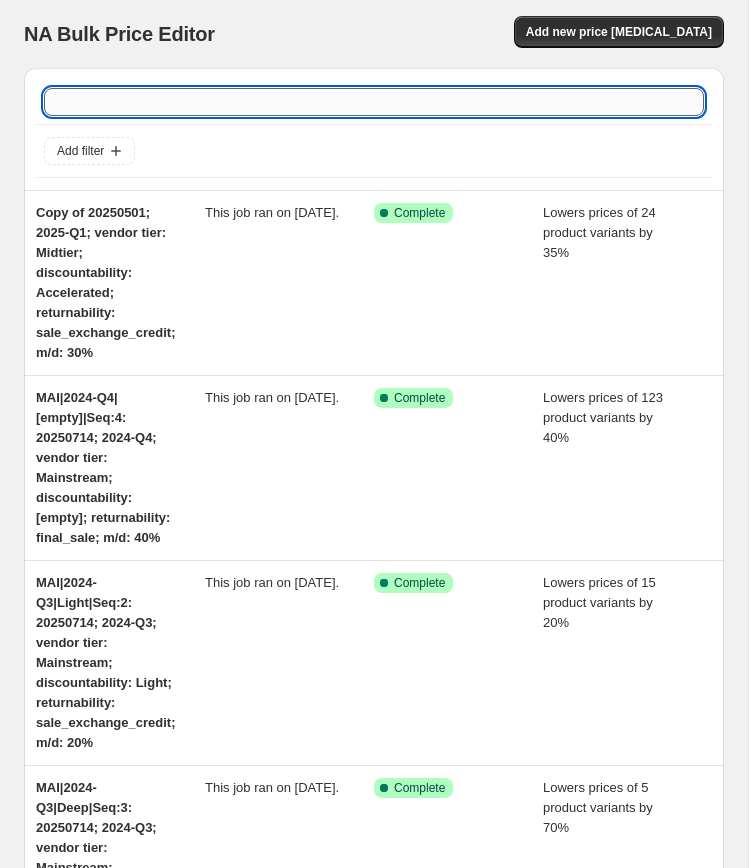 click at bounding box center [374, 102] 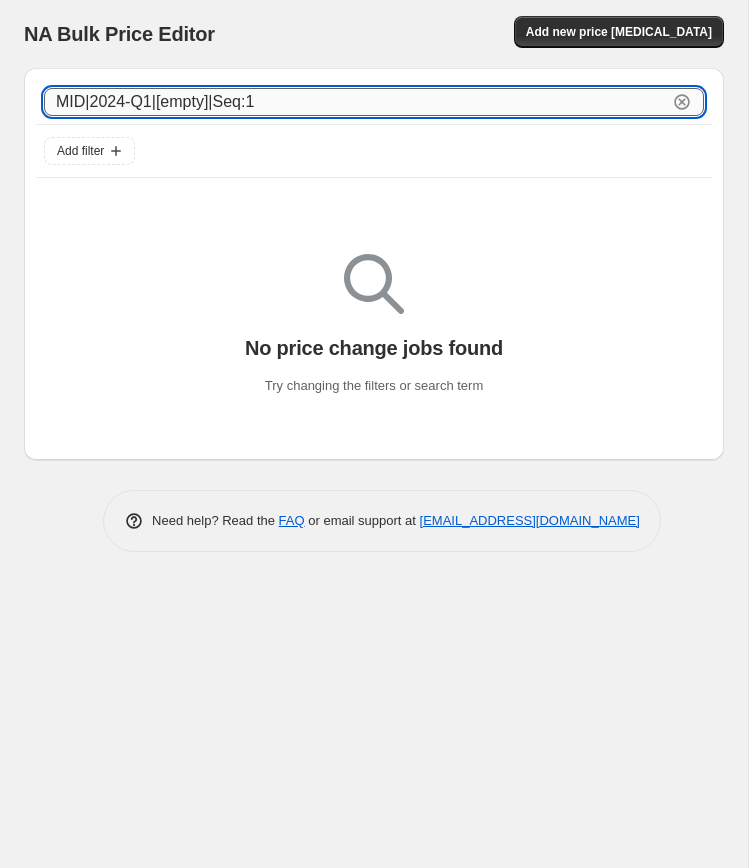 click on "MID|2024-Q1|[empty]|Seq:1" at bounding box center (356, 102) 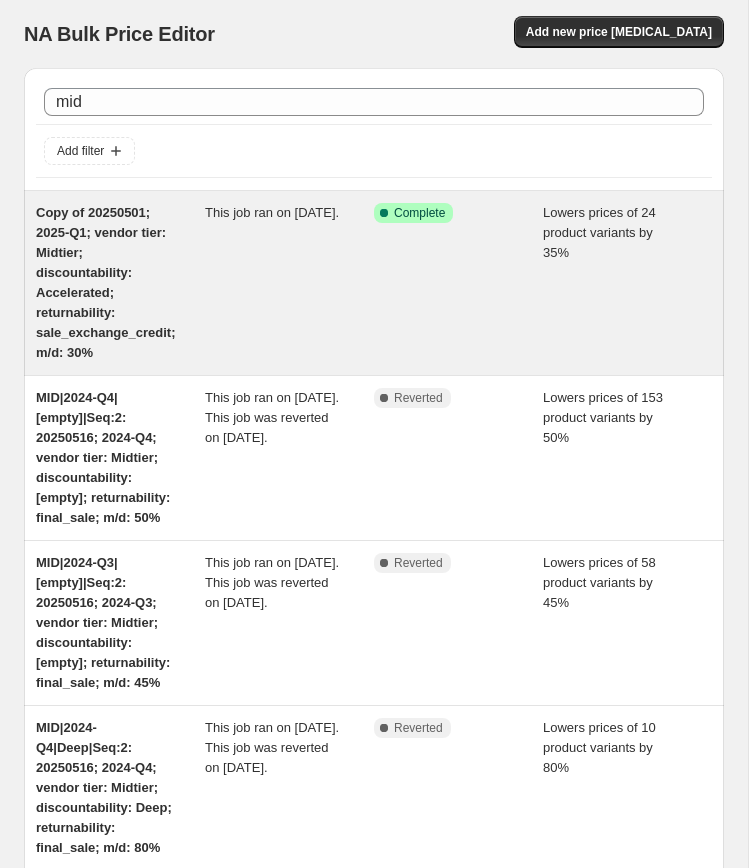 click on "This job ran on [DATE]." at bounding box center (289, 283) 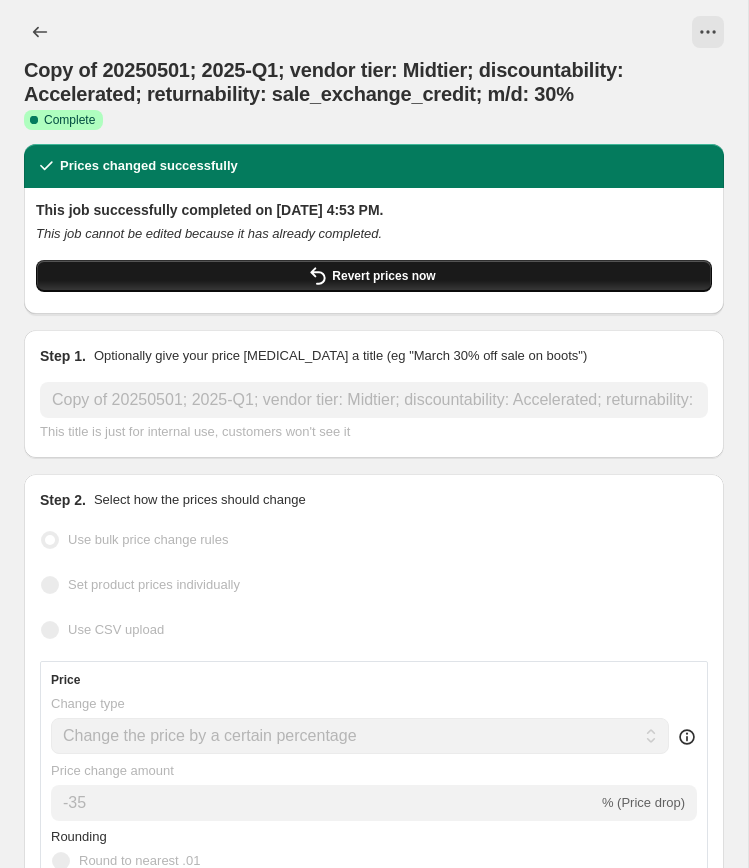 click on "Revert prices now" at bounding box center [383, 276] 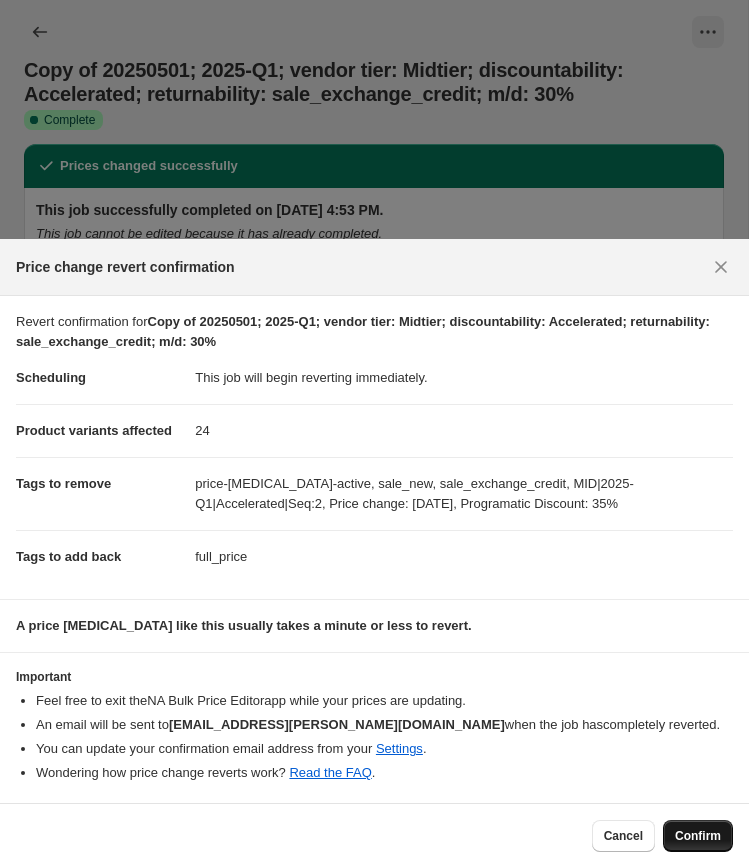 click on "Confirm" at bounding box center (698, 836) 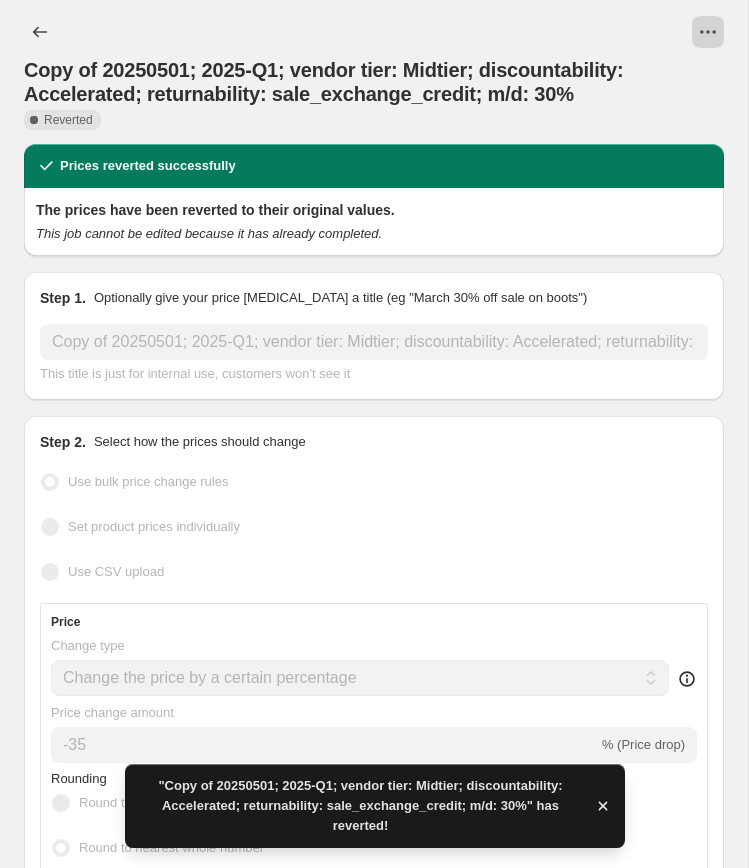 click 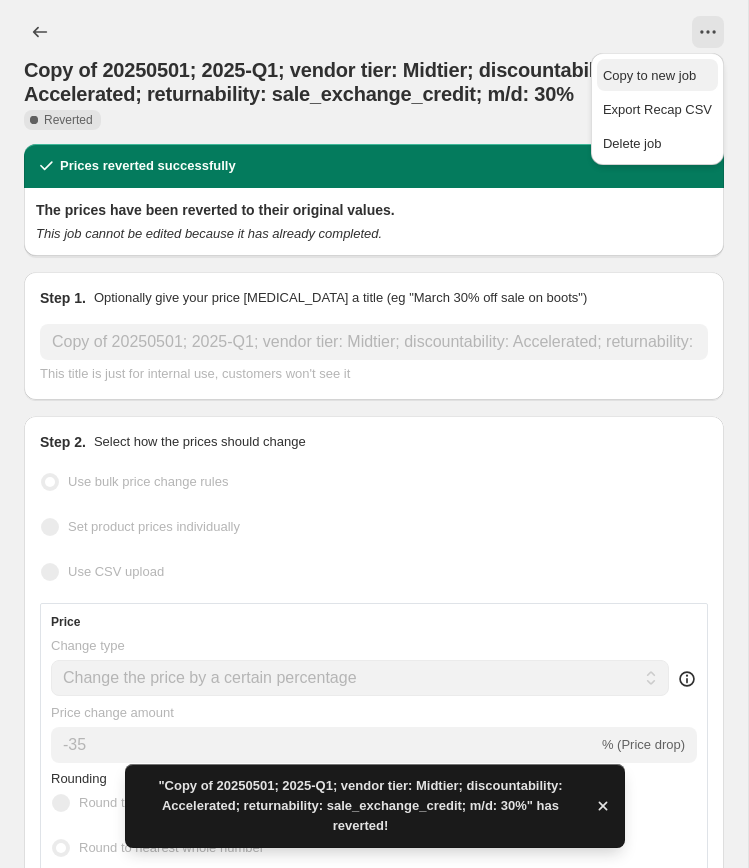 click on "Copy to new job" at bounding box center (649, 75) 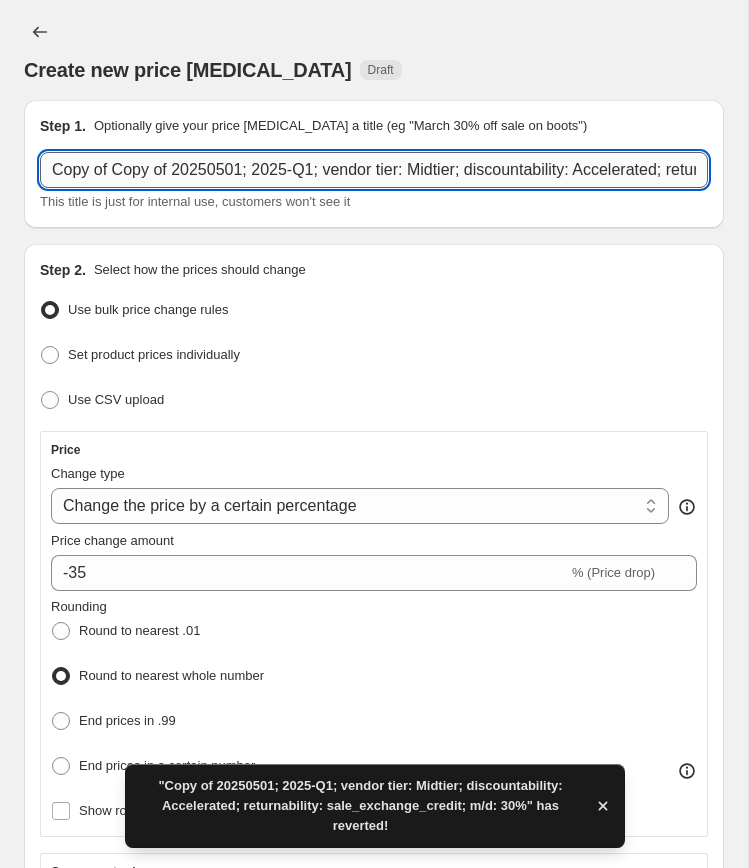 click on "Copy of Copy of 20250501; 2025-Q1; vendor tier: Midtier; discountability: Accelerated; returnability: sale_exchange_credit; m/d: 30%" at bounding box center (374, 170) 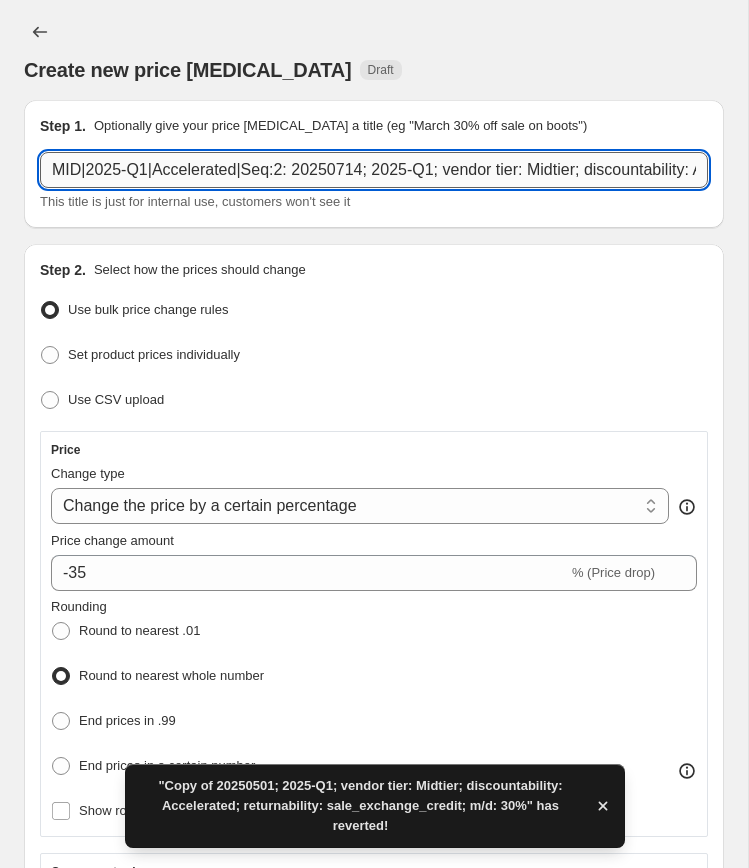 scroll, scrollTop: 0, scrollLeft: 454, axis: horizontal 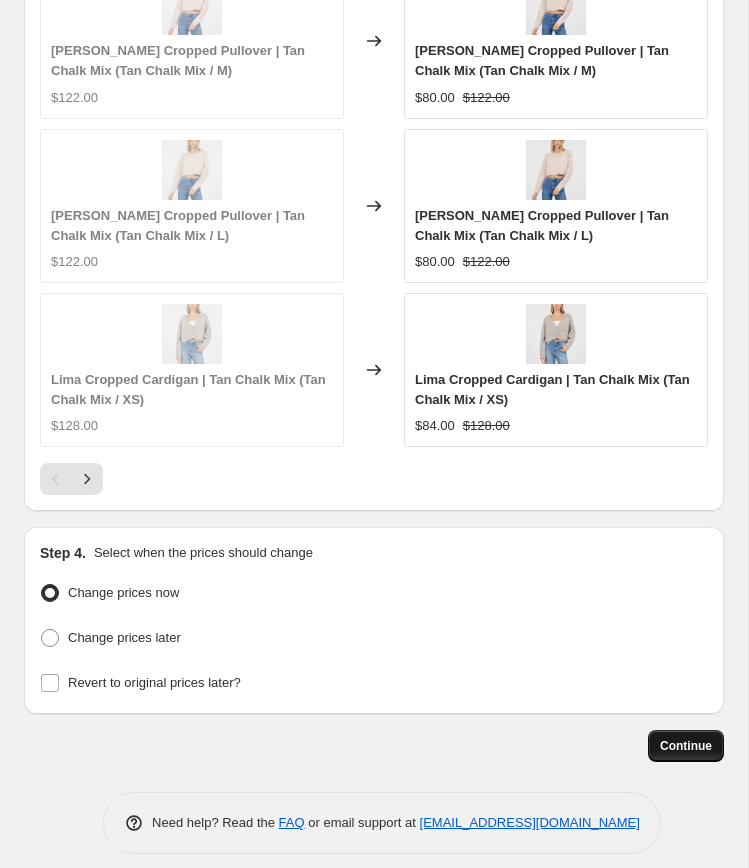 click on "Continue" at bounding box center [686, 746] 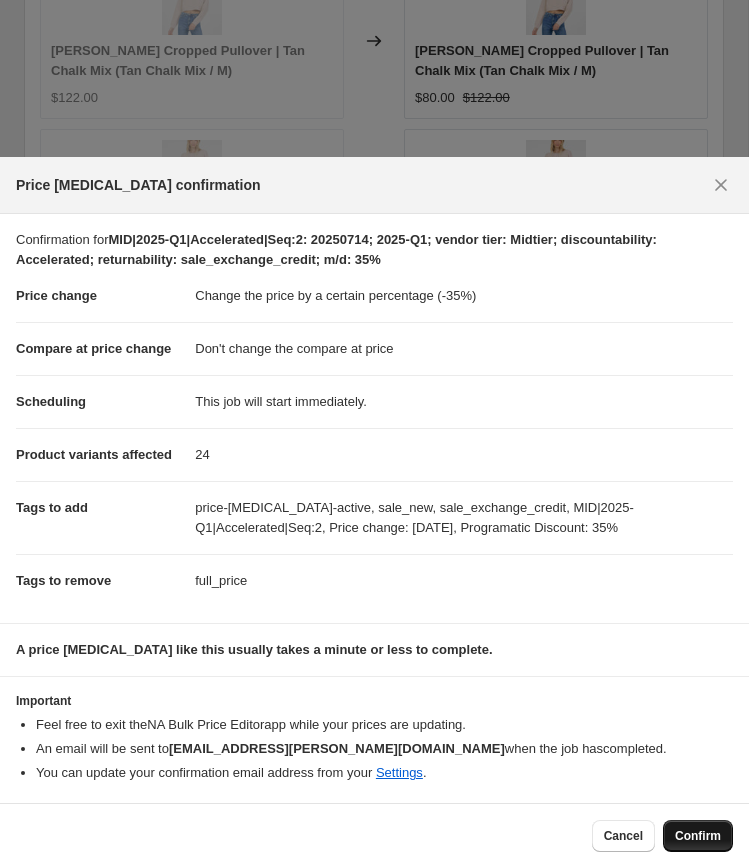 click on "Confirm" at bounding box center (698, 836) 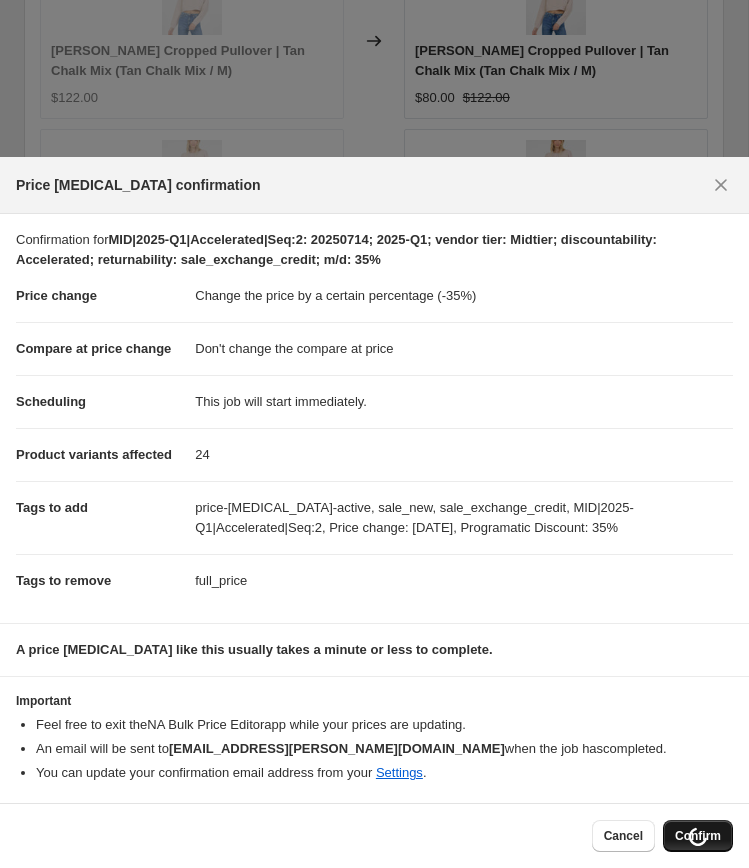 scroll, scrollTop: 2982, scrollLeft: 0, axis: vertical 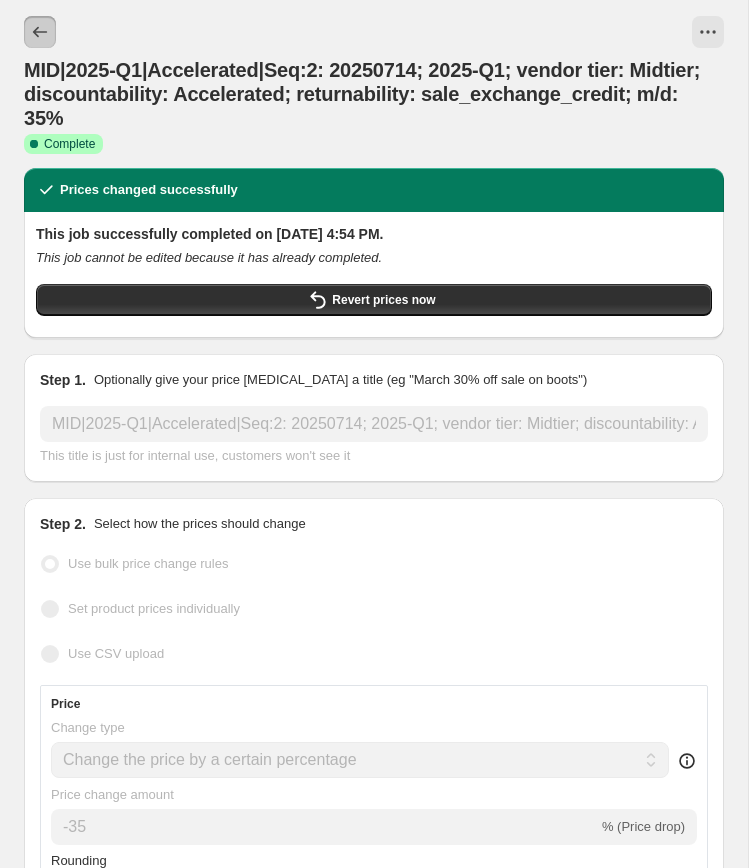 click 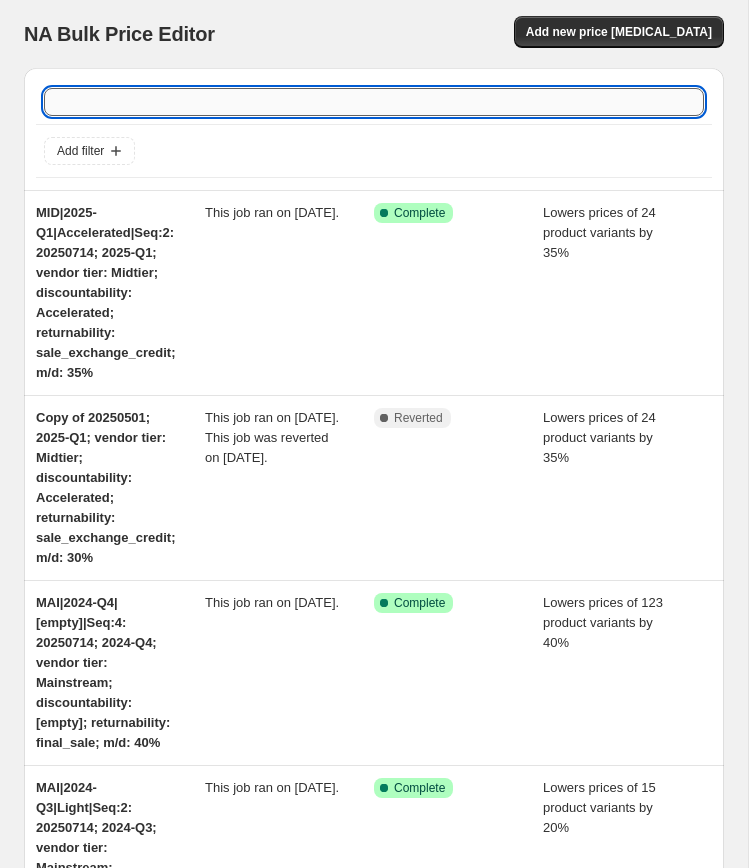 click at bounding box center [374, 102] 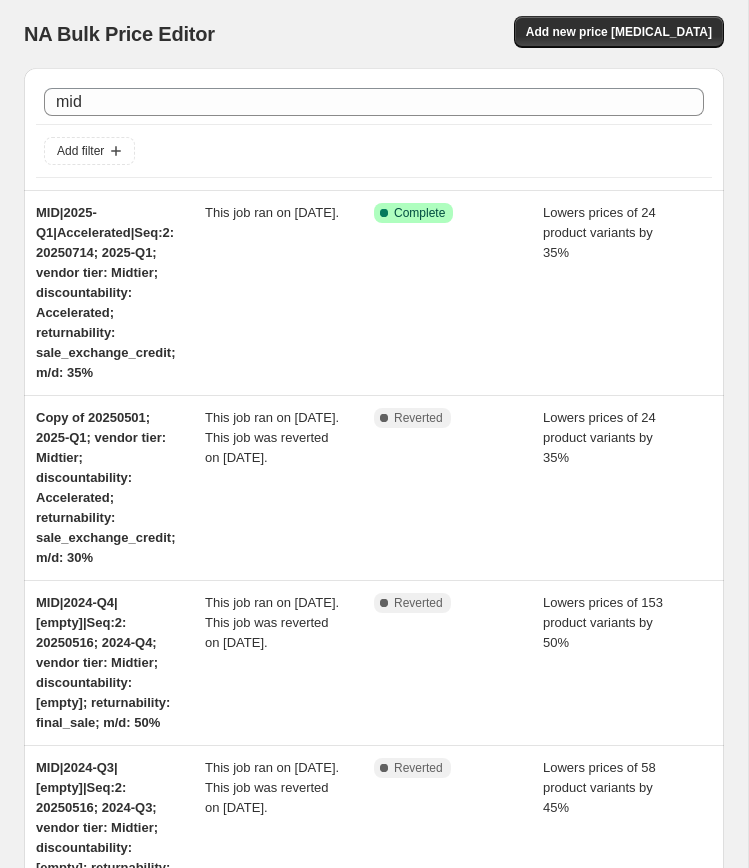click on "Add filter" at bounding box center (80, 151) 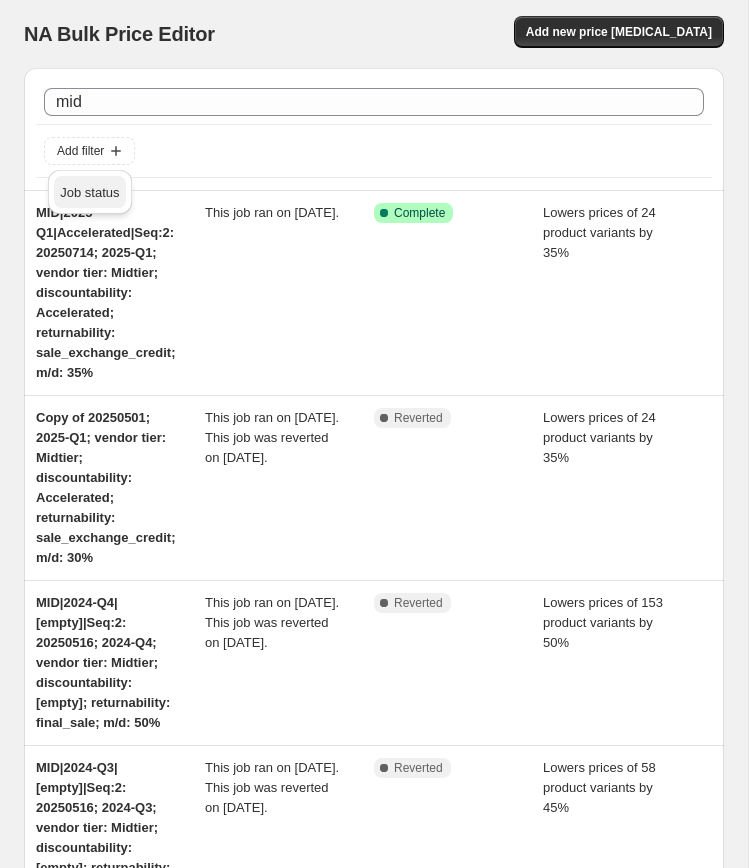 click on "Job status" at bounding box center (89, 192) 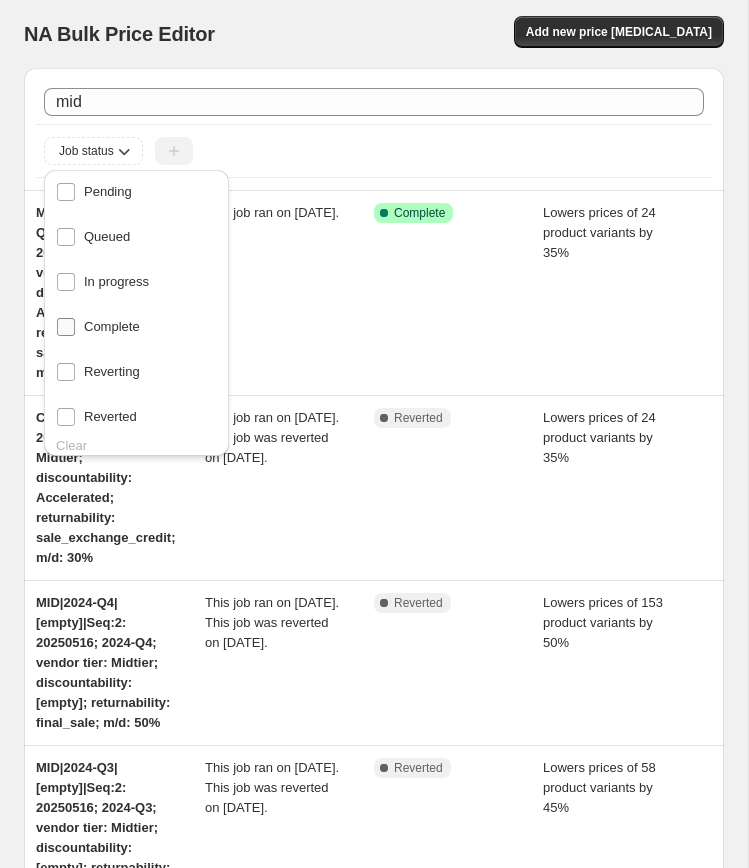 click on "Complete" at bounding box center [112, 326] 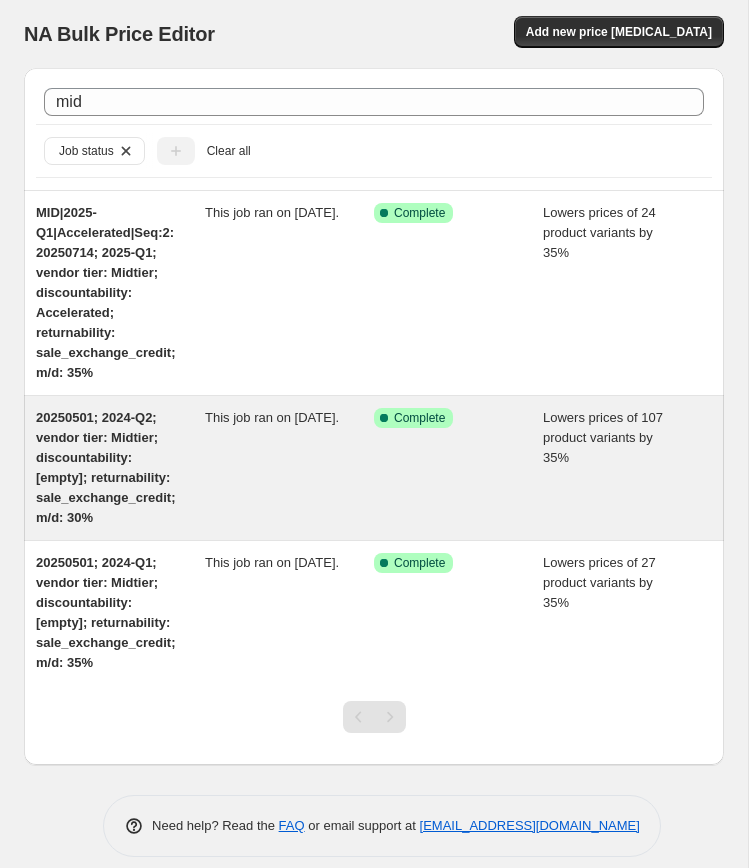 click on "20250501; 2024-Q2; vendor tier: Midtier; discountability: [empty]; returnability: sale_exchange_credit; m/d: 30%" at bounding box center [120, 468] 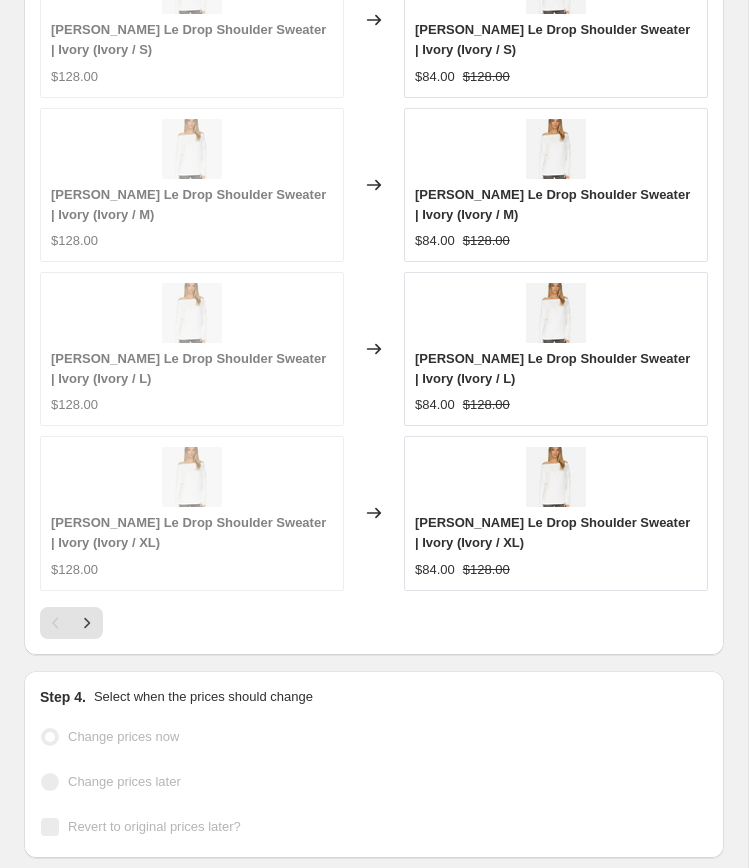 scroll, scrollTop: 3230, scrollLeft: 0, axis: vertical 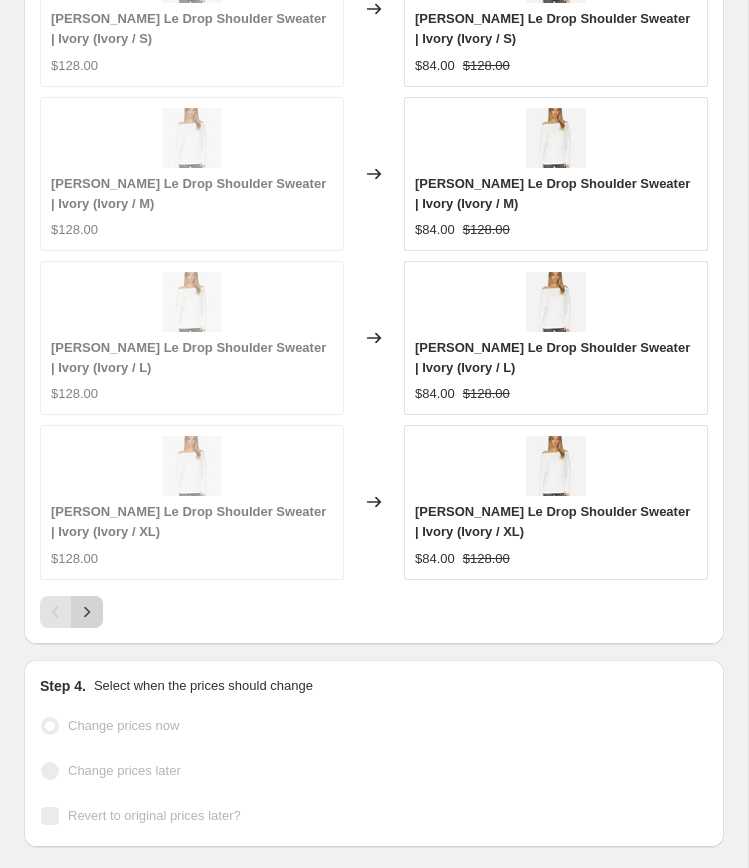 click 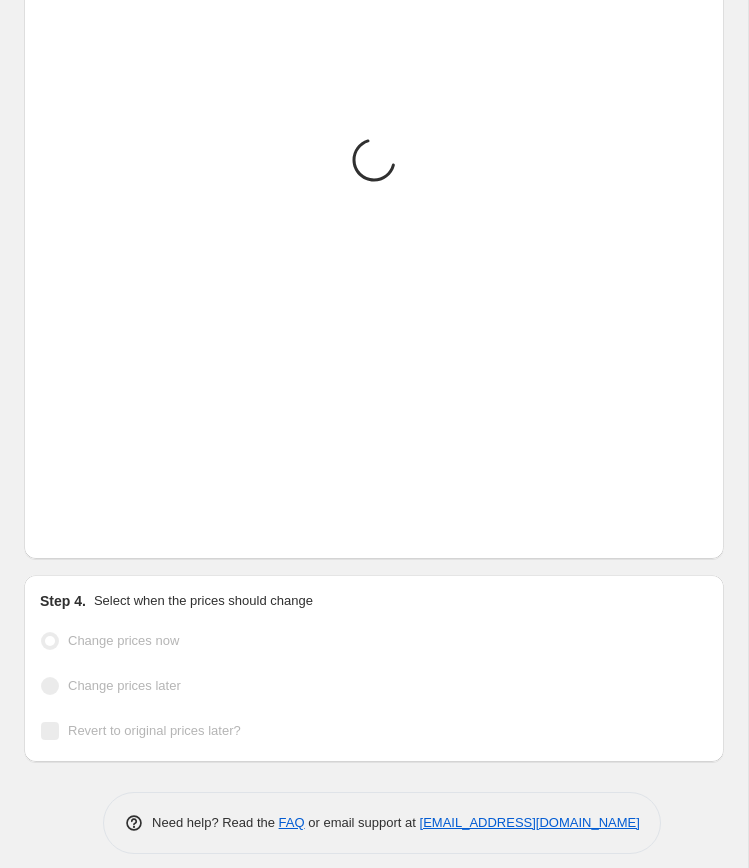 scroll, scrollTop: 3230, scrollLeft: 0, axis: vertical 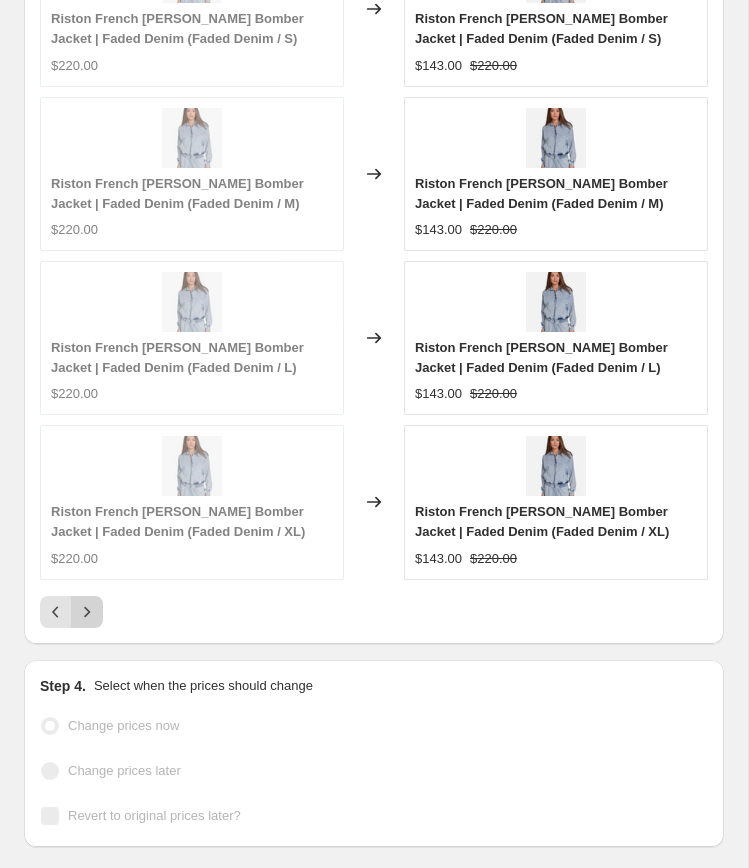 click 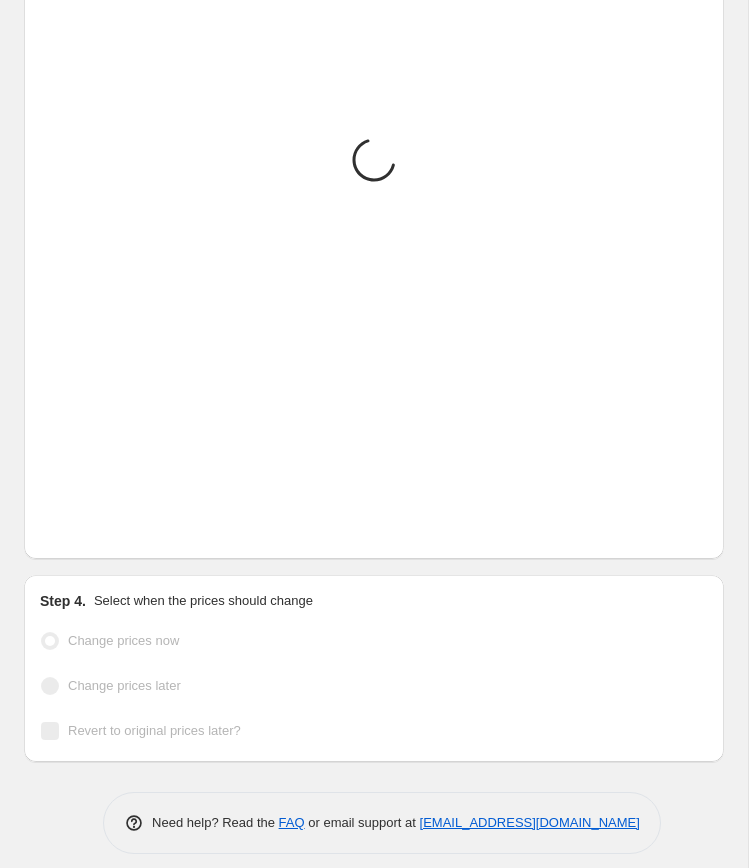 scroll, scrollTop: 3230, scrollLeft: 0, axis: vertical 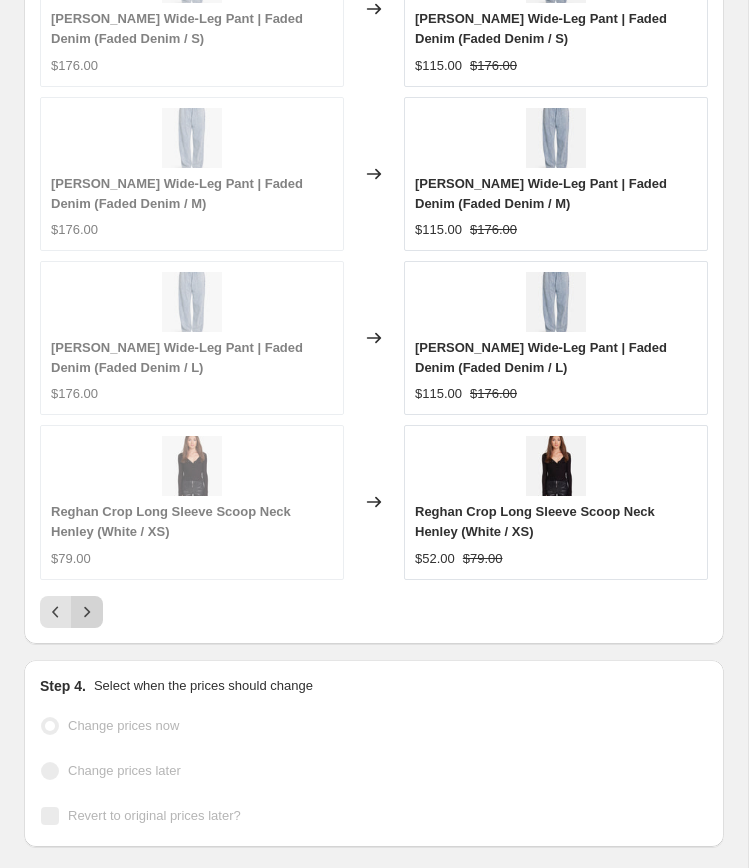 click 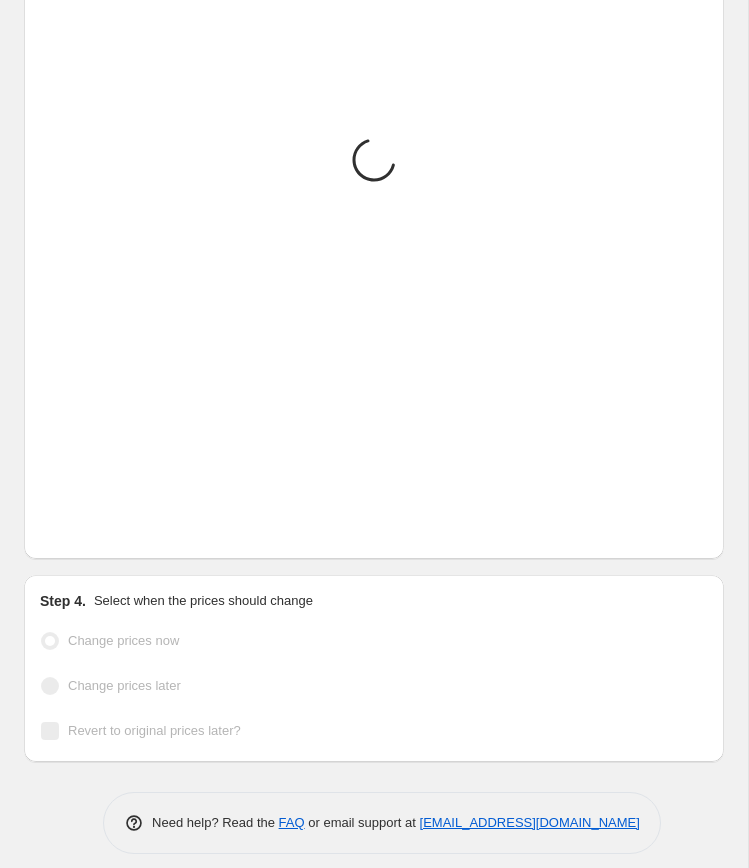 scroll, scrollTop: 3230, scrollLeft: 0, axis: vertical 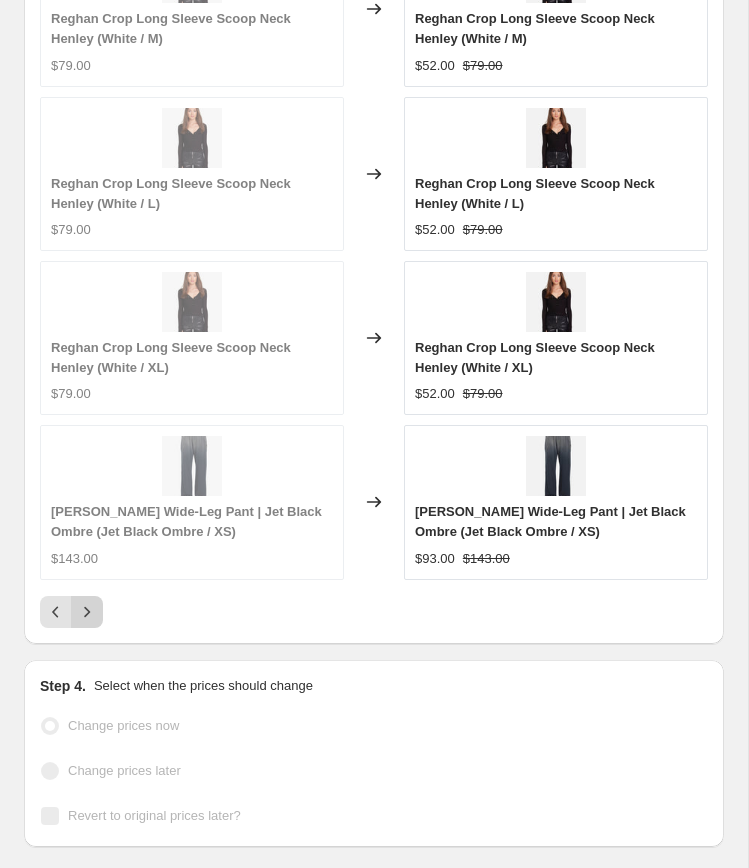 click 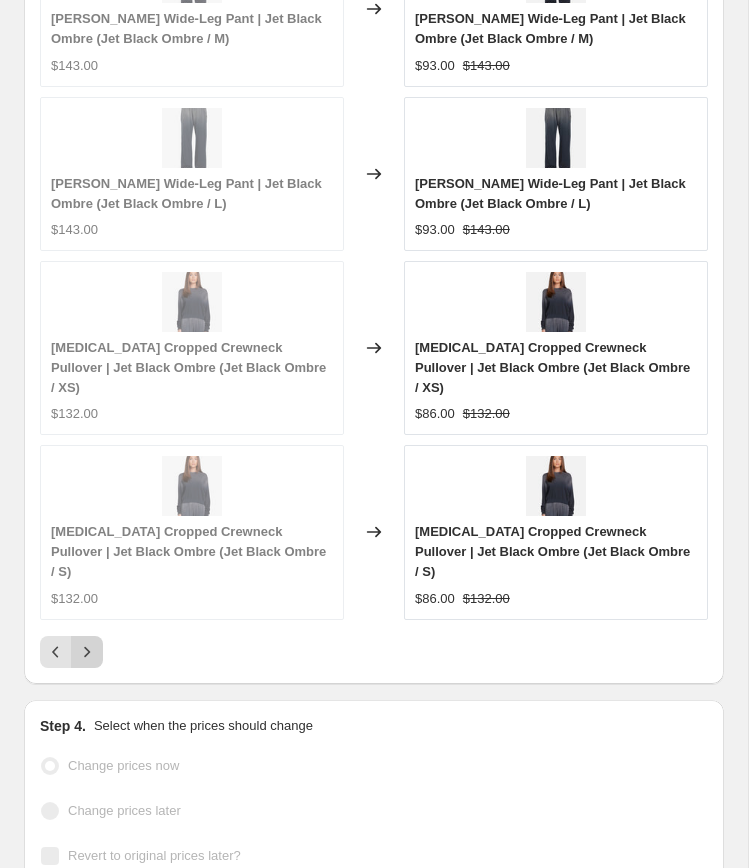 click 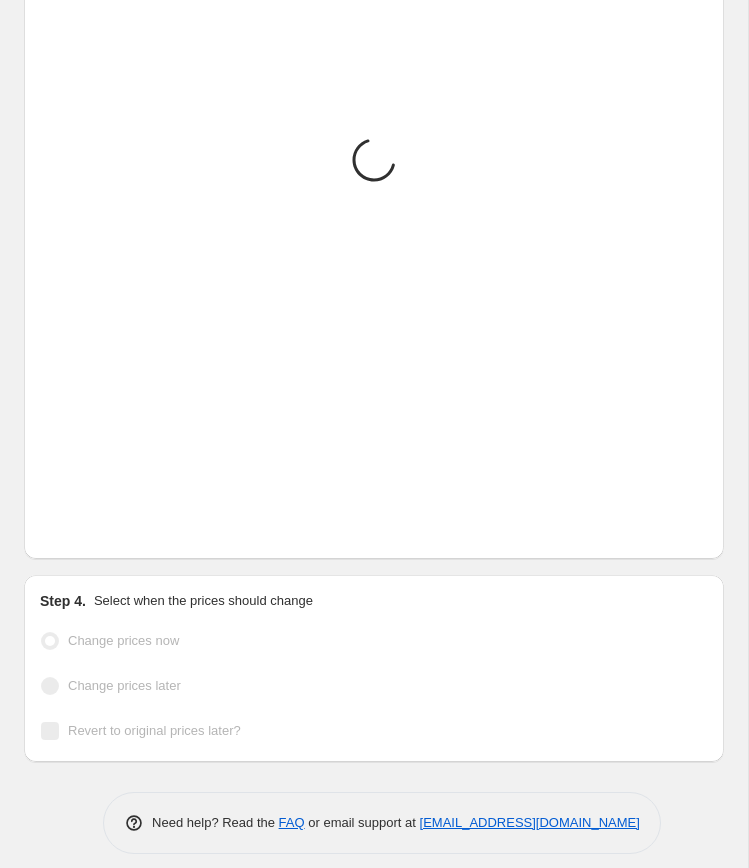 scroll, scrollTop: 3230, scrollLeft: 0, axis: vertical 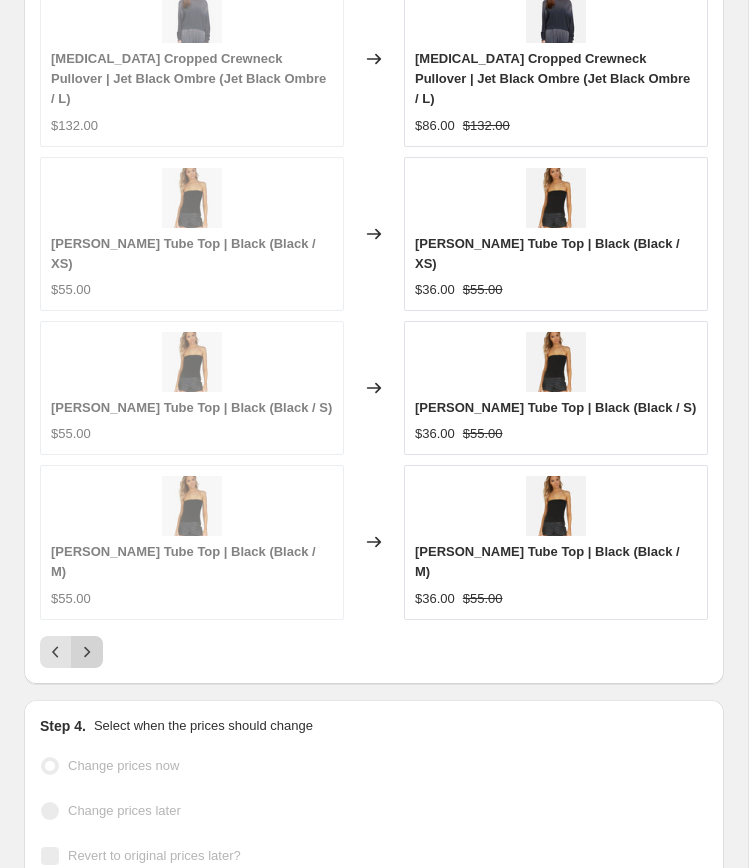 click 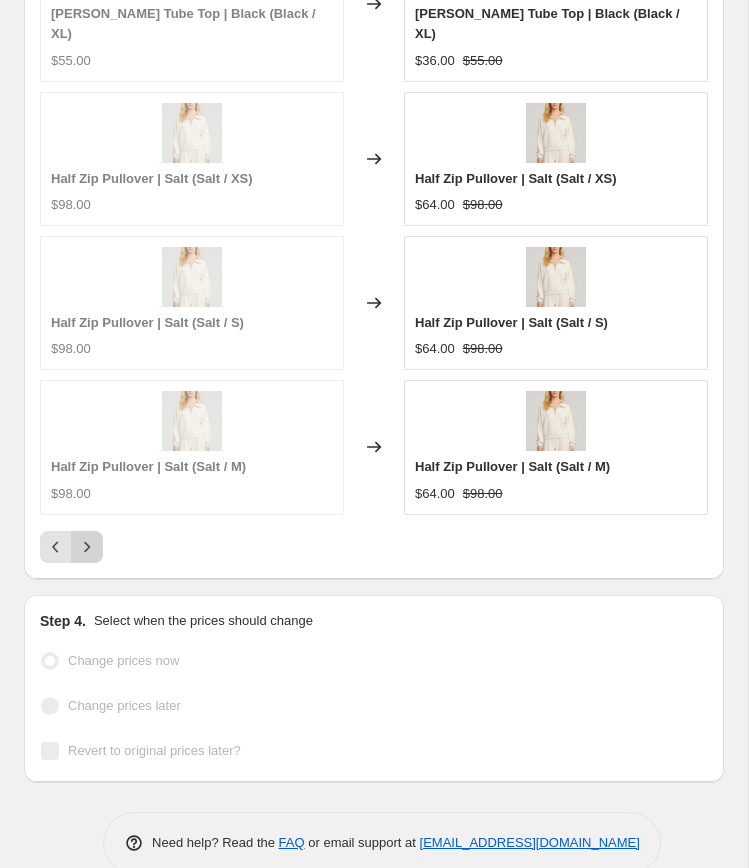 click 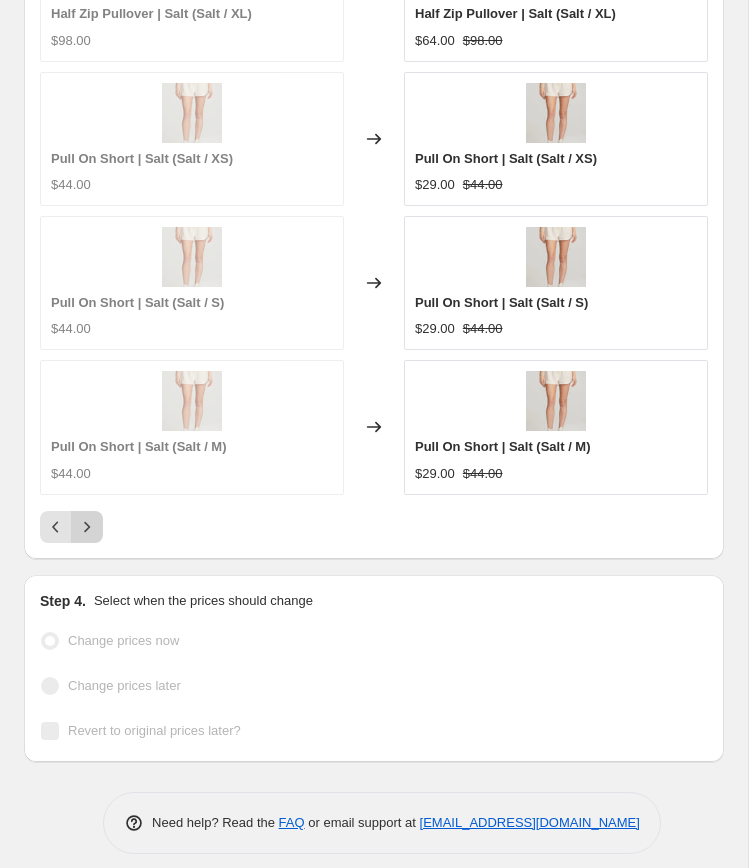 click 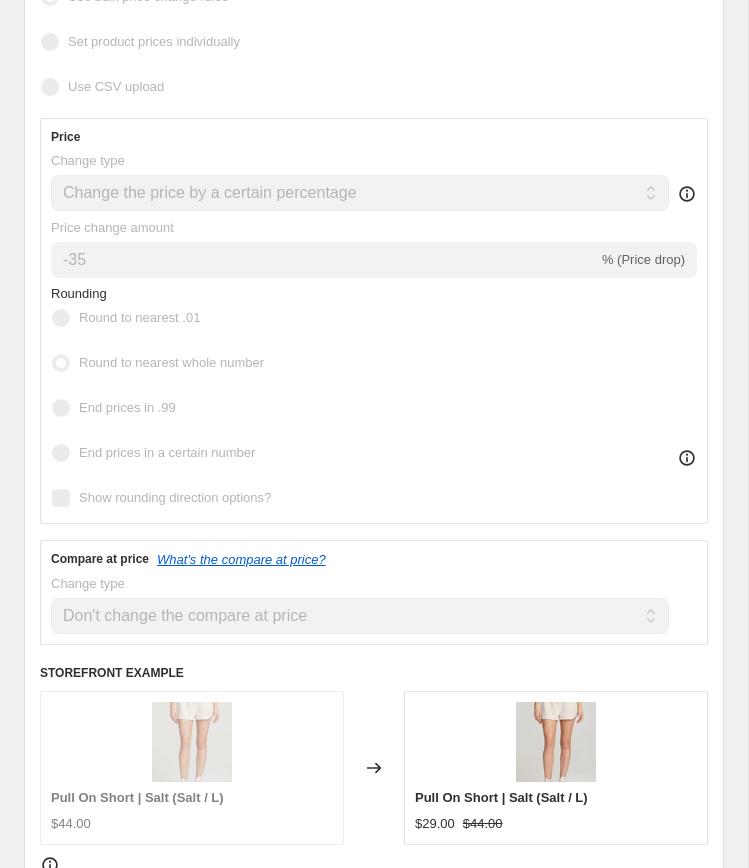 scroll, scrollTop: 0, scrollLeft: 0, axis: both 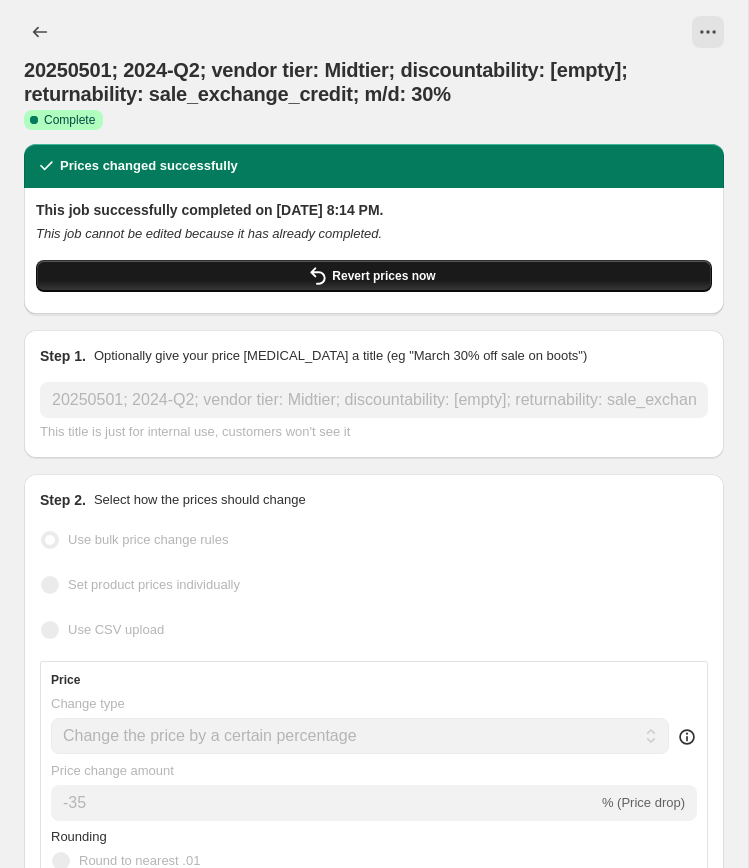 click on "Revert prices now" at bounding box center (383, 276) 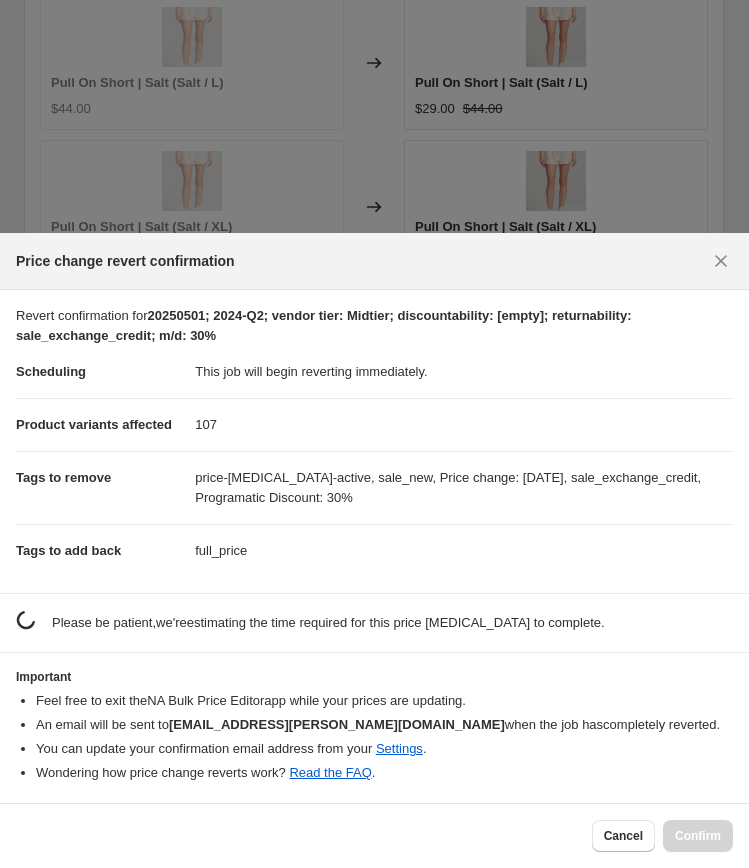 scroll, scrollTop: 0, scrollLeft: 0, axis: both 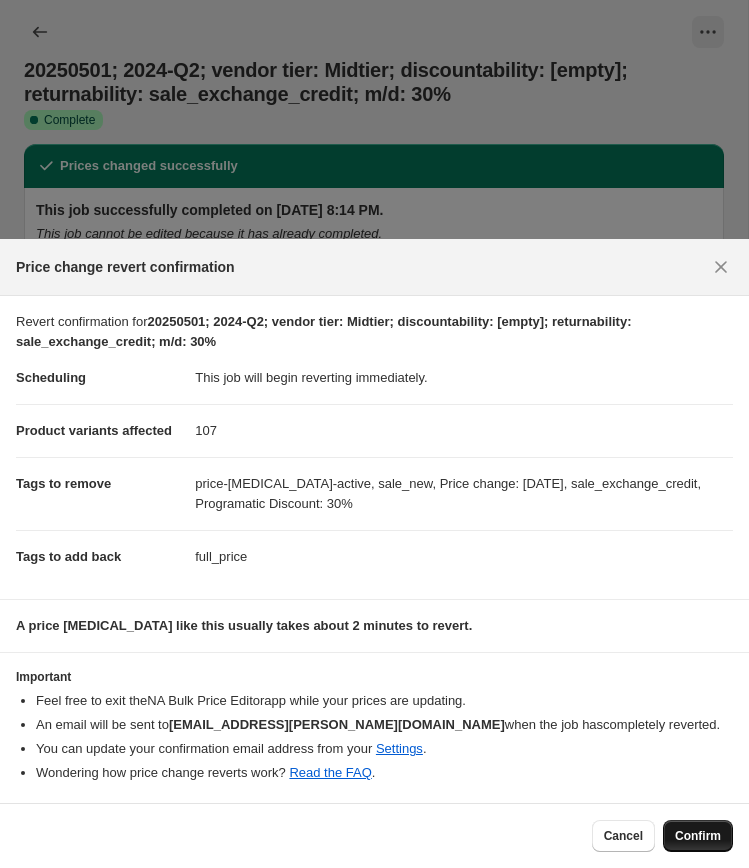 click on "Confirm" at bounding box center (698, 836) 